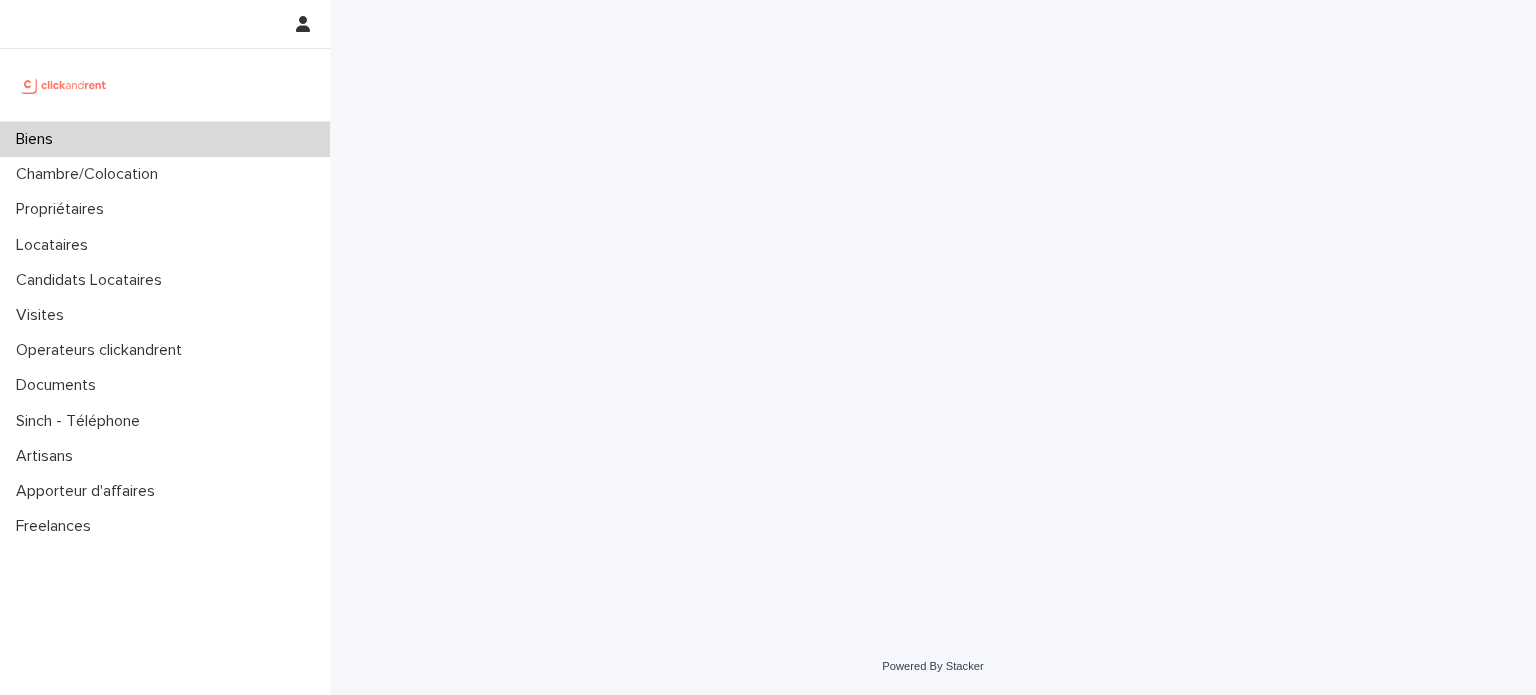 scroll, scrollTop: 0, scrollLeft: 0, axis: both 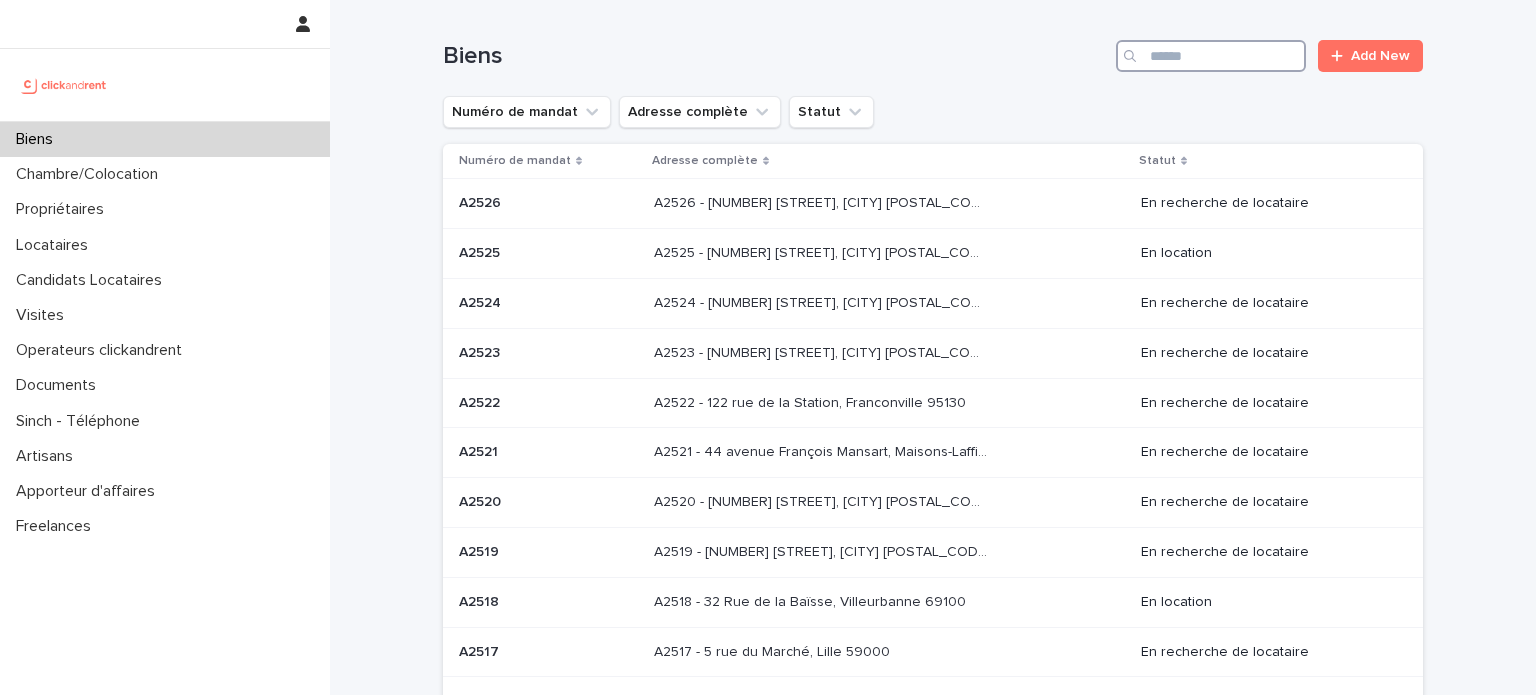 click at bounding box center (1211, 56) 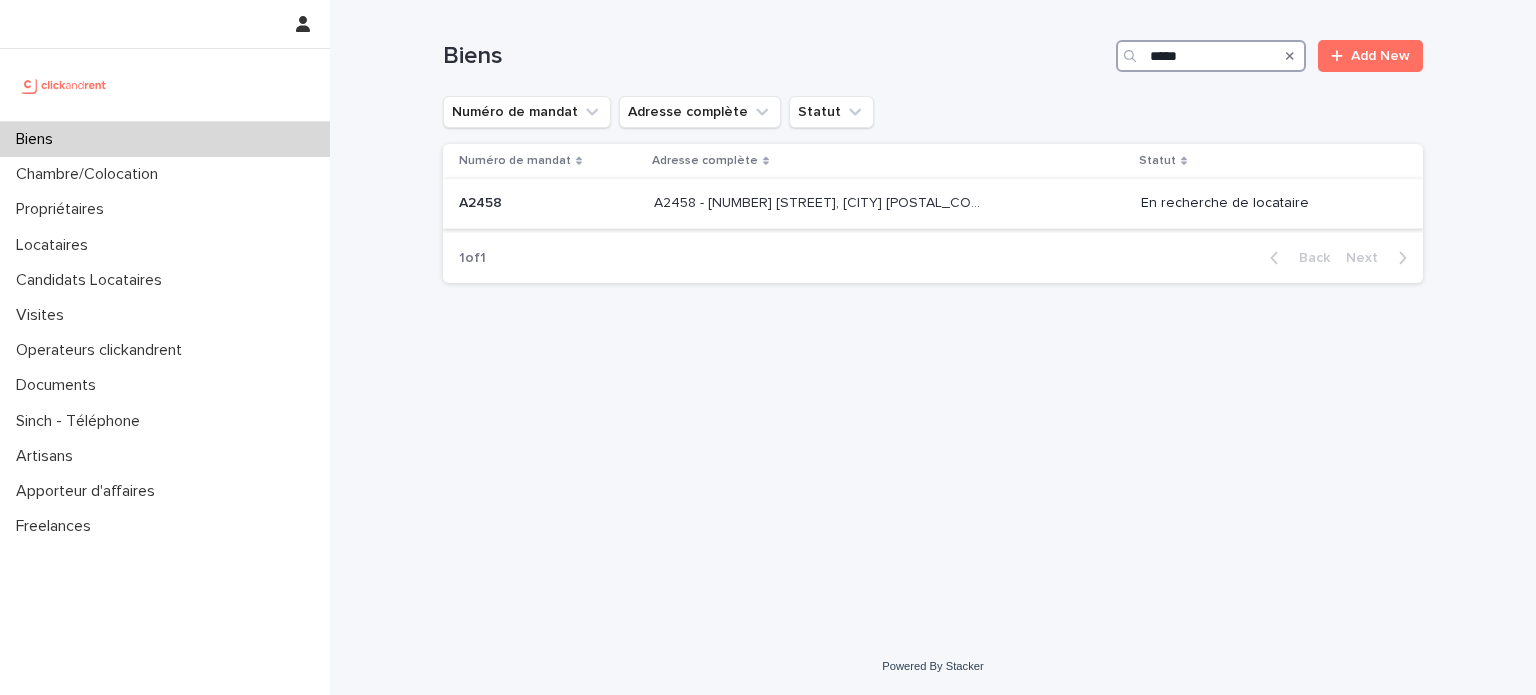 type on "*****" 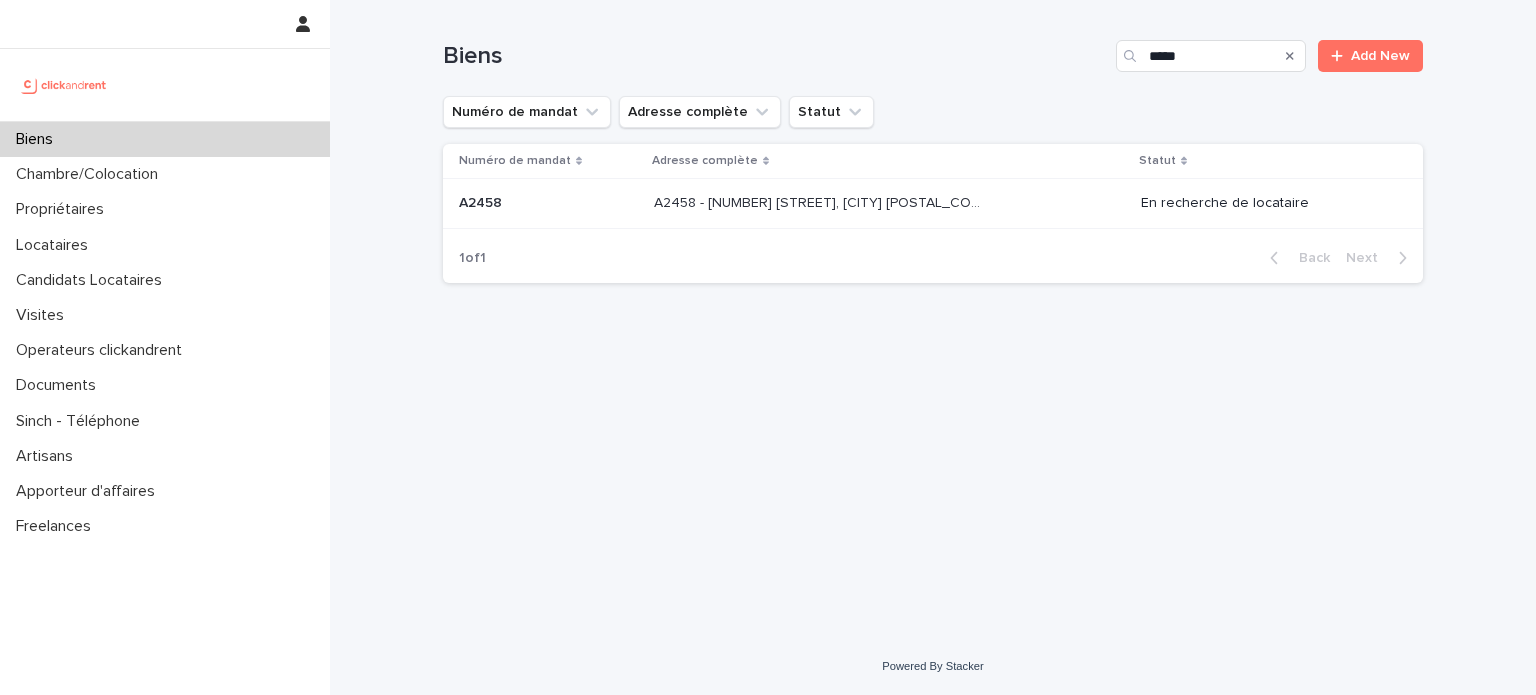click on "A2458 - [NUMBER] [STREET], [CITY] [POSTAL_CODE]" at bounding box center (822, 201) 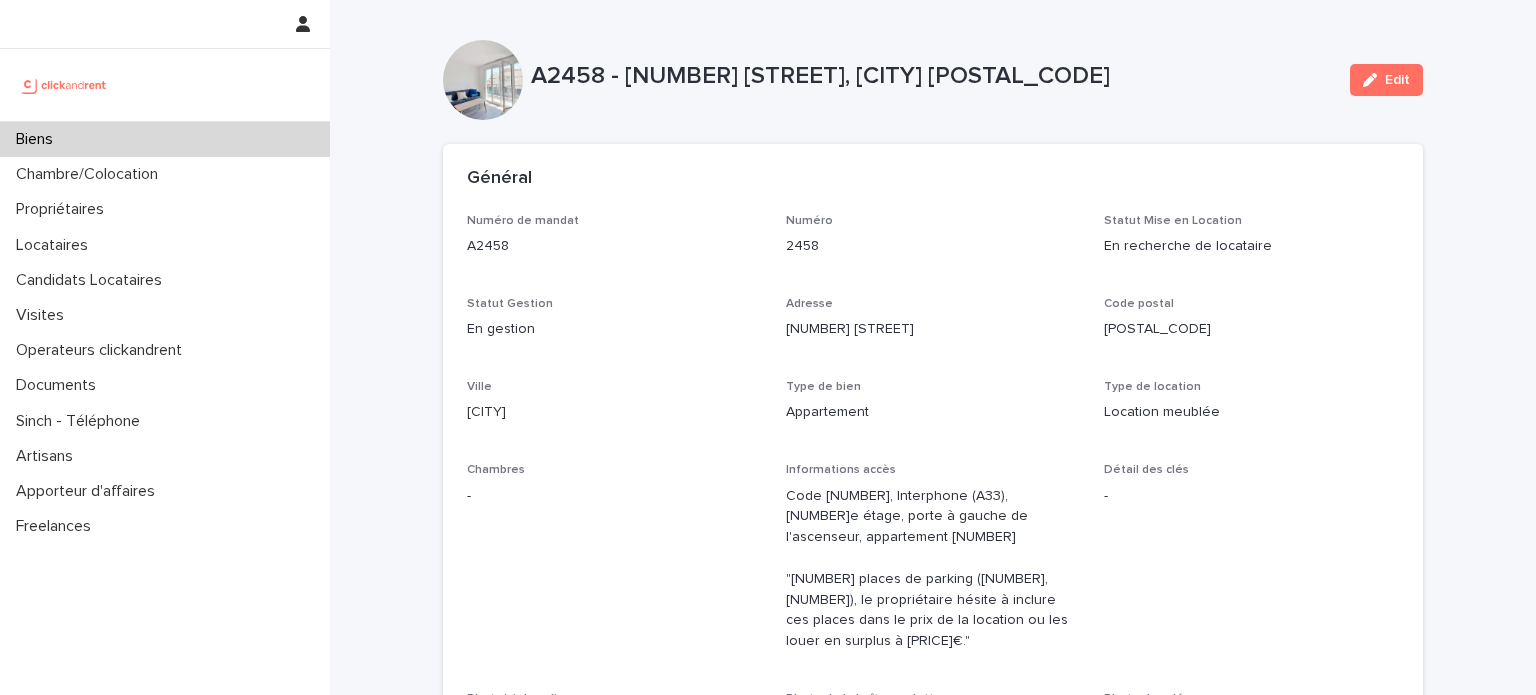 click on "Biens" at bounding box center [38, 139] 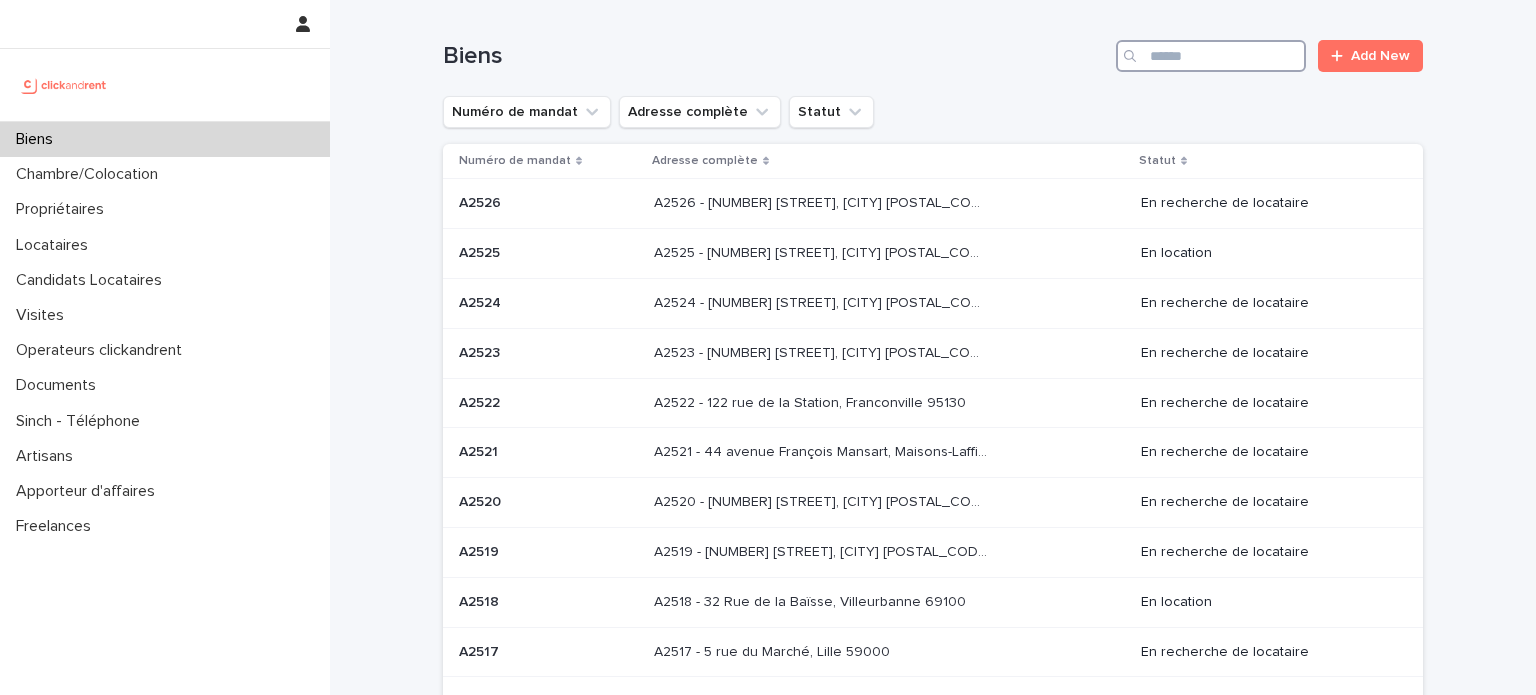 click at bounding box center [1211, 56] 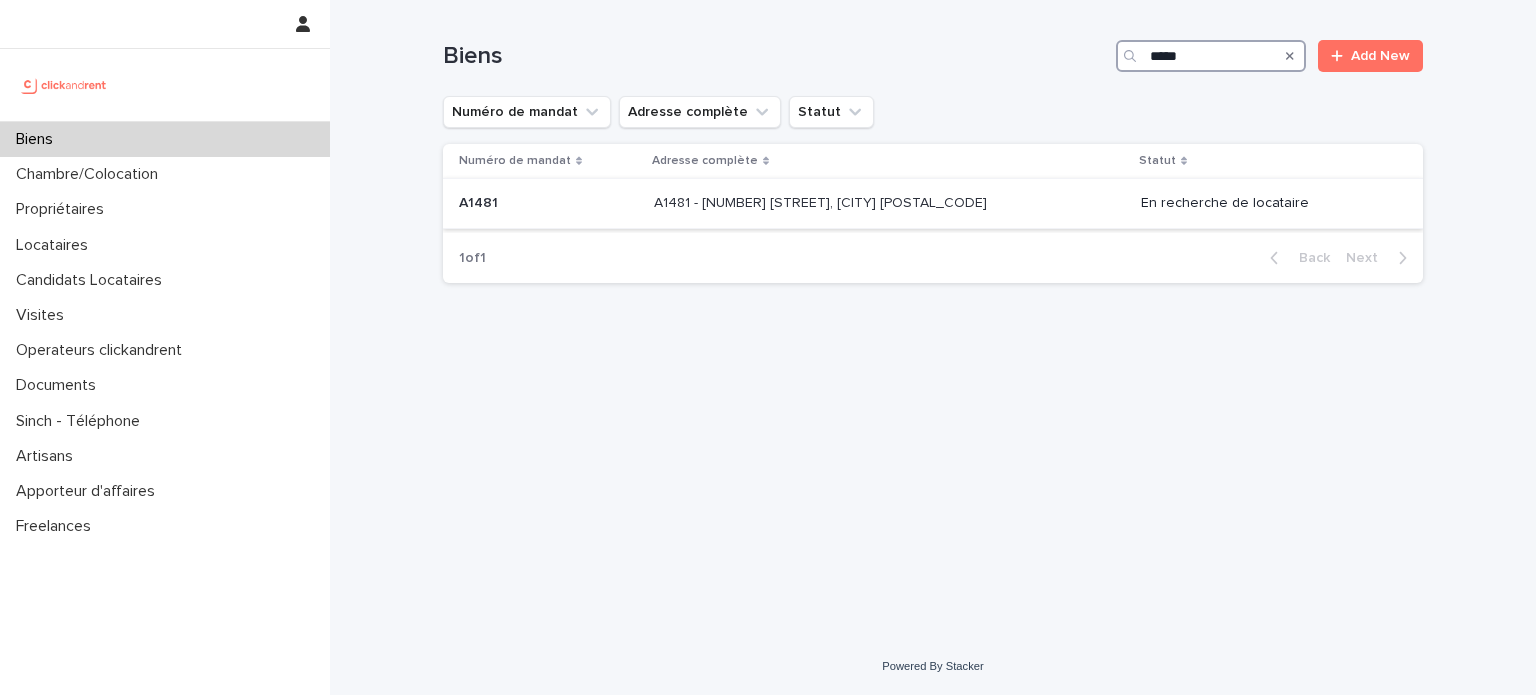 type on "*****" 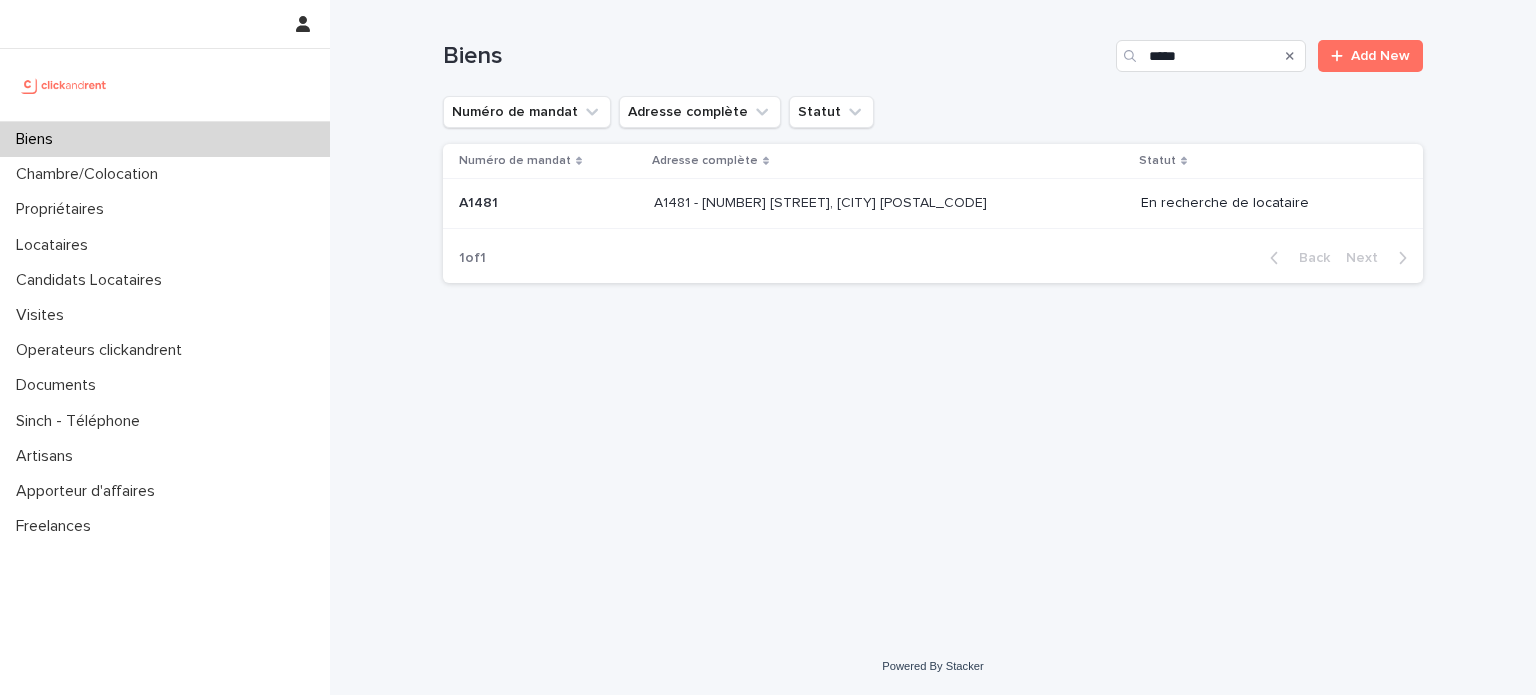 click on "A1481 - [NUMBER] [STREET], [CITY] [POSTAL_CODE] A1481 - [NUMBER] [STREET], [CITY] [POSTAL_CODE]" at bounding box center (889, 203) 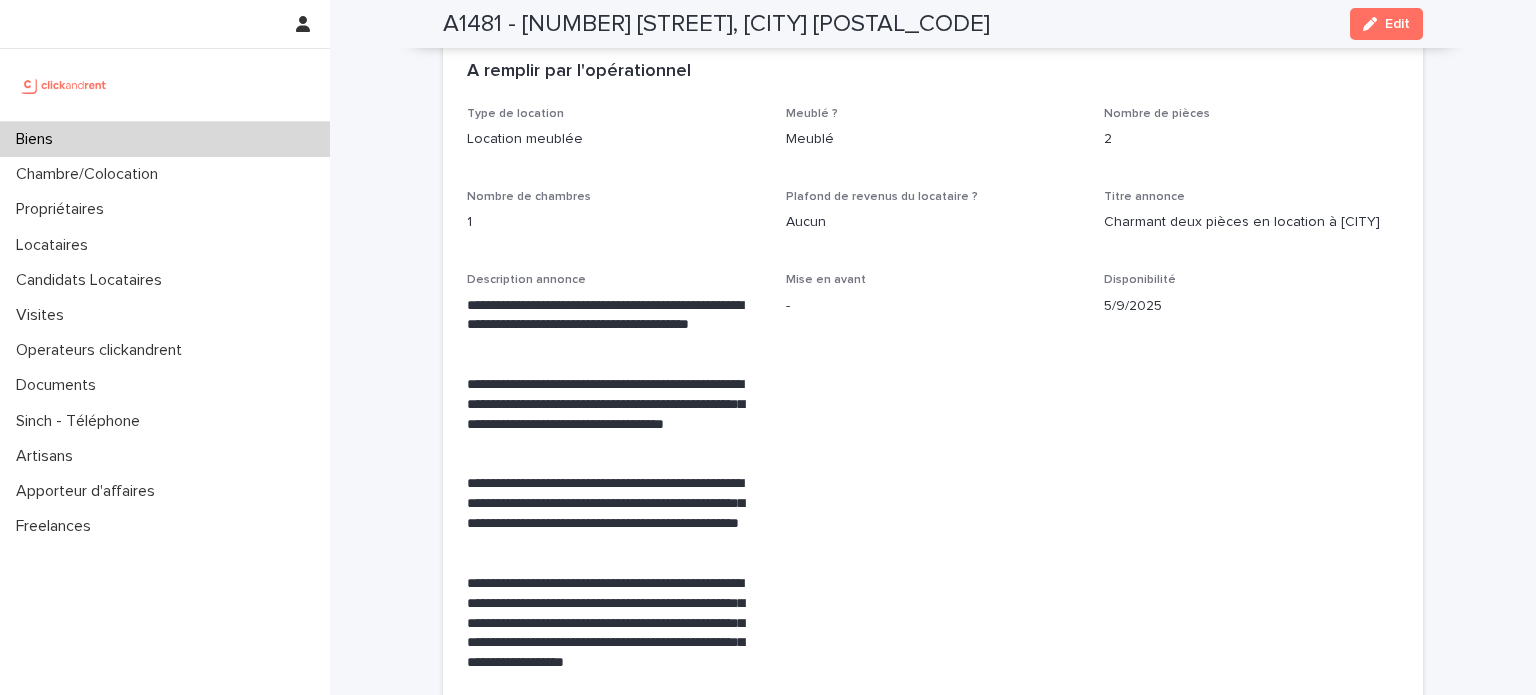 scroll, scrollTop: 3911, scrollLeft: 0, axis: vertical 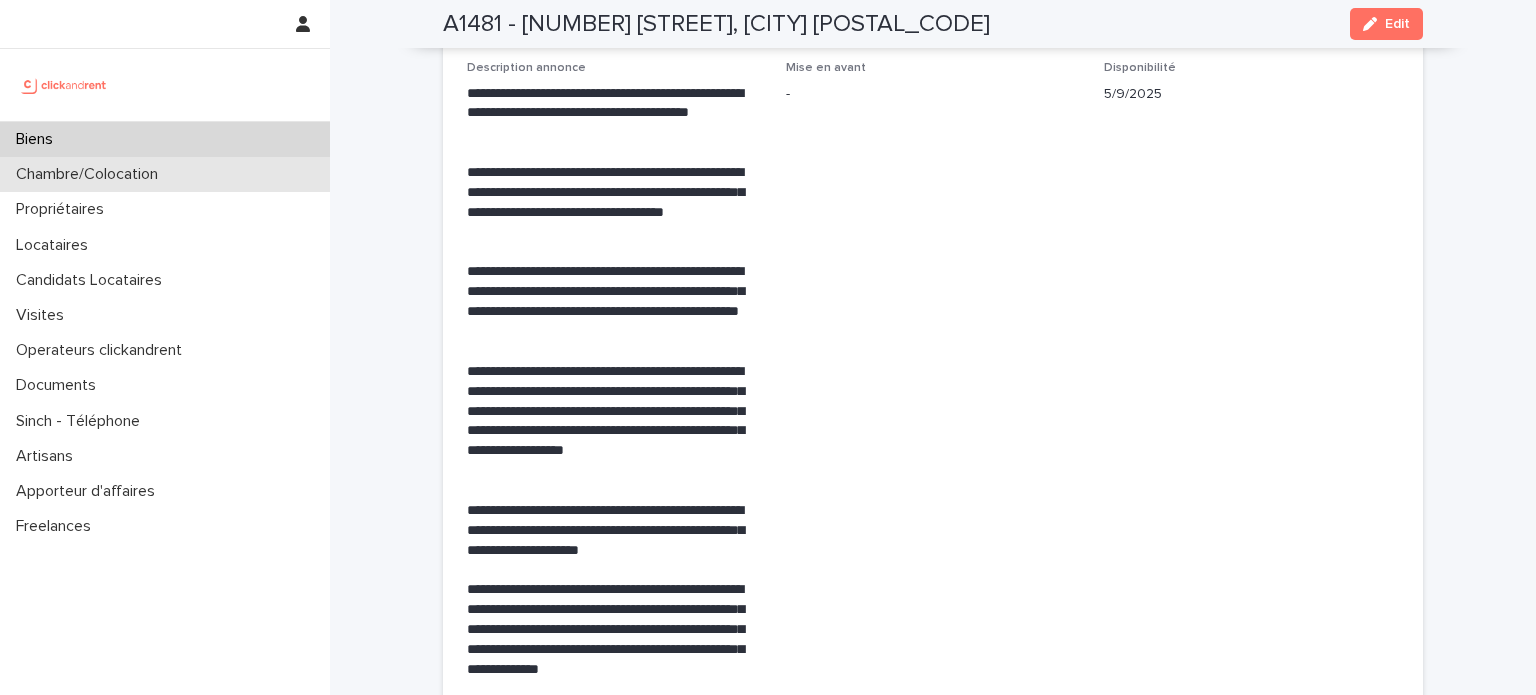 click on "Chambre/Colocation" at bounding box center [165, 174] 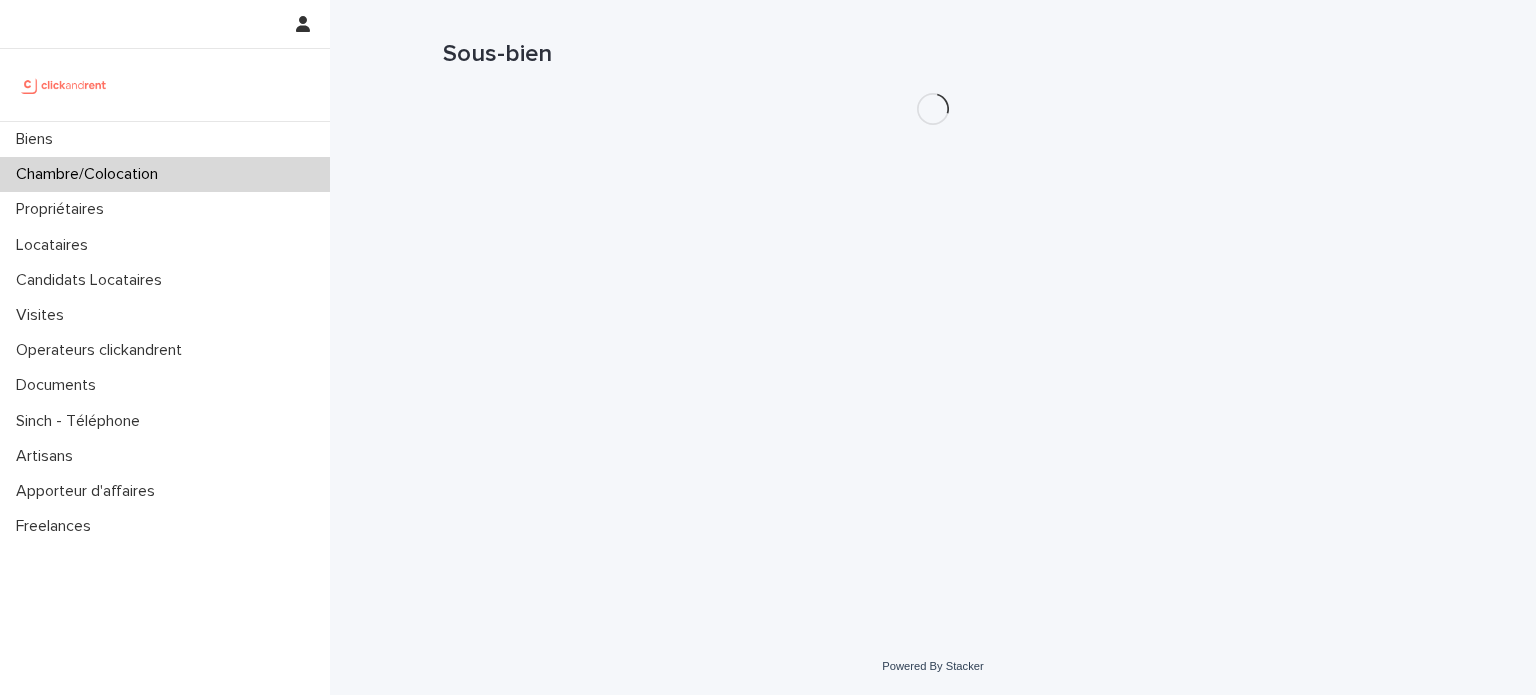 scroll, scrollTop: 0, scrollLeft: 0, axis: both 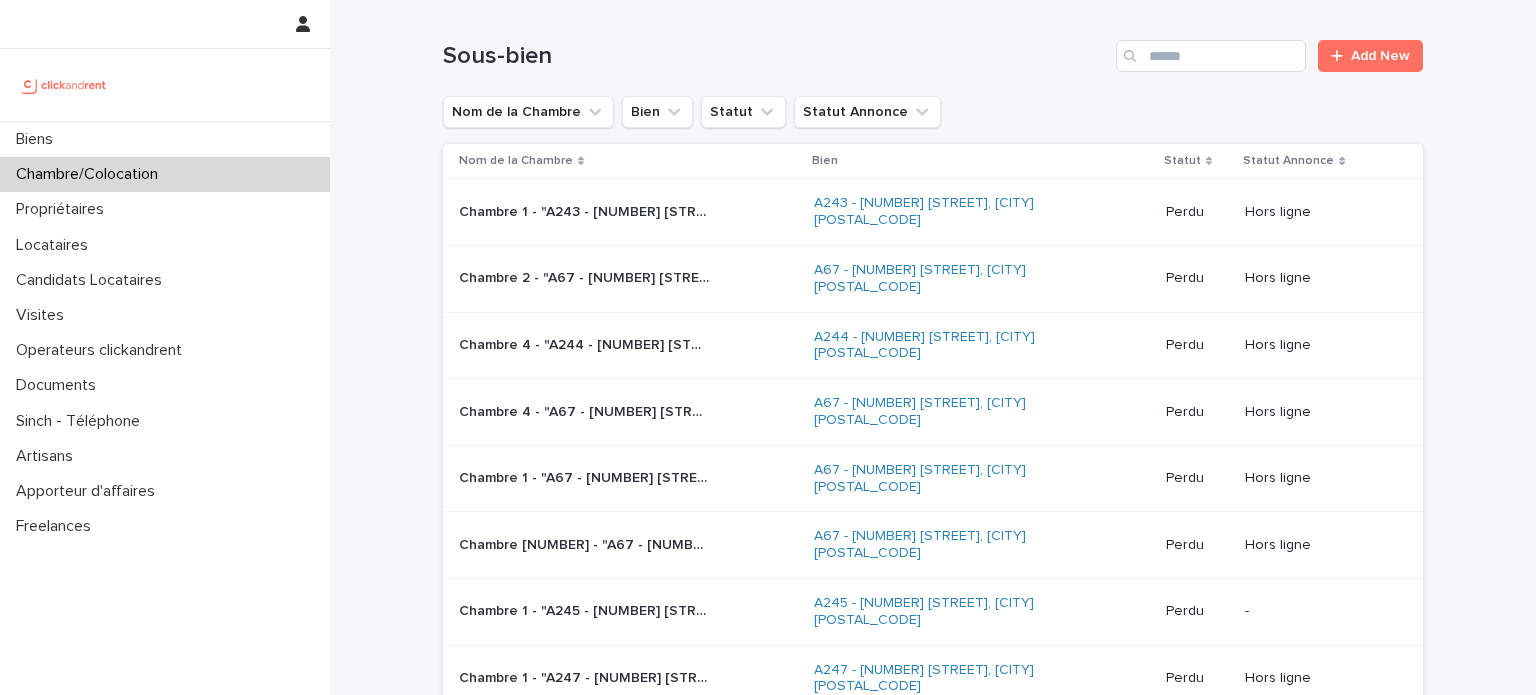 click on "Chambre/Colocation" at bounding box center [165, 174] 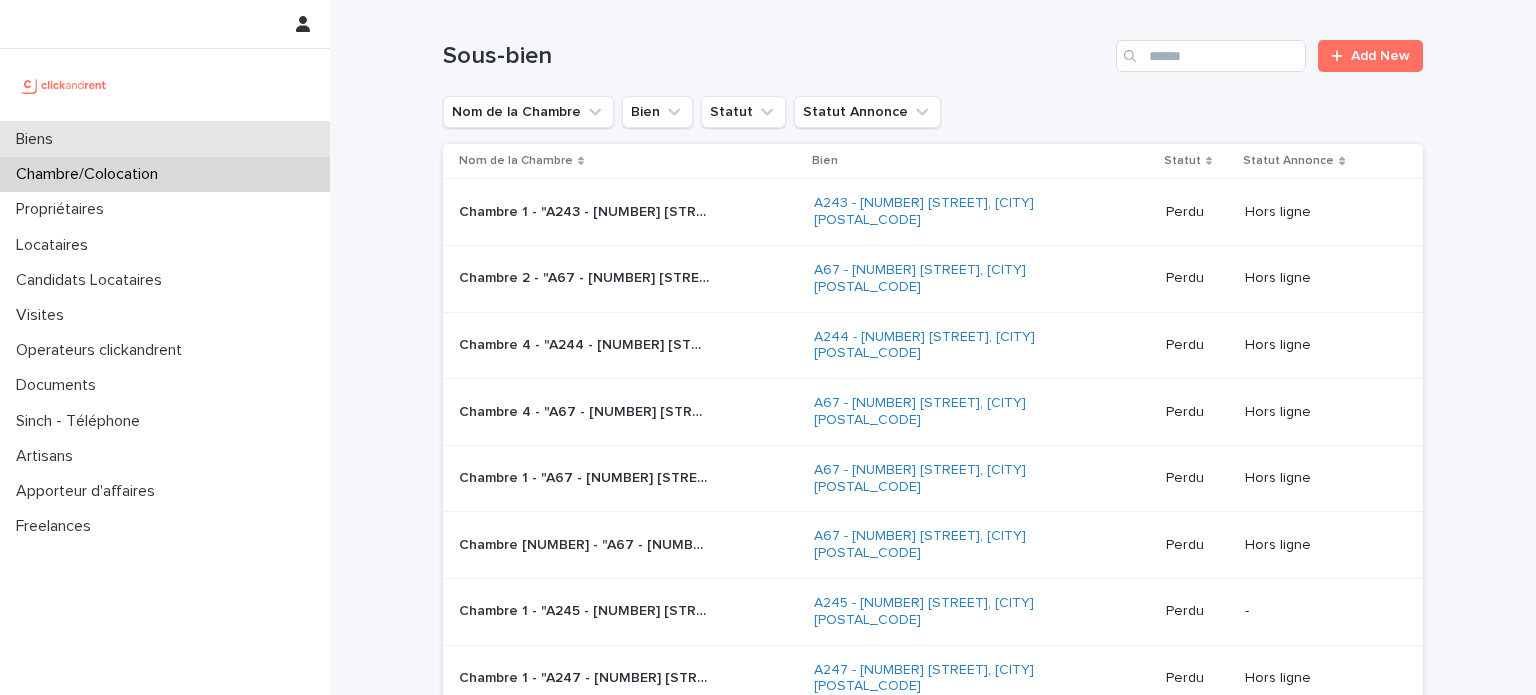 click on "Biens" at bounding box center [165, 139] 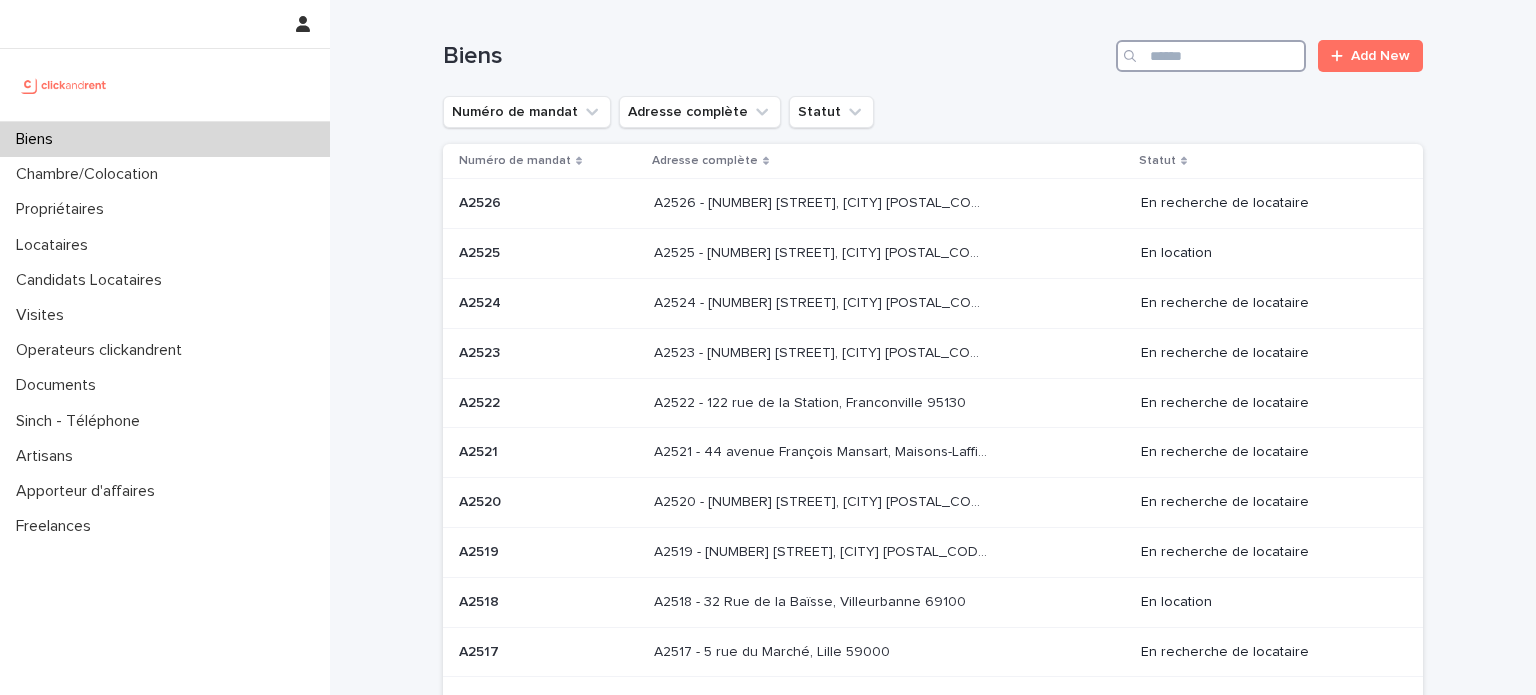 click at bounding box center (1211, 56) 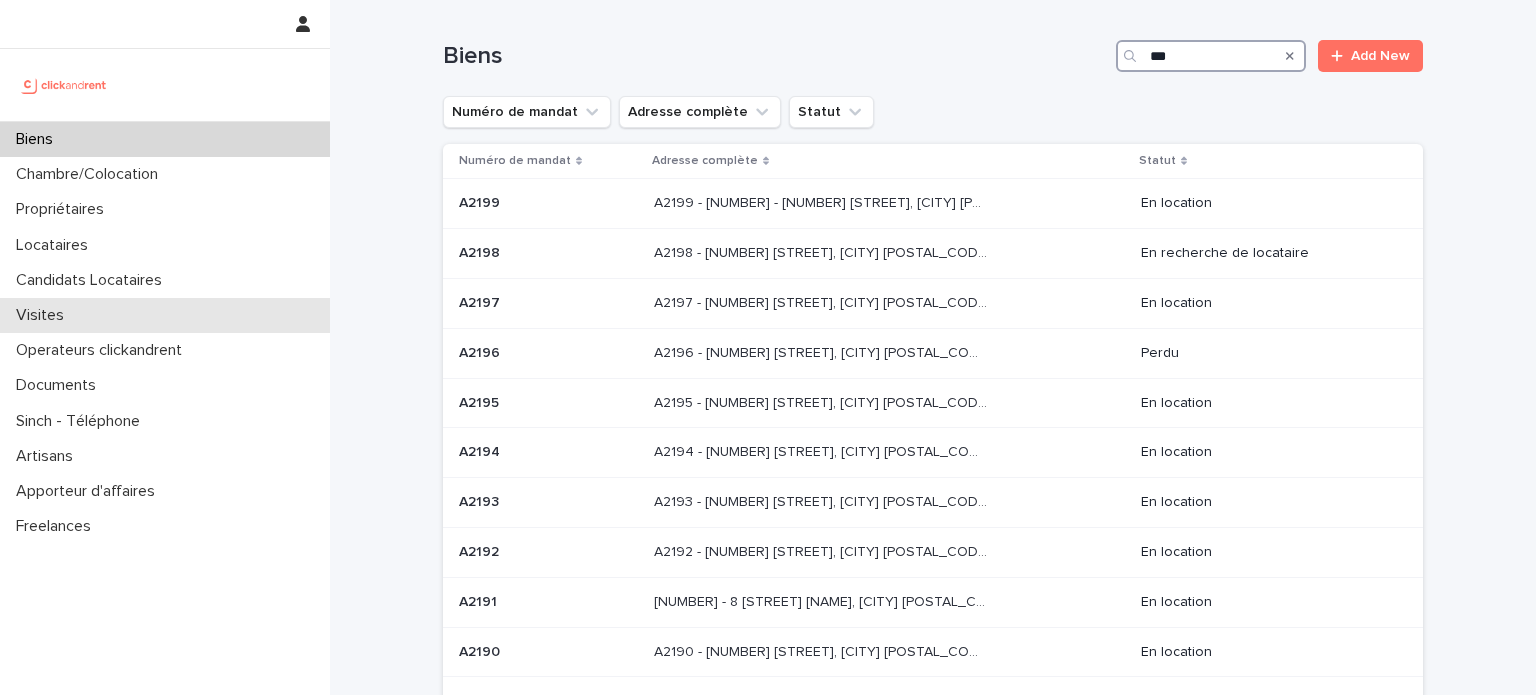 type on "***" 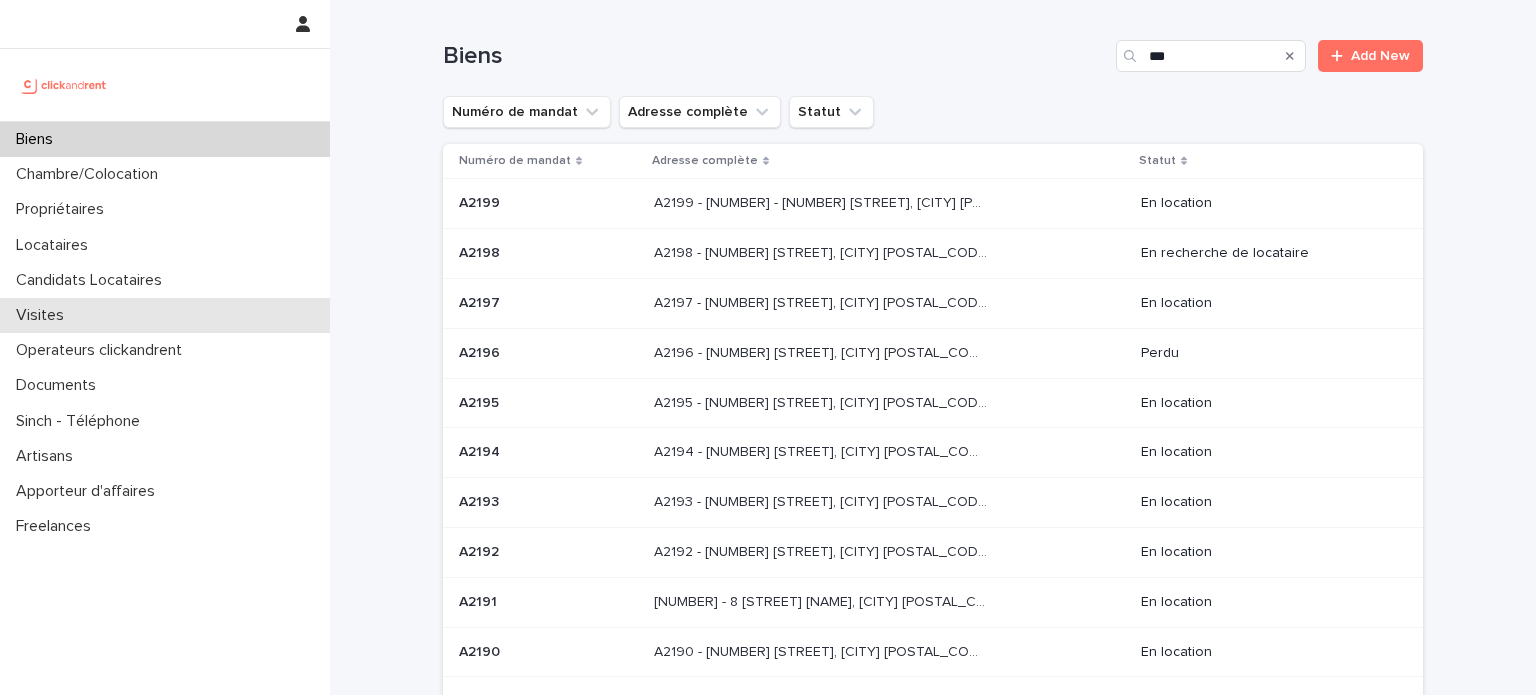 click on "Visites" at bounding box center [165, 315] 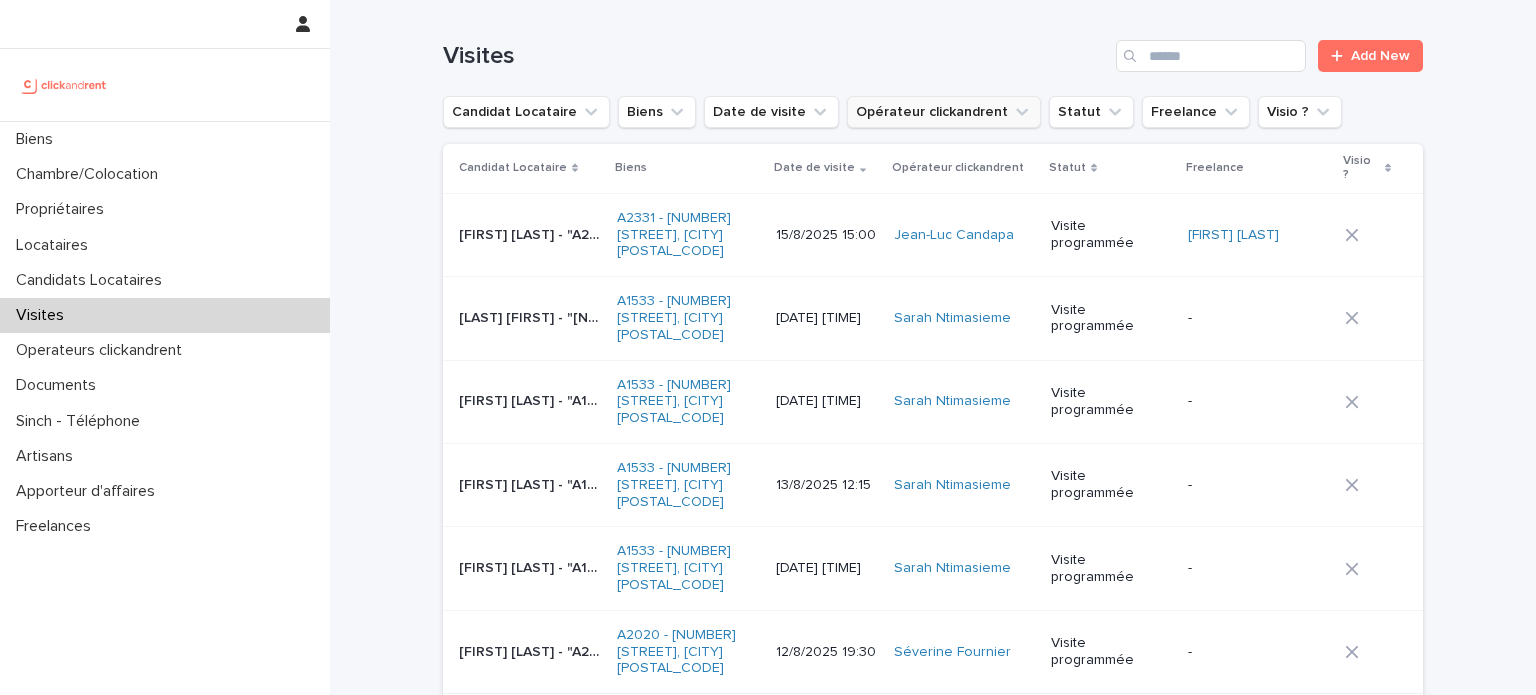 click 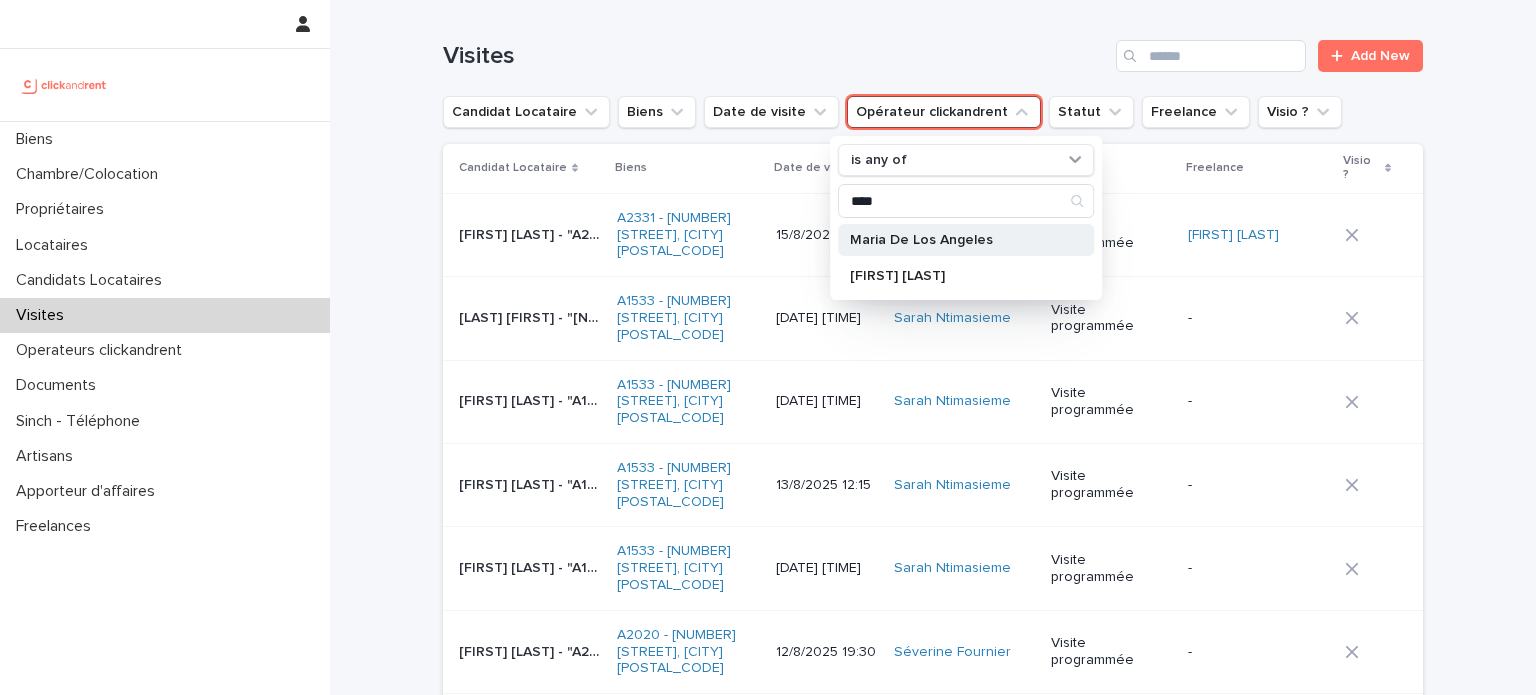 type on "****" 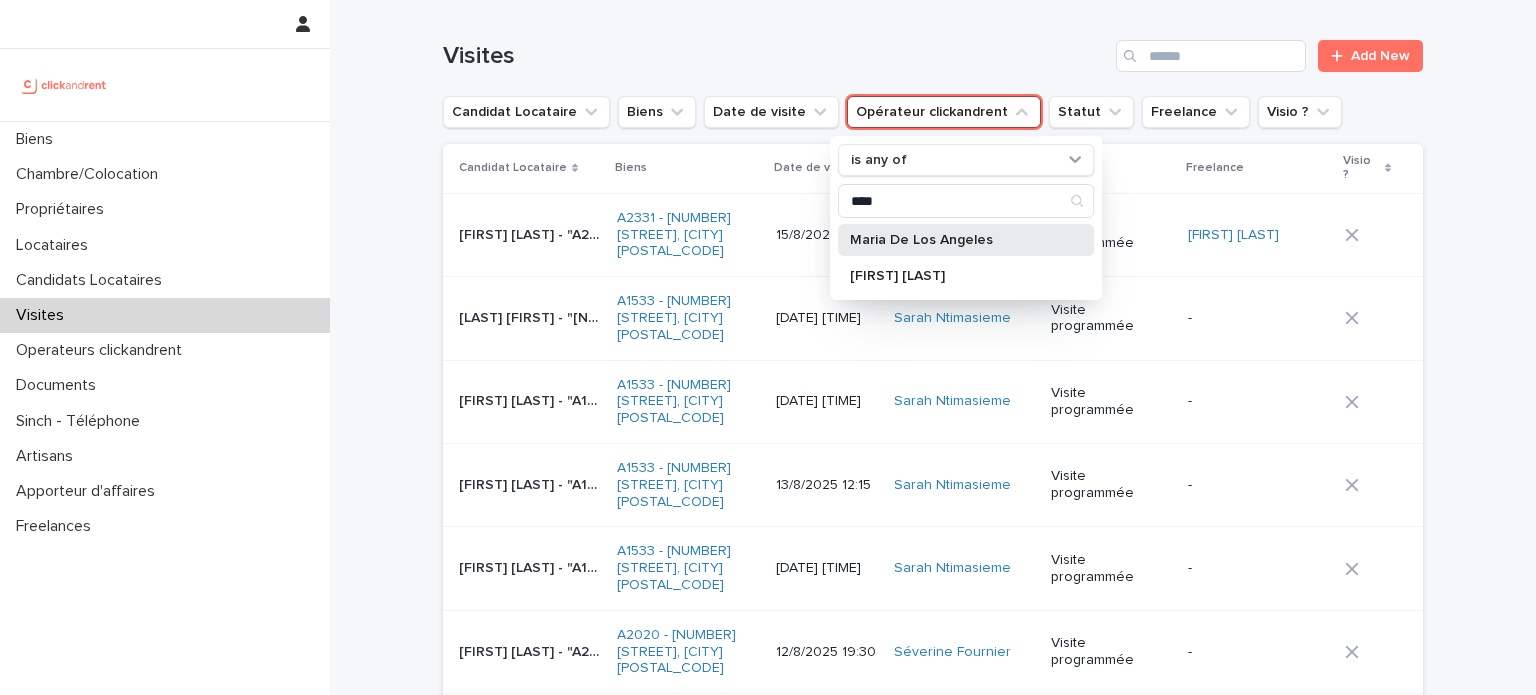 click on "Maria De Los Angeles" at bounding box center (966, 240) 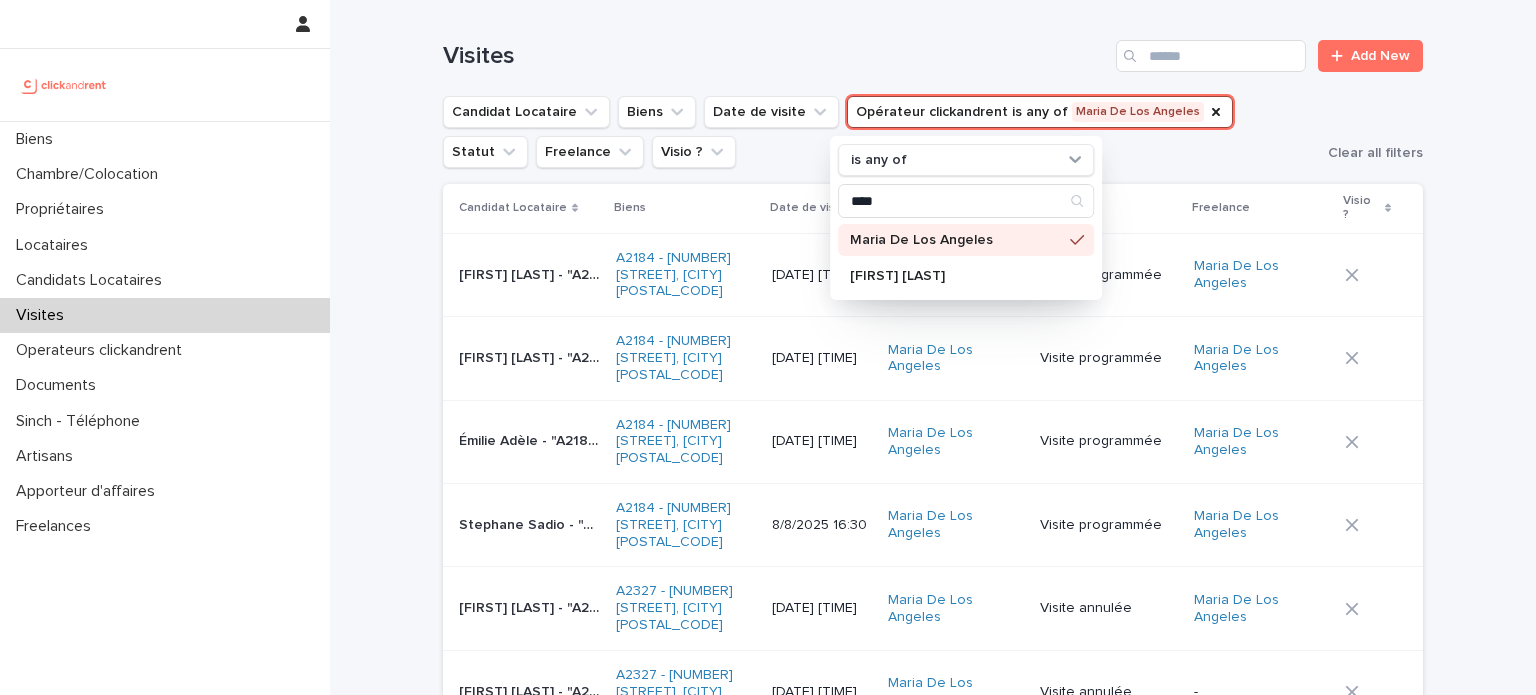 click on "Loading... Saving… Loading... Saving… Visites Add New Candidat Locataire Biens Date de visite Opérateur clickandrent is any of [FIRST] [LAST] is any of **** [FIRST] [LAST] [FIRST] [LAST] Statut Freelance Visio ? Clear all filters Candidat Locataire Biens Date de visite Opérateur clickandrent Statut Freelance Visio ? [FIRST] [LAST] - "A2184 - [NUMBER] [STREET], [CITY] [POSTAL_CODE]" [FIRST] [LAST] - "A2184 - [NUMBER] [STREET], [CITY] [POSTAL_CODE]   A2184 - [NUMBER] [STREET], [CITY] [POSTAL_CODE]   [DATE] [TIME] [FIRST] [LAST]   Visite programmée [FIRST] [LAST]   [FIRST] [LAST] - "A2184 - [NUMBER] [STREET], [CITY] [POSTAL_CODE]" [FIRST] [LAST] - "A2184 - [NUMBER] [STREET], [CITY] [POSTAL_CODE]     [DATE] [TIME] [FIRST] [LAST]" at bounding box center (933, 1428) 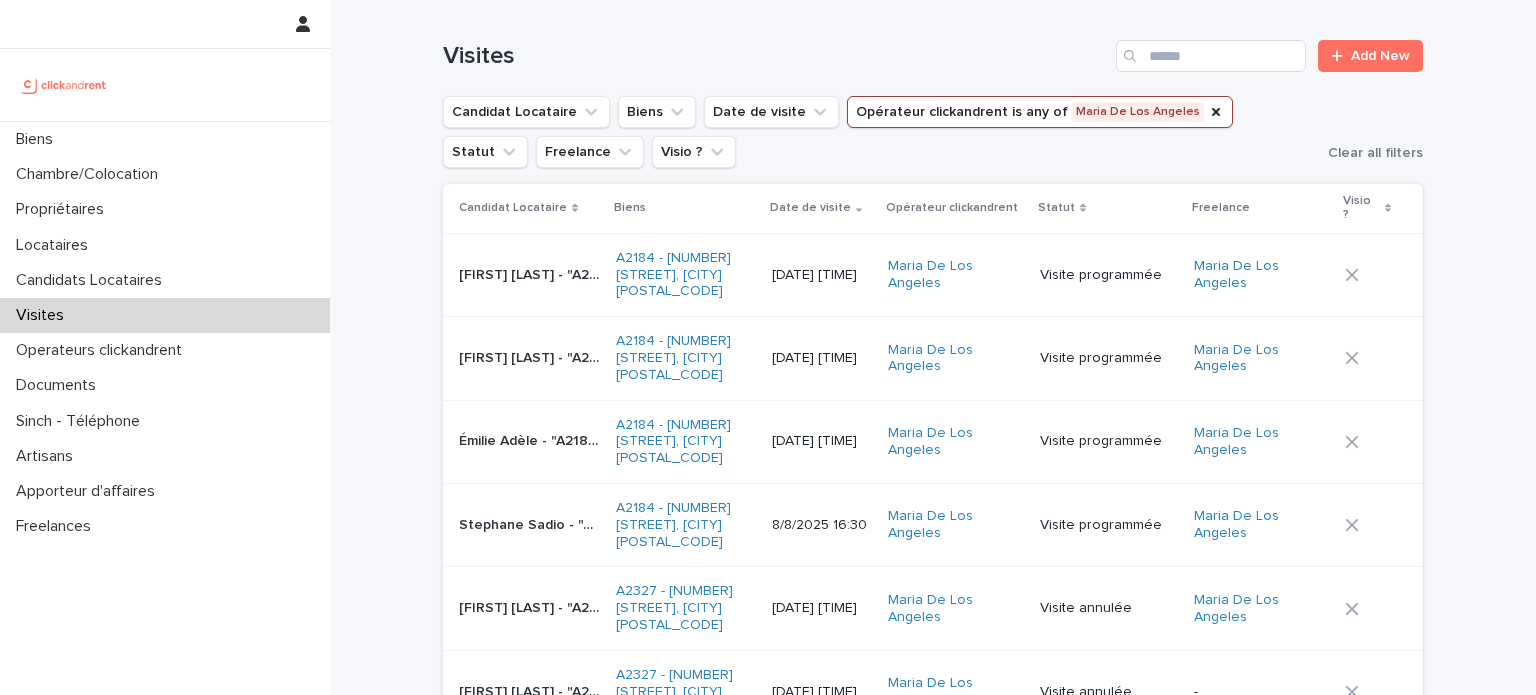 click on "Visite programmée" at bounding box center [1109, 525] 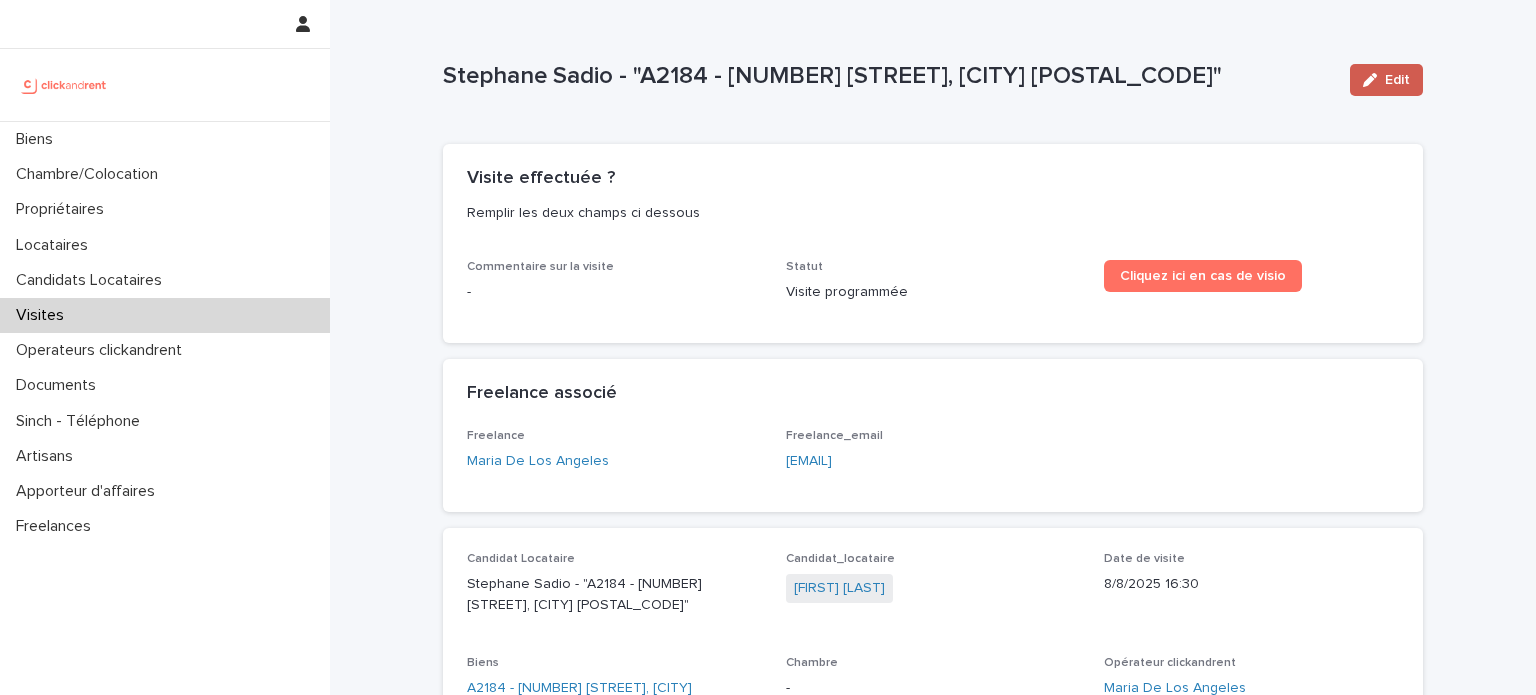 click at bounding box center (1374, 80) 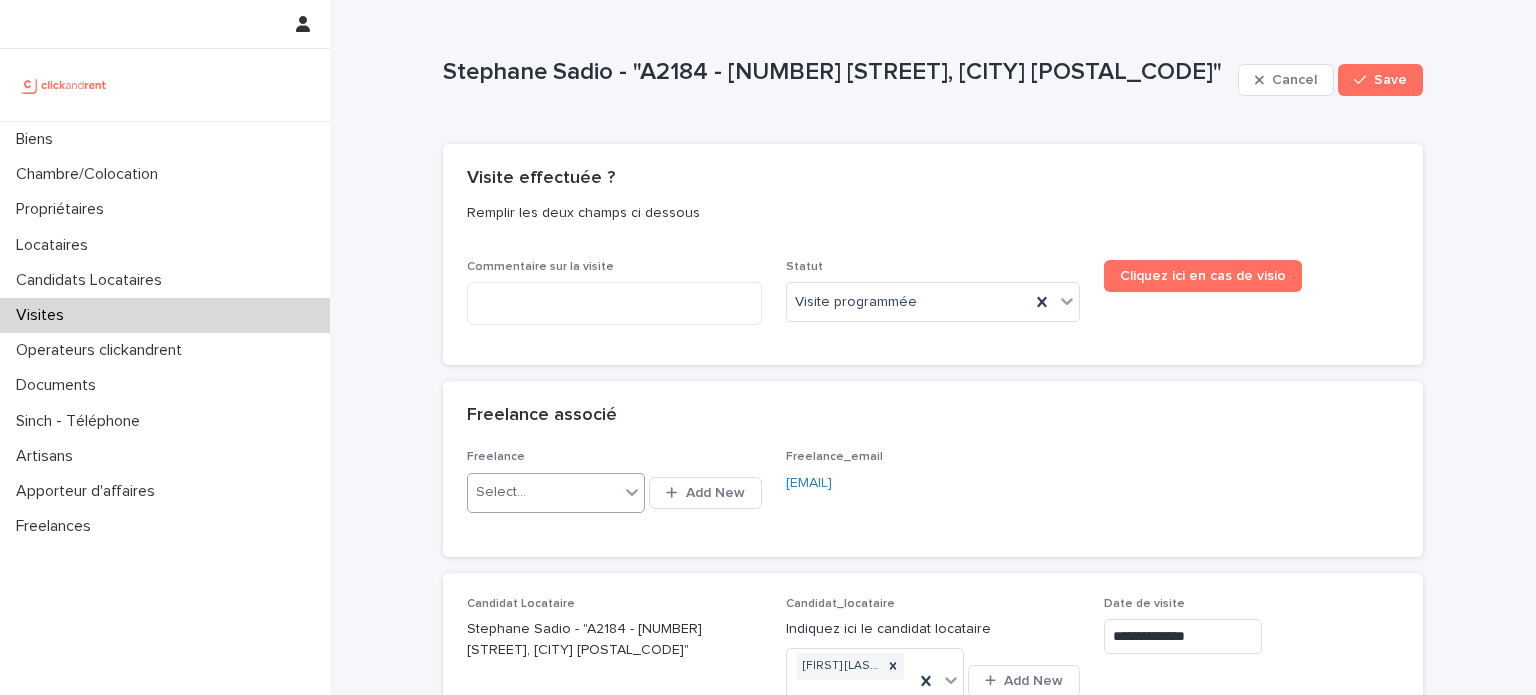 click 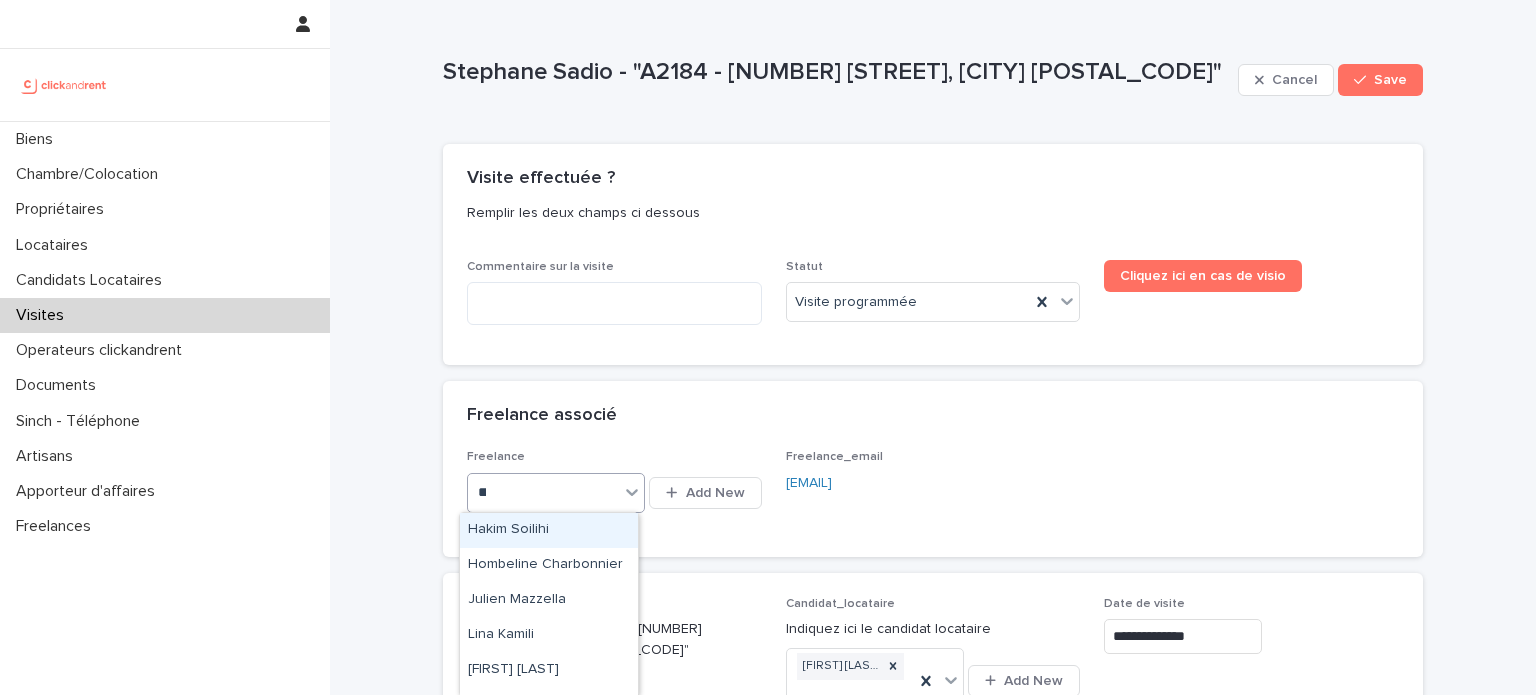 type on "***" 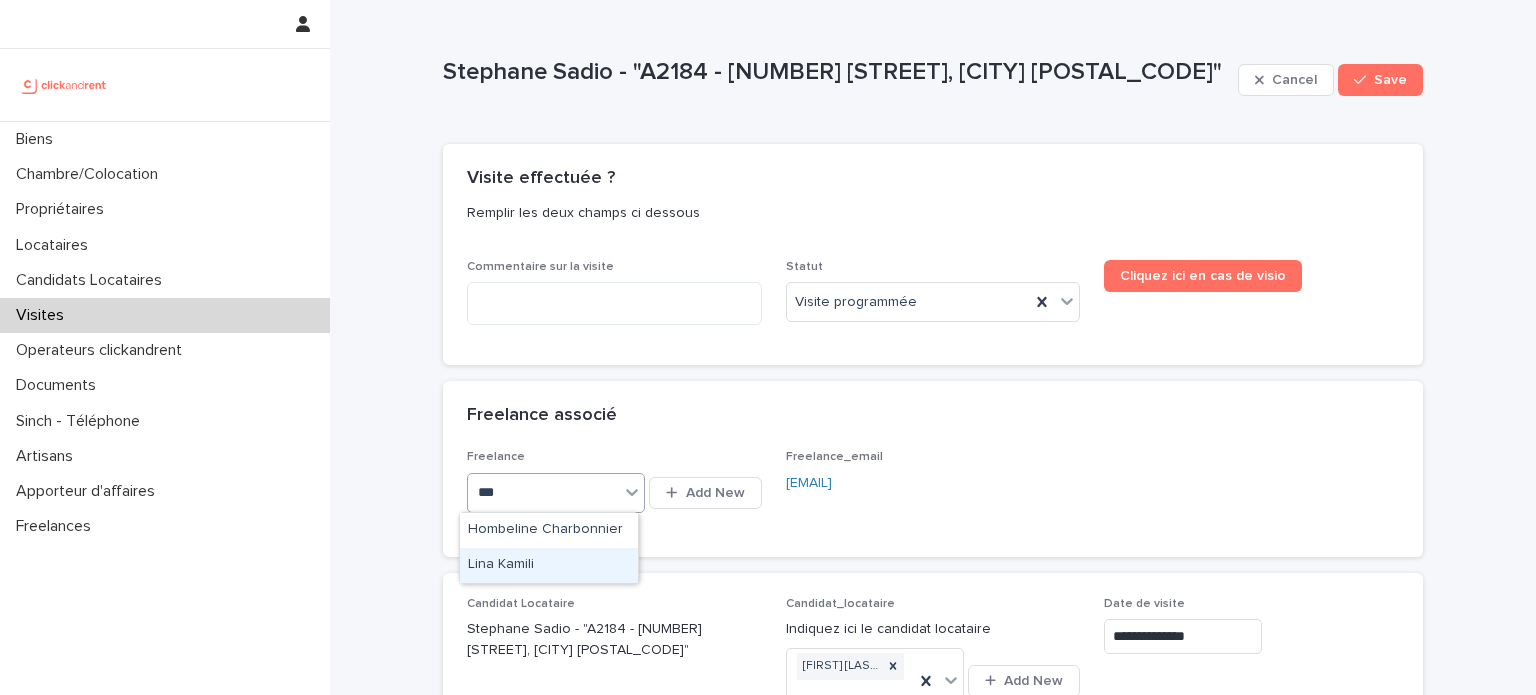 click on "Lina Kamili" at bounding box center (549, 565) 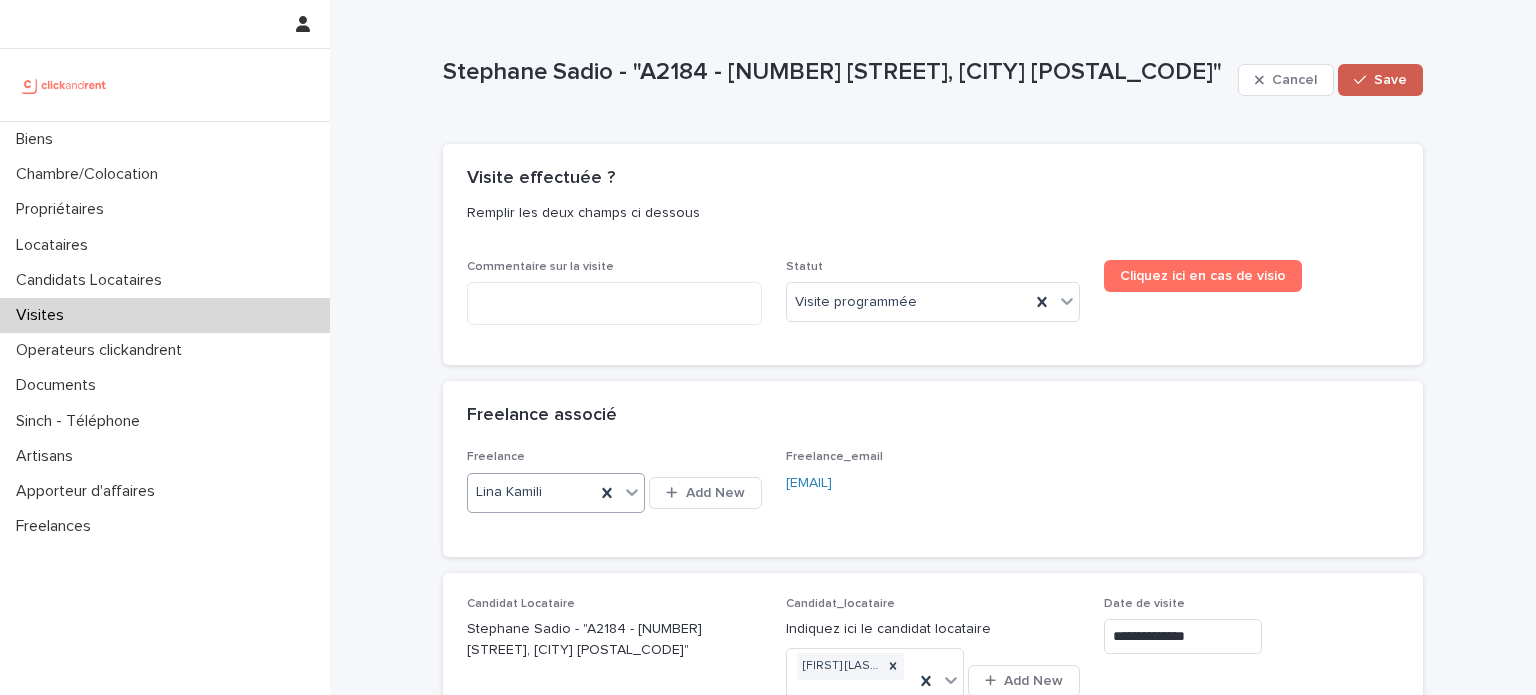 click on "Save" at bounding box center [1390, 80] 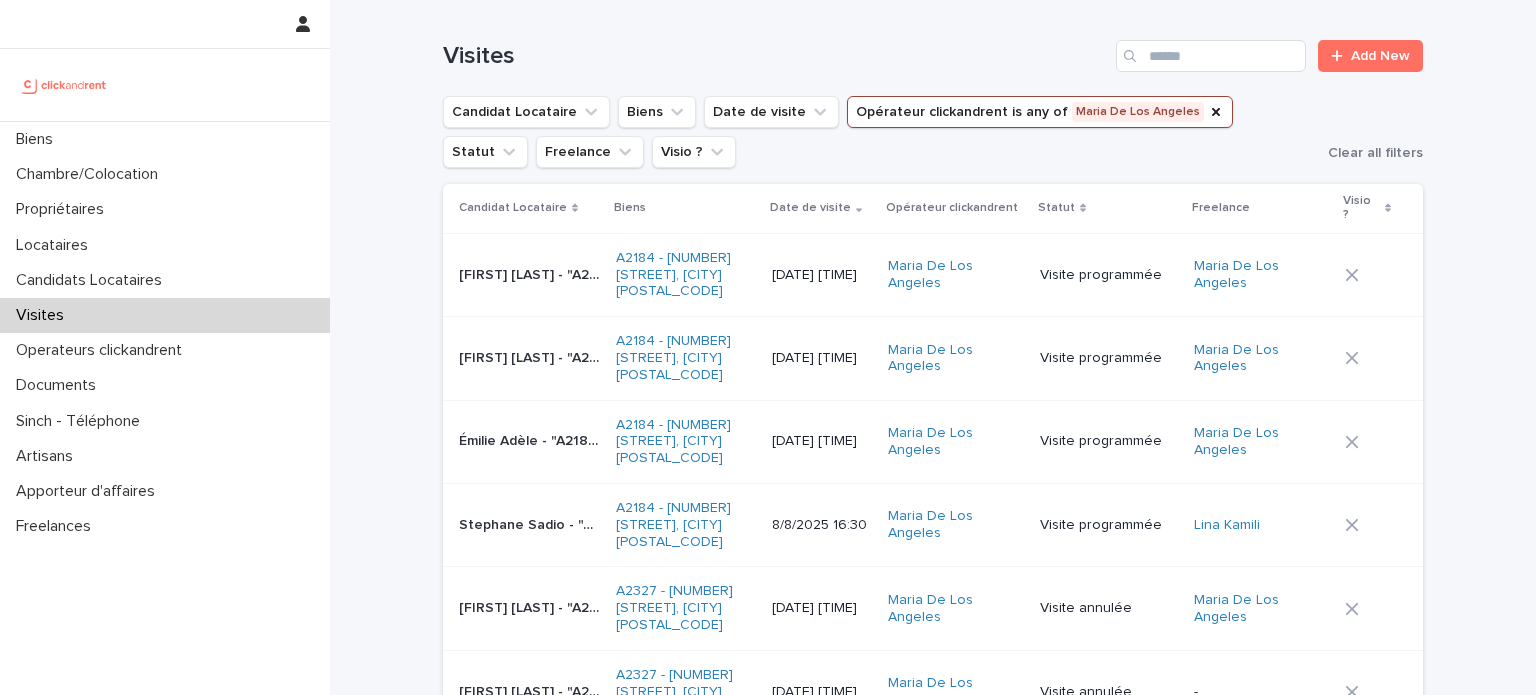 click on "Visite programmée" at bounding box center [1109, 441] 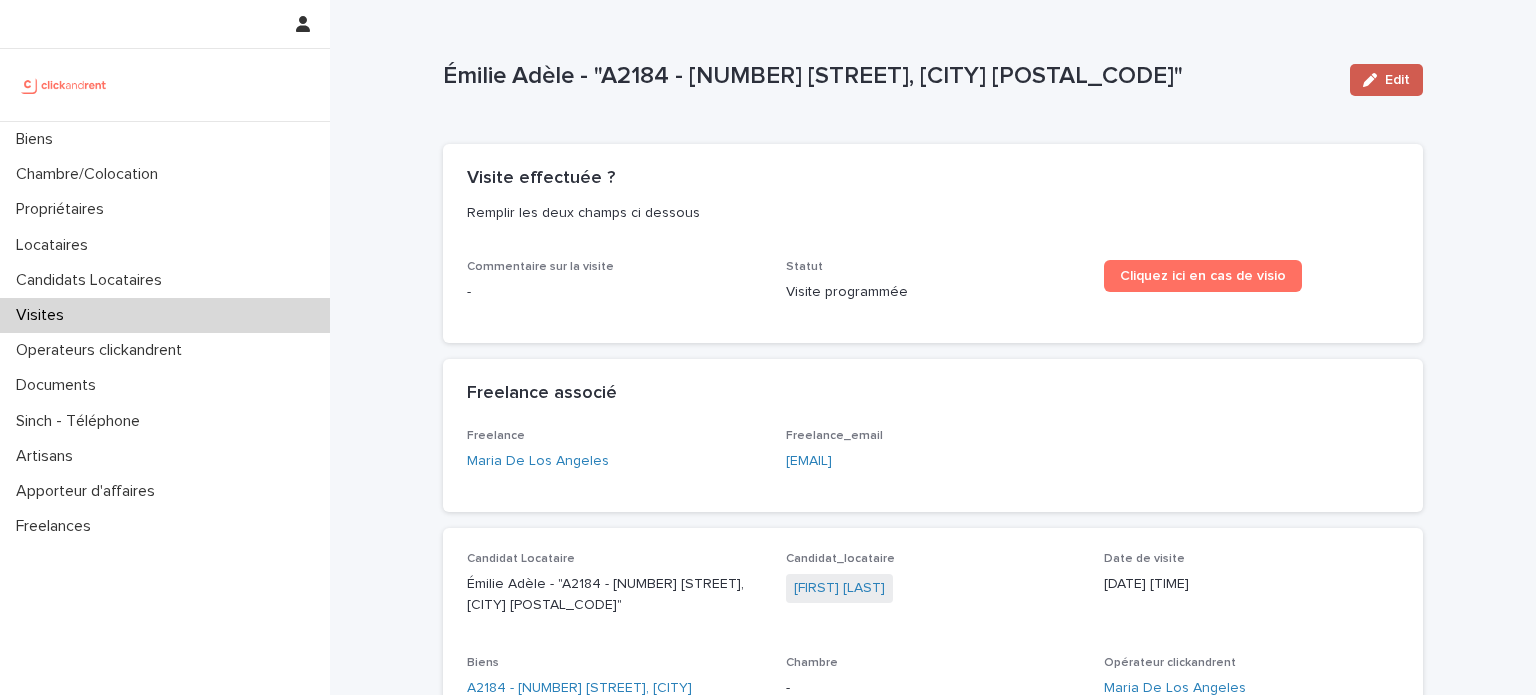 click on "Edit" at bounding box center (1386, 80) 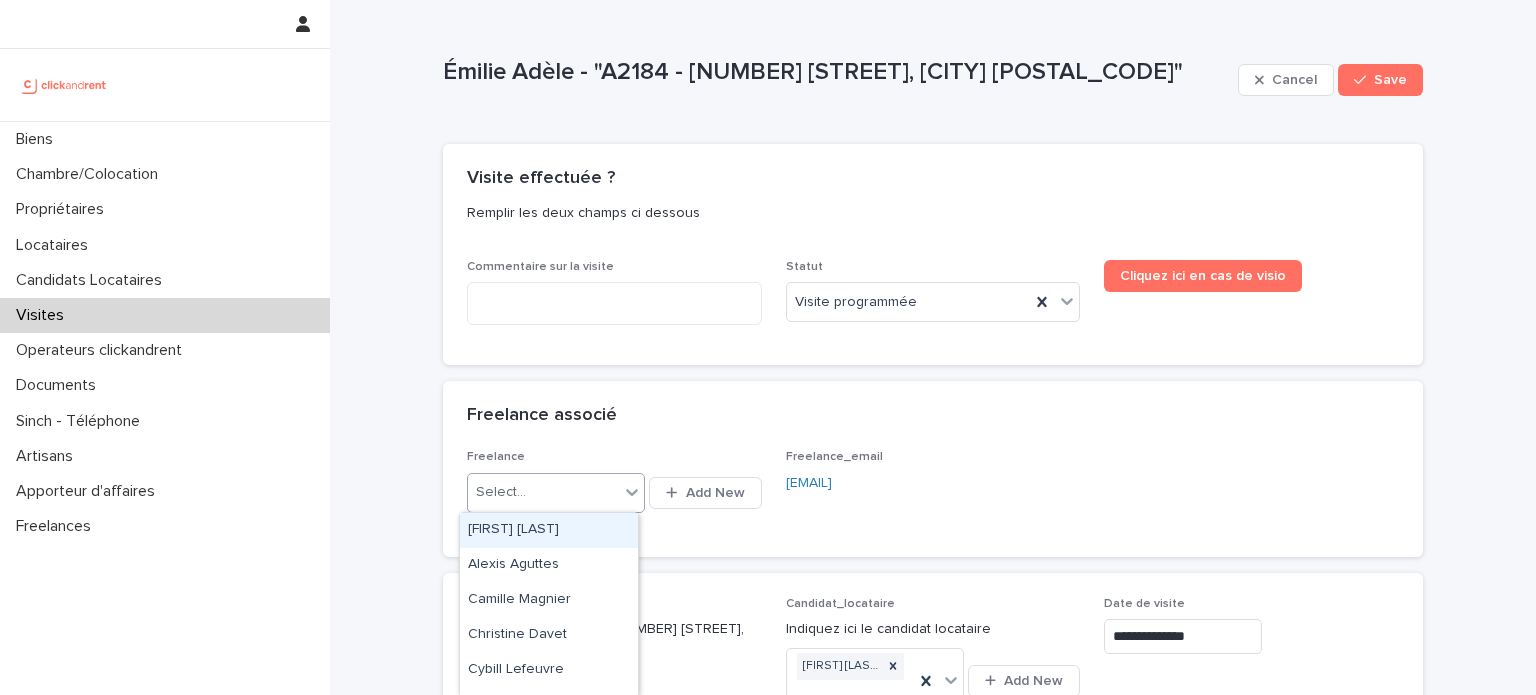 click 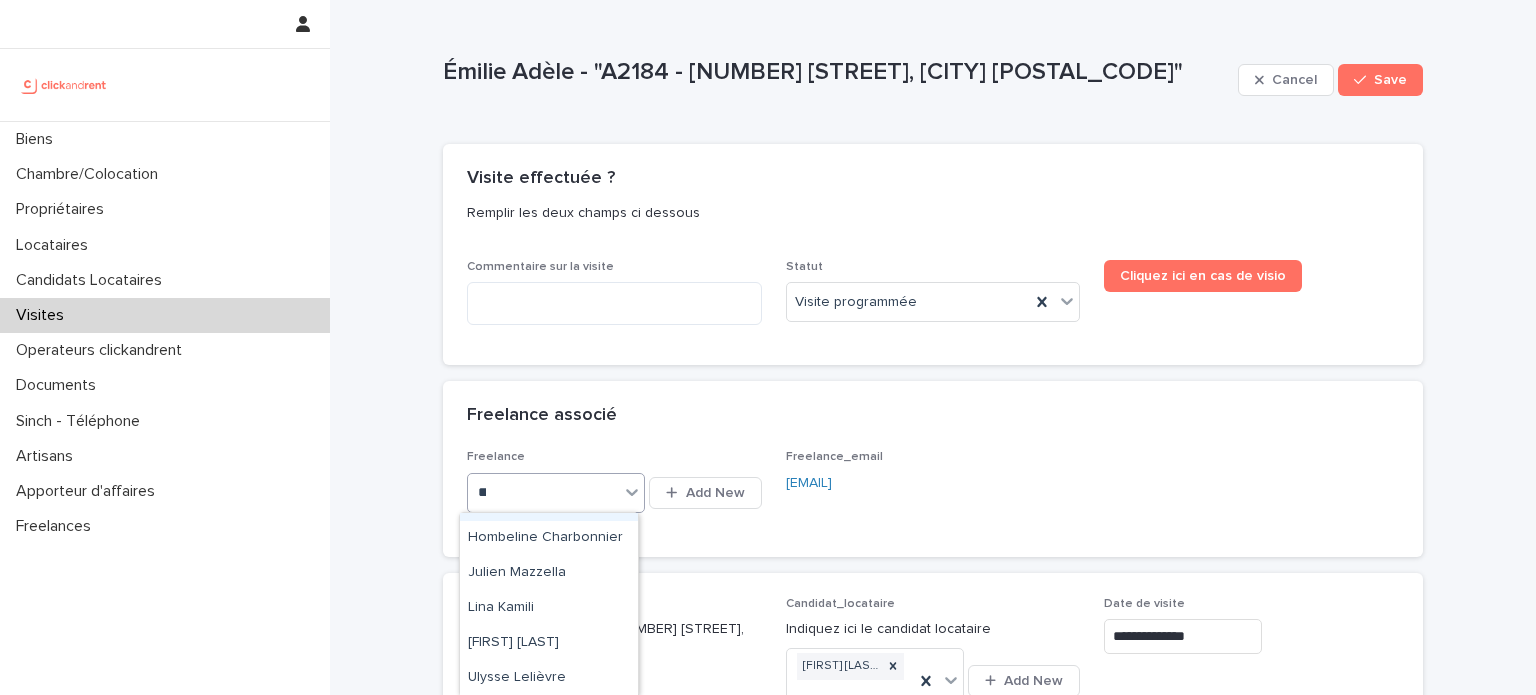 scroll, scrollTop: 28, scrollLeft: 0, axis: vertical 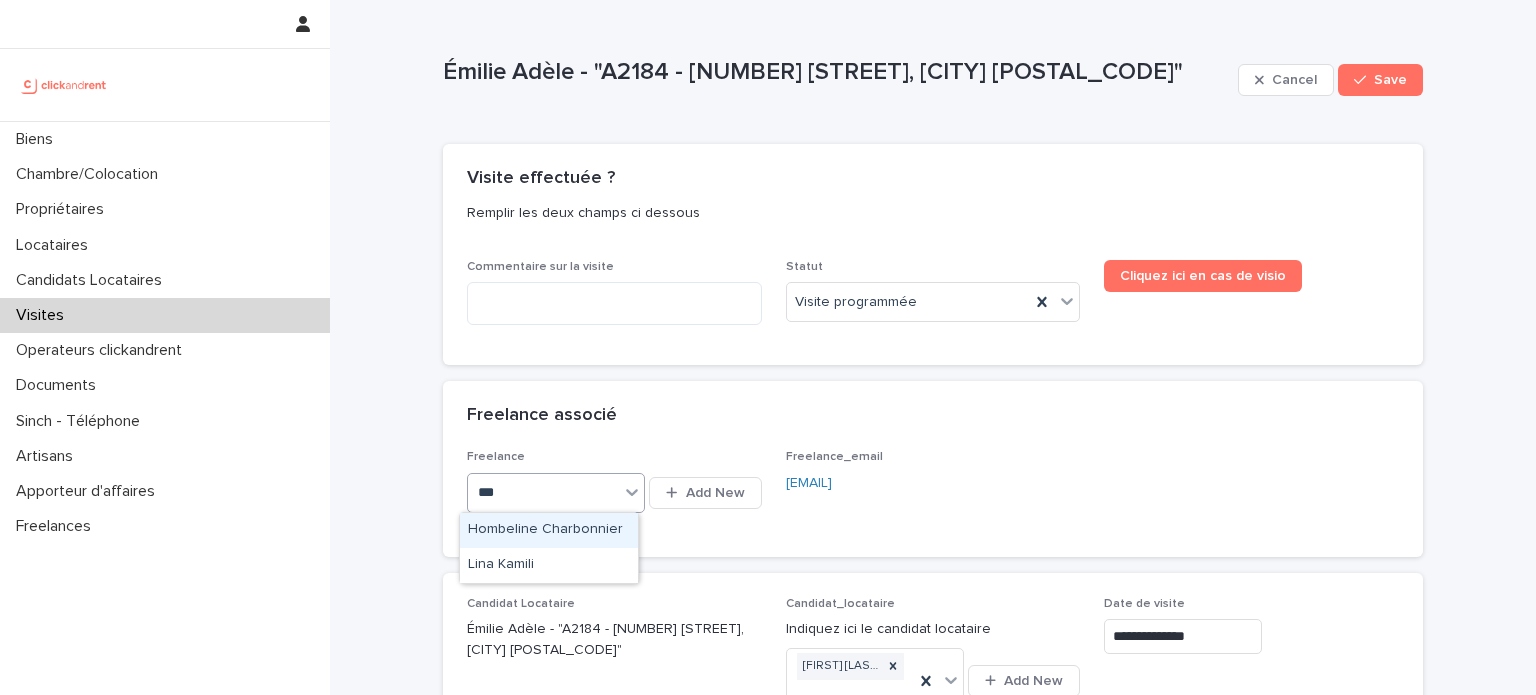 click on "Lina Kamili" at bounding box center [549, 565] 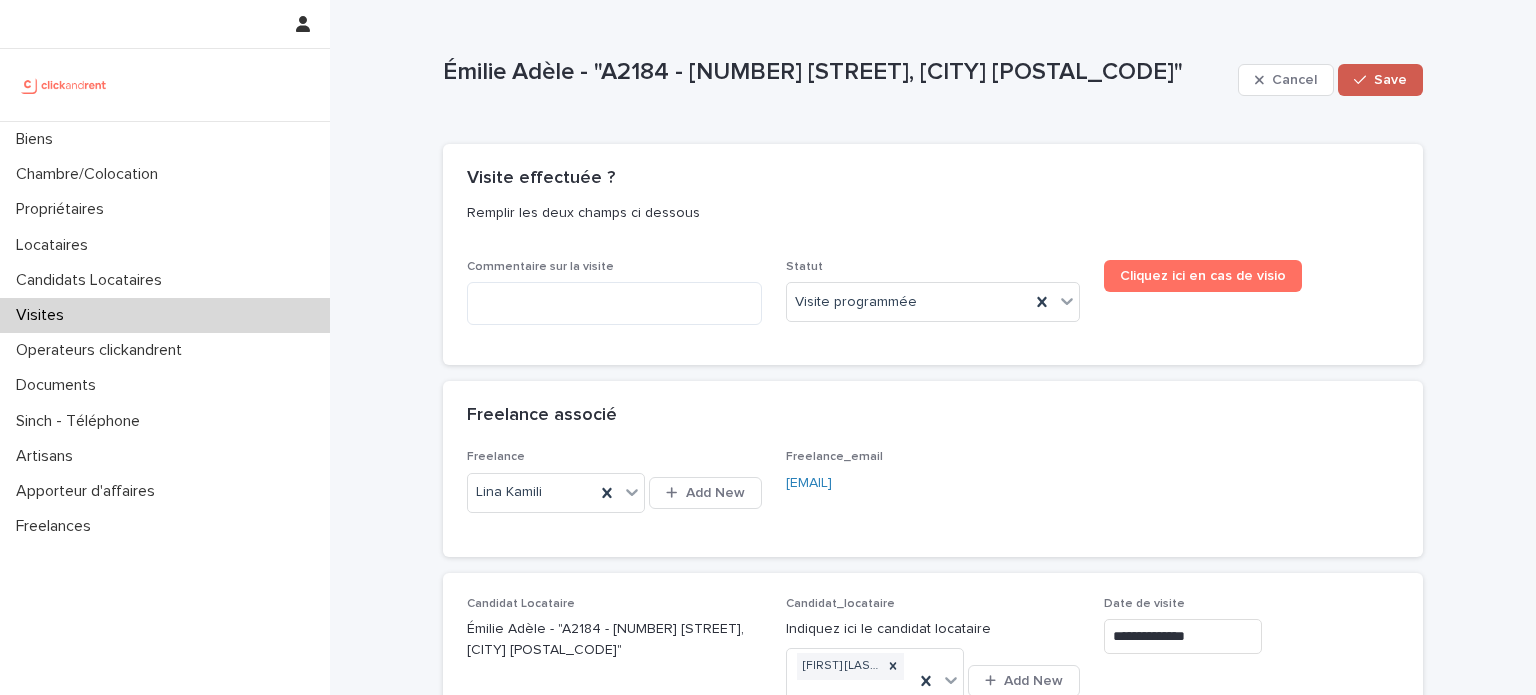 click on "Save" at bounding box center [1380, 80] 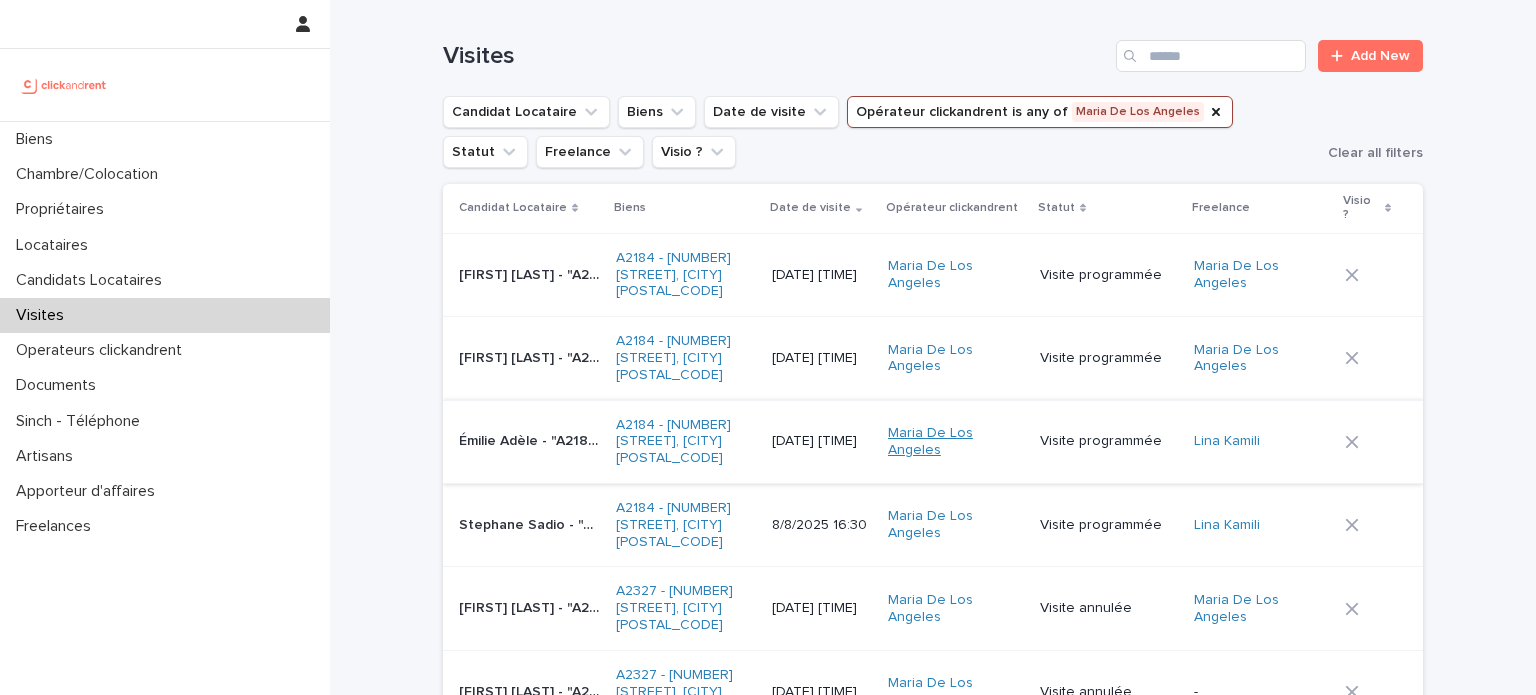 click on "Maria De Los Angeles" at bounding box center [956, 442] 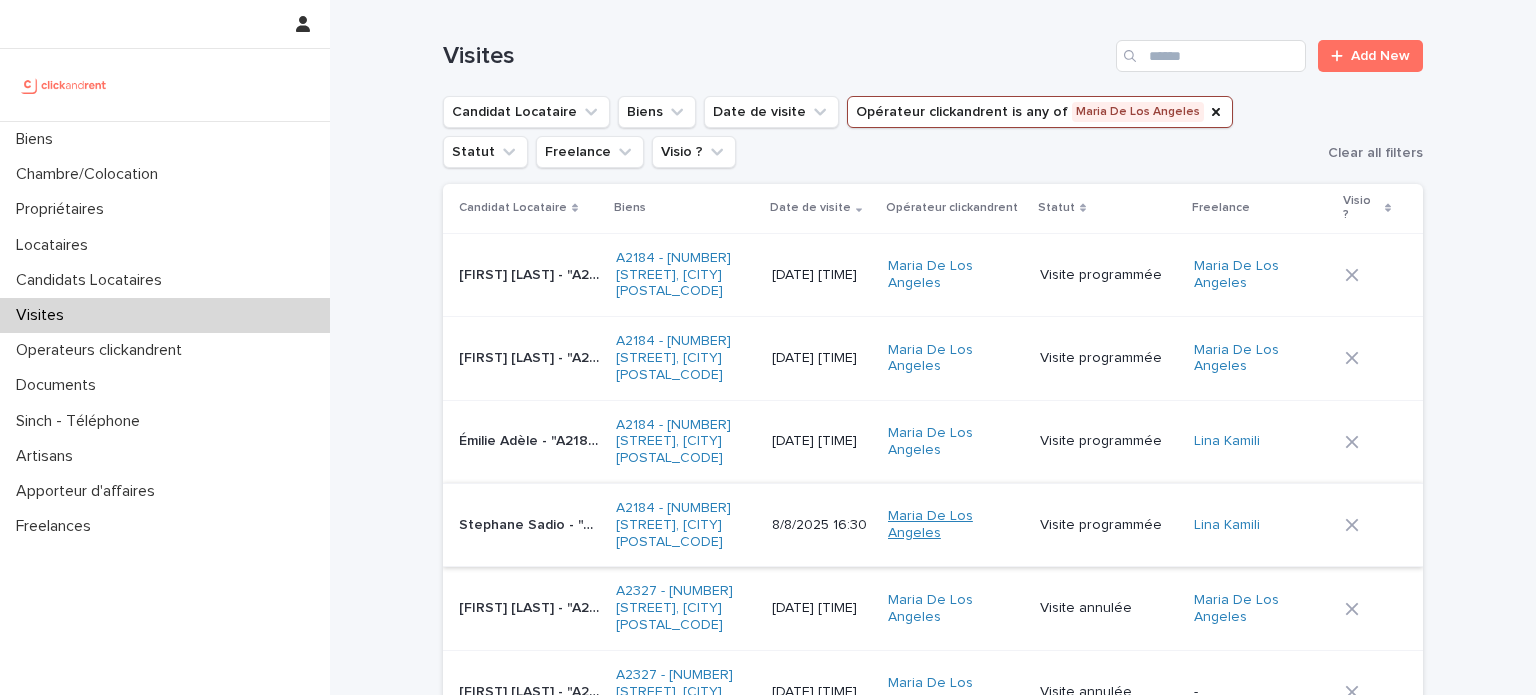 click on "Maria De Los Angeles" at bounding box center [956, 525] 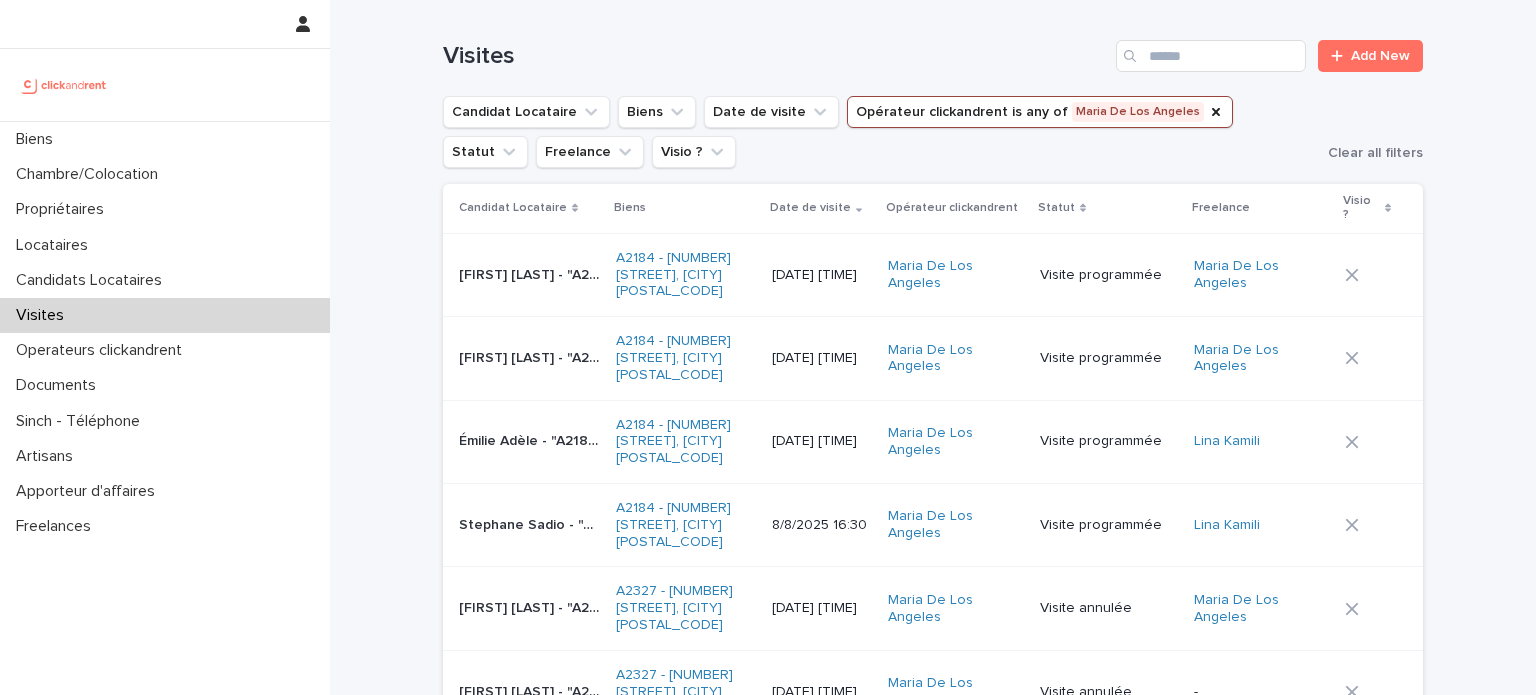 click on "Visite programmée" at bounding box center (1109, 525) 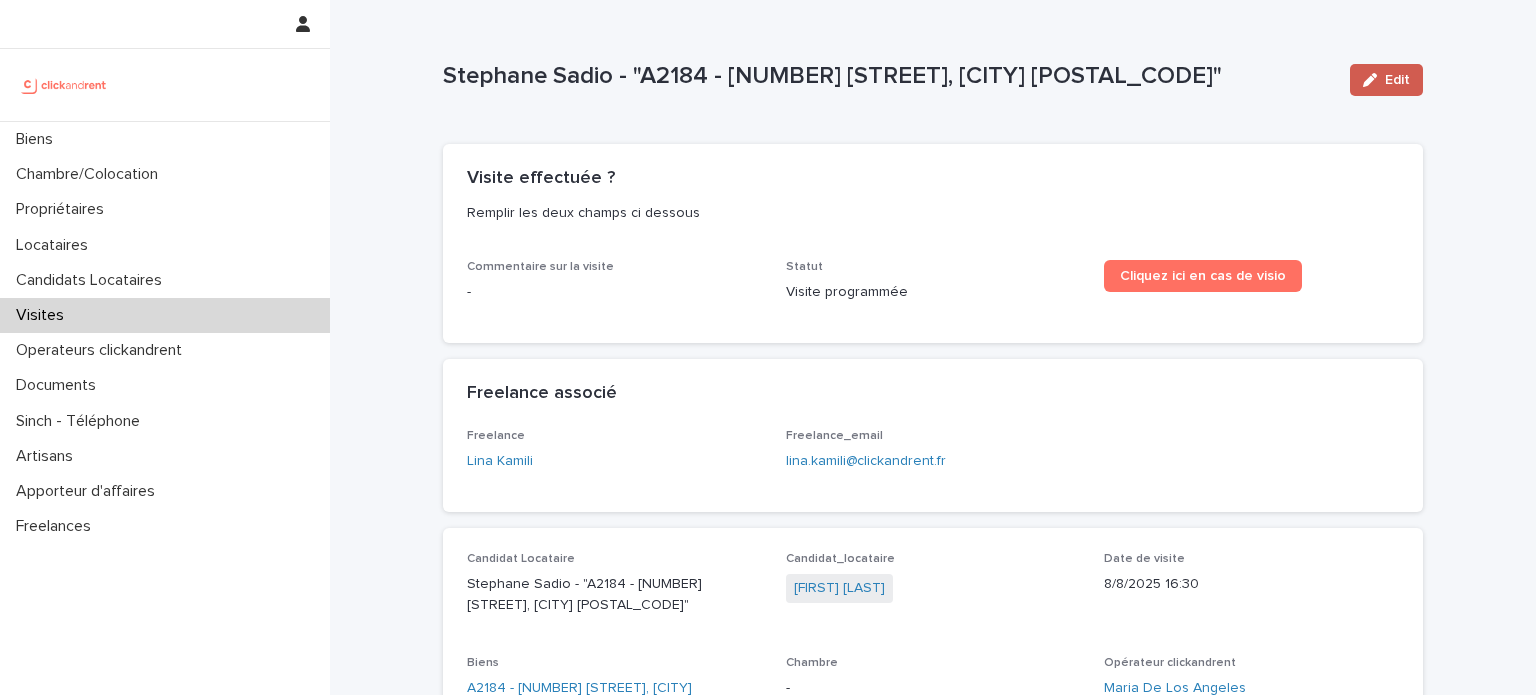 click 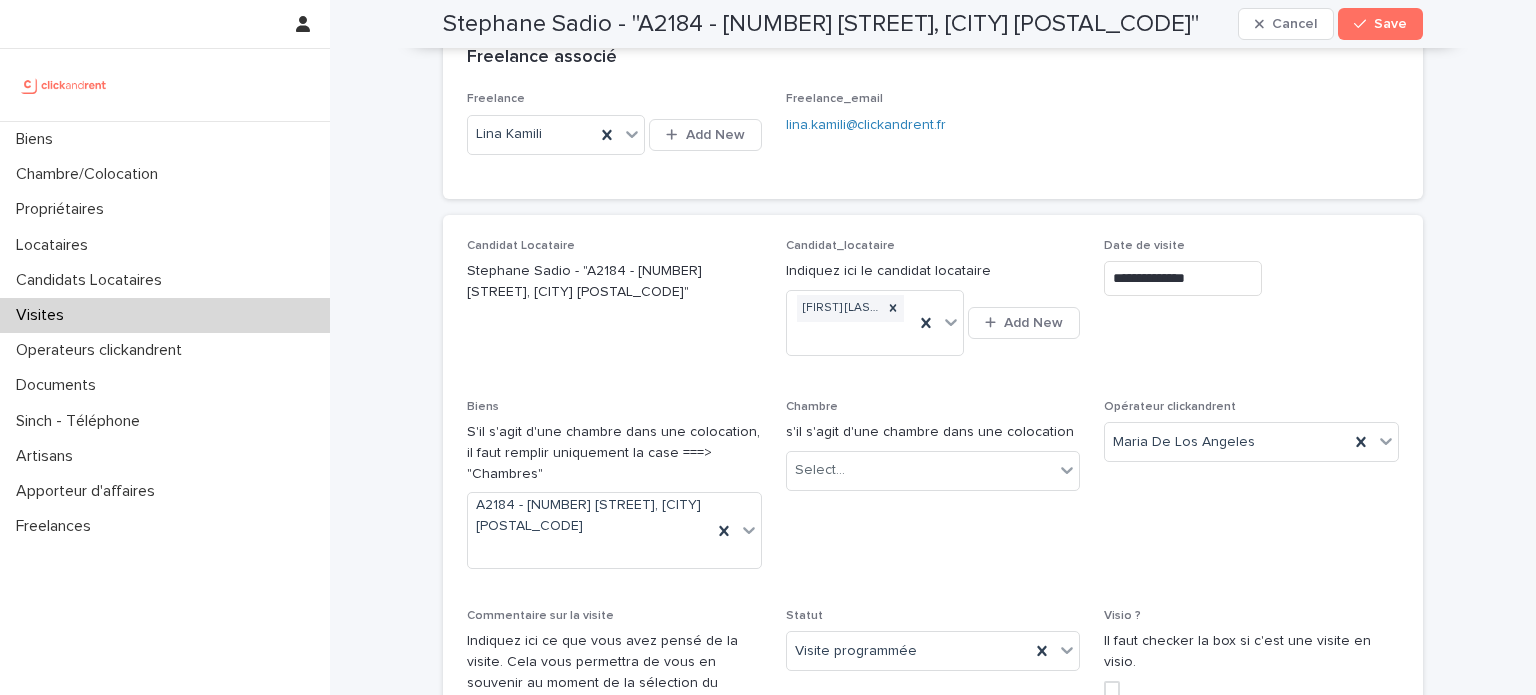 scroll, scrollTop: 359, scrollLeft: 0, axis: vertical 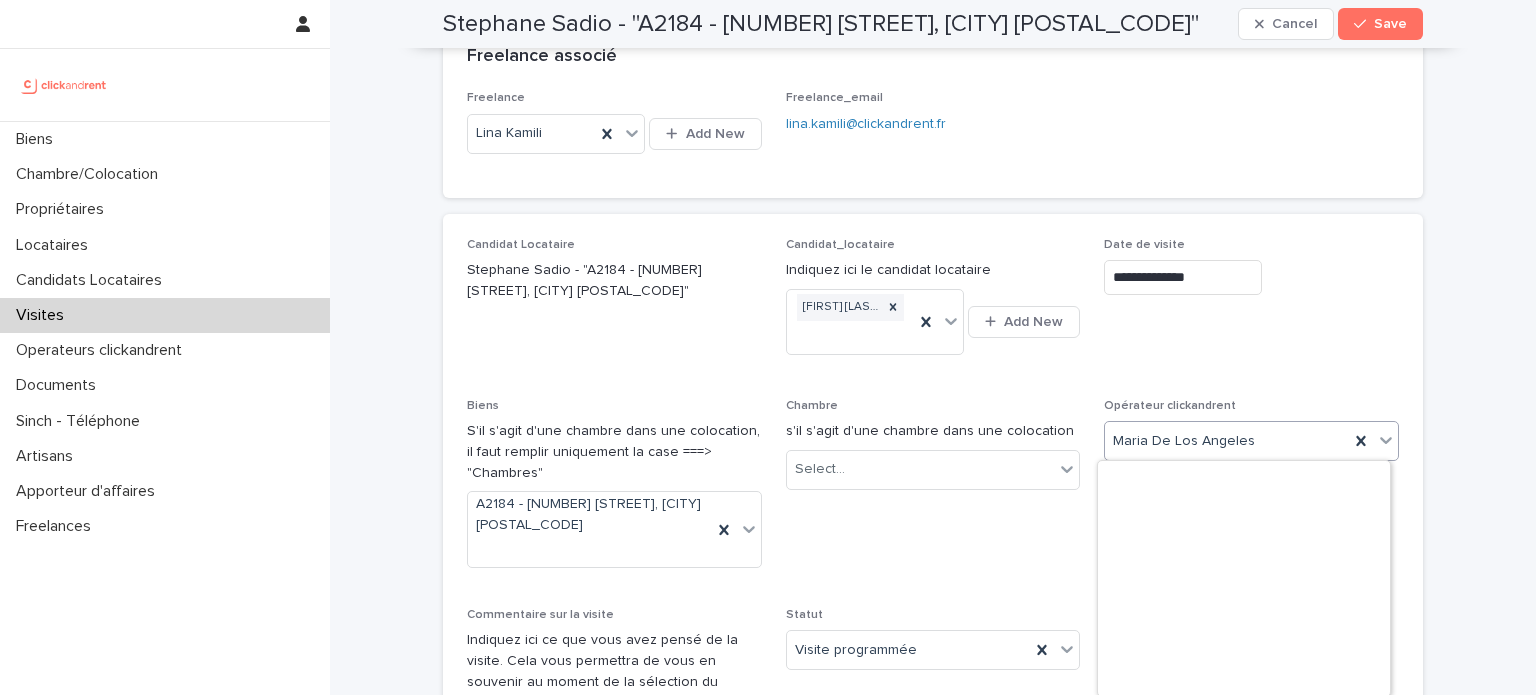 click on "Maria De Los Angeles" at bounding box center (1251, 441) 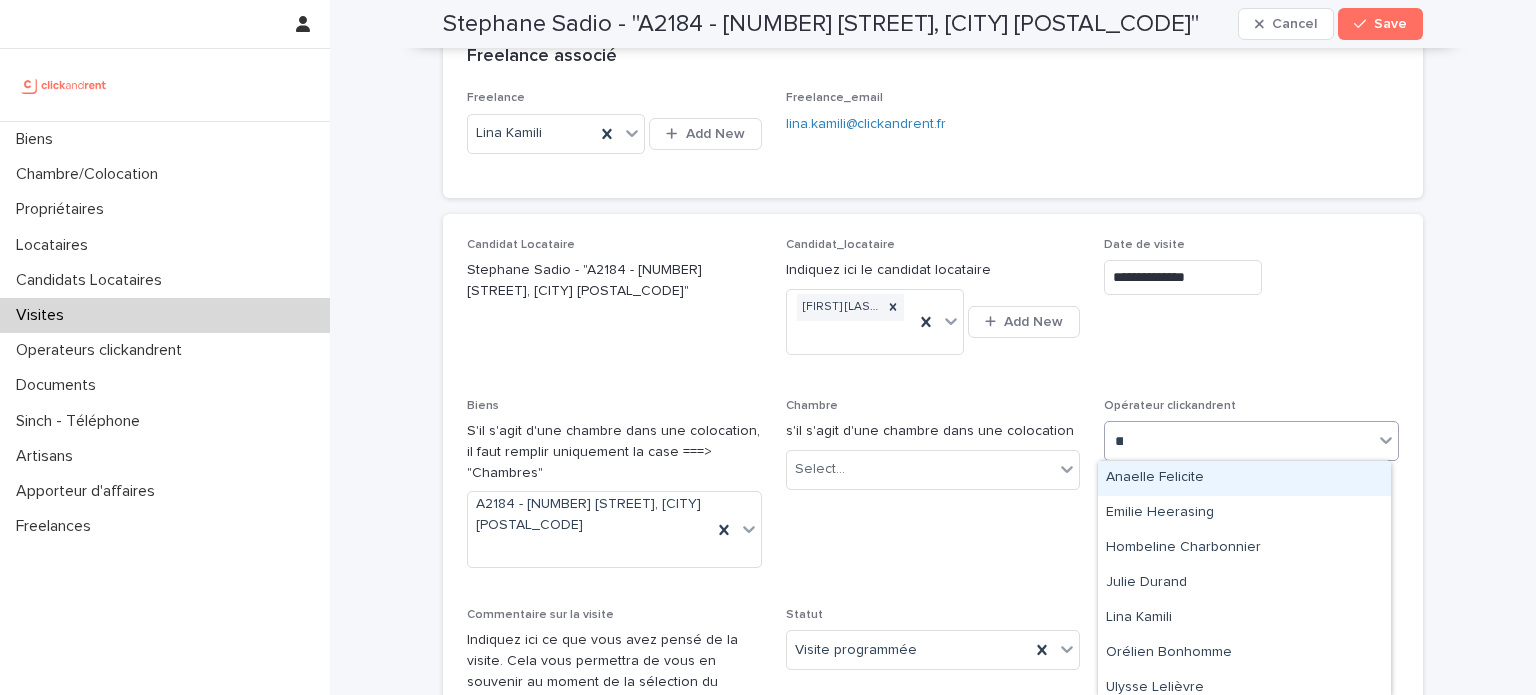type on "***" 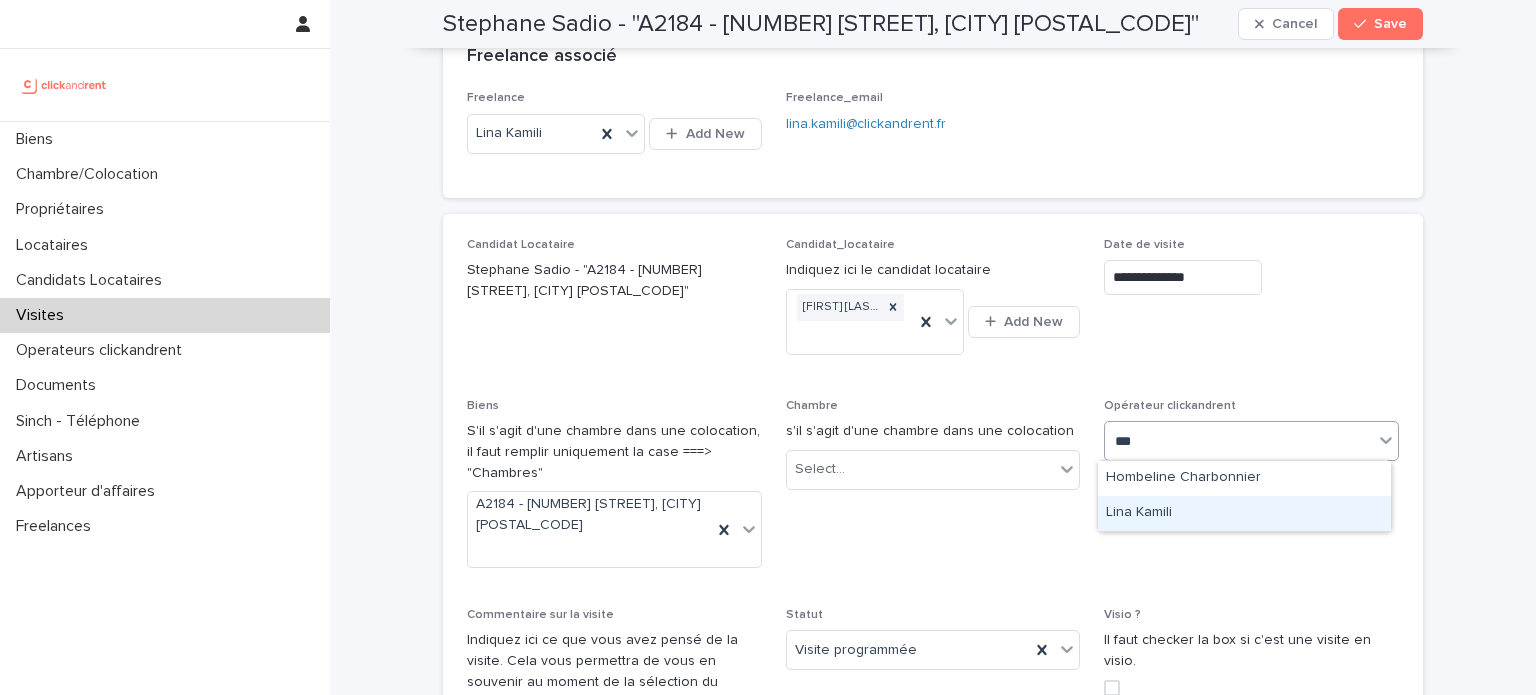 click on "Lina Kamili" at bounding box center (1244, 513) 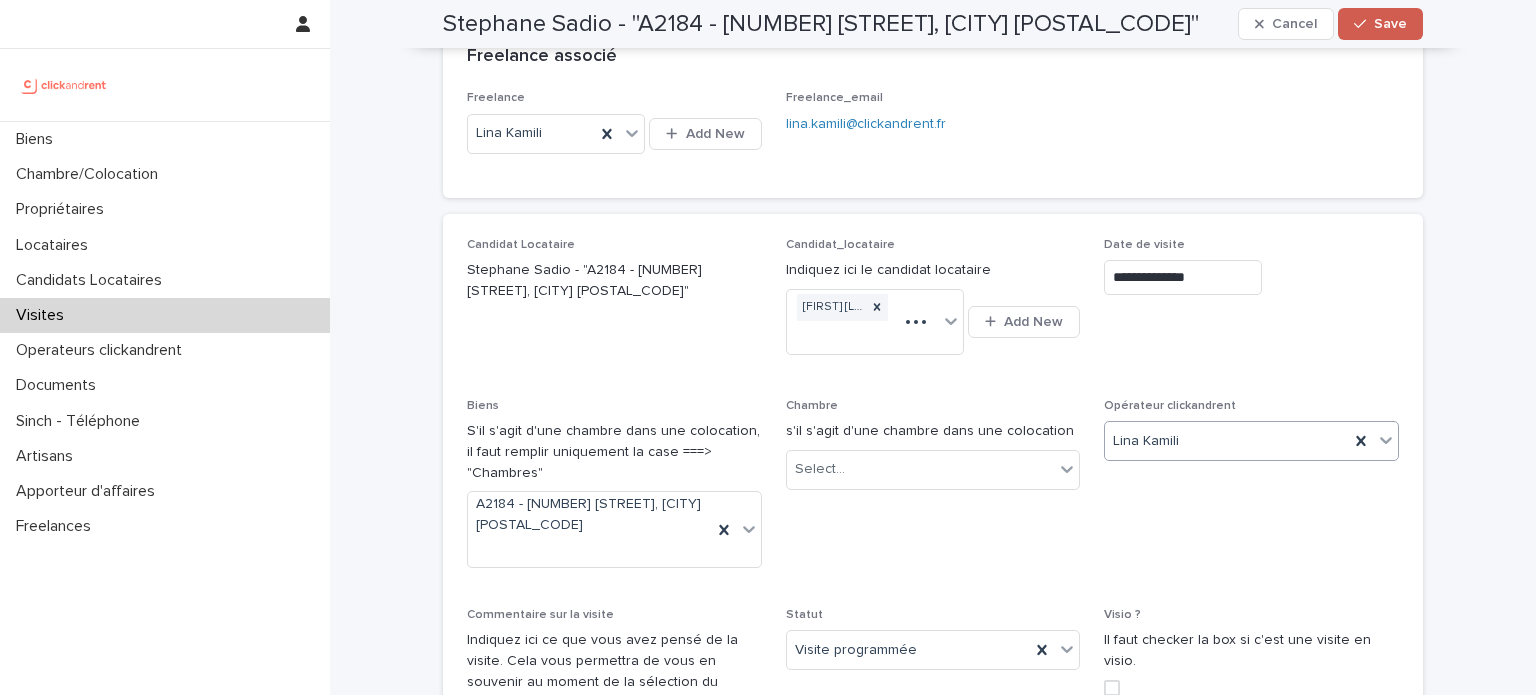 click on "Save" at bounding box center [1380, 24] 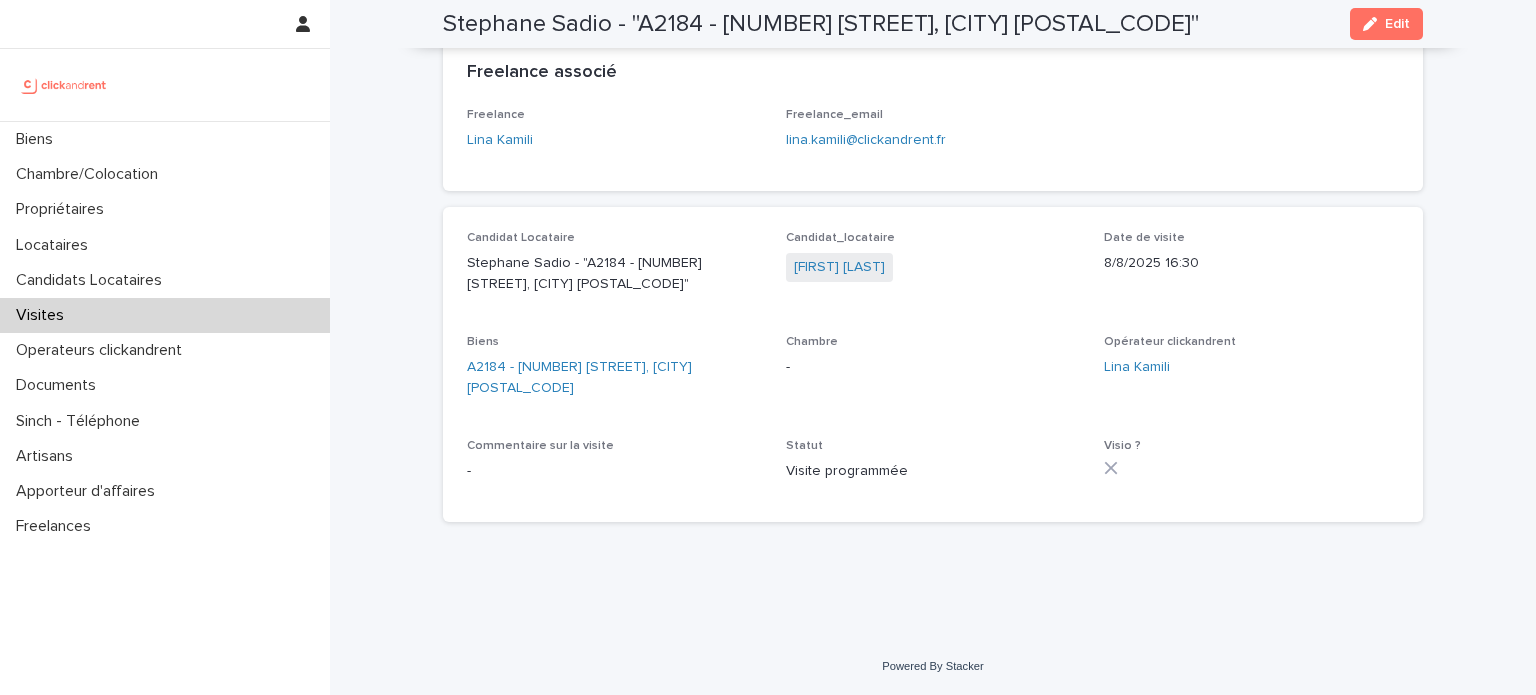 scroll, scrollTop: 178, scrollLeft: 0, axis: vertical 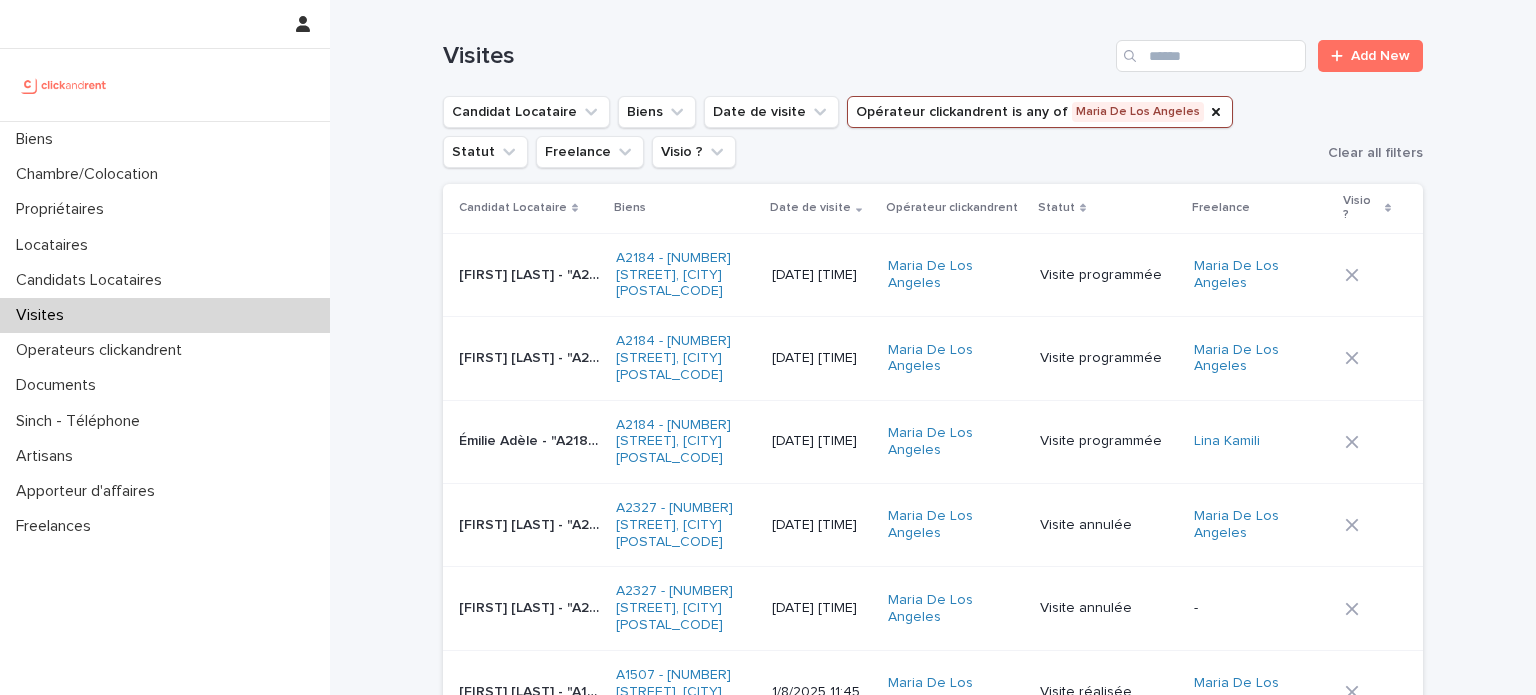 click on "Visite programmée" at bounding box center [1109, 441] 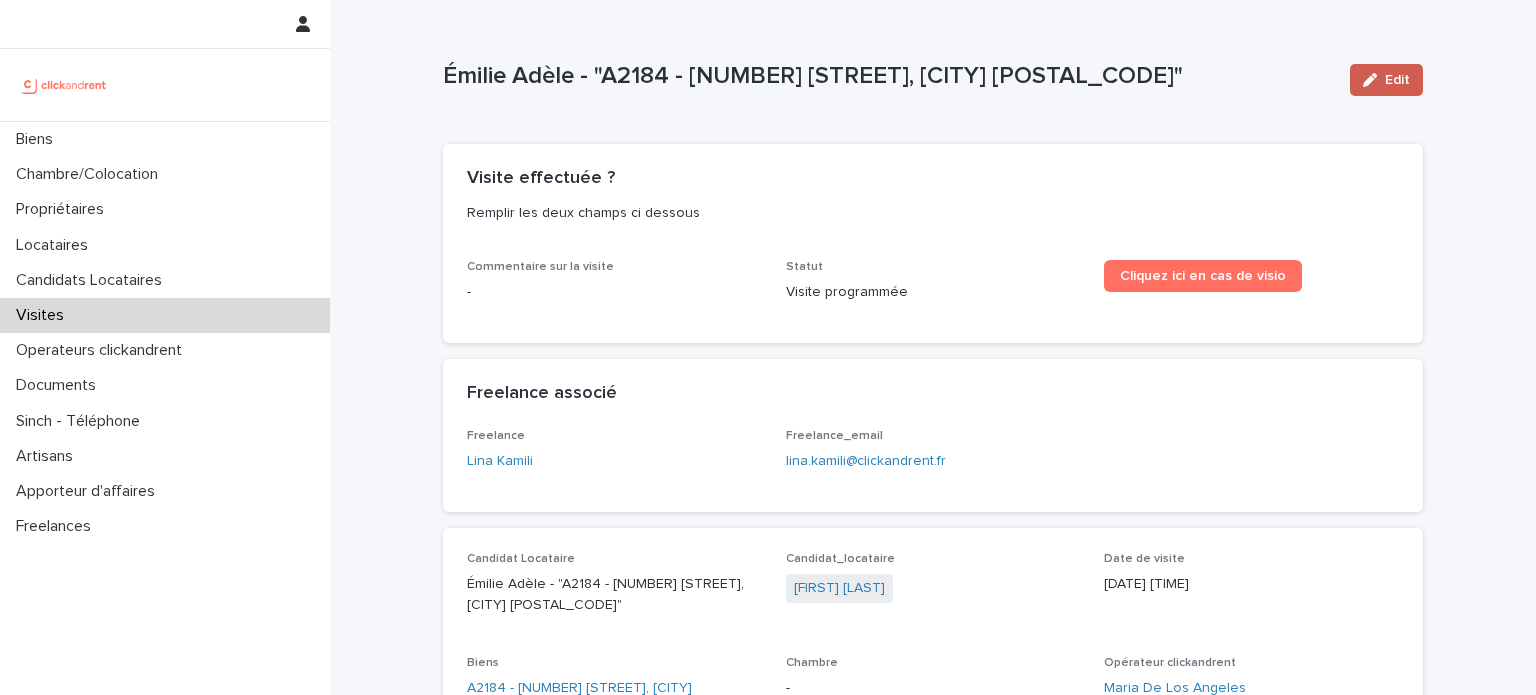 click on "Edit" at bounding box center [1382, 80] 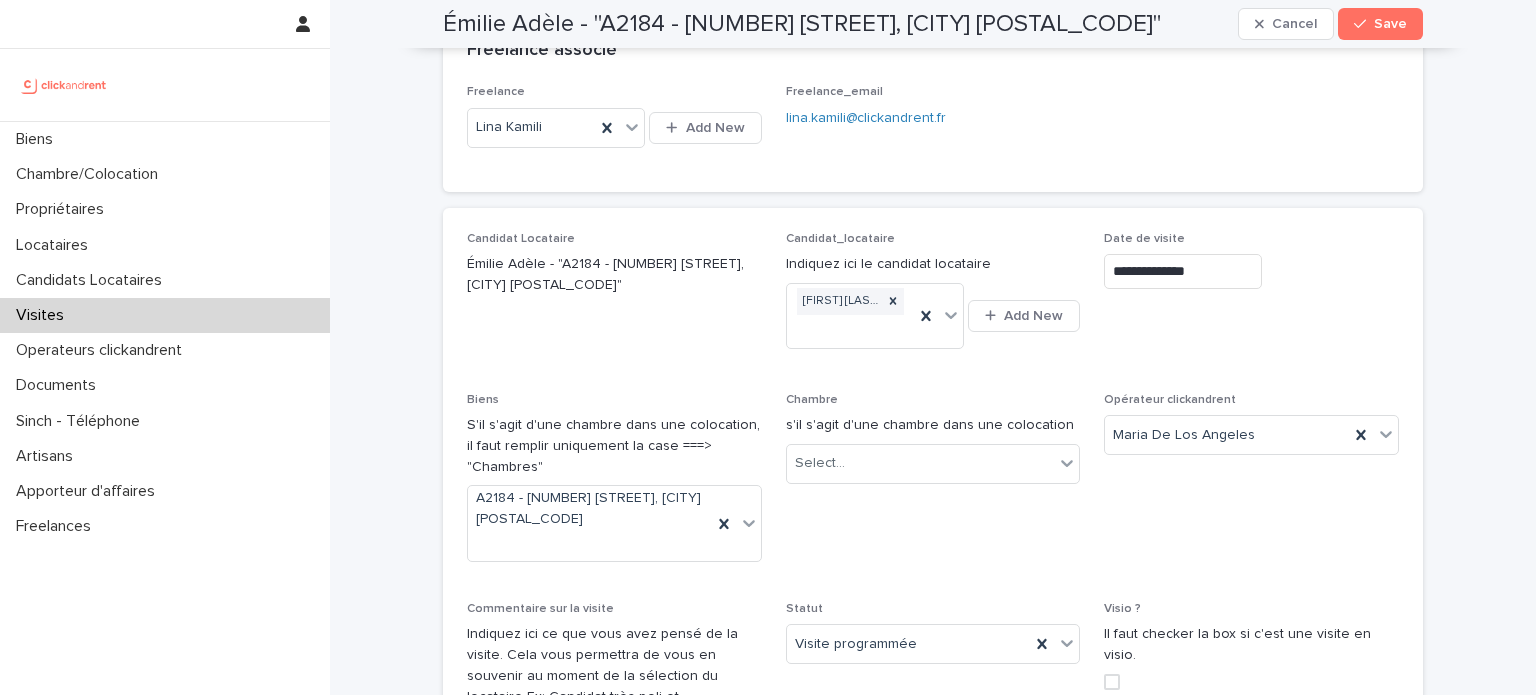 scroll, scrollTop: 373, scrollLeft: 0, axis: vertical 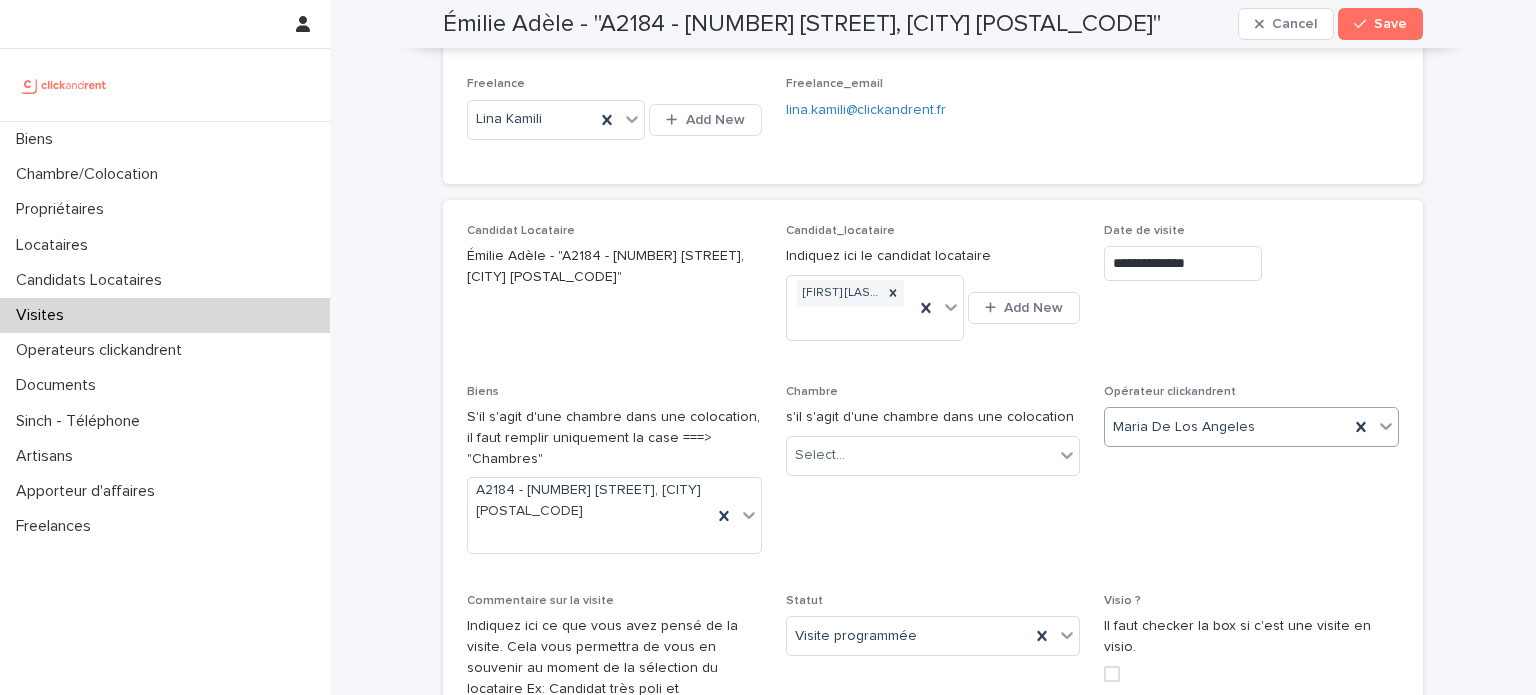 click 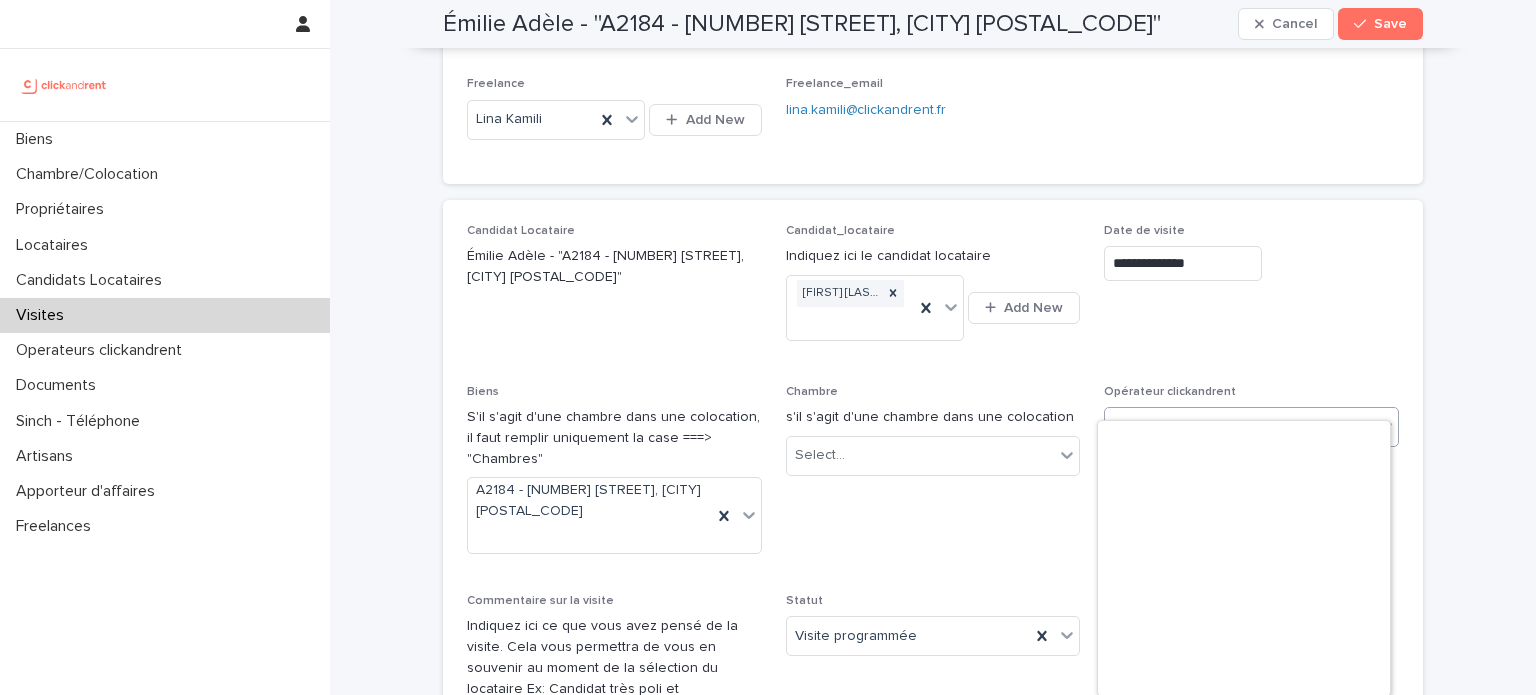 scroll, scrollTop: 664, scrollLeft: 0, axis: vertical 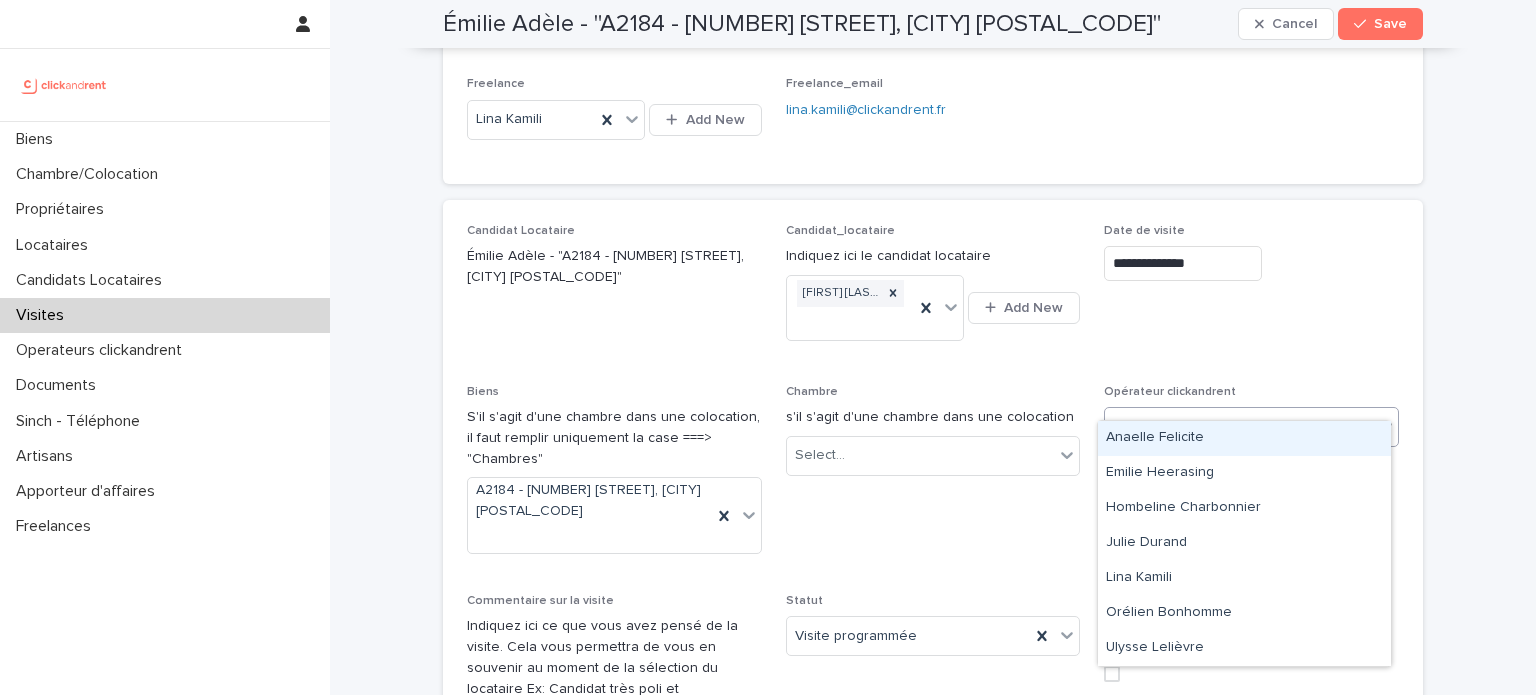 type on "***" 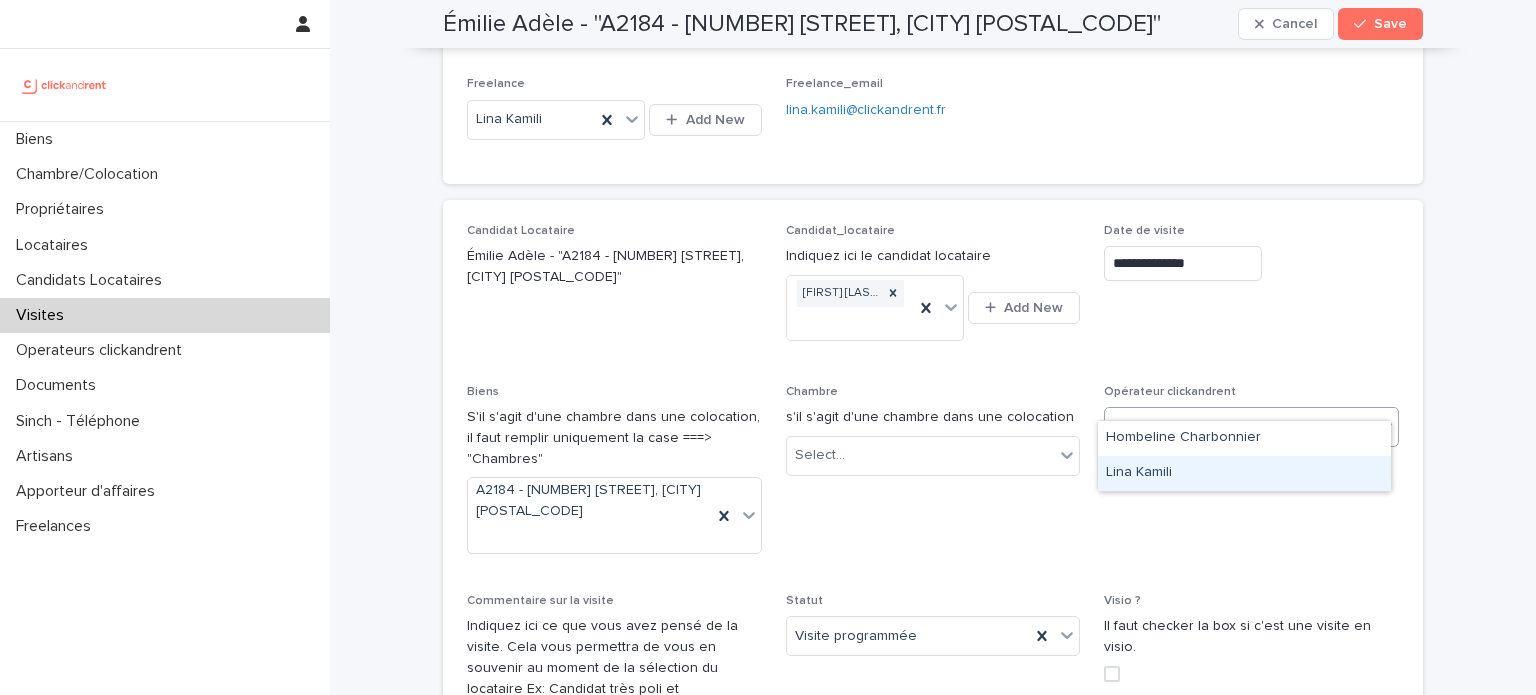 click on "Lina Kamili" at bounding box center (1244, 473) 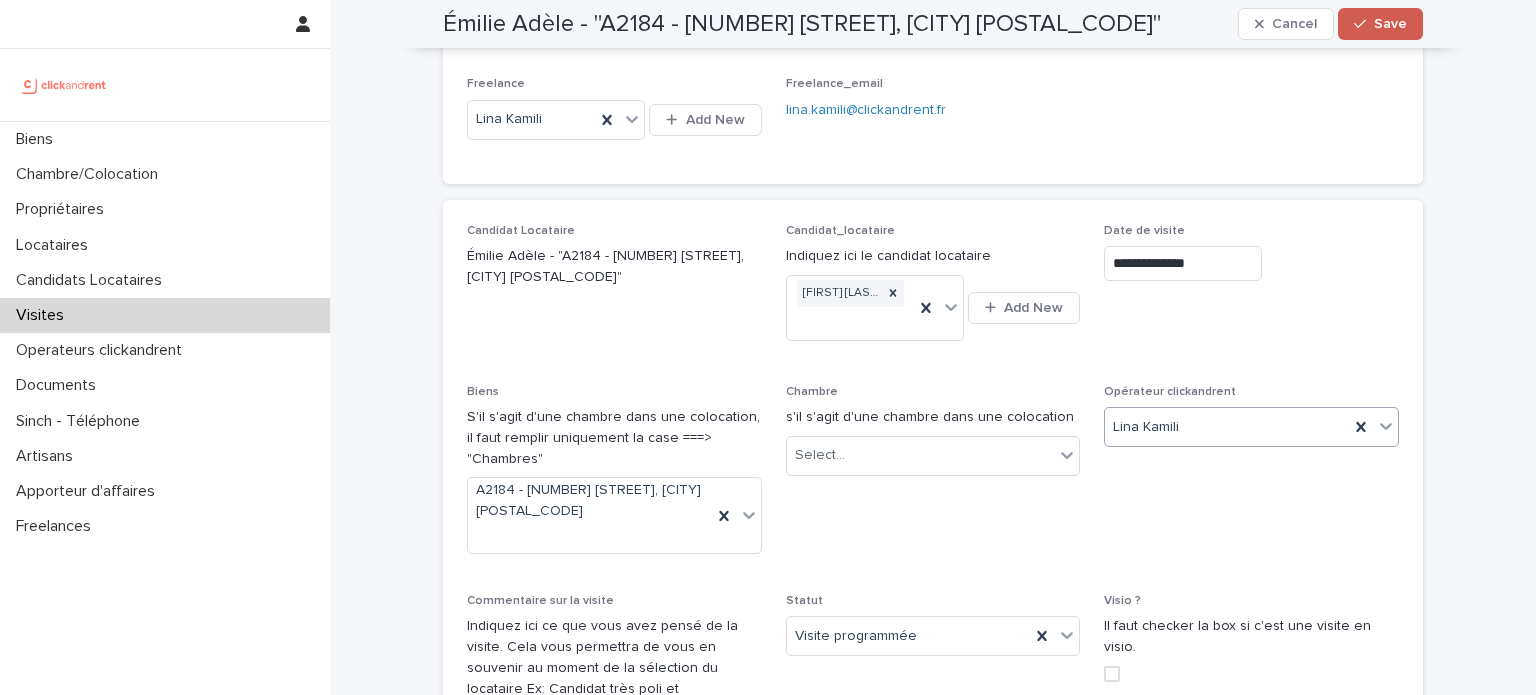 click on "Save" at bounding box center (1390, 24) 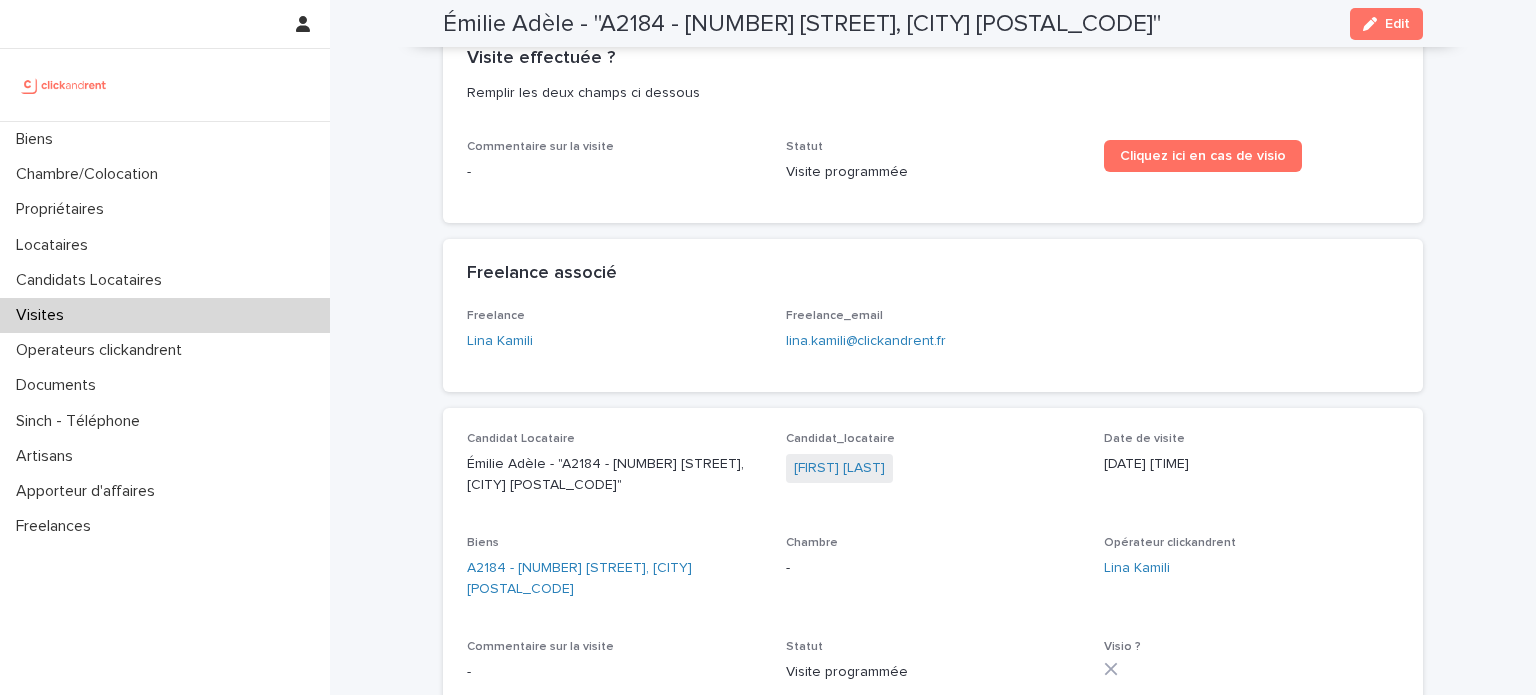 scroll, scrollTop: 117, scrollLeft: 0, axis: vertical 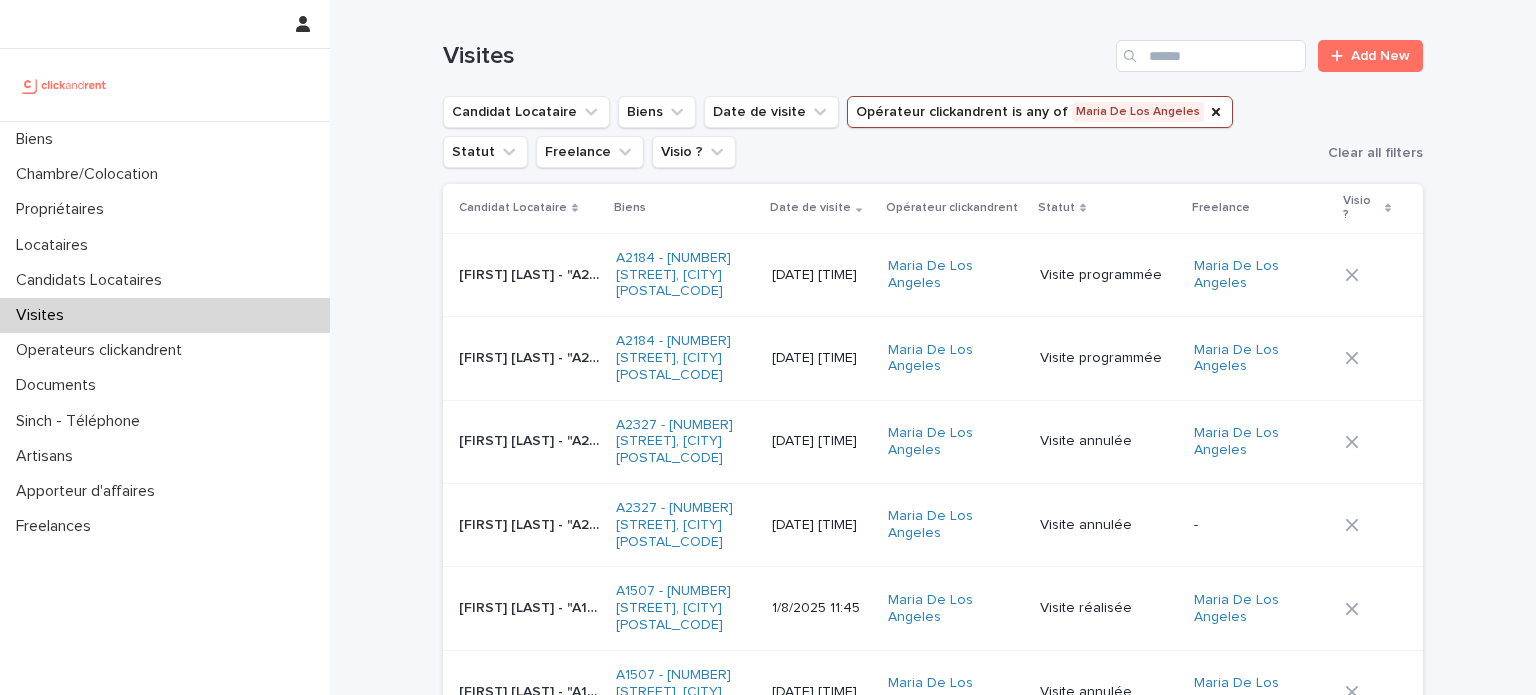 click on "Visite programmée" at bounding box center [1109, 358] 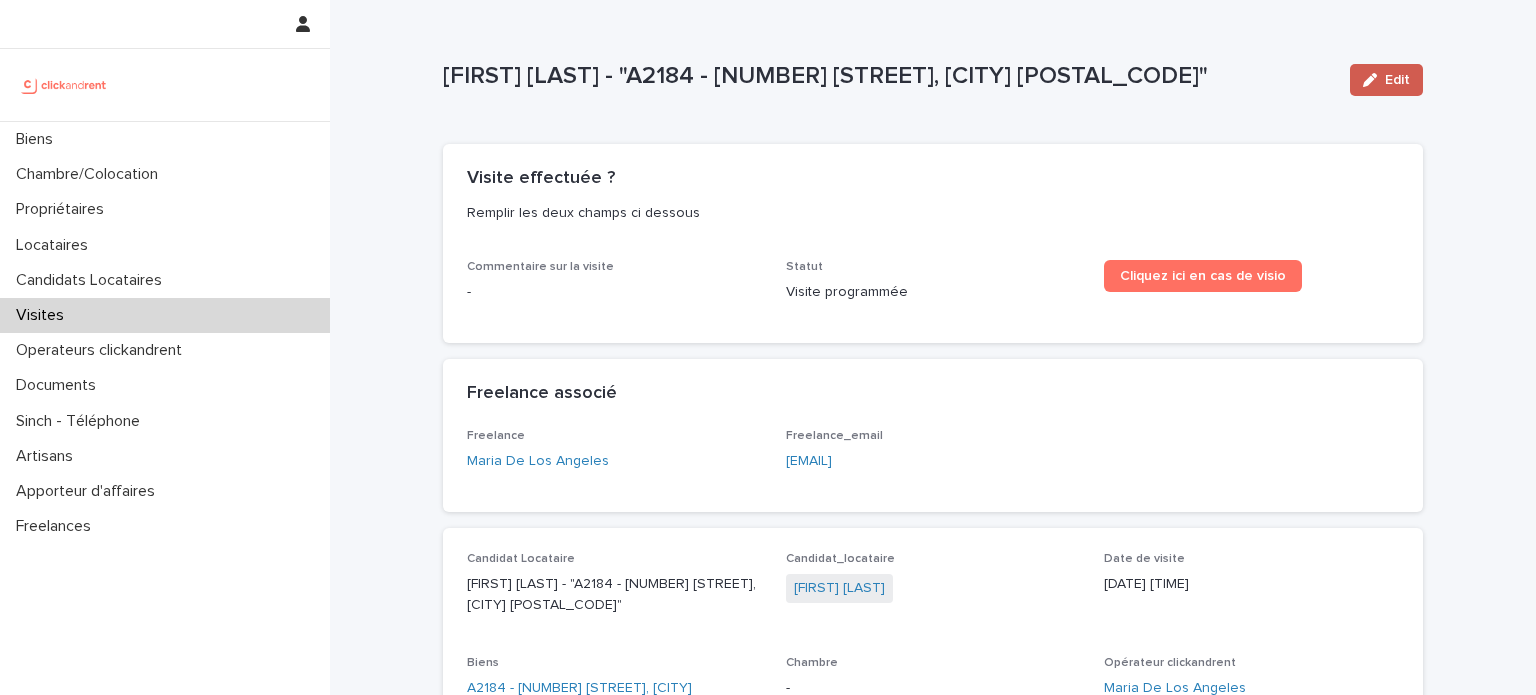click on "Edit" at bounding box center (1397, 80) 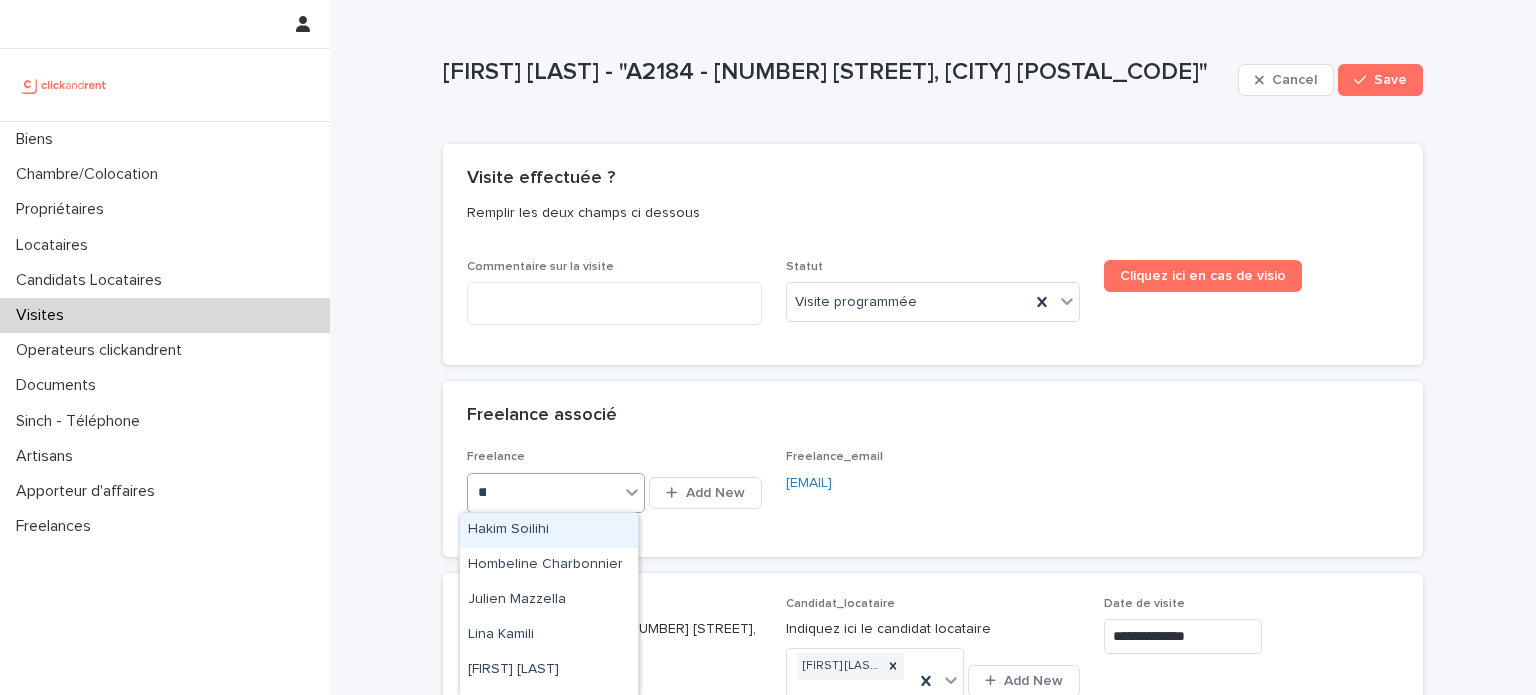 type on "***" 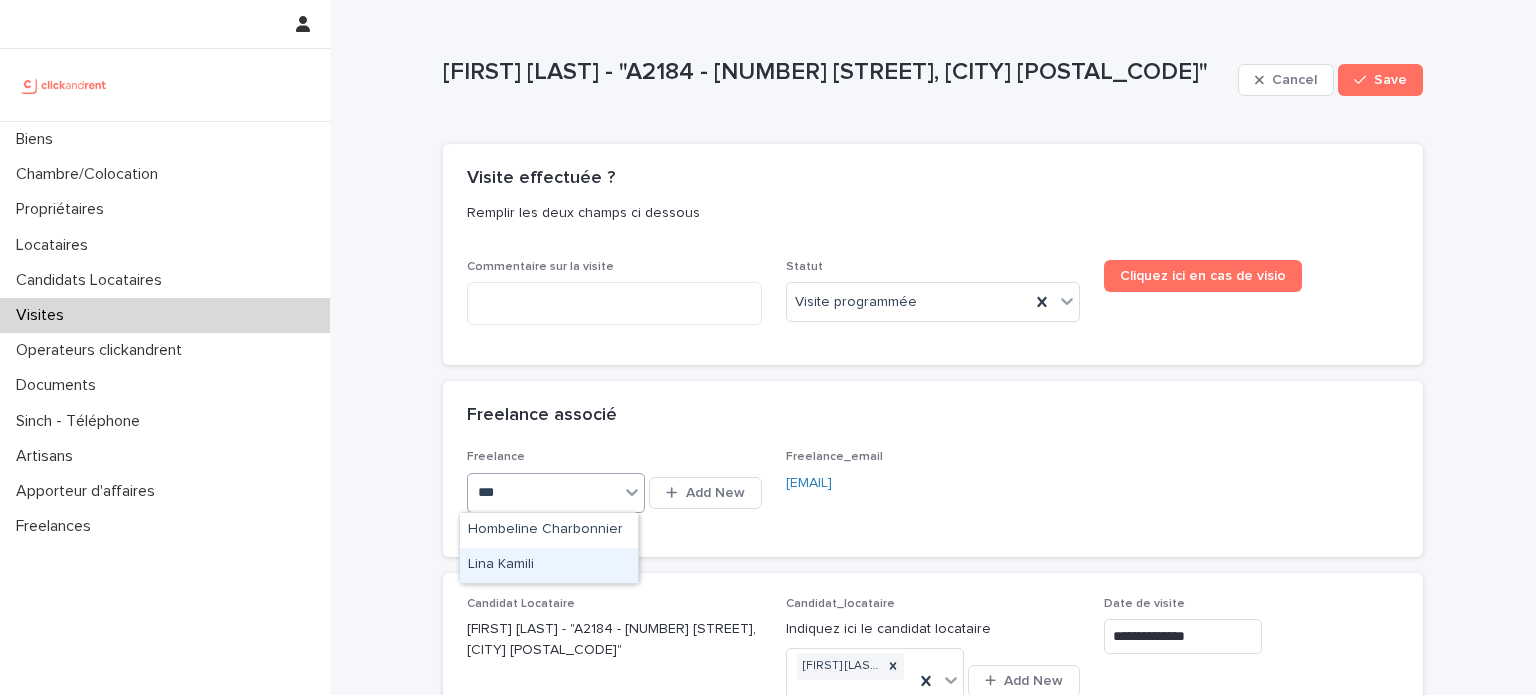 click on "Lina Kamili" at bounding box center [549, 565] 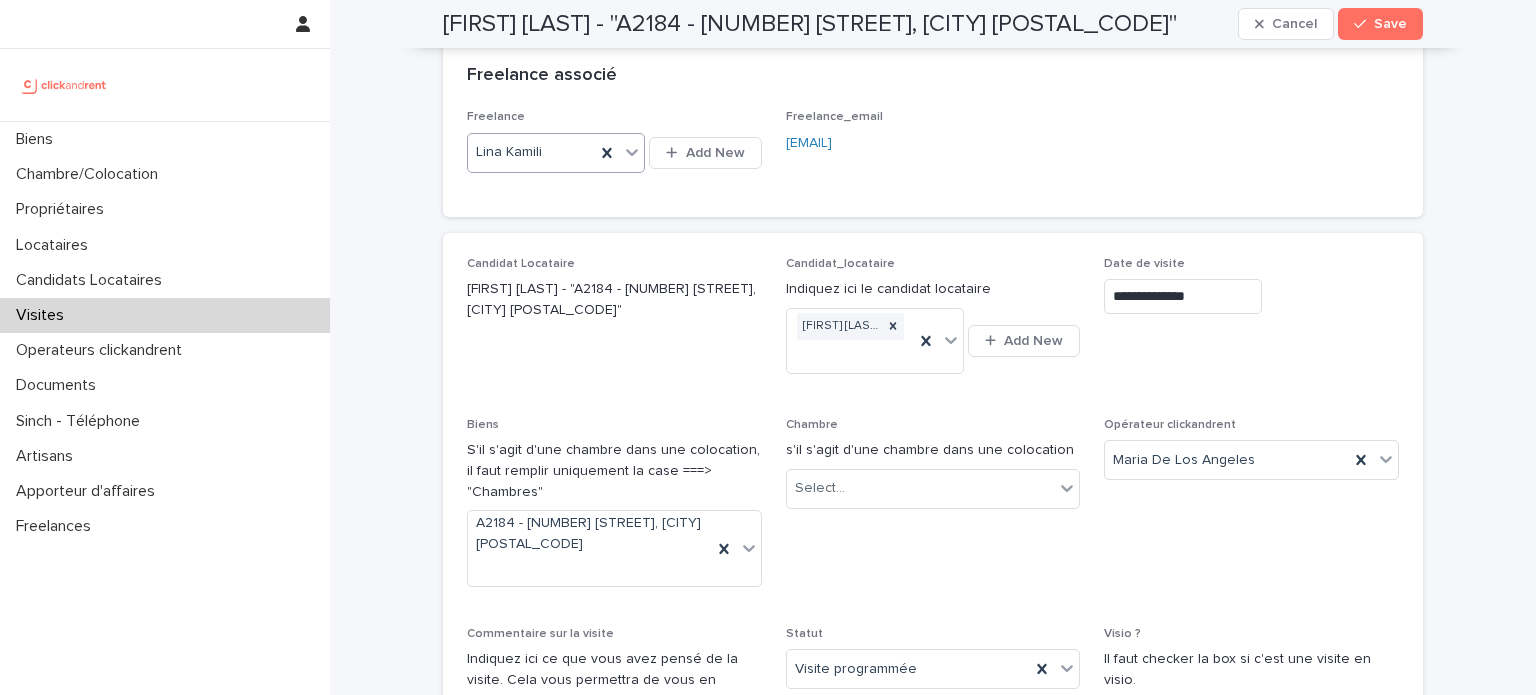 scroll, scrollTop: 346, scrollLeft: 0, axis: vertical 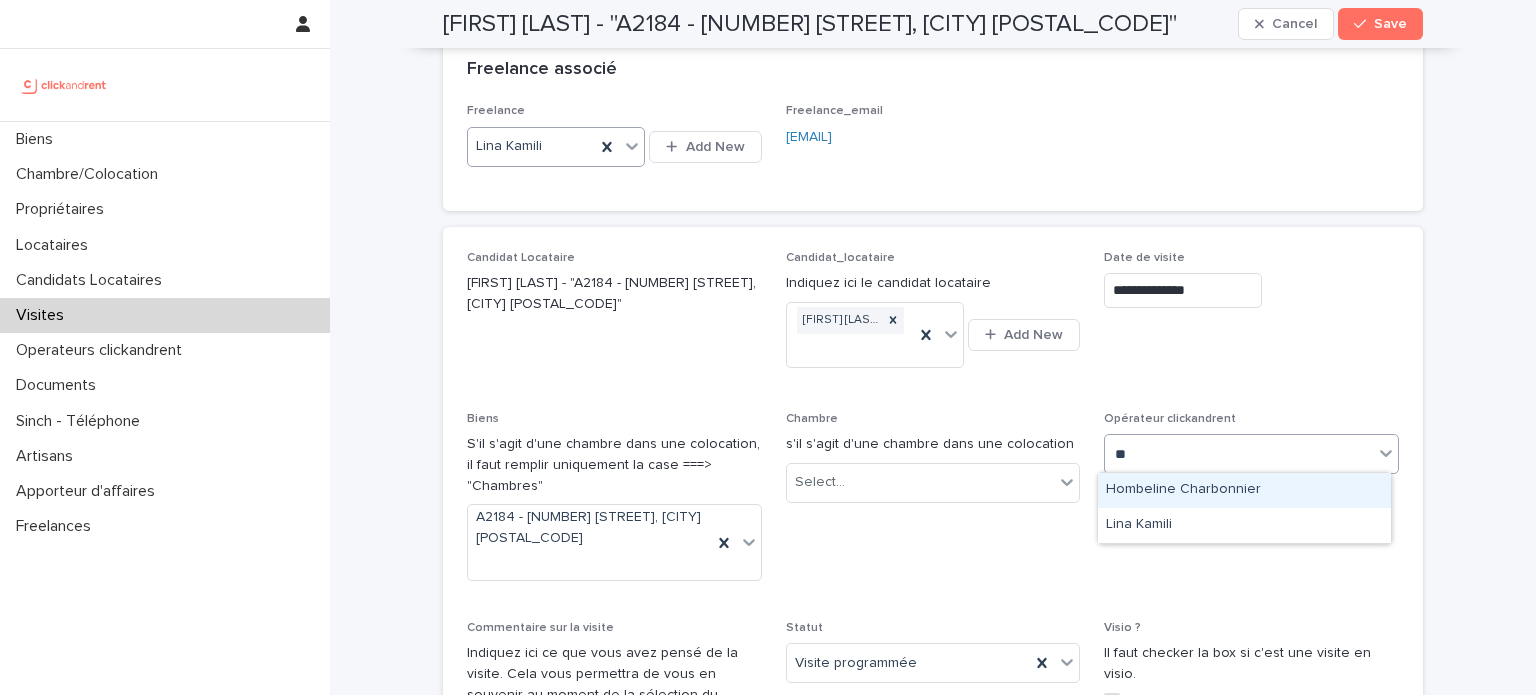 type on "***" 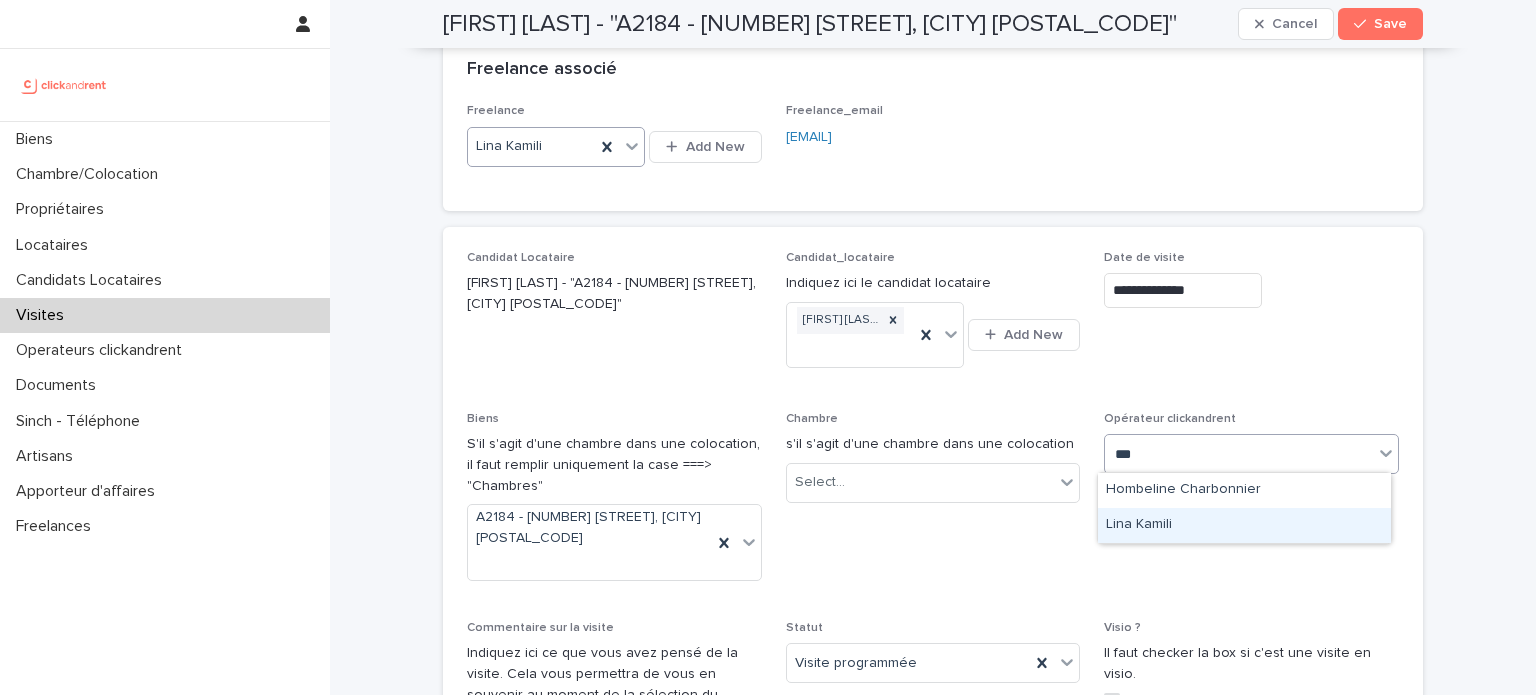 click on "Lina Kamili" at bounding box center [1244, 525] 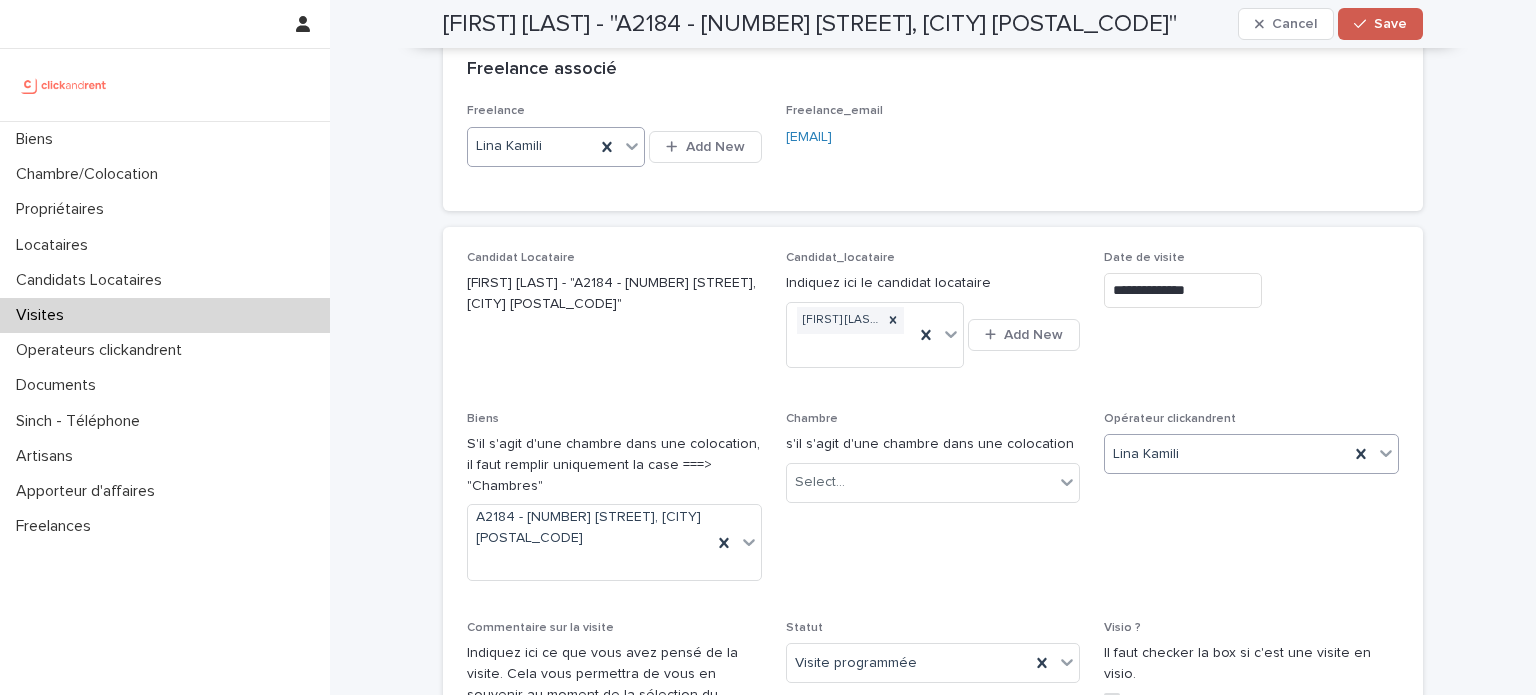 click on "Save" at bounding box center [1390, 24] 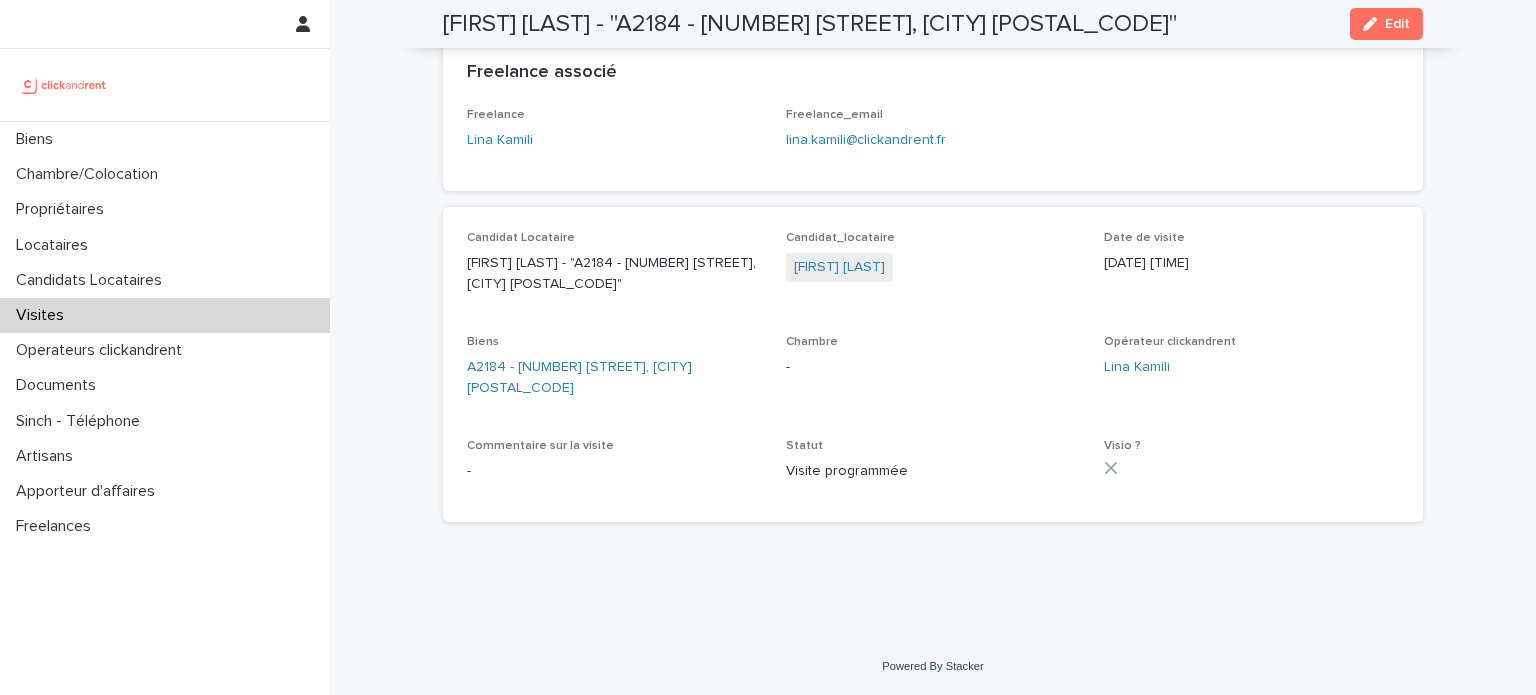 scroll, scrollTop: 165, scrollLeft: 0, axis: vertical 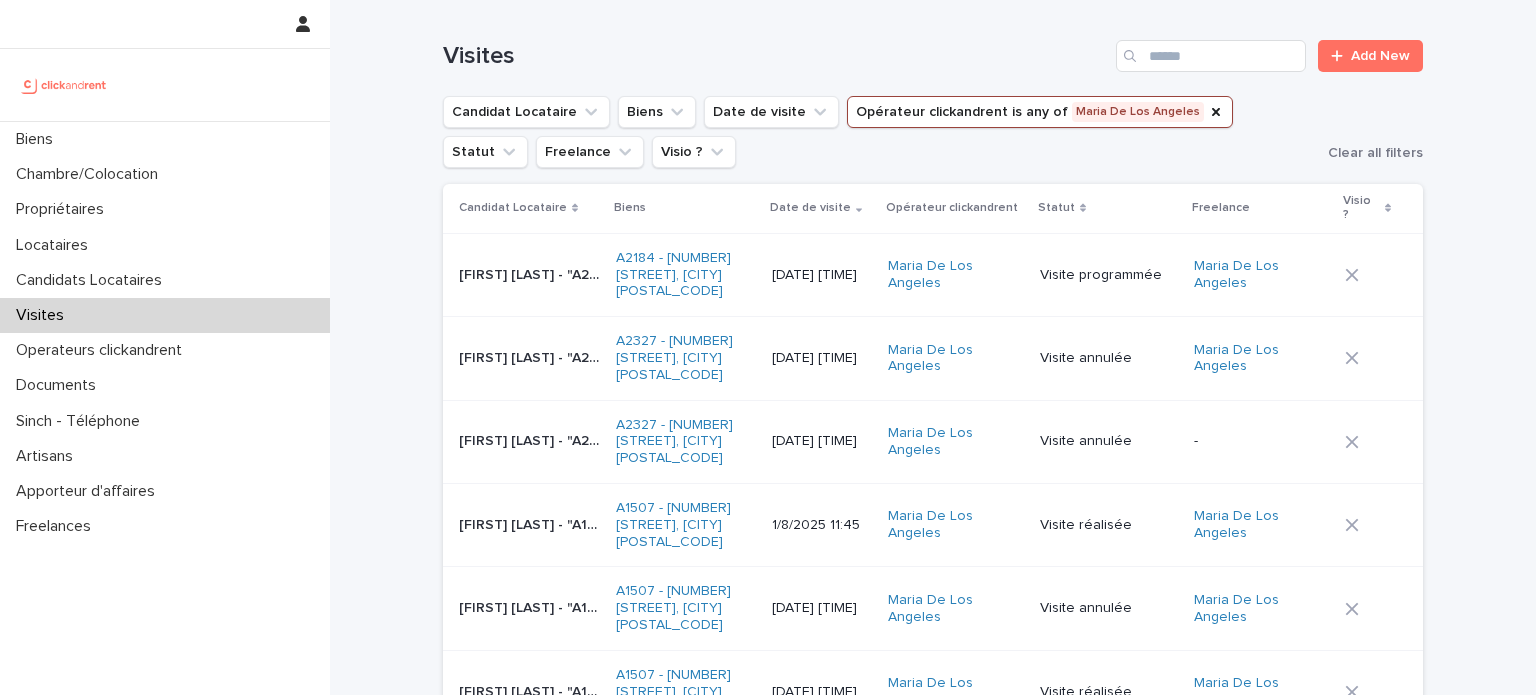click on "Visite programmée" at bounding box center (1109, 275) 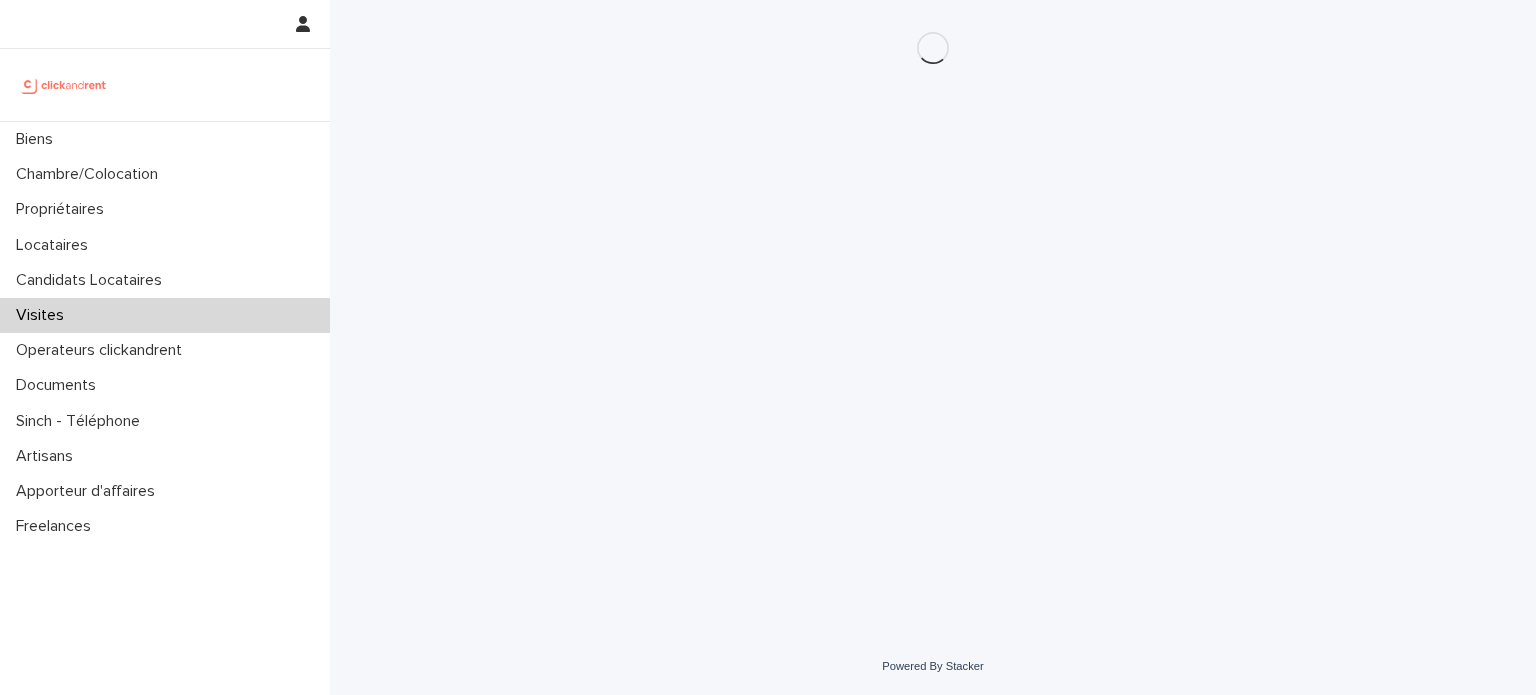 scroll, scrollTop: 0, scrollLeft: 0, axis: both 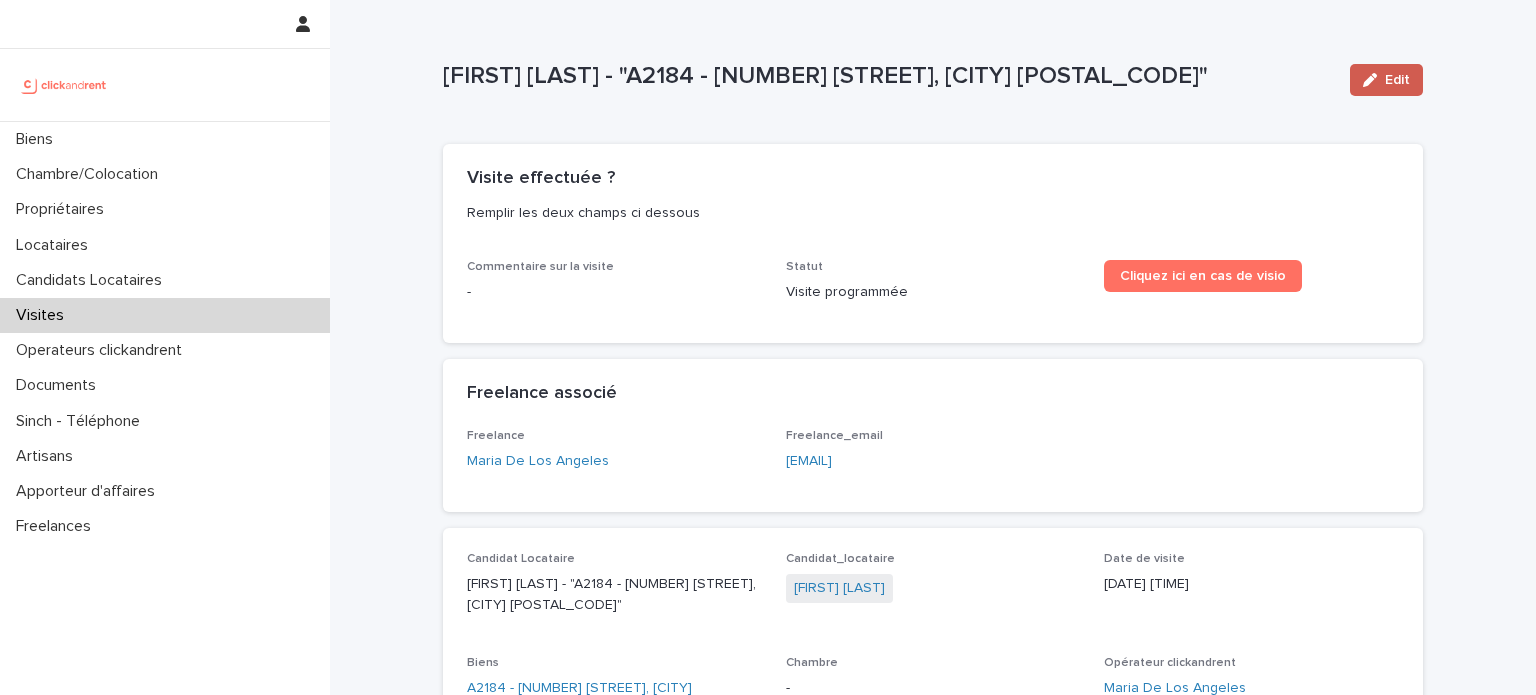 click 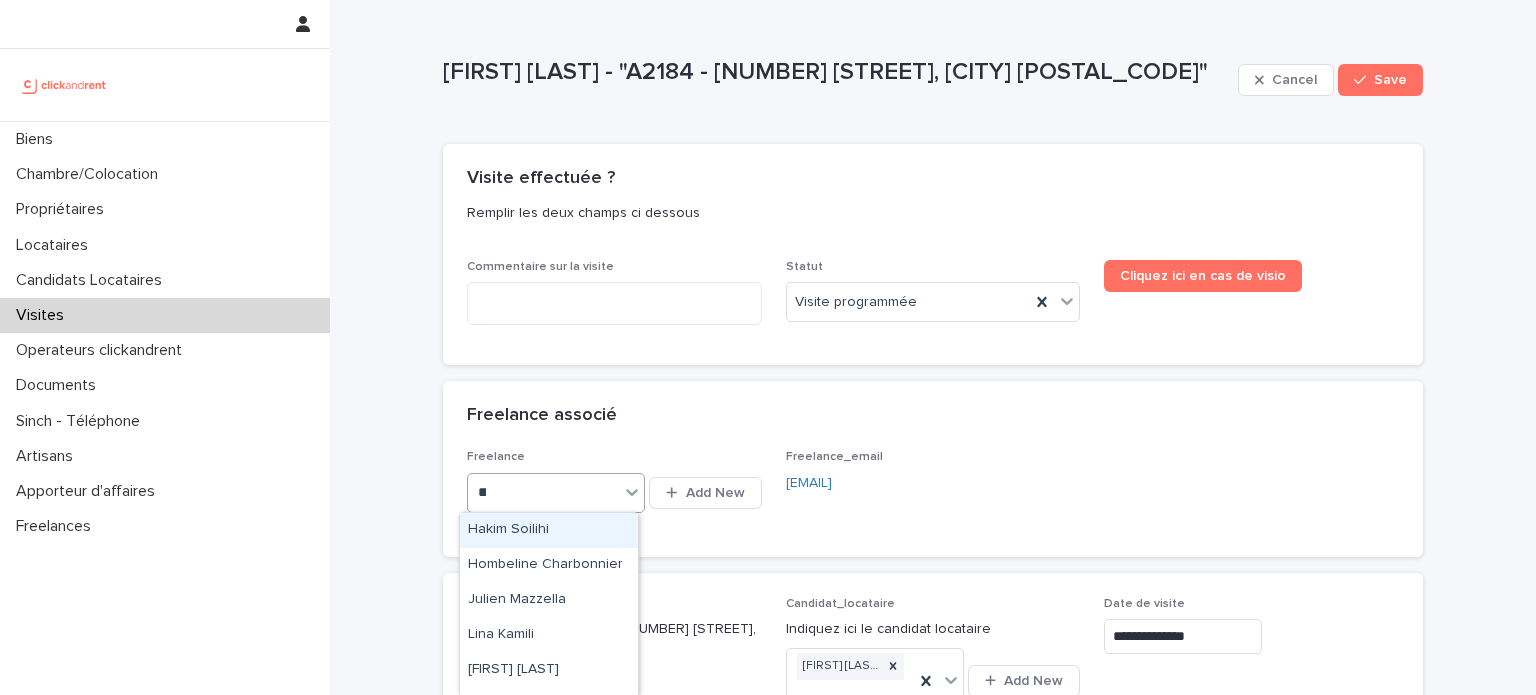 type on "***" 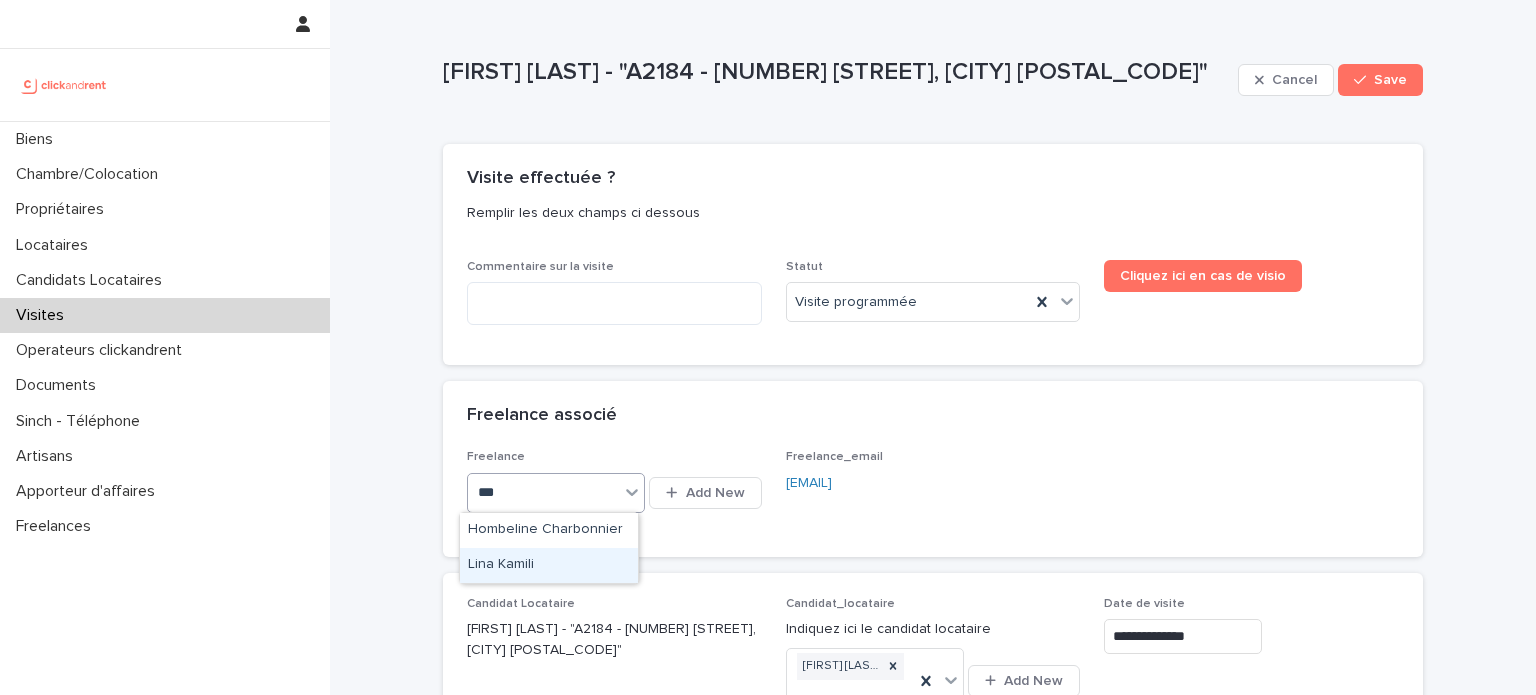 click on "Lina Kamili" at bounding box center (549, 565) 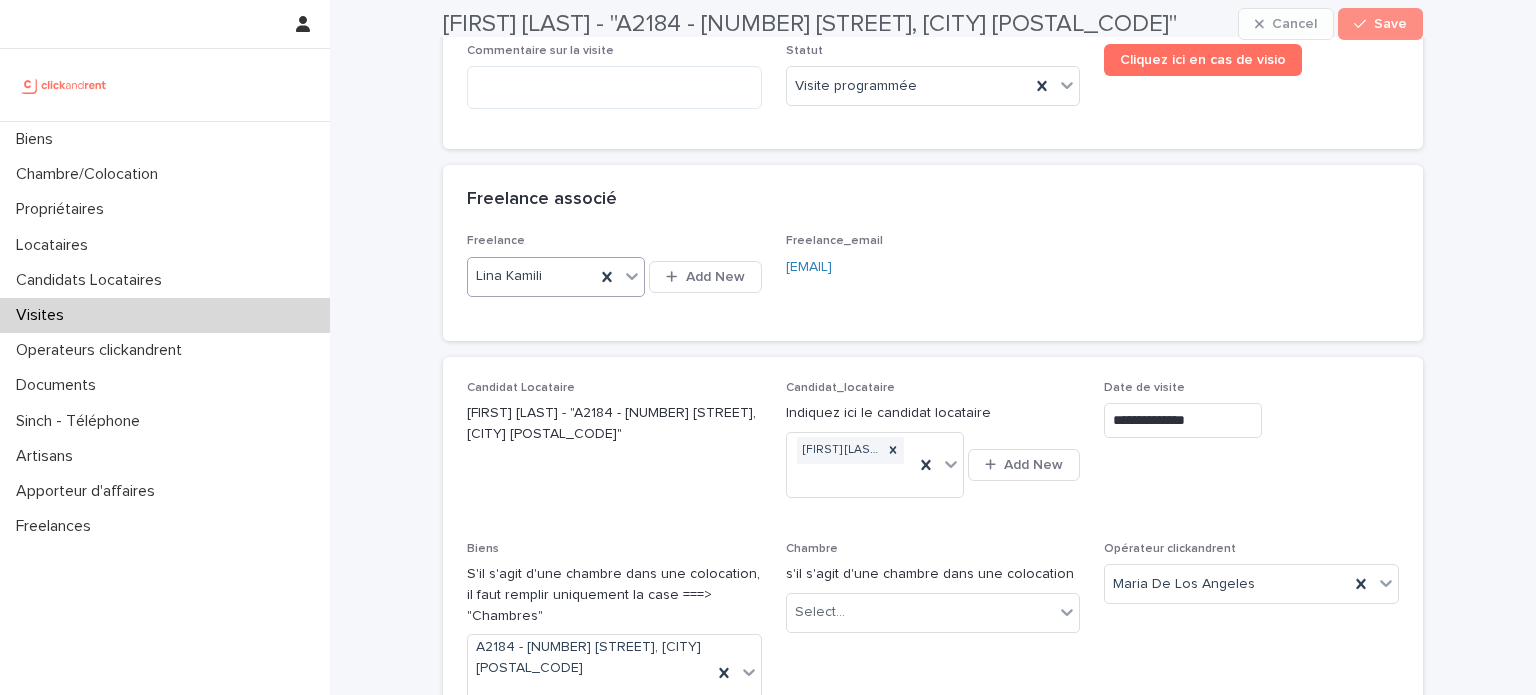scroll, scrollTop: 218, scrollLeft: 0, axis: vertical 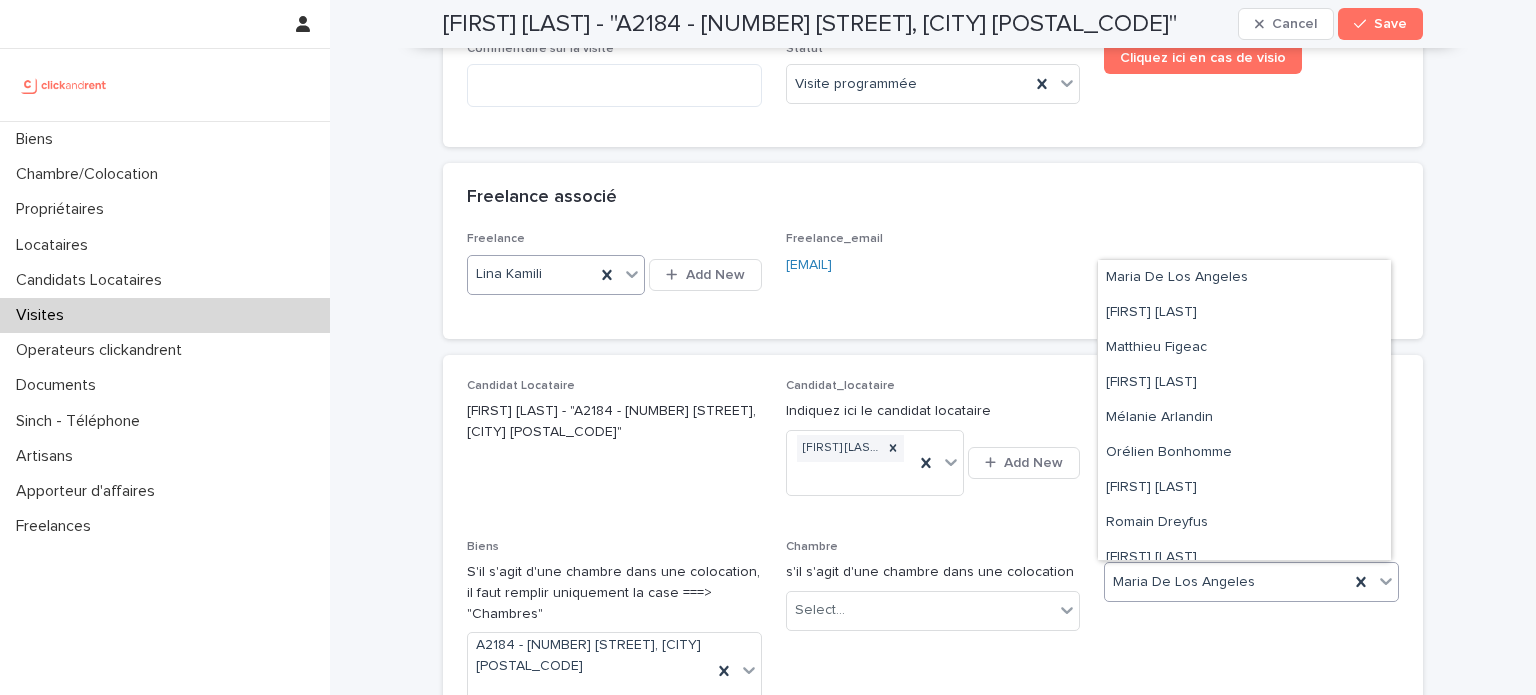 click on "Maria De Los Angeles" at bounding box center [1227, 582] 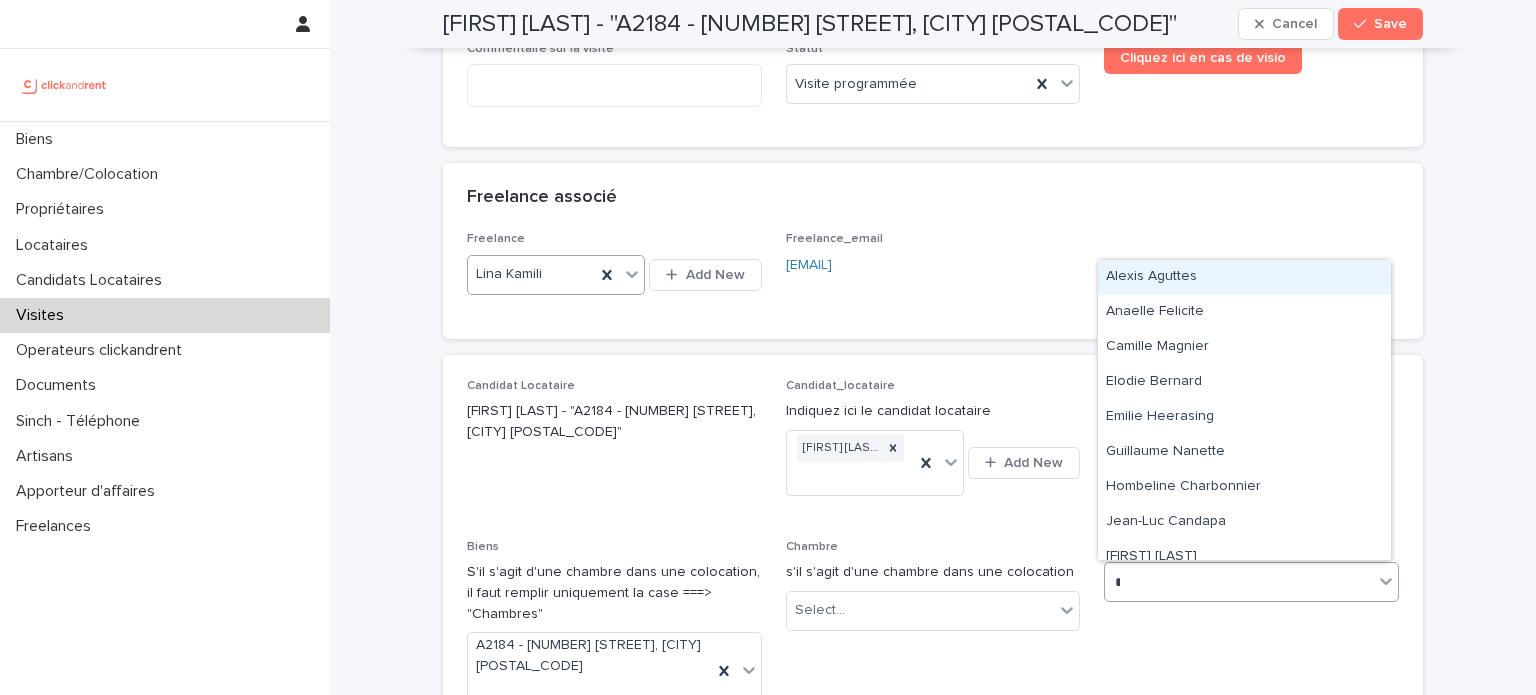 type on "**" 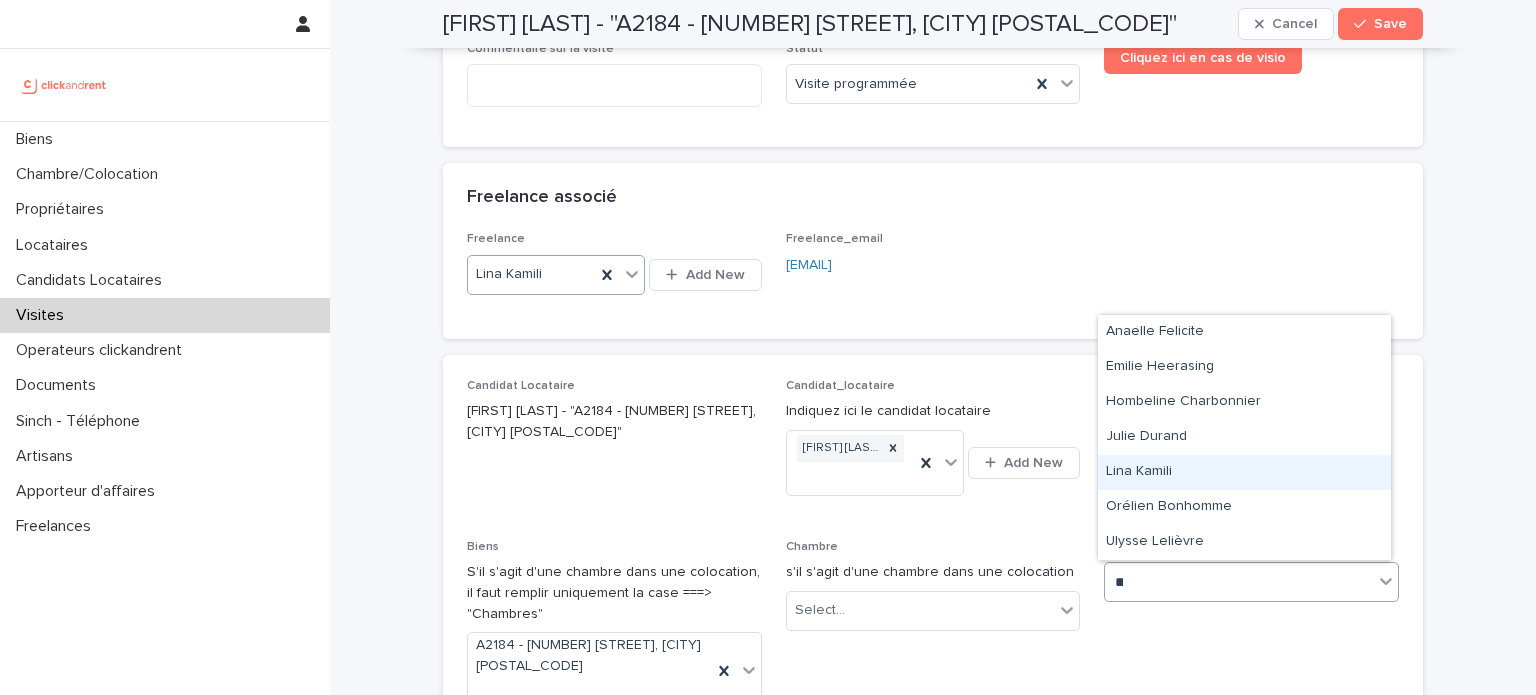 click on "Lina Kamili" at bounding box center [1244, 472] 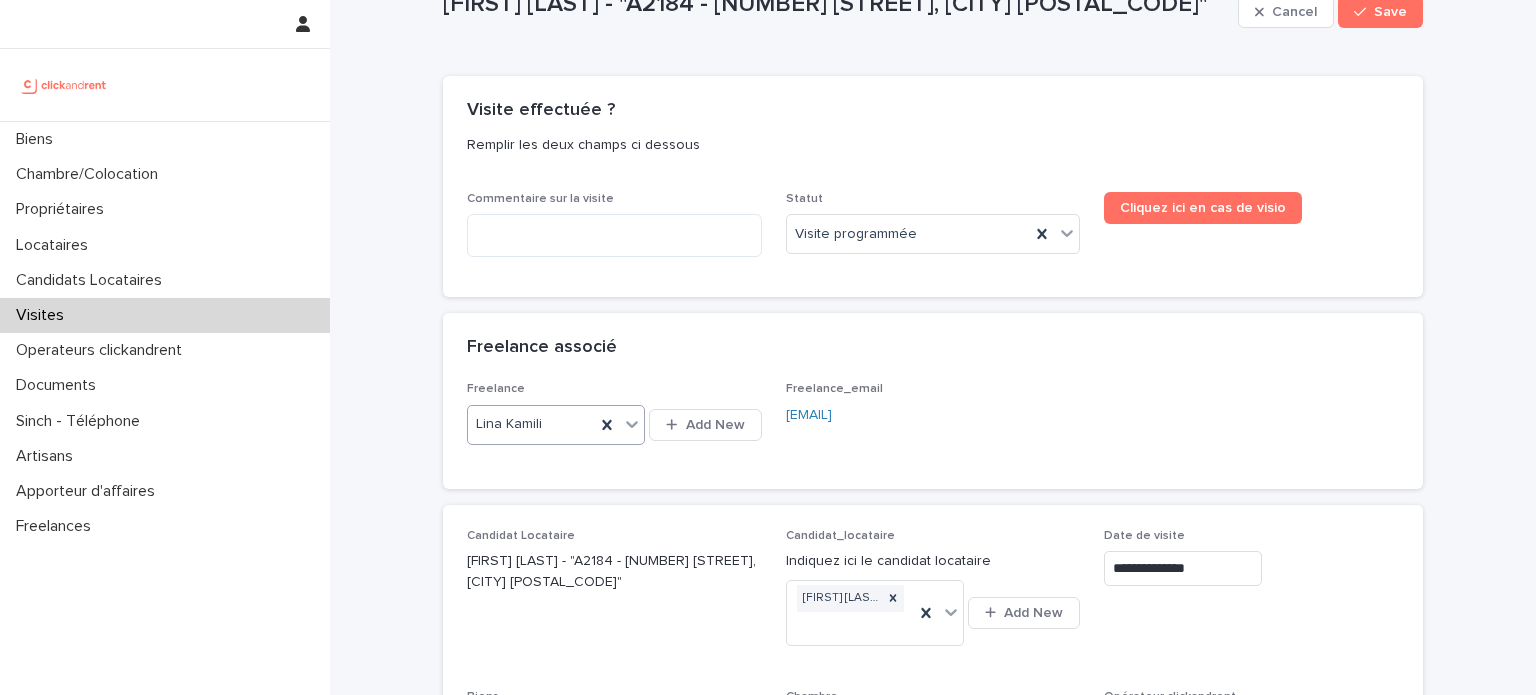 scroll, scrollTop: 64, scrollLeft: 0, axis: vertical 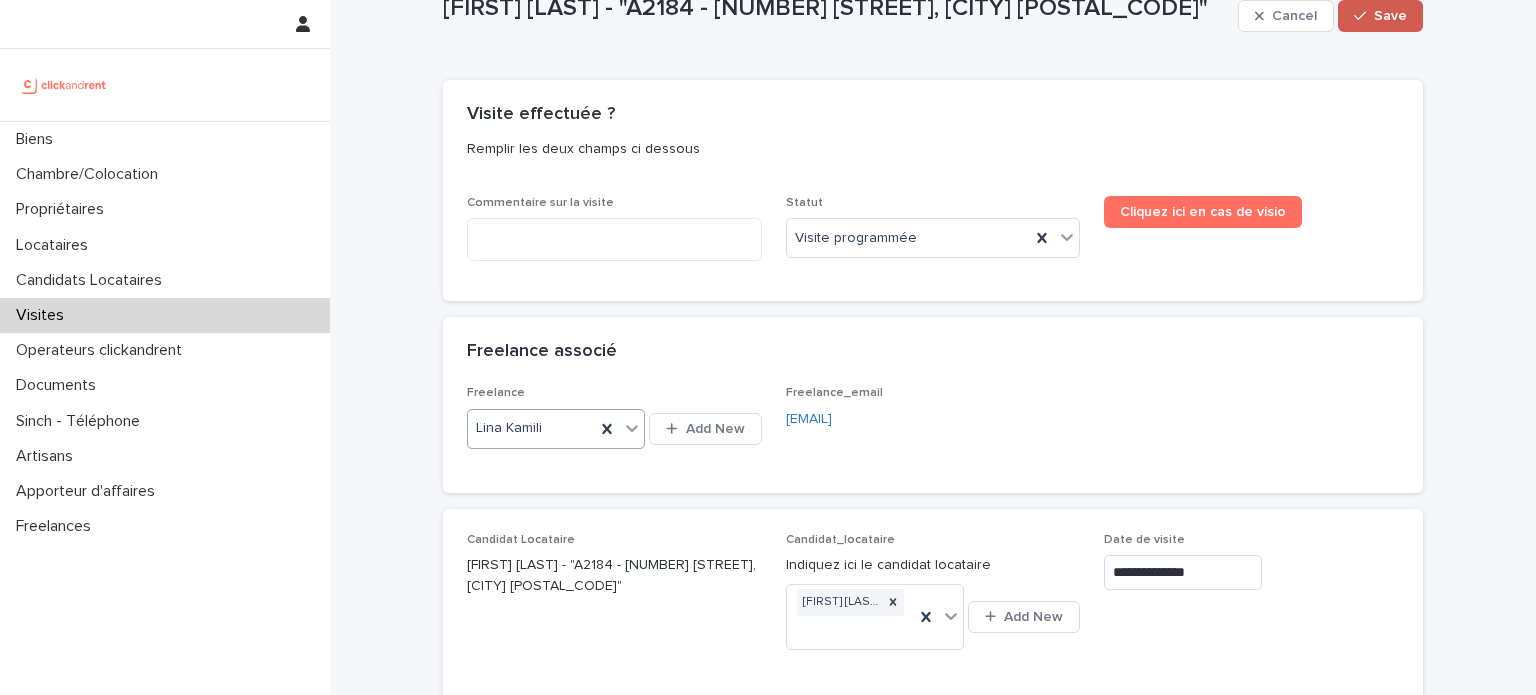 click on "Save" at bounding box center (1380, 16) 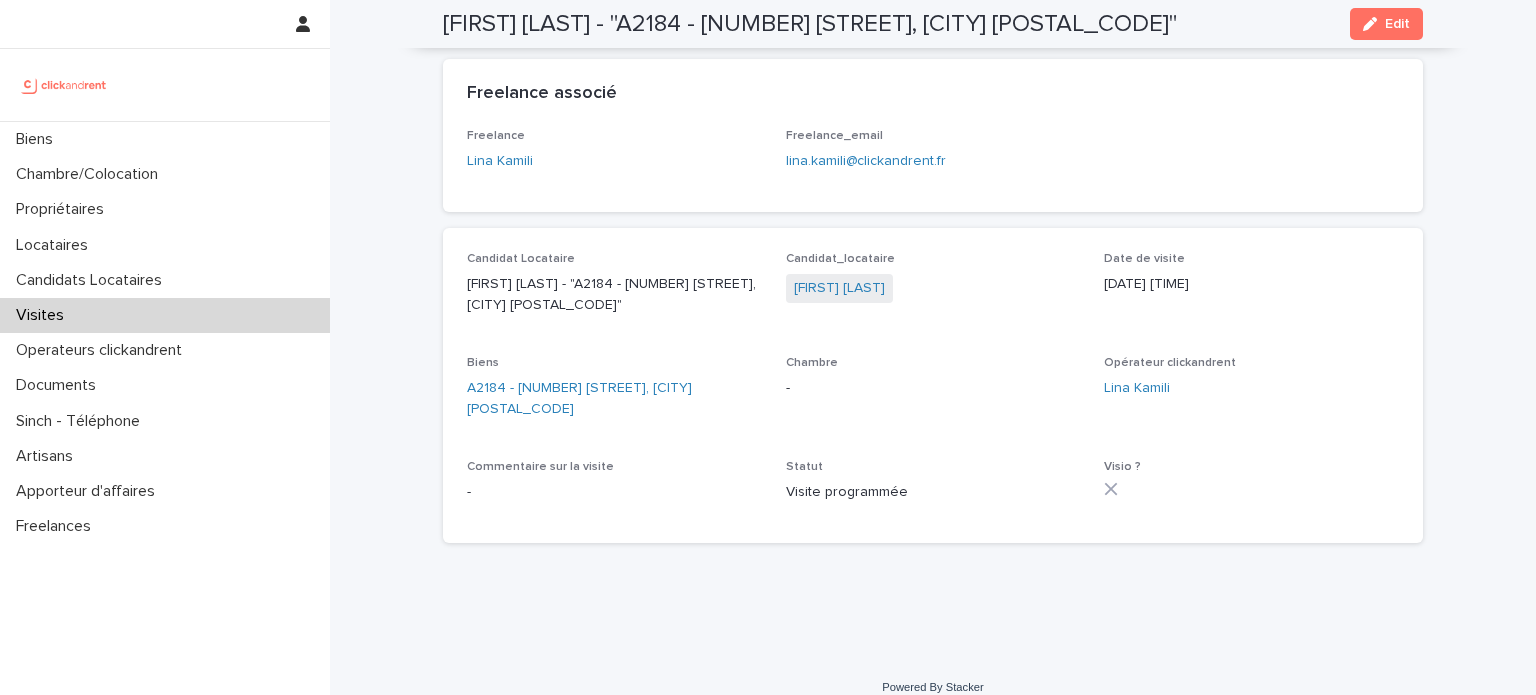 scroll, scrollTop: 0, scrollLeft: 0, axis: both 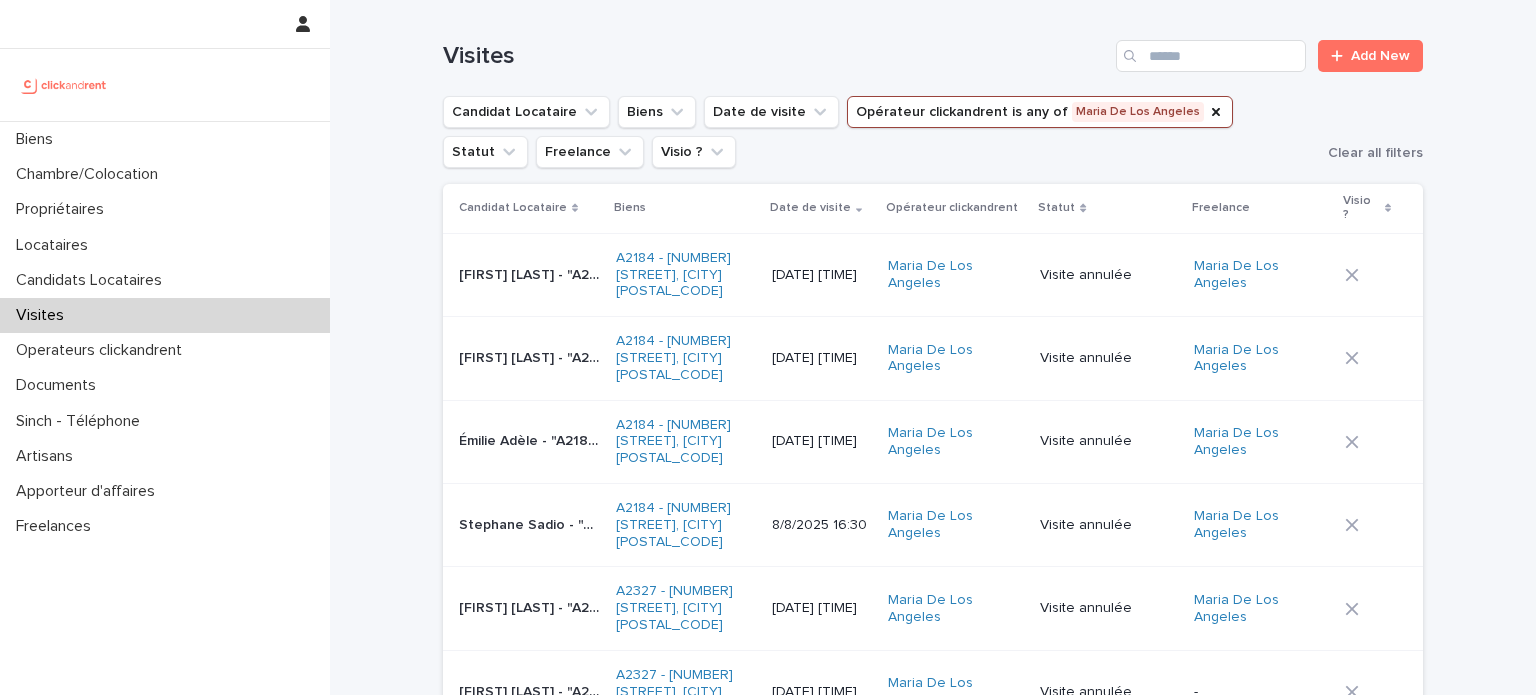 click on "Opérateur clickandrent is any of Maria De Los Angeles" at bounding box center [1040, 112] 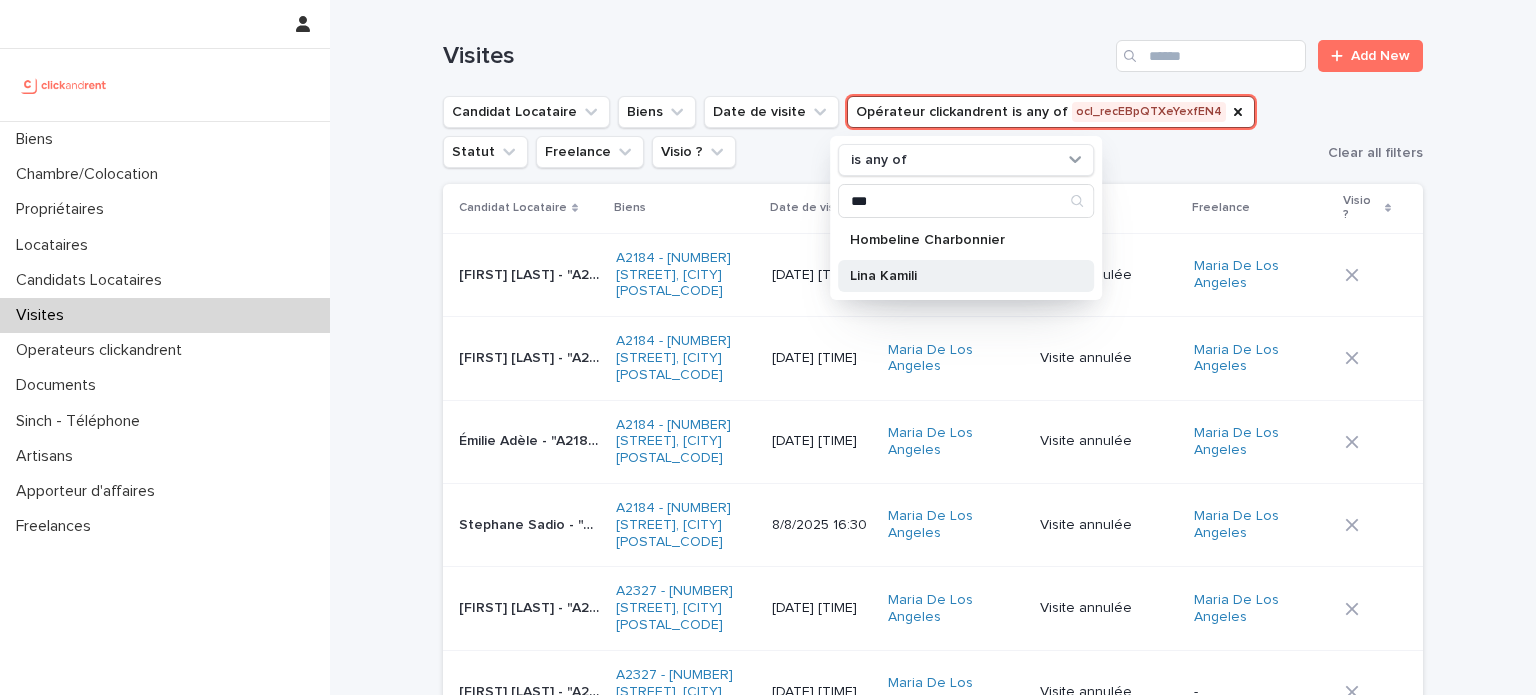 type on "***" 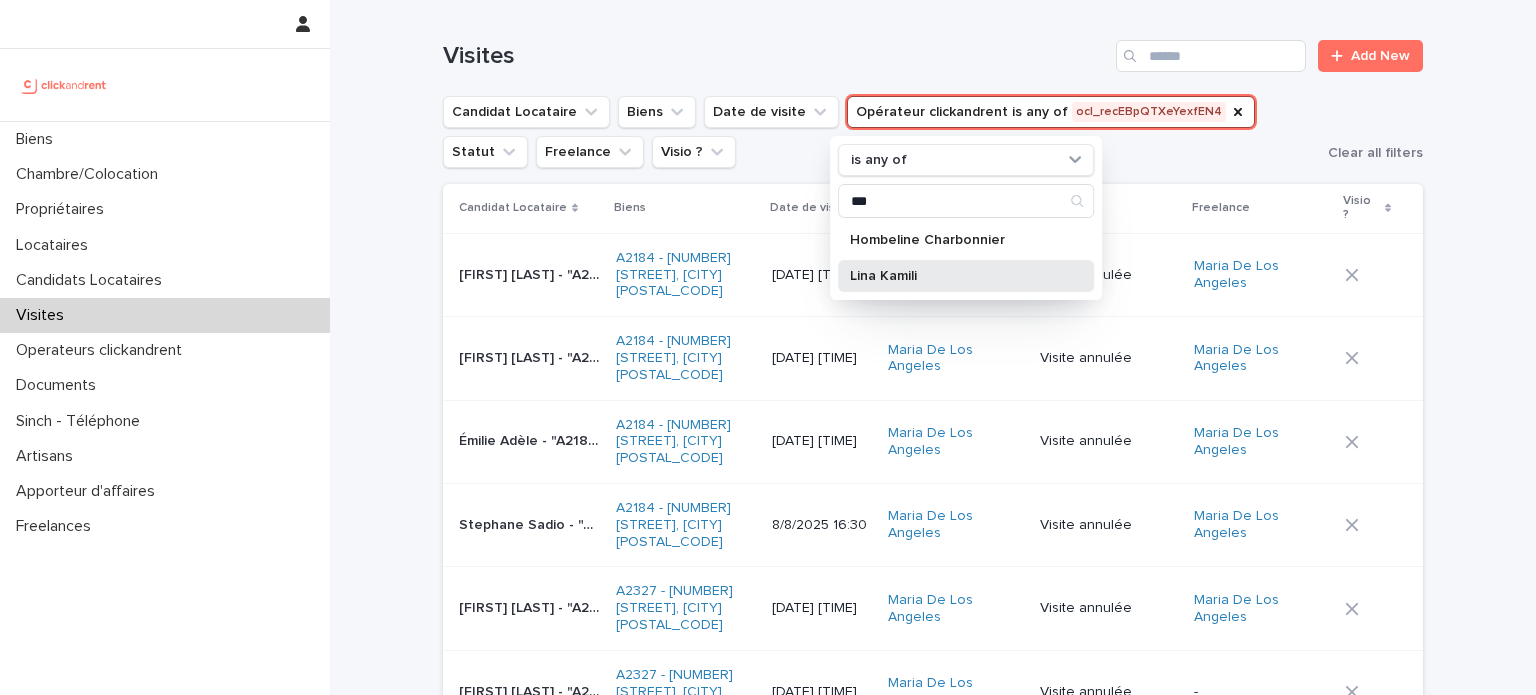 click on "Lina Kamili" at bounding box center [956, 276] 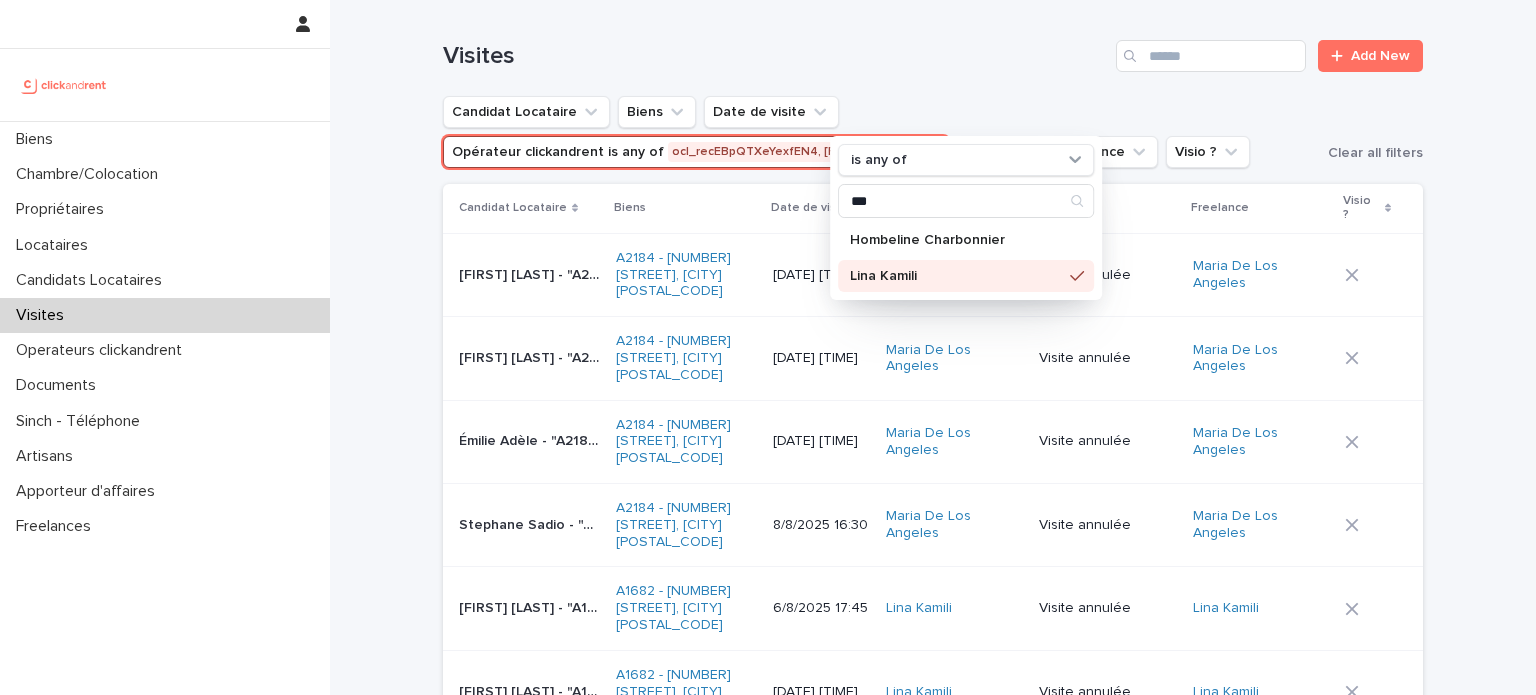 click on "Loading... Saving… Loading... Saving… Visites Add New Candidat Locataire Biens Date de visite Opérateur clickandrent is any of ocl_recEBpQTXeYexfEN4, Lina Ka… is any of *** Hombeline Charbonnier Lina Kamili Statut Freelance Visio ? Clear all filters Candidat Locataire Biens Date de visite Opérateur clickandrent Statut Freelance Visio ? Azdine Moumin - "A2184 - 59 rue Pierre Butin,  Pontoise 95300" Azdine Moumin - "A2184 - 59 rue Pierre Butin,  Pontoise 95300"   A2184 - 59 rue Pierre Butin,  Pontoise 95300   8/8/2025 17:30 Maria De Los Angeles   Visite annulée Maria De Los Angeles   Najeebullah Waziri - "A2184 - 59 rue Pierre Butin,  Pontoise 95300" Najeebullah Waziri - "A2184 - 59 rue Pierre Butin,  Pontoise 95300"   A2184 - 59 rue Pierre Butin,  Pontoise 95300   8/8/2025 17:15 Maria De Los Angeles   Visite annulée Maria De Los Angeles   Émilie Adèle - "A2184 - 59 rue Pierre Butin,  Pontoise 95300" Émilie Adèle - "A2184 - 59 rue Pierre Butin,  Pontoise 95300"     8/8/2025 17:00" at bounding box center [933, 1453] 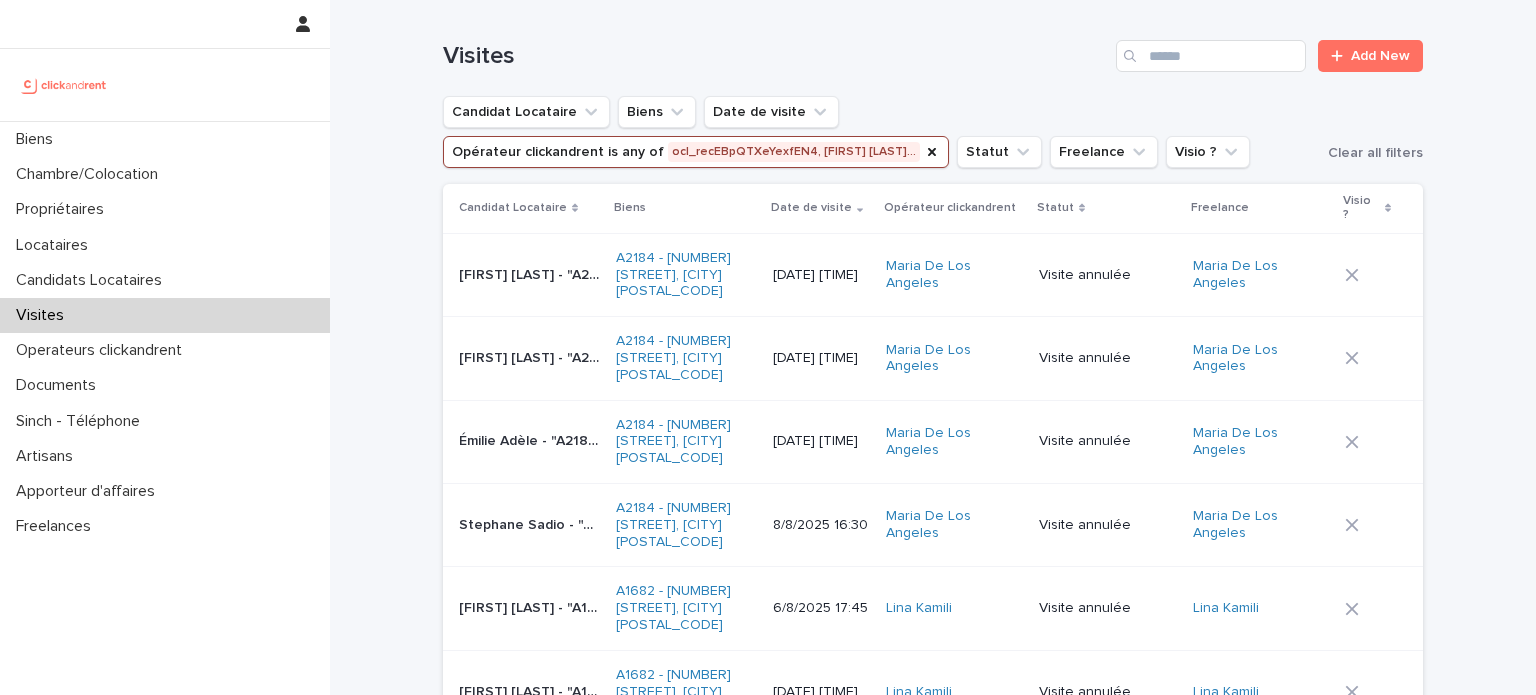 click on "Visite annulée" at bounding box center [1108, 275] 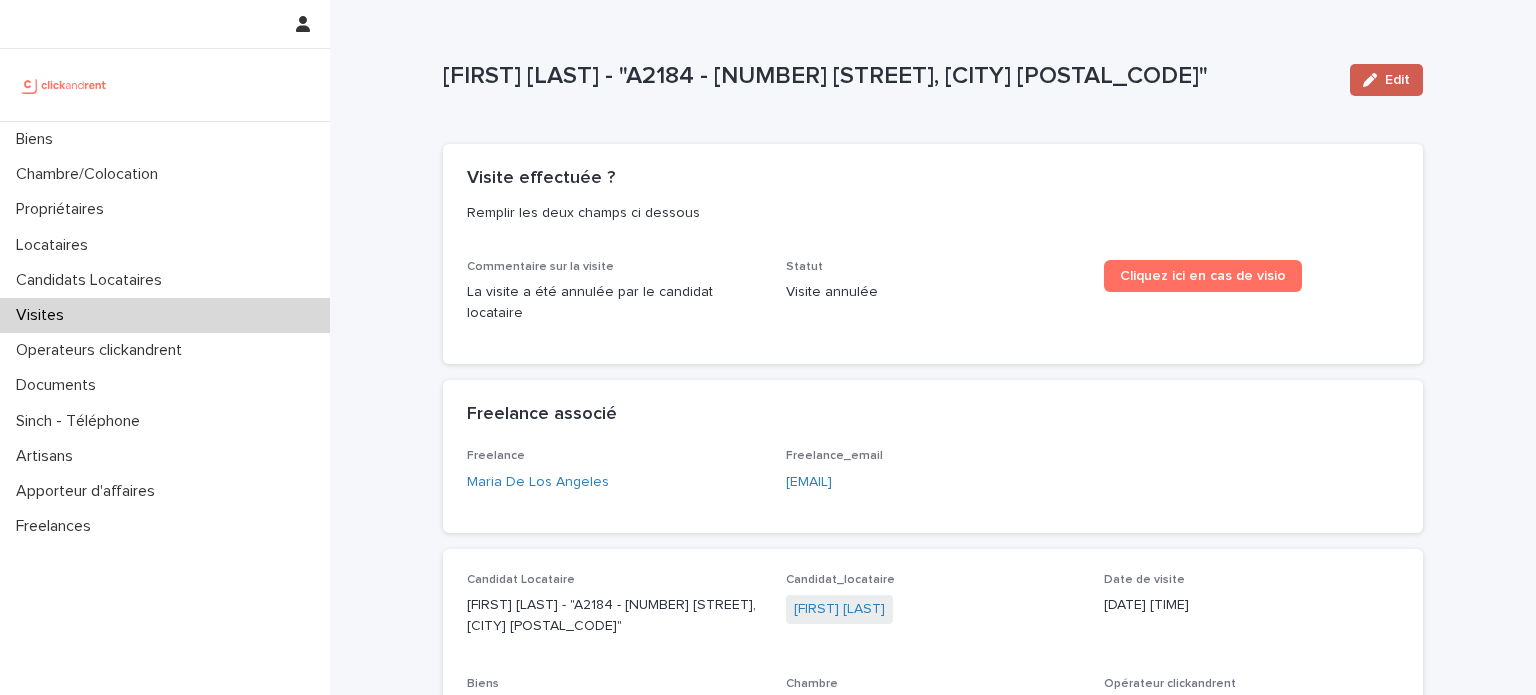 click on "Edit" at bounding box center [1386, 80] 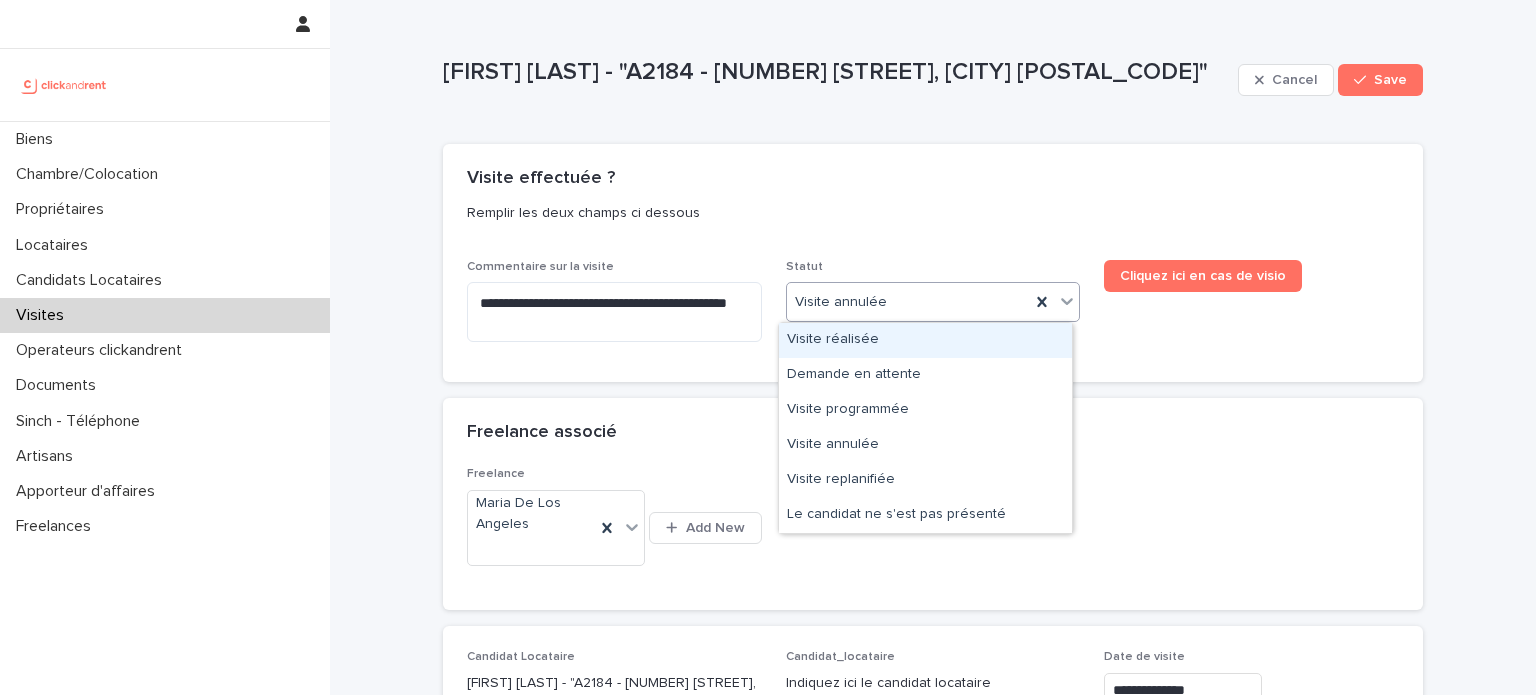 click on "Visite annulée" at bounding box center (933, 302) 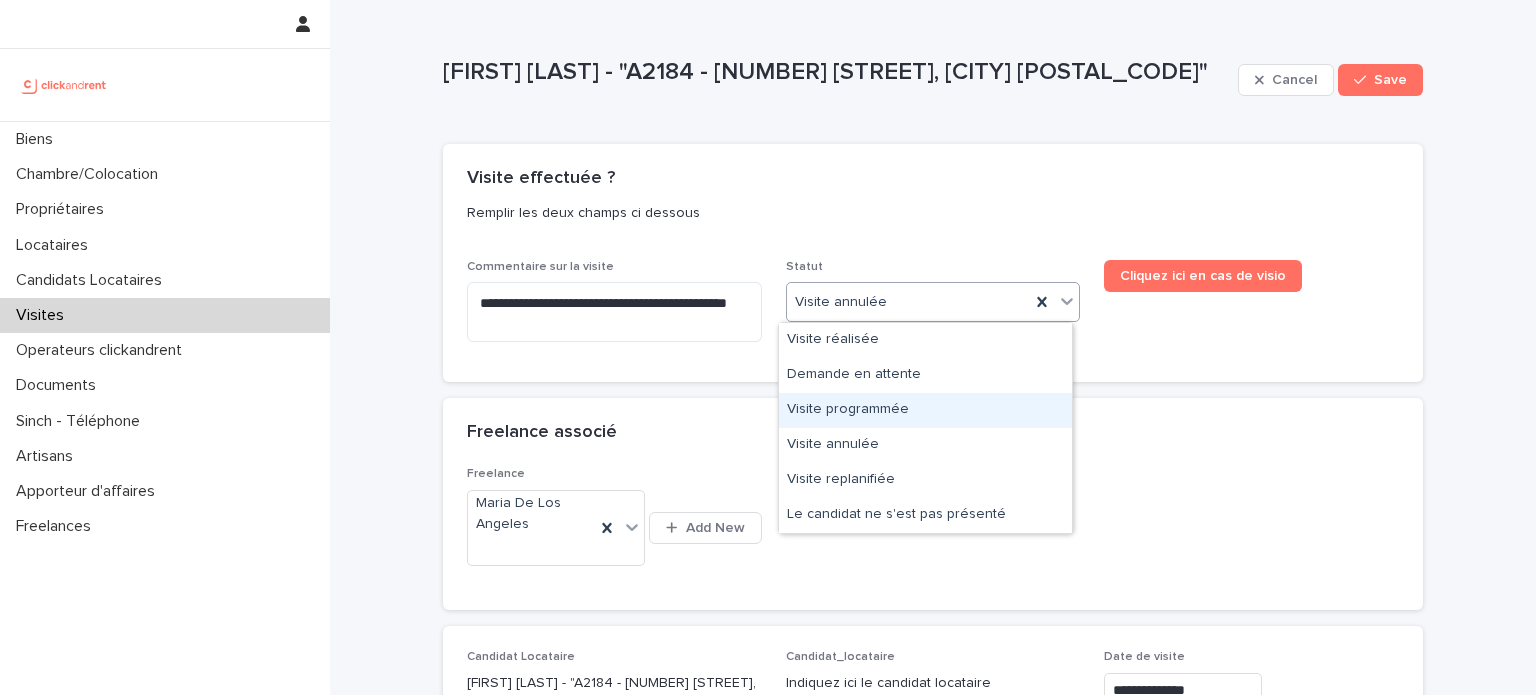 click on "Visite programmée" at bounding box center (925, 410) 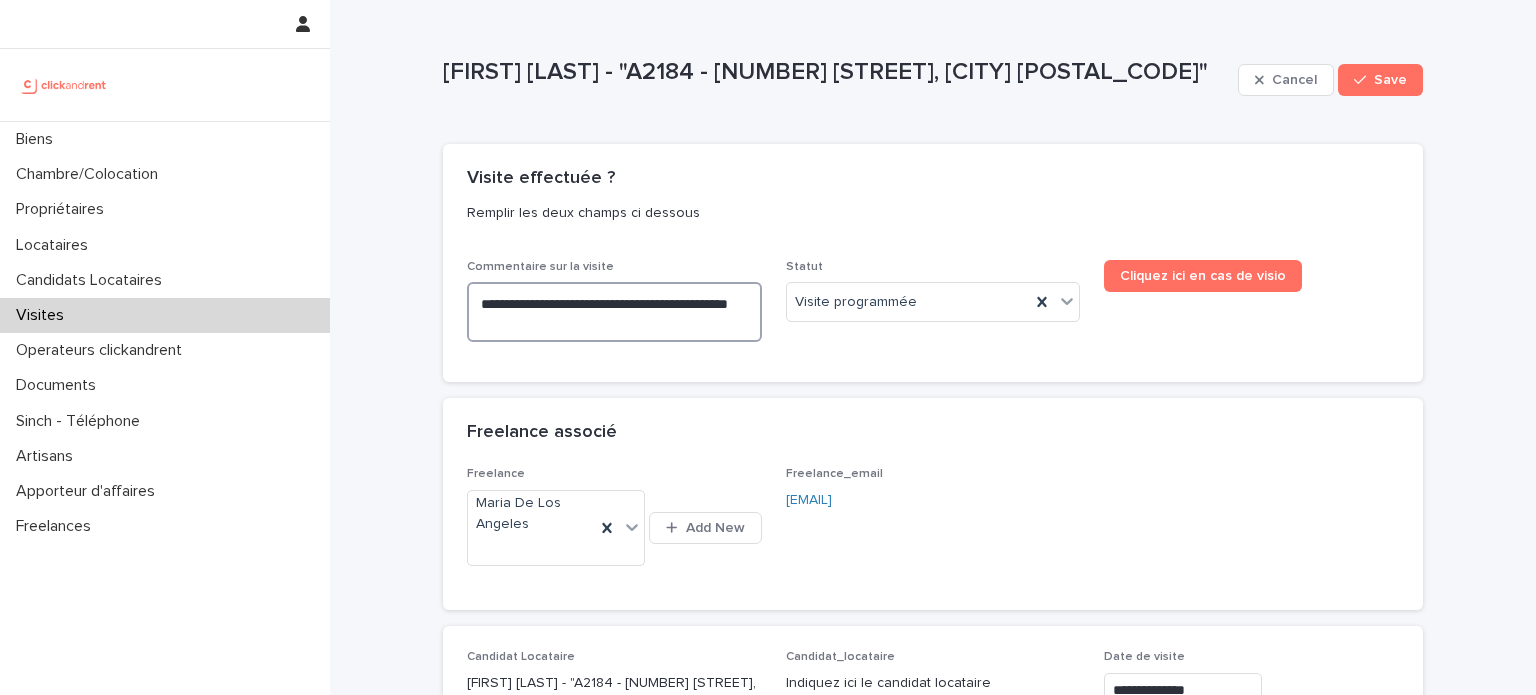 drag, startPoint x: 697, startPoint y: 303, endPoint x: 445, endPoint y: 275, distance: 253.55078 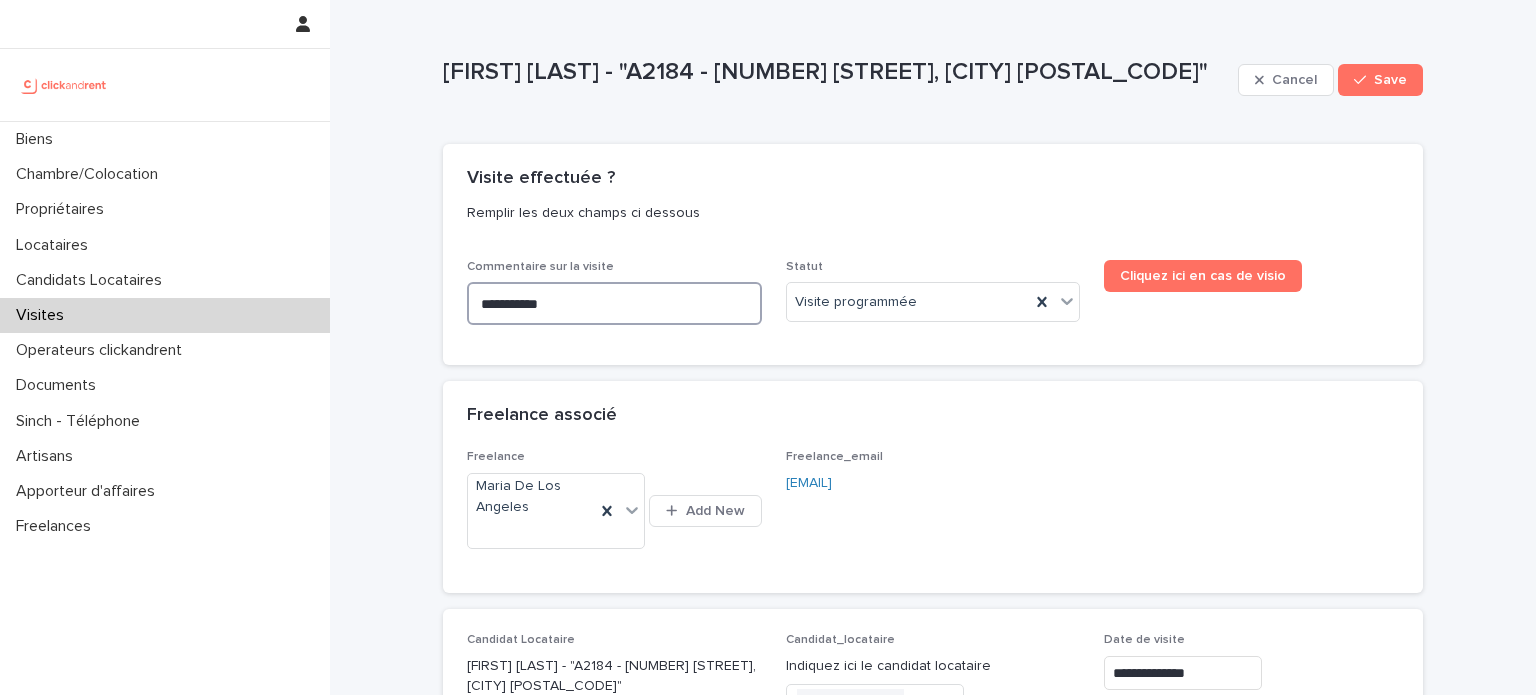 type on "**********" 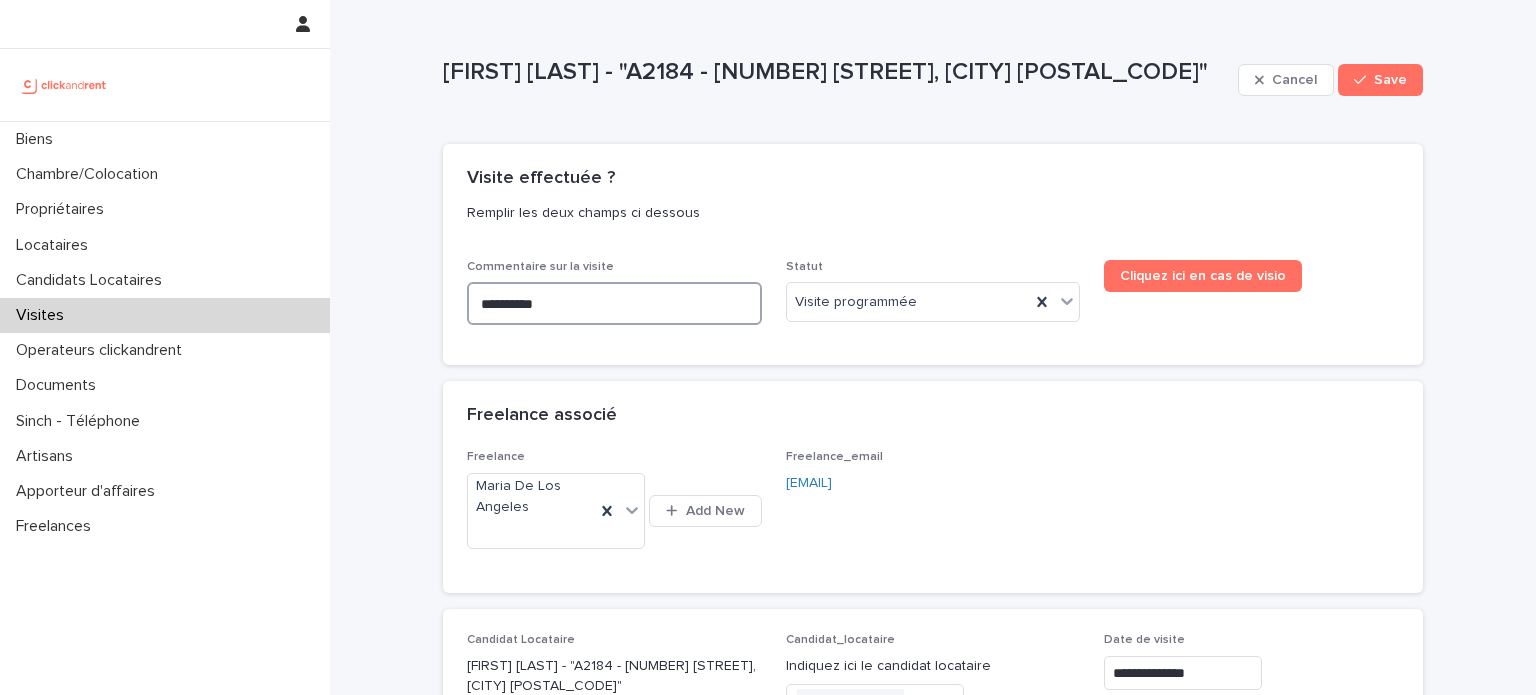 type on "**********" 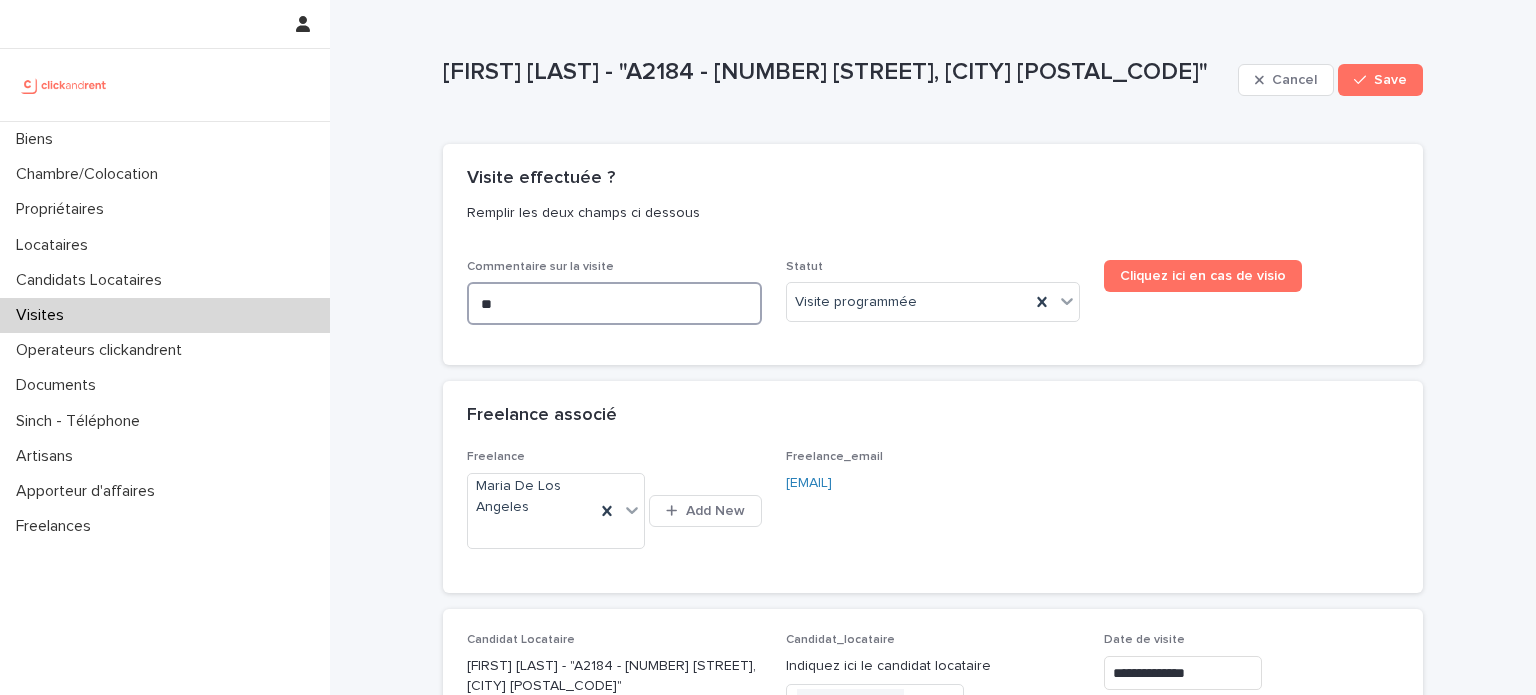 type on "*" 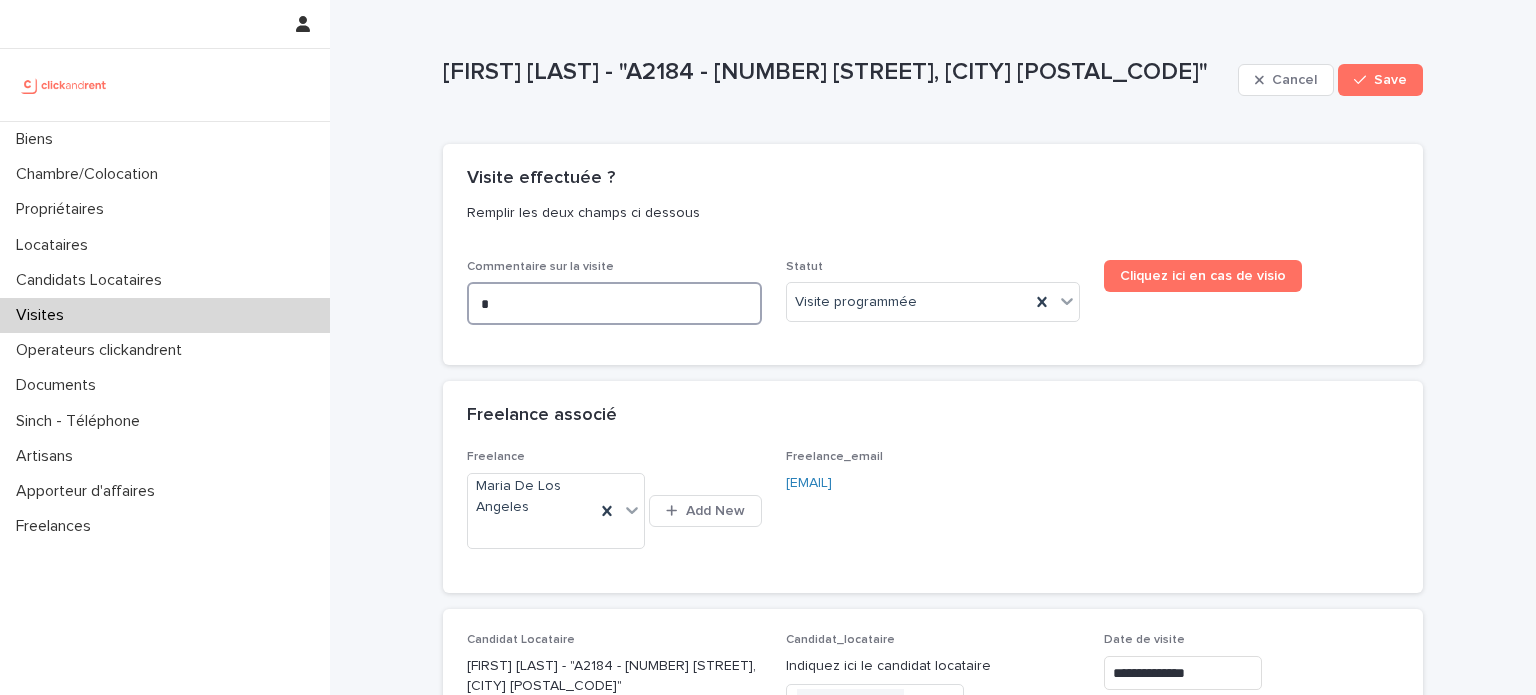 type 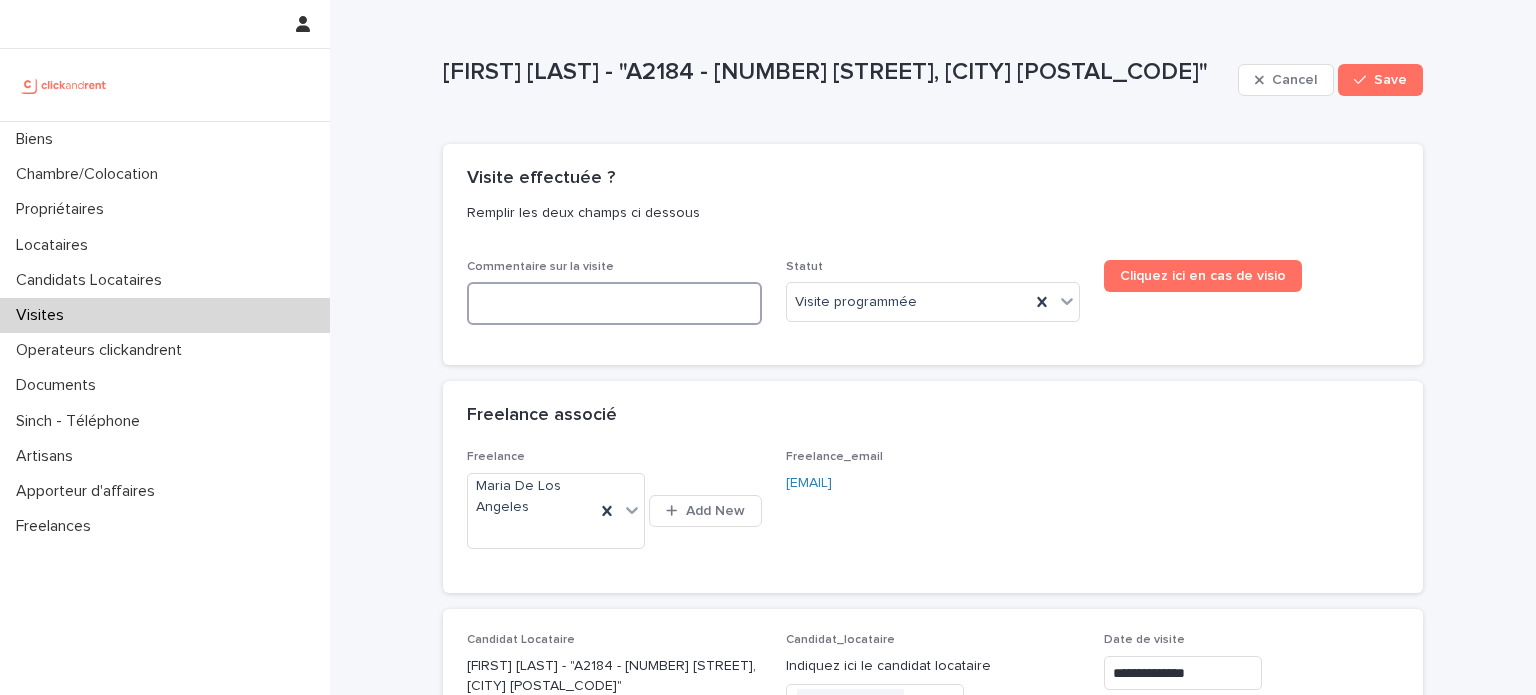 type 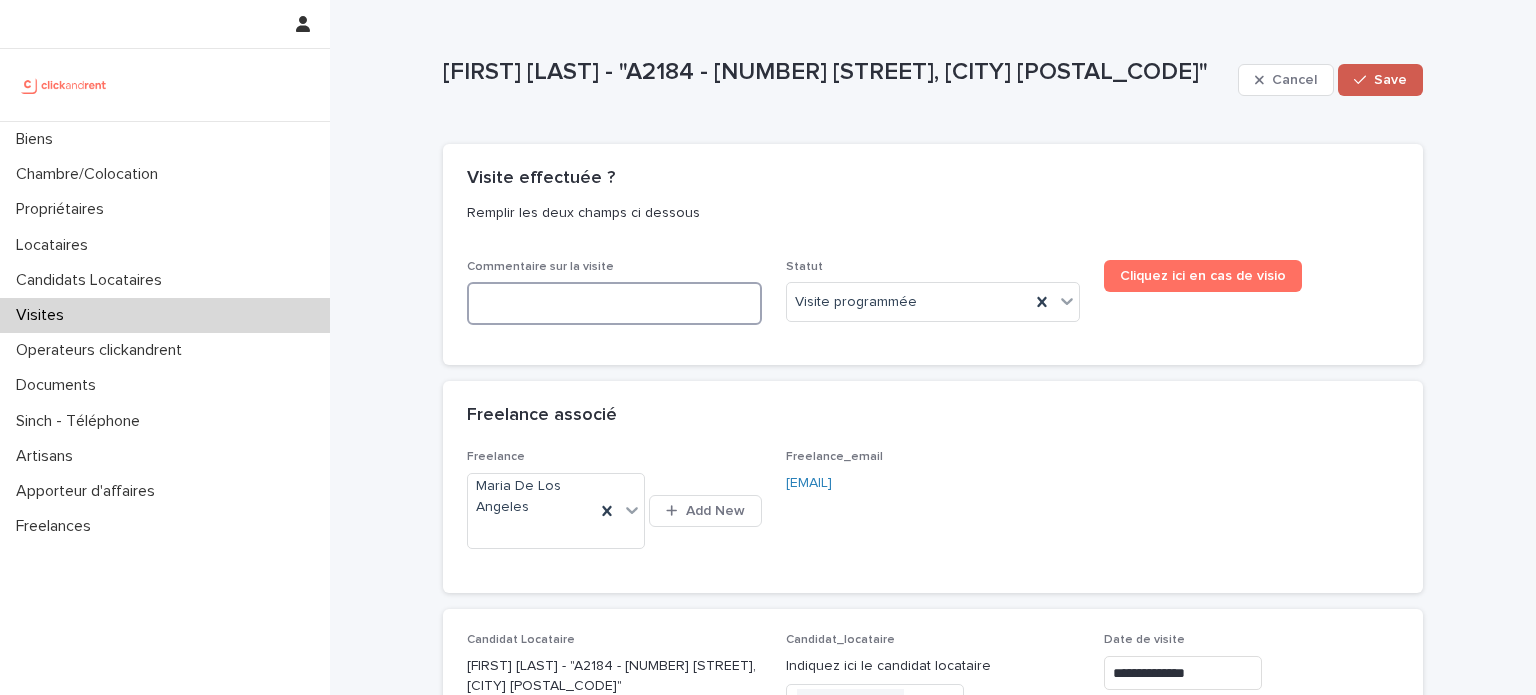 type 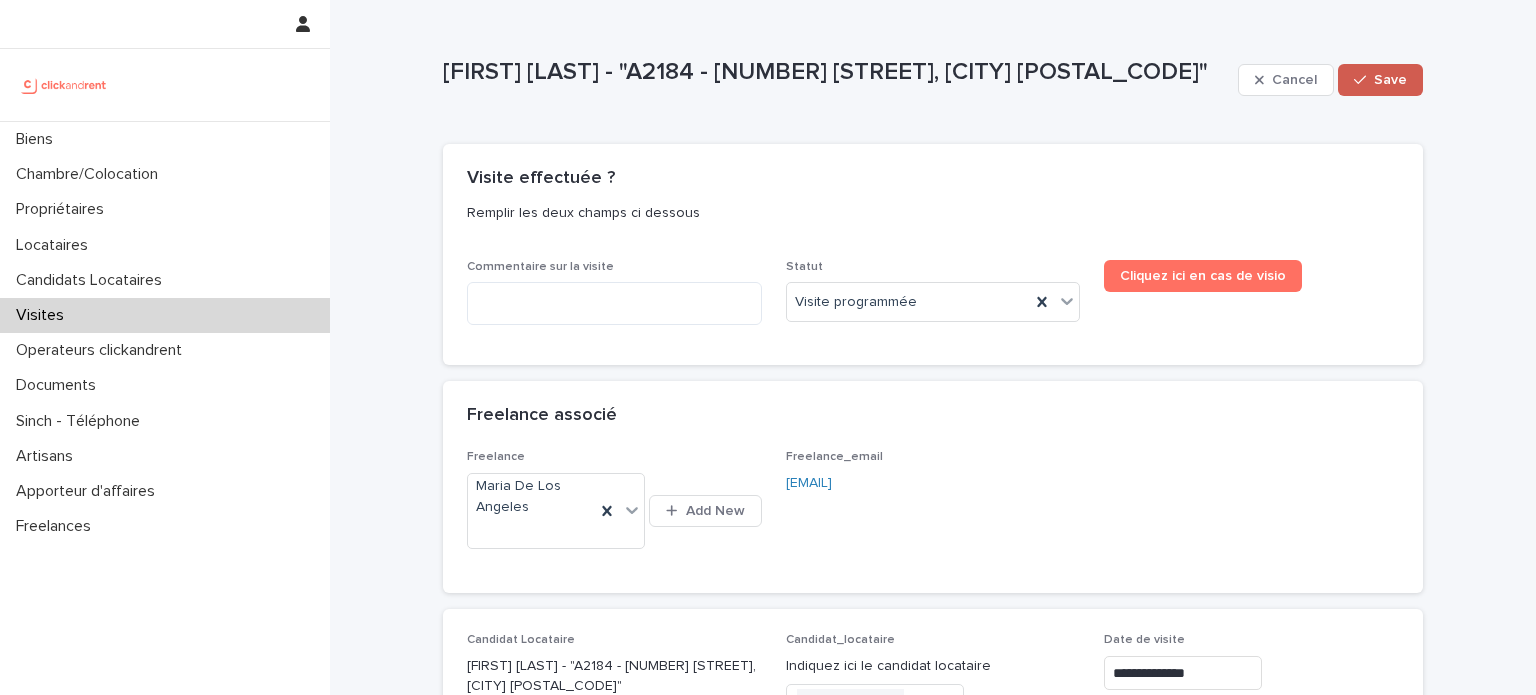 click on "Save" at bounding box center (1390, 80) 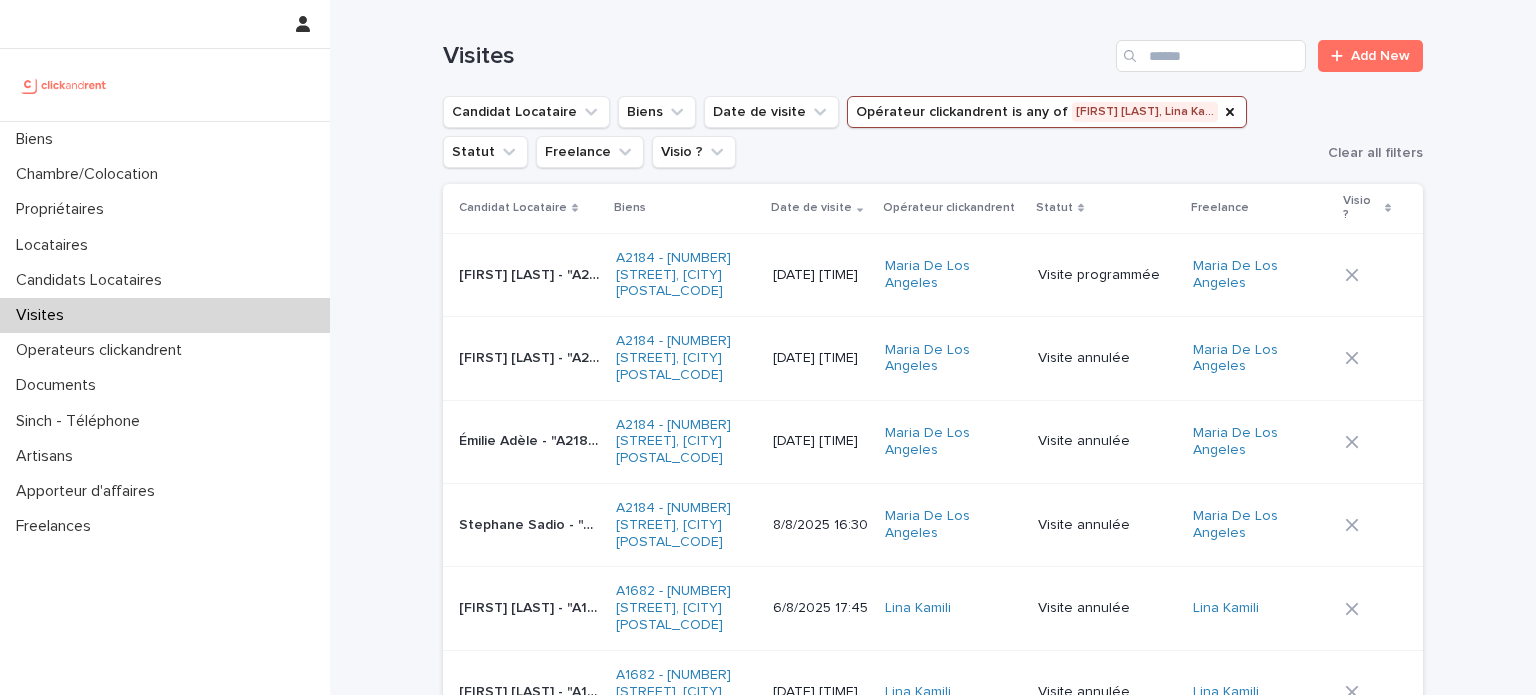 click on "Visite annulée" at bounding box center (1107, 358) 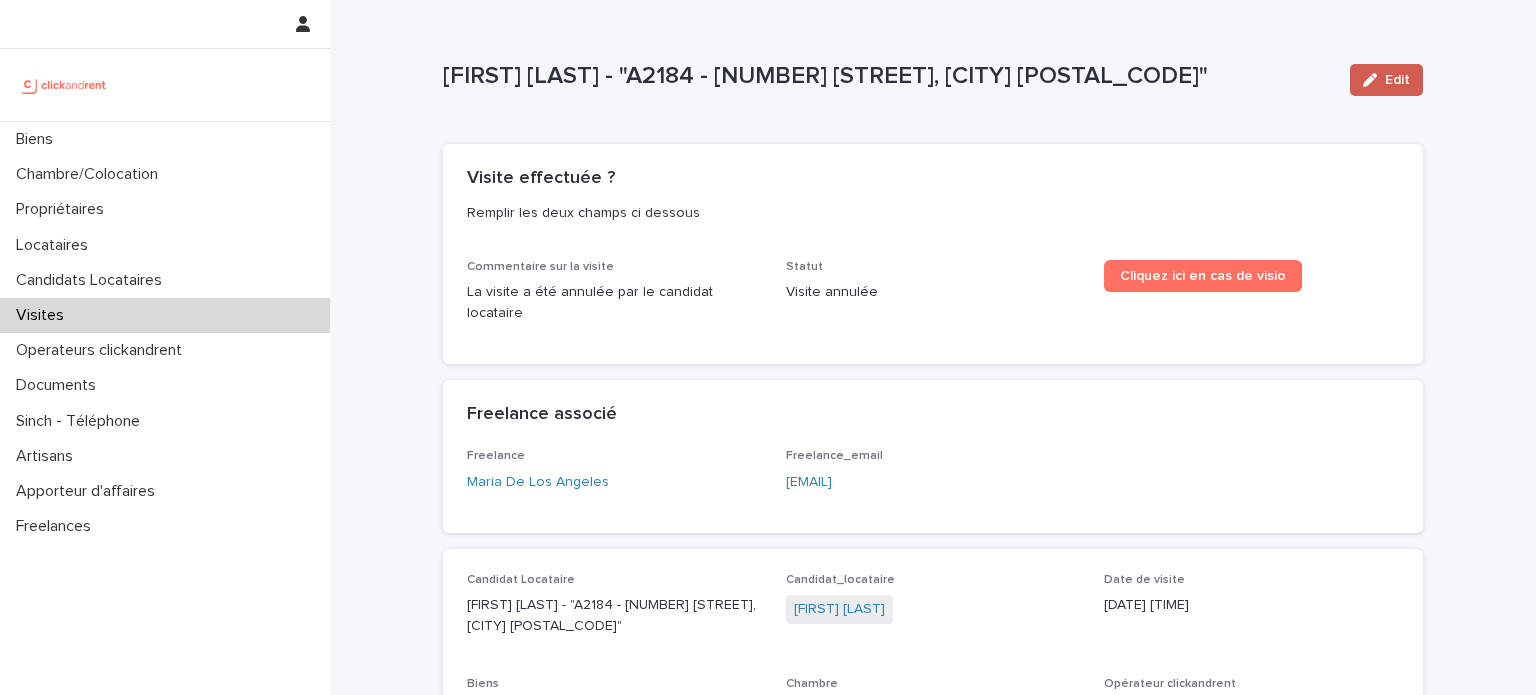 click on "Edit" at bounding box center (1386, 80) 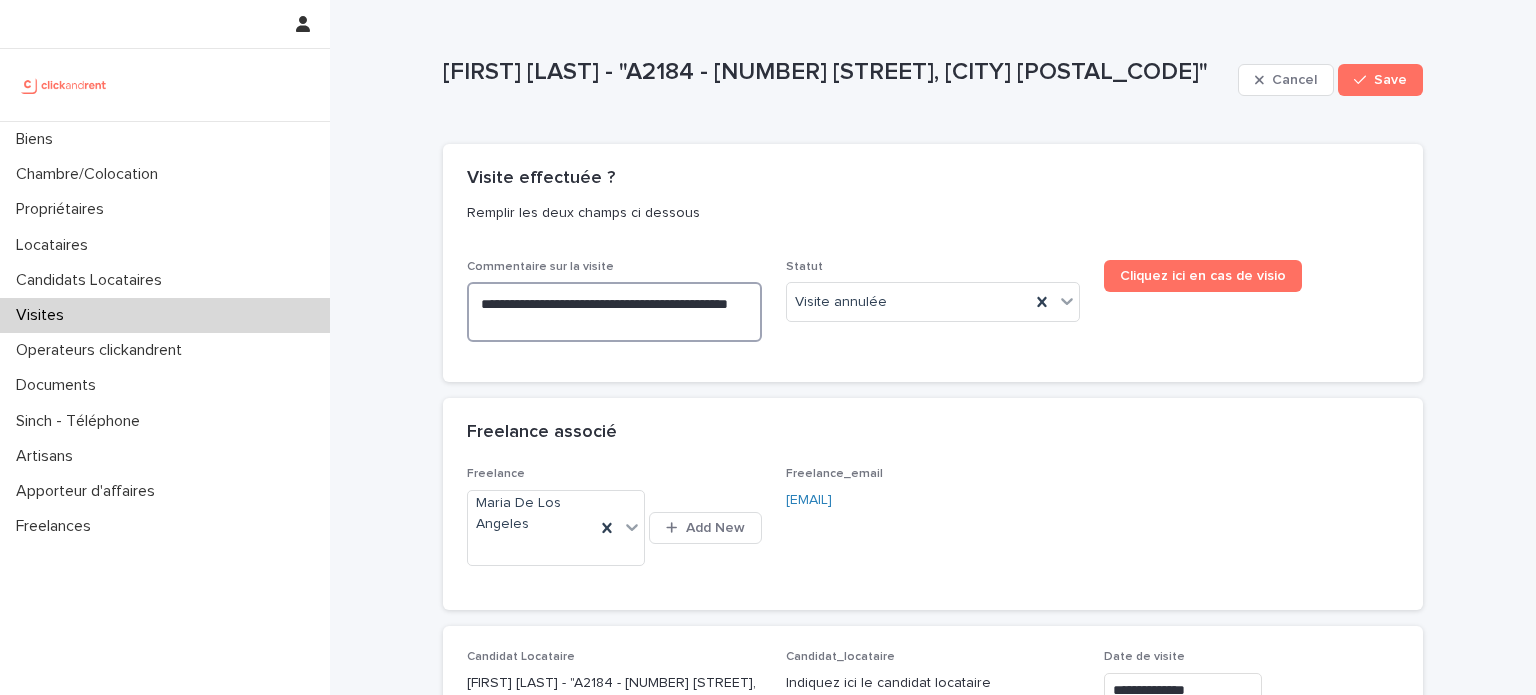 drag, startPoint x: 647, startPoint y: 325, endPoint x: 411, endPoint y: 274, distance: 241.44772 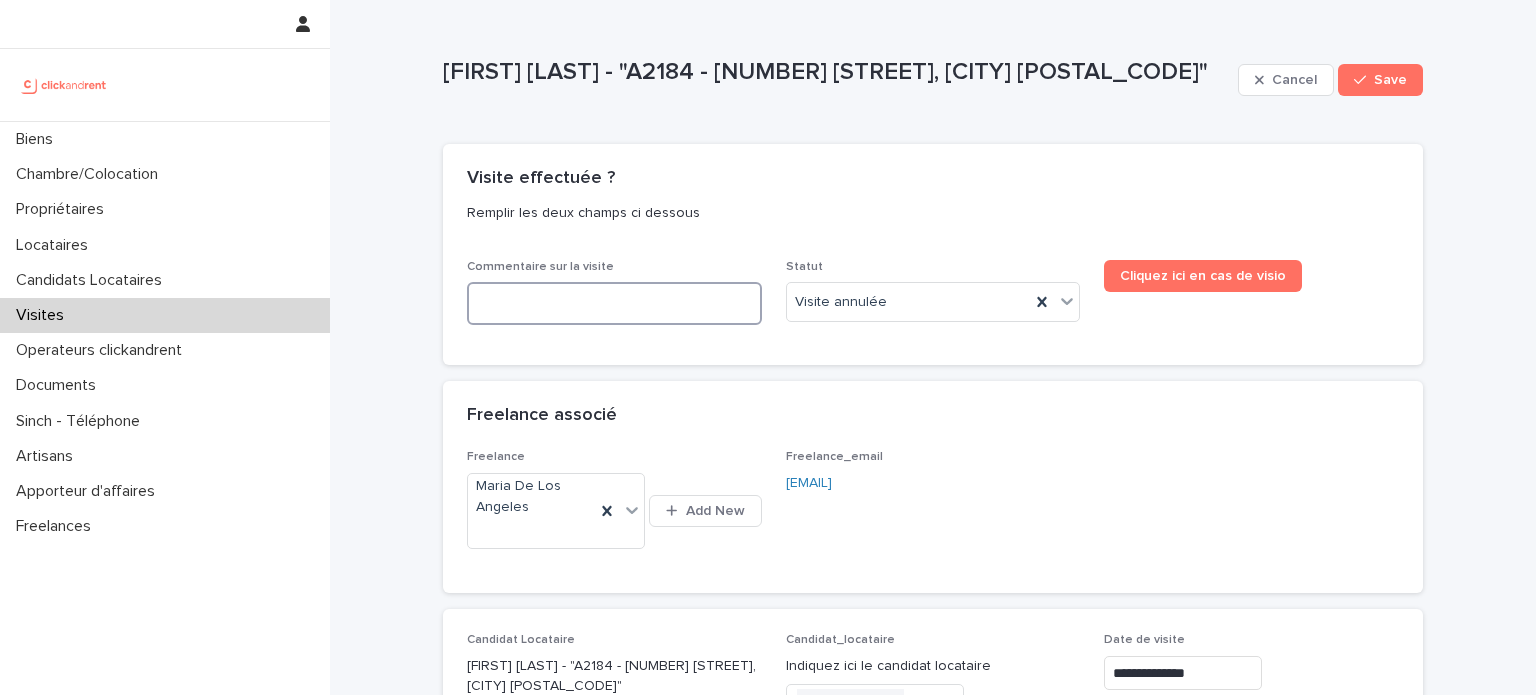 type 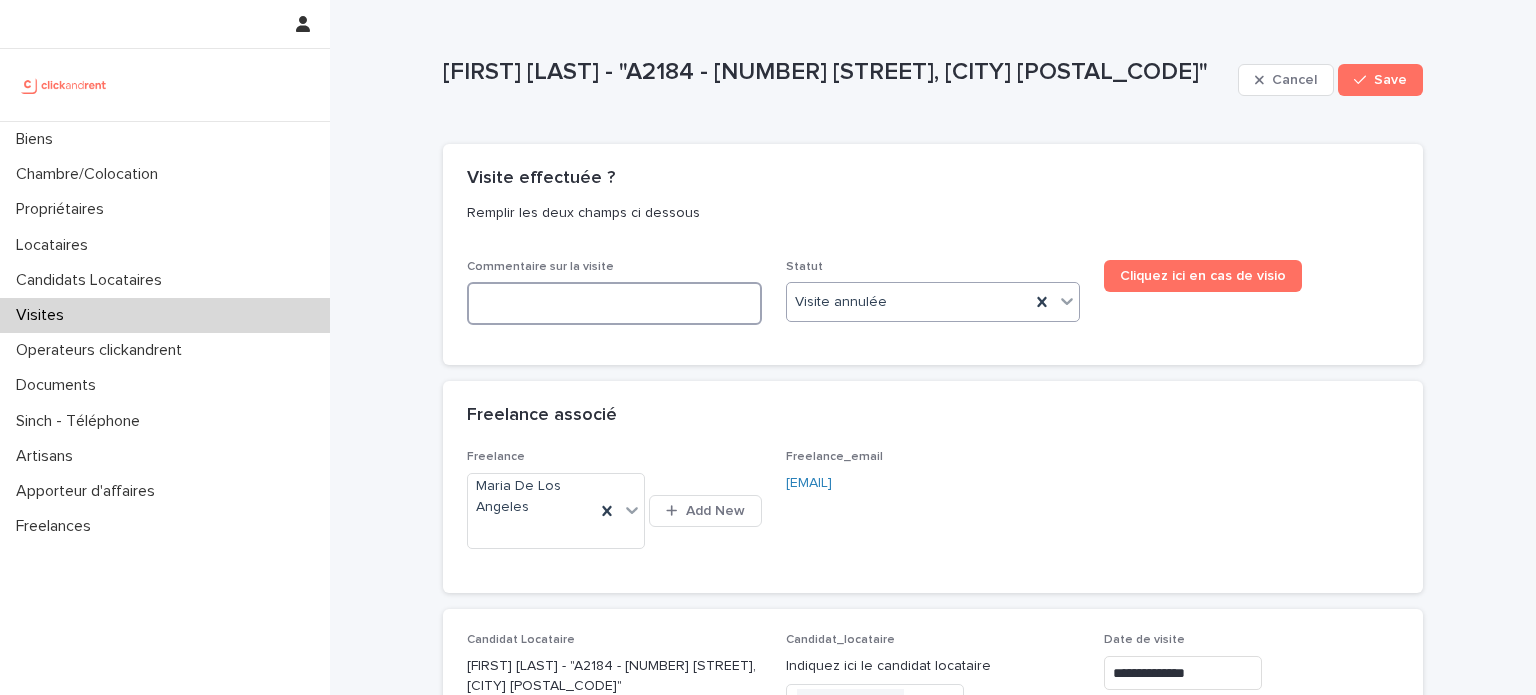 type 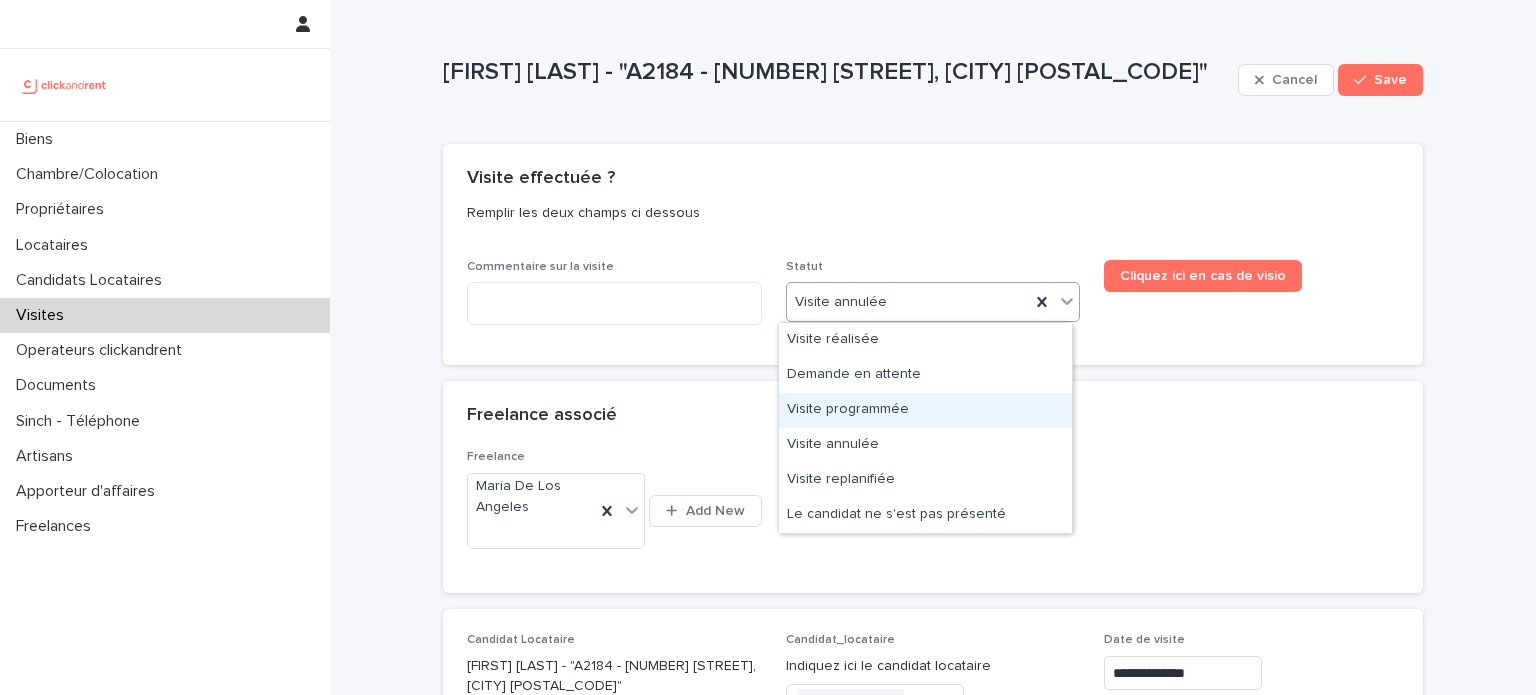 click on "Visite programmée" at bounding box center [925, 410] 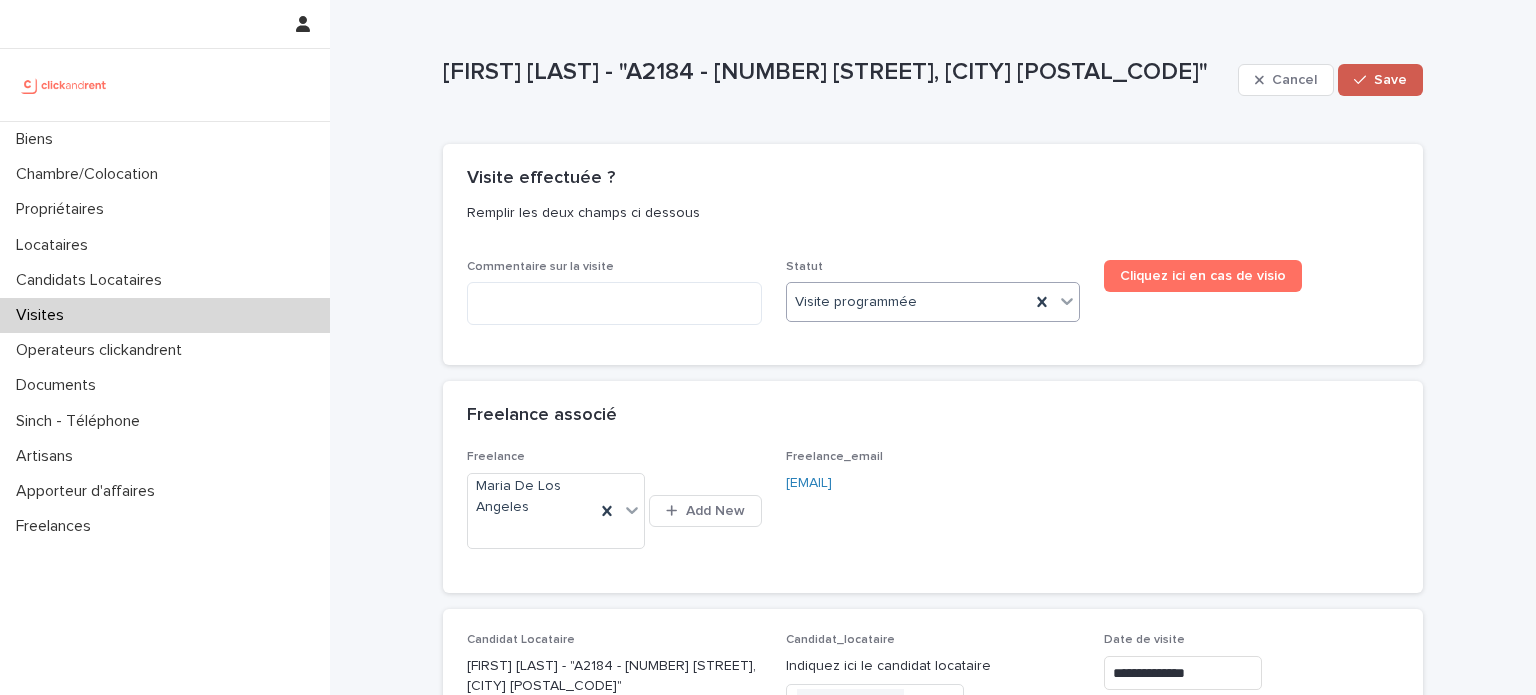 click on "Save" at bounding box center [1380, 80] 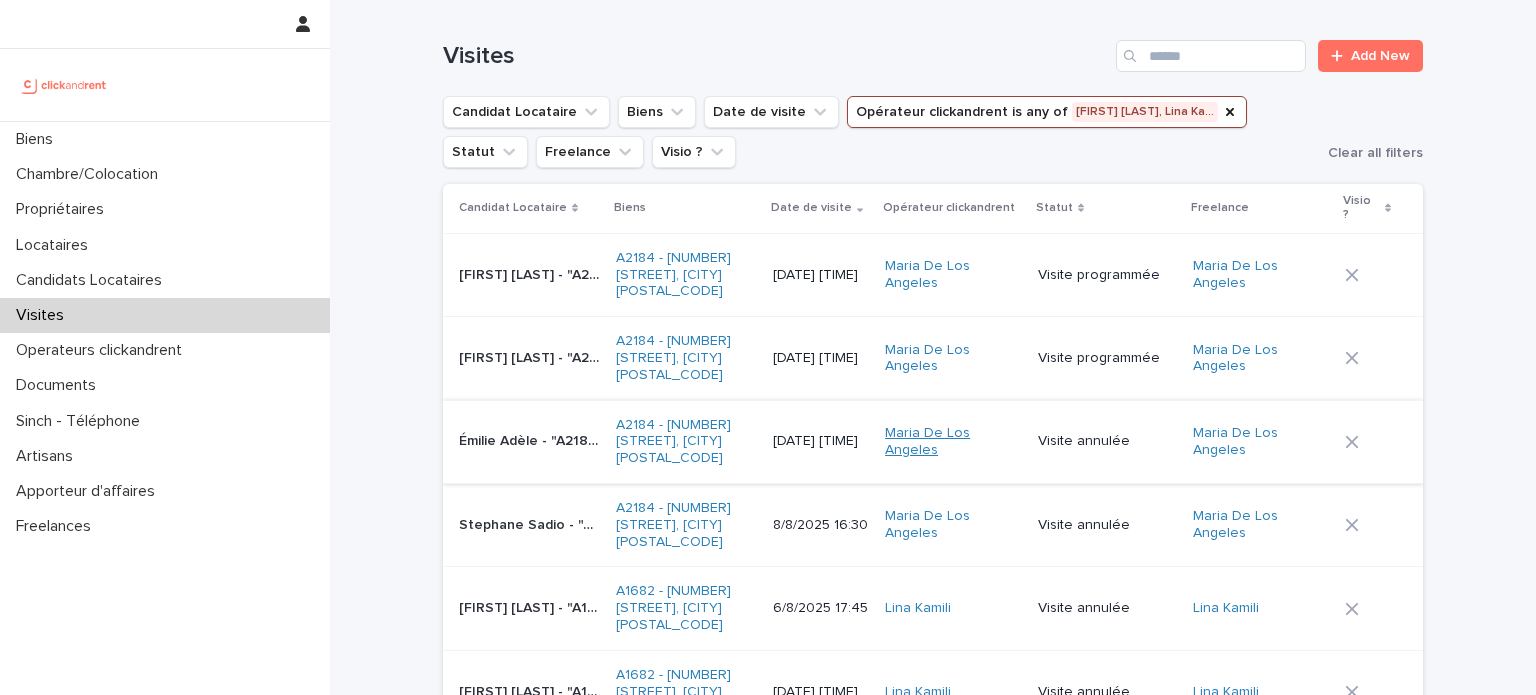 click on "Maria De Los Angeles" at bounding box center (953, 442) 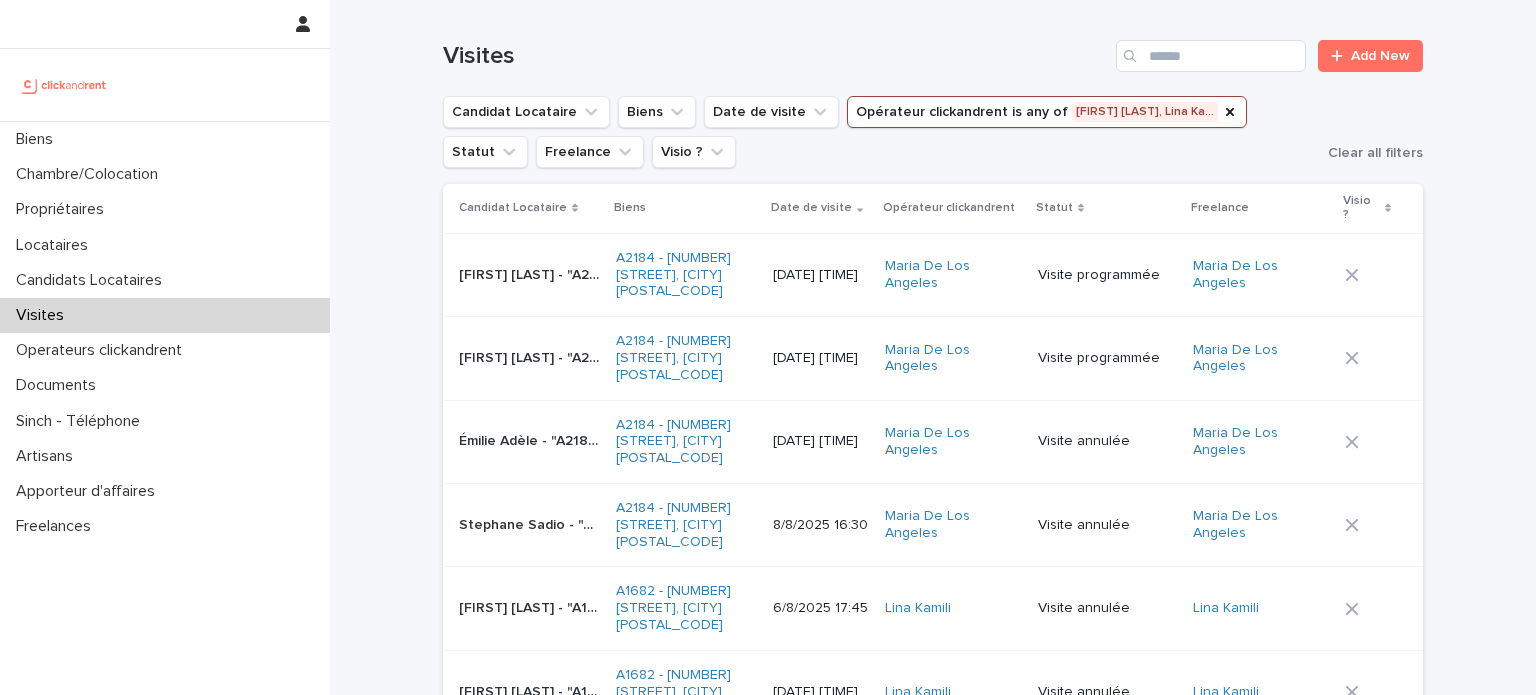 click on "Visite annulée" at bounding box center [1107, 439] 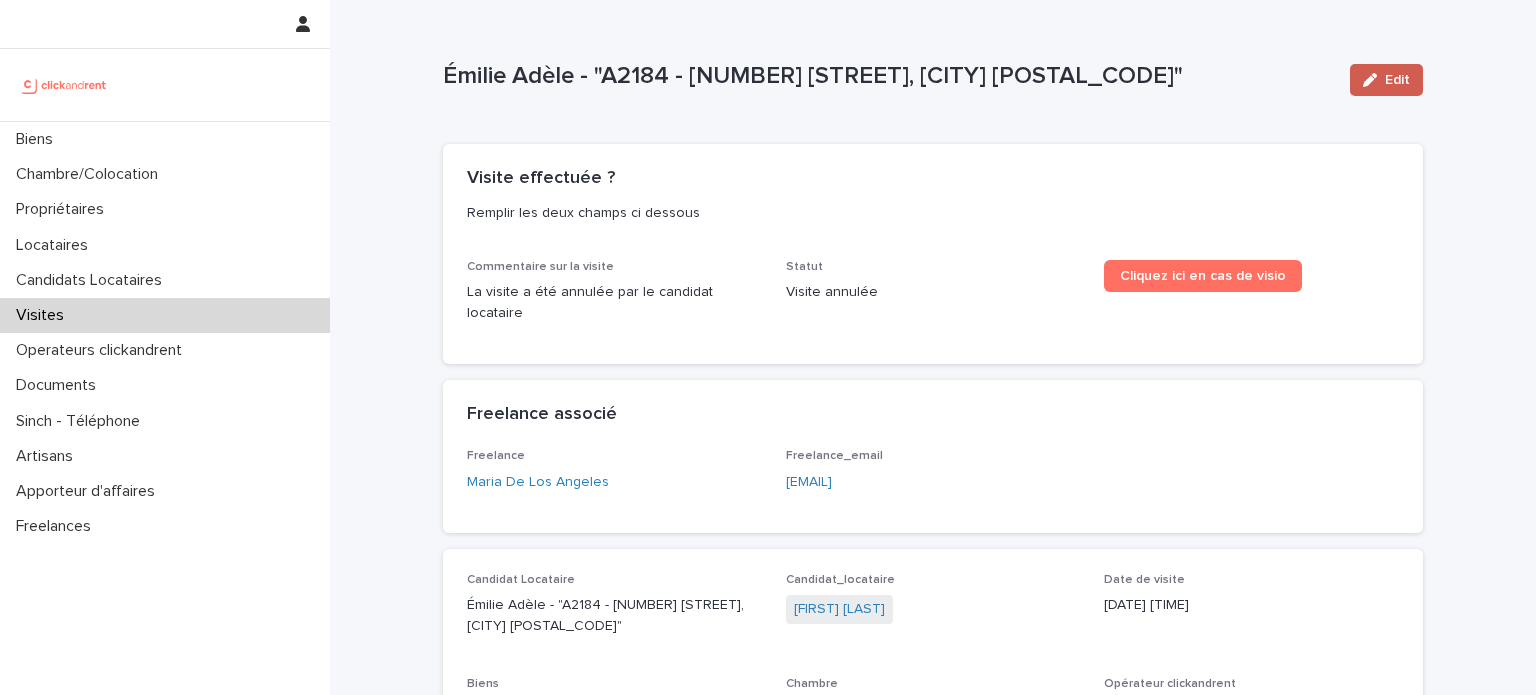 click 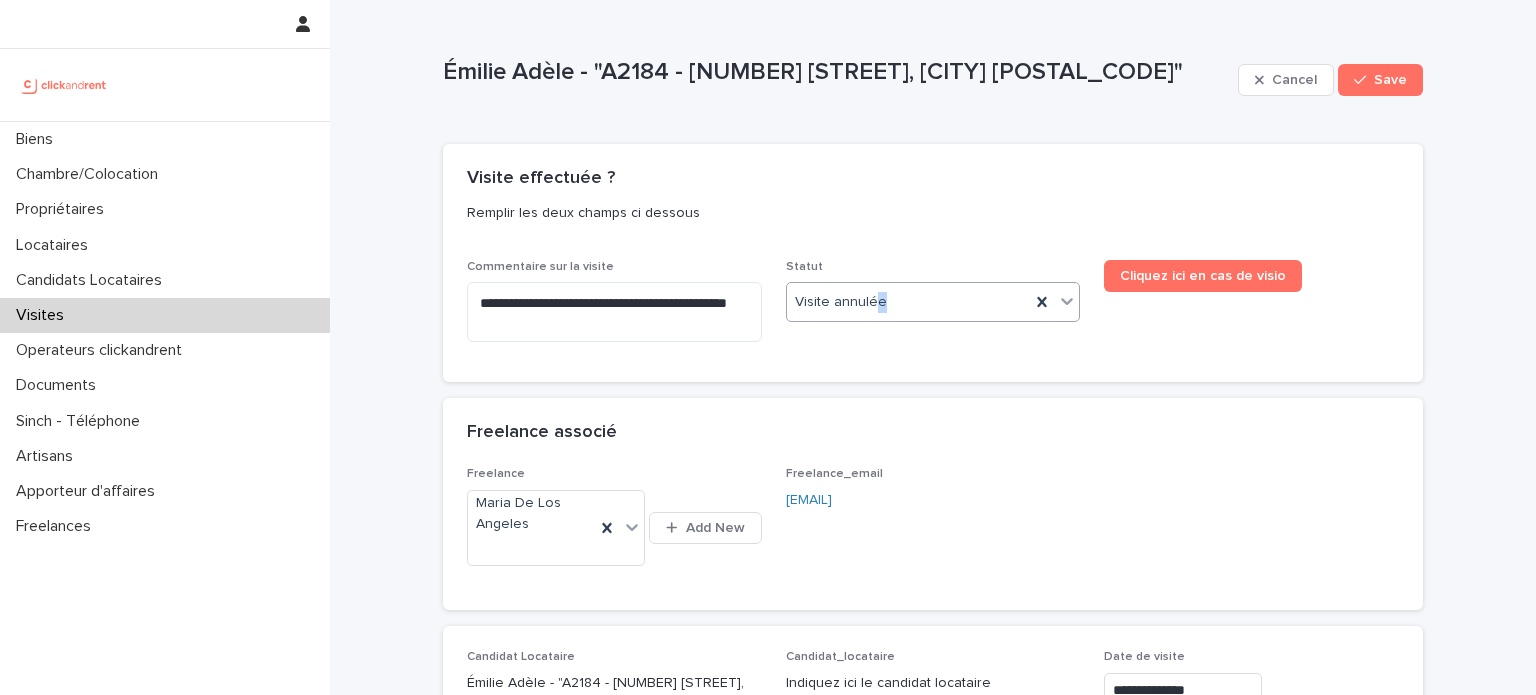 drag, startPoint x: 887, startPoint y: 323, endPoint x: 867, endPoint y: 303, distance: 28.284271 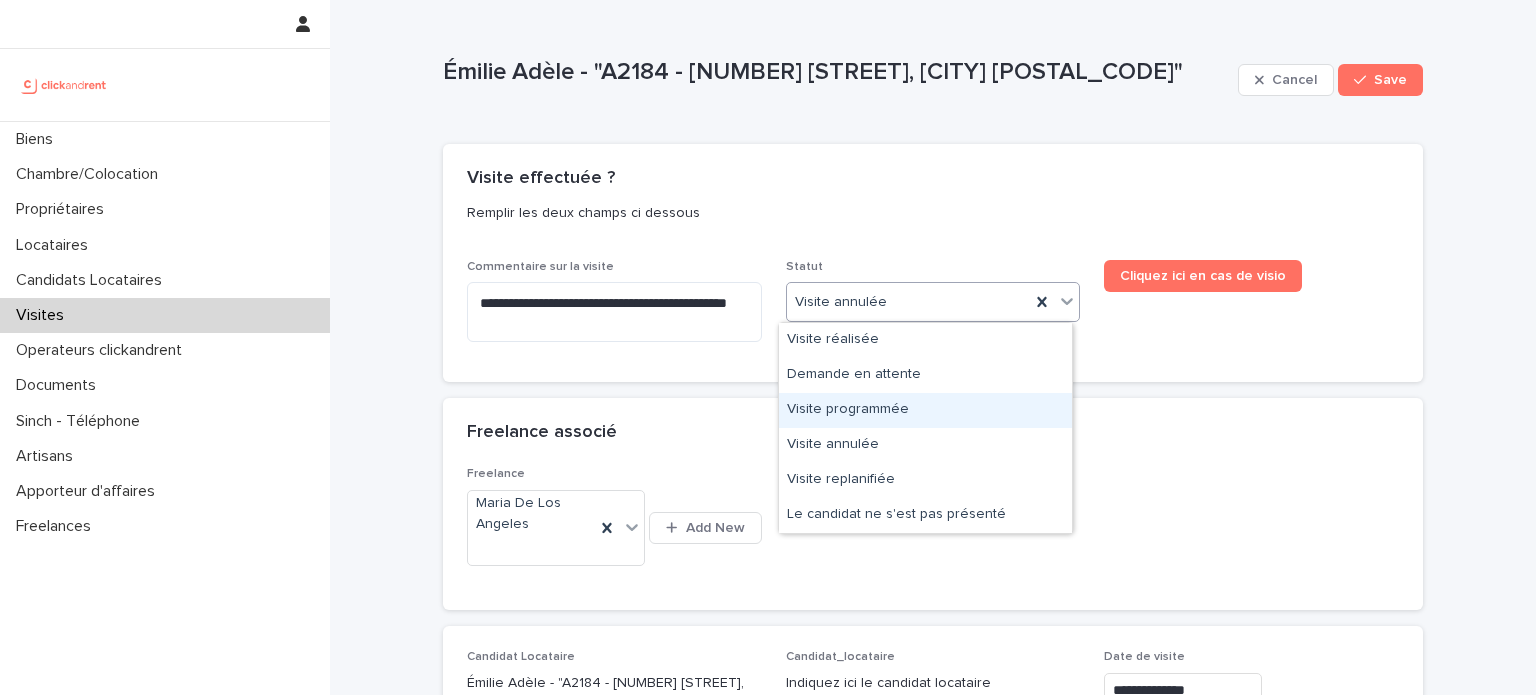 click on "Visite programmée" at bounding box center [925, 410] 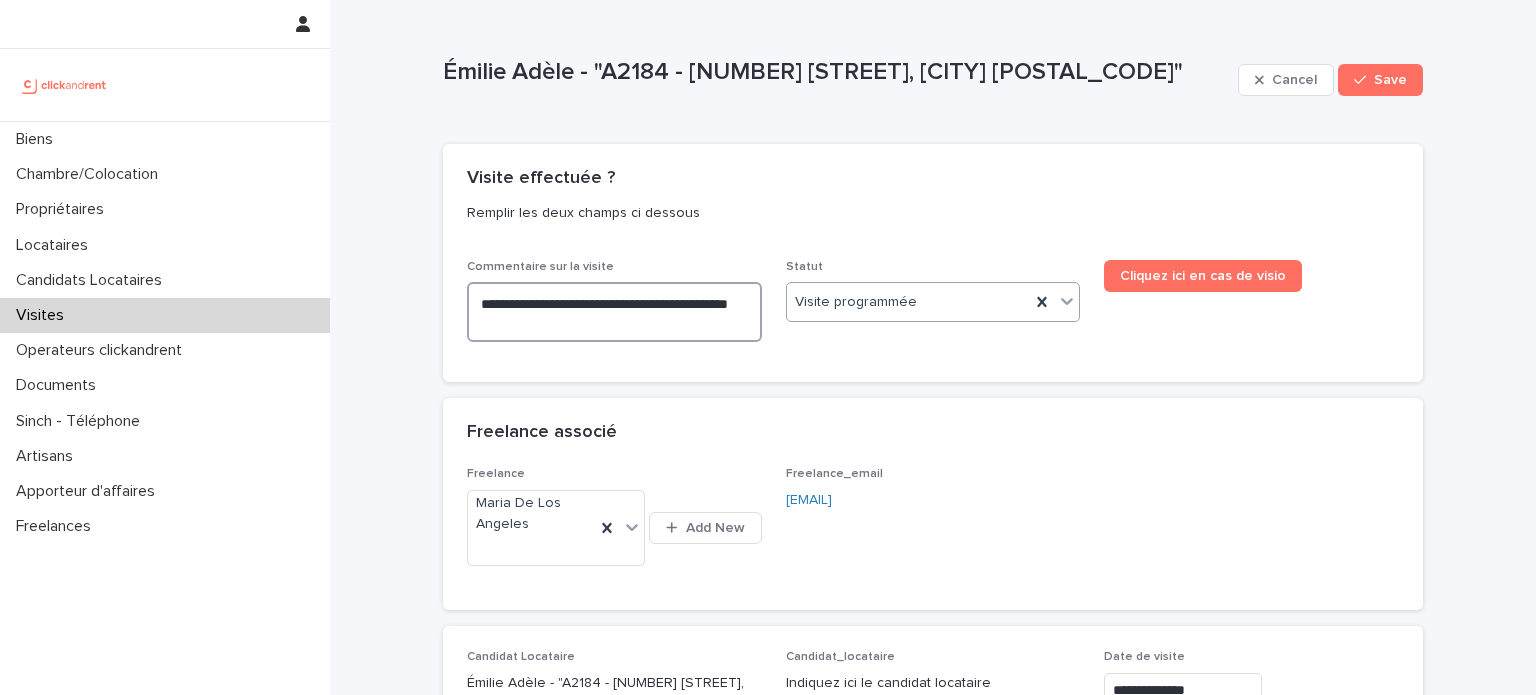 click on "**********" at bounding box center (614, 312) 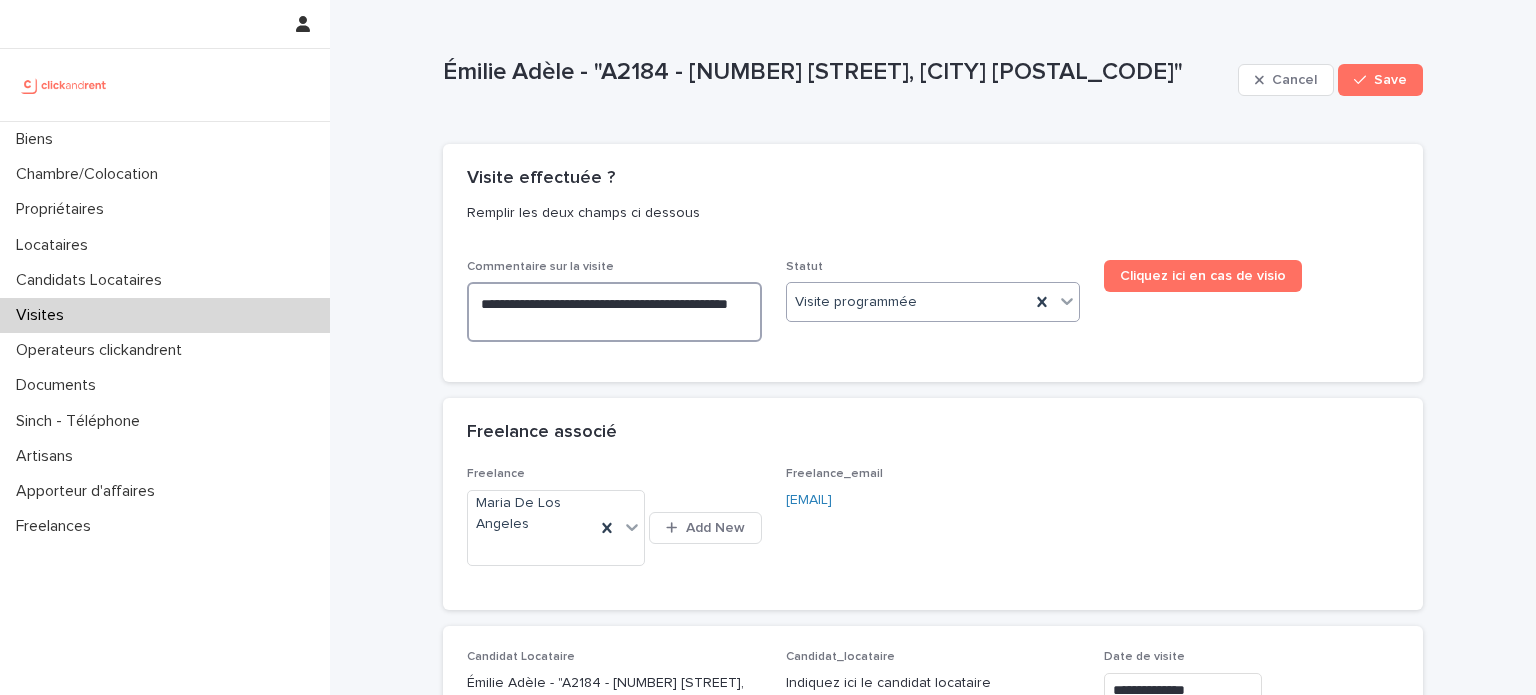 drag, startPoint x: 639, startPoint y: 319, endPoint x: 456, endPoint y: 296, distance: 184.4397 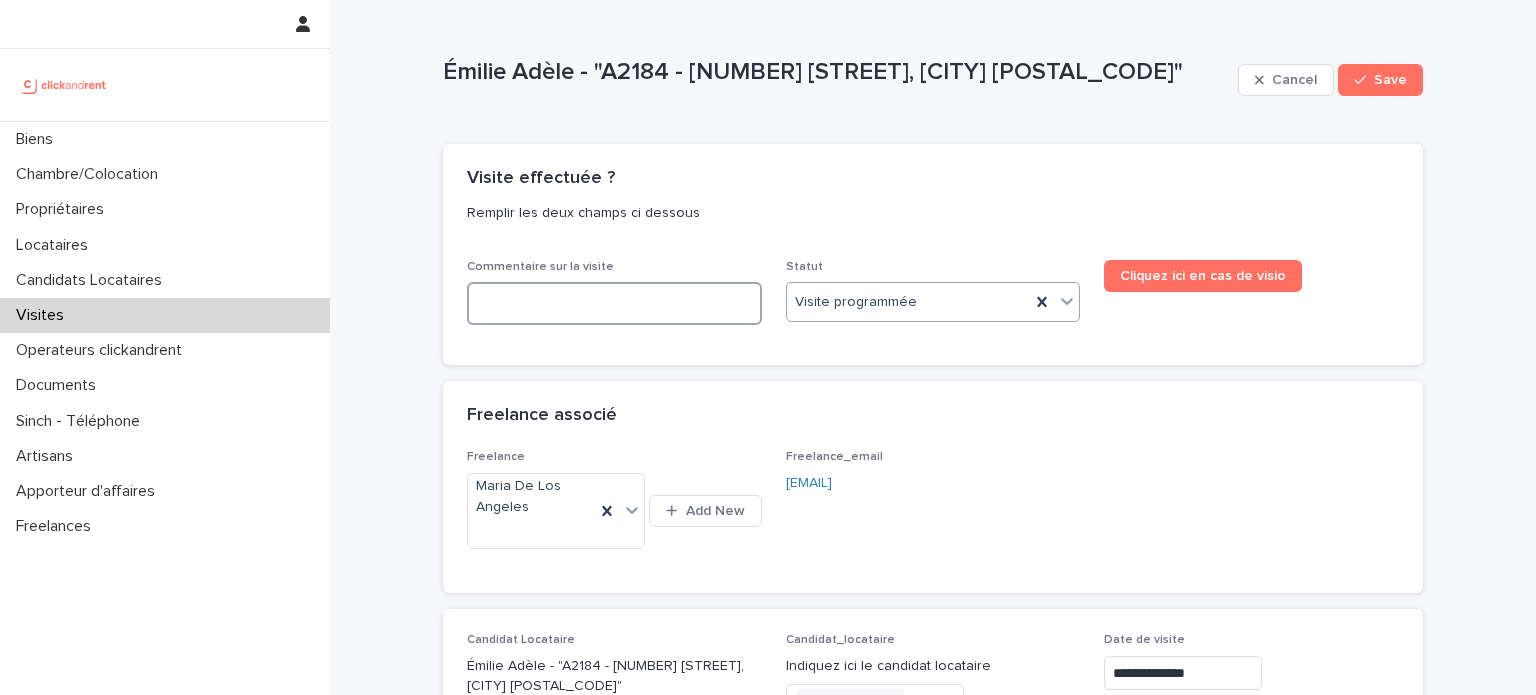 type 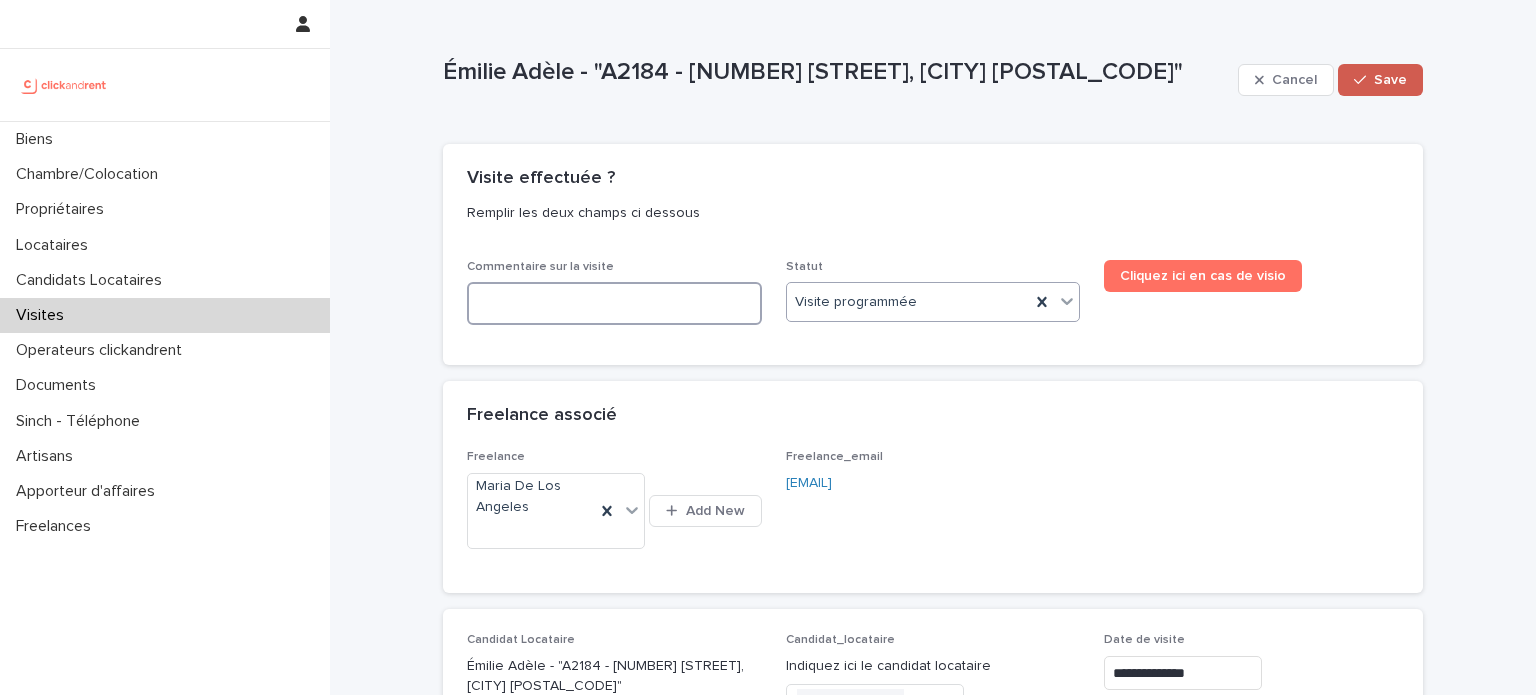 type 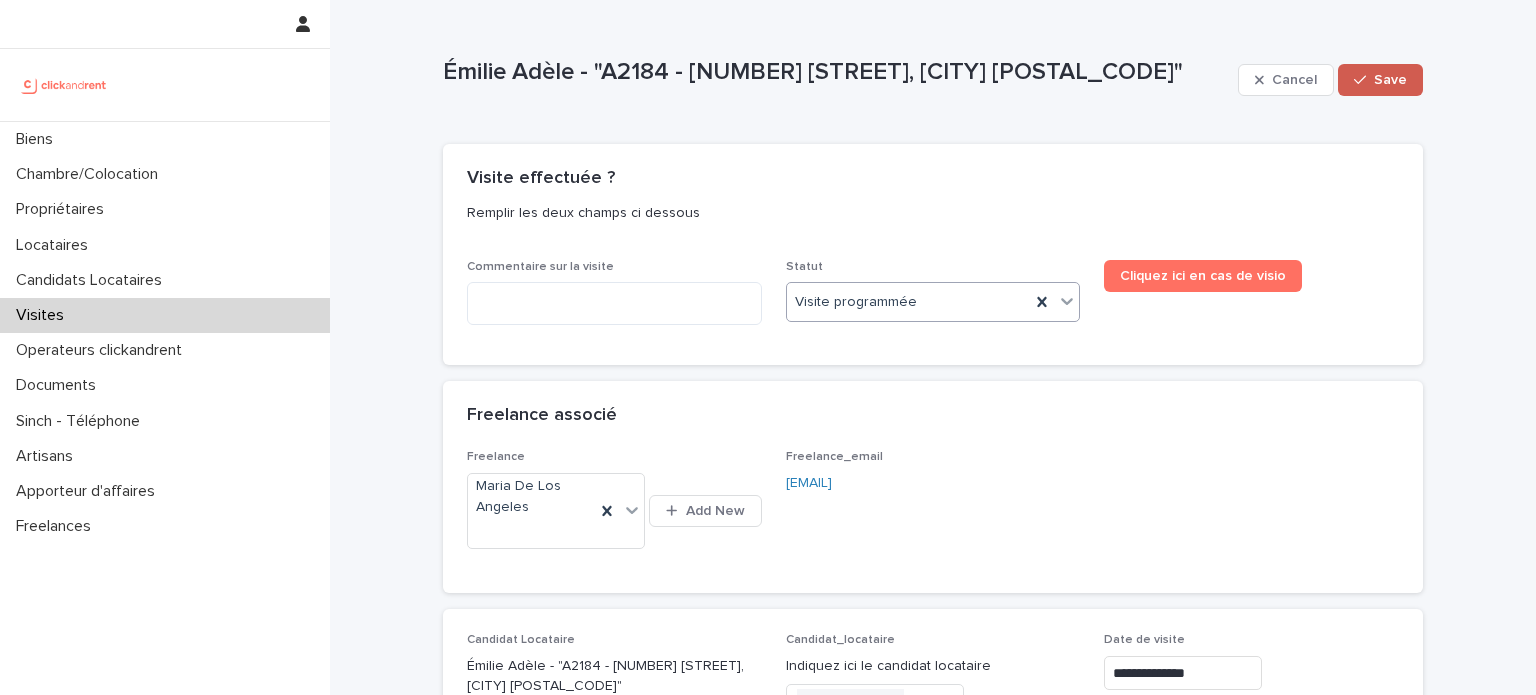 click 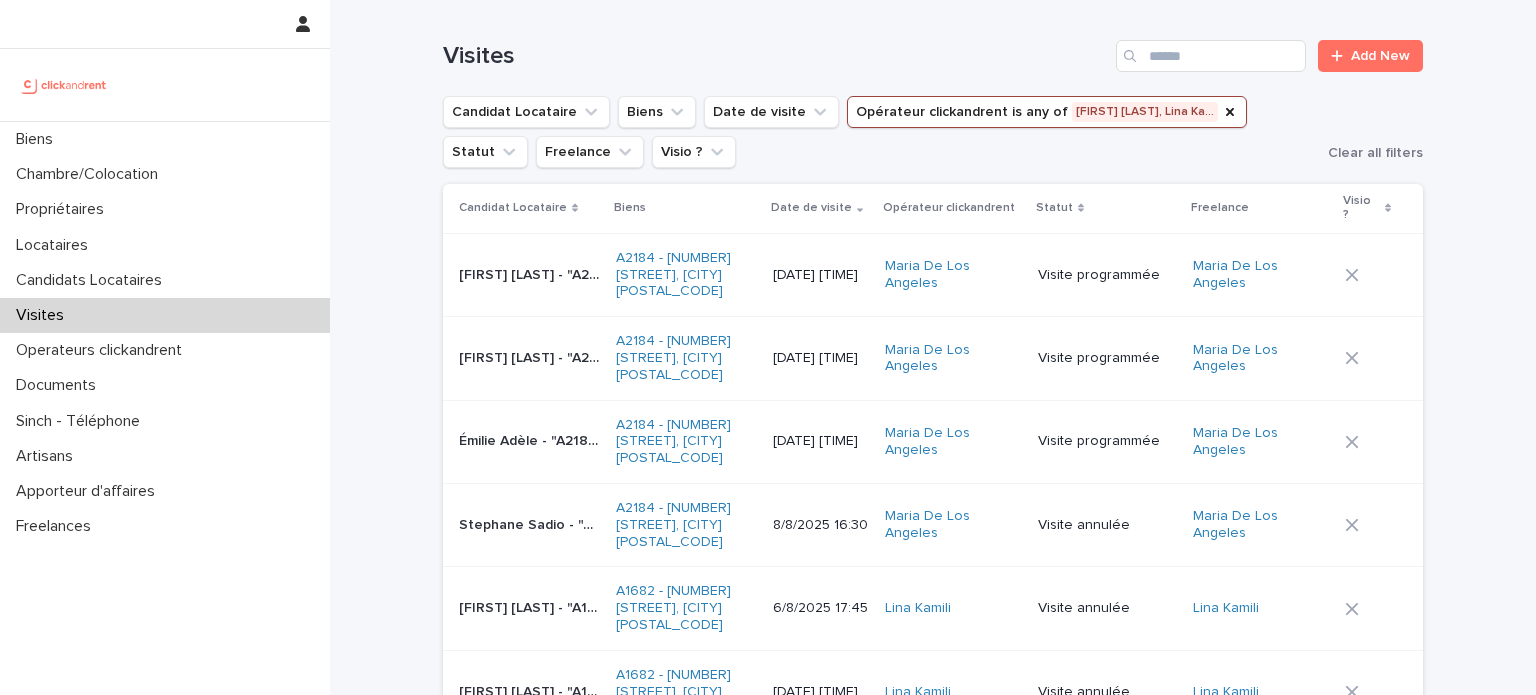 click on "Visite annulée" at bounding box center [1107, 525] 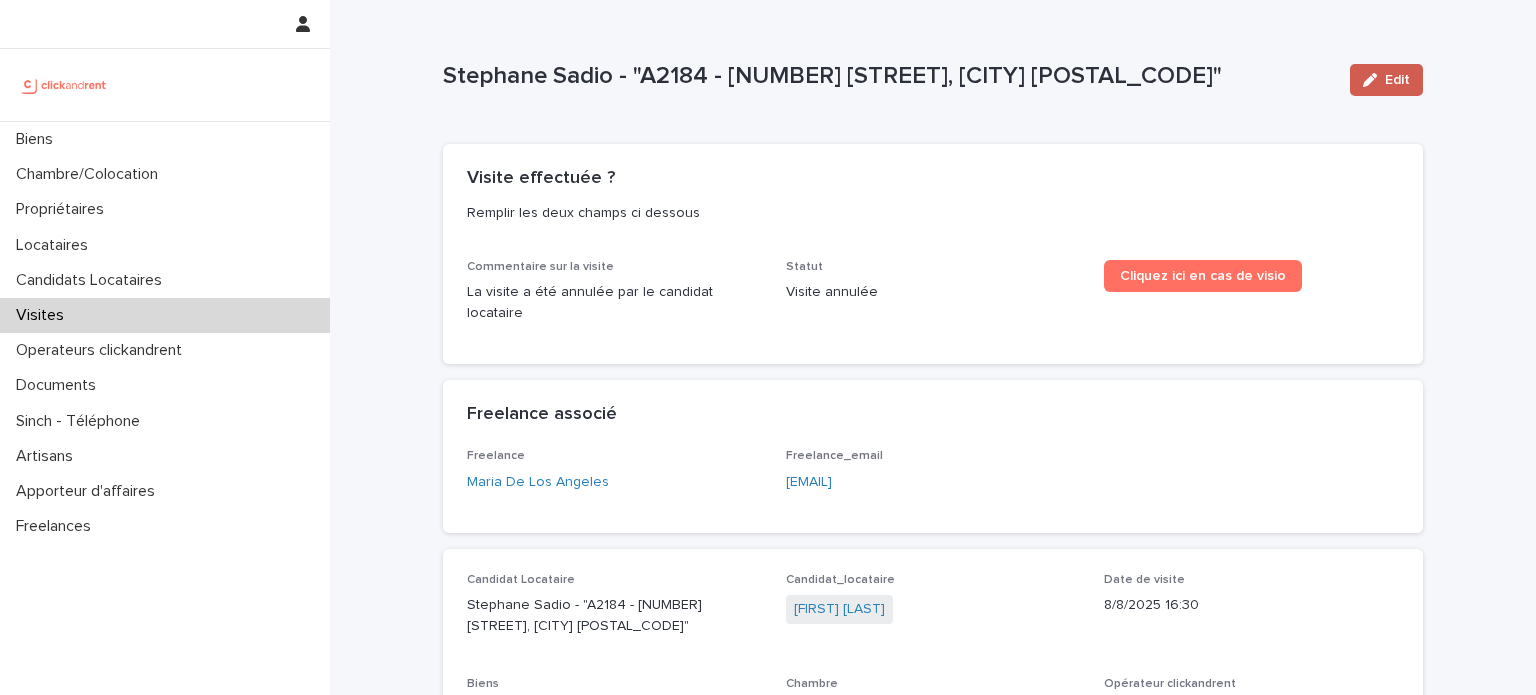 click at bounding box center (1374, 80) 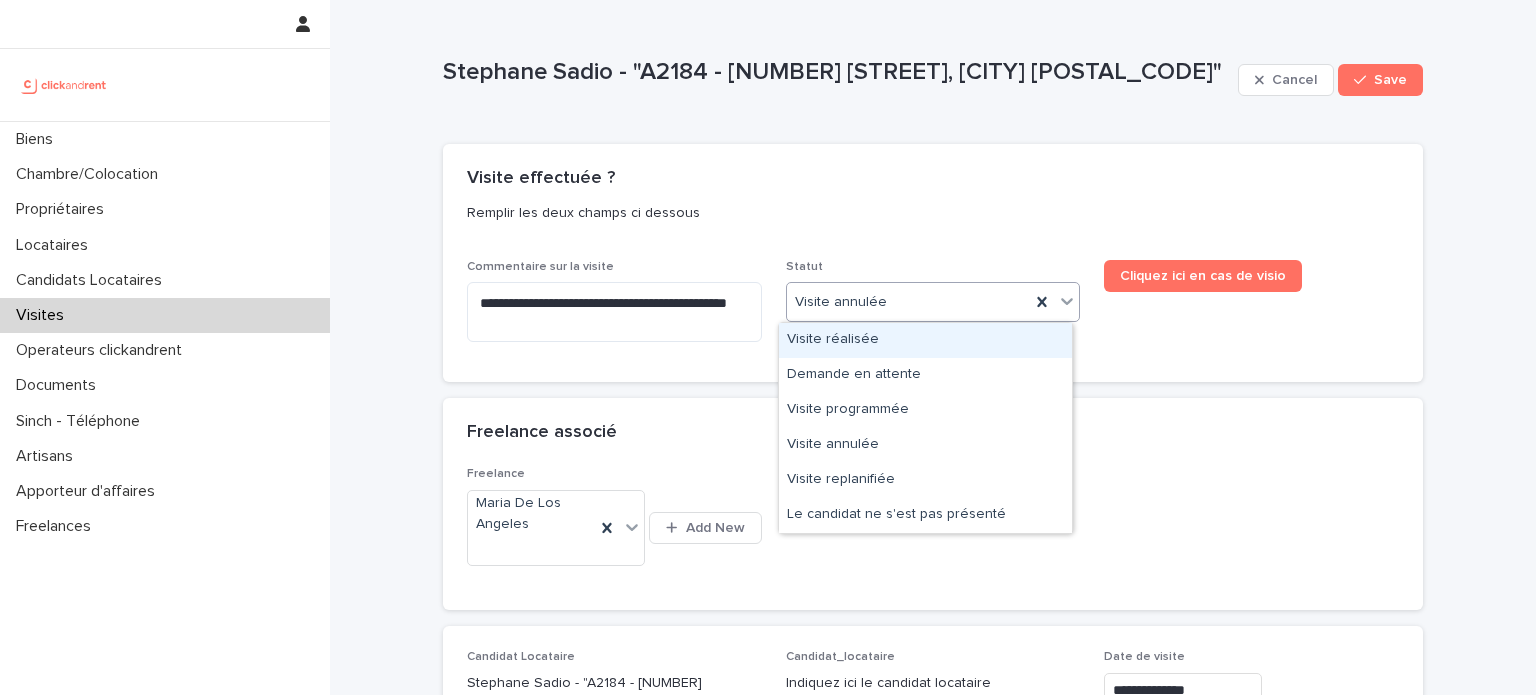 click on "Visite annulée" at bounding box center (909, 302) 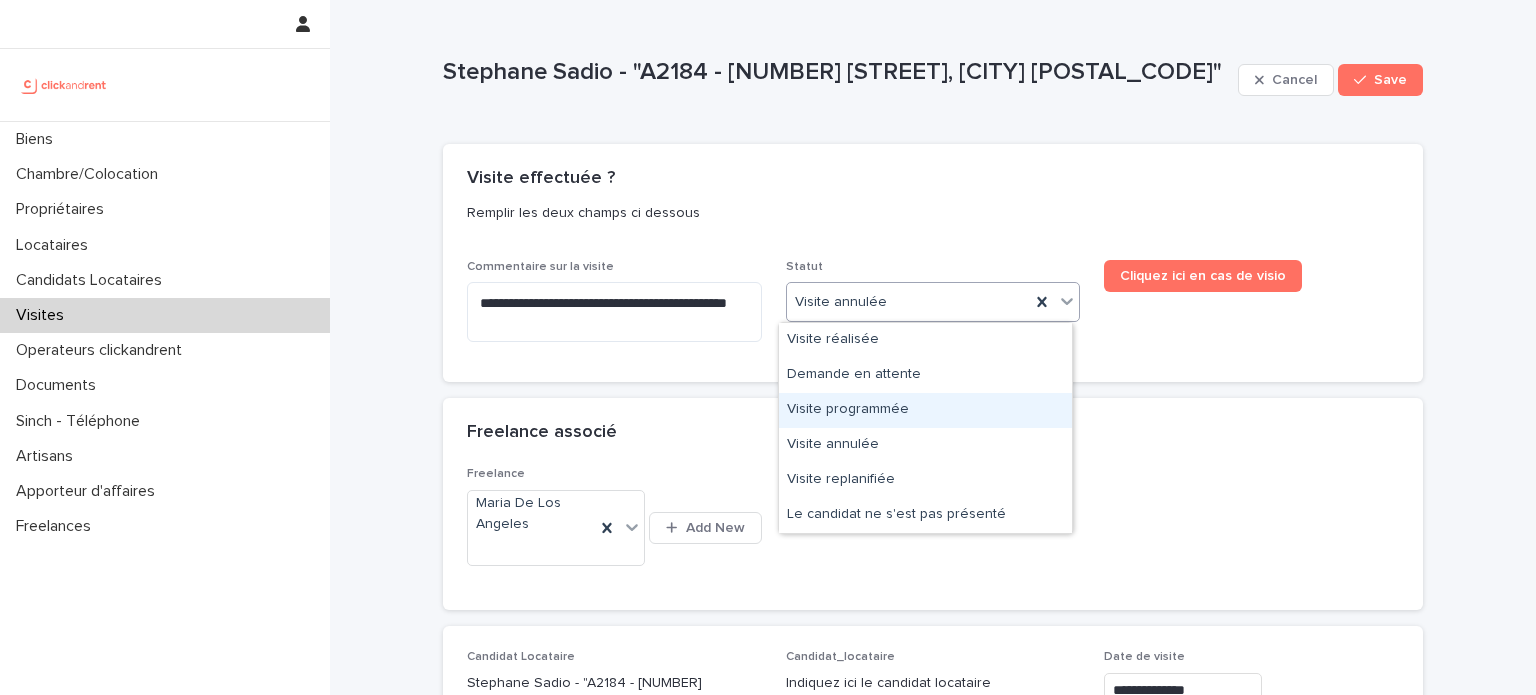 click on "Visite programmée" at bounding box center [925, 410] 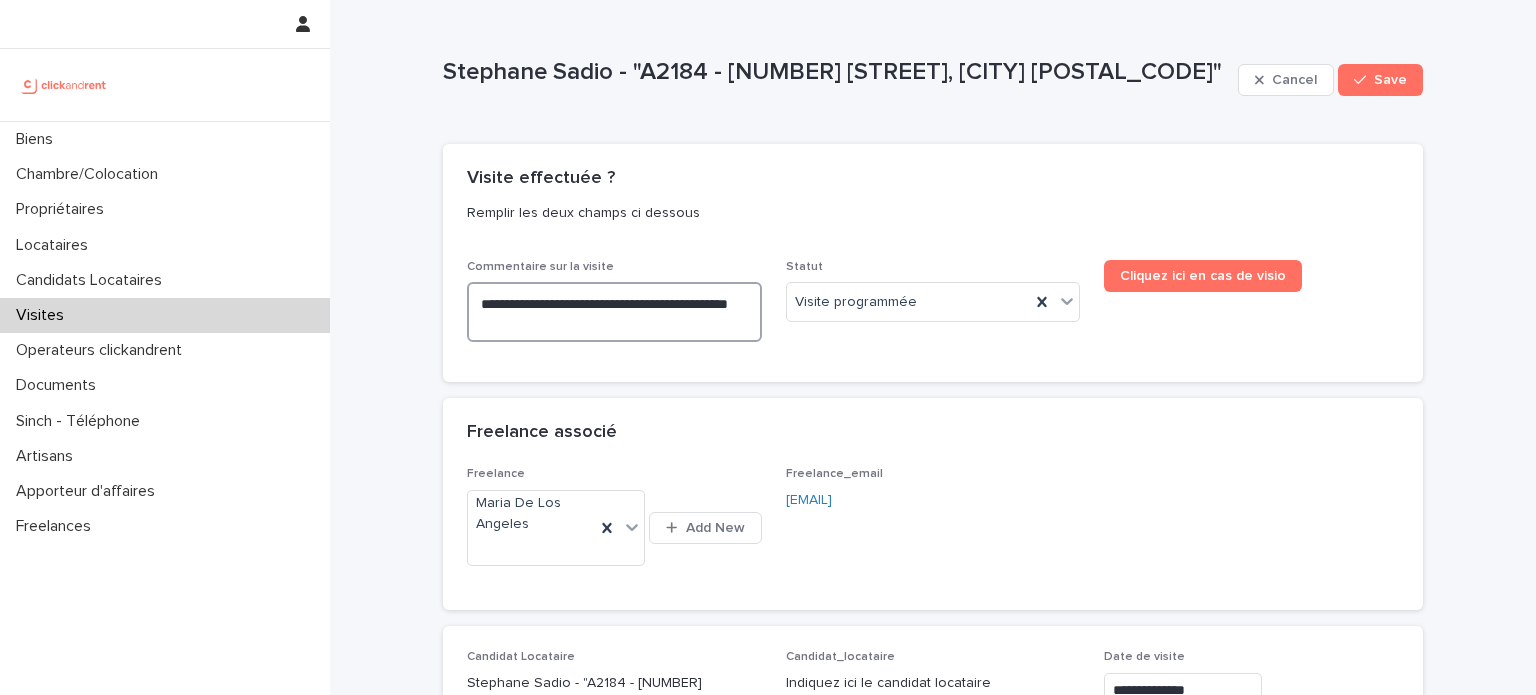 drag, startPoint x: 600, startPoint y: 327, endPoint x: 457, endPoint y: 276, distance: 151.82227 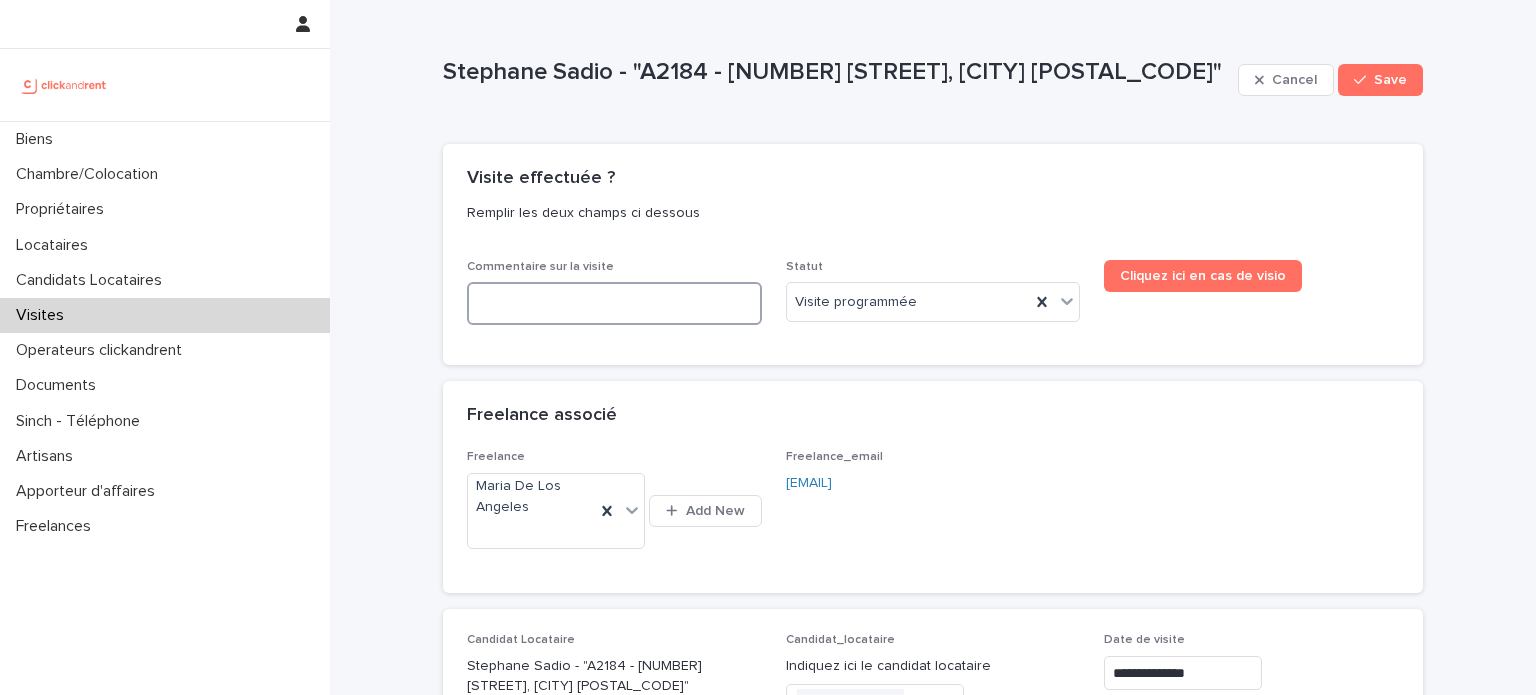 type 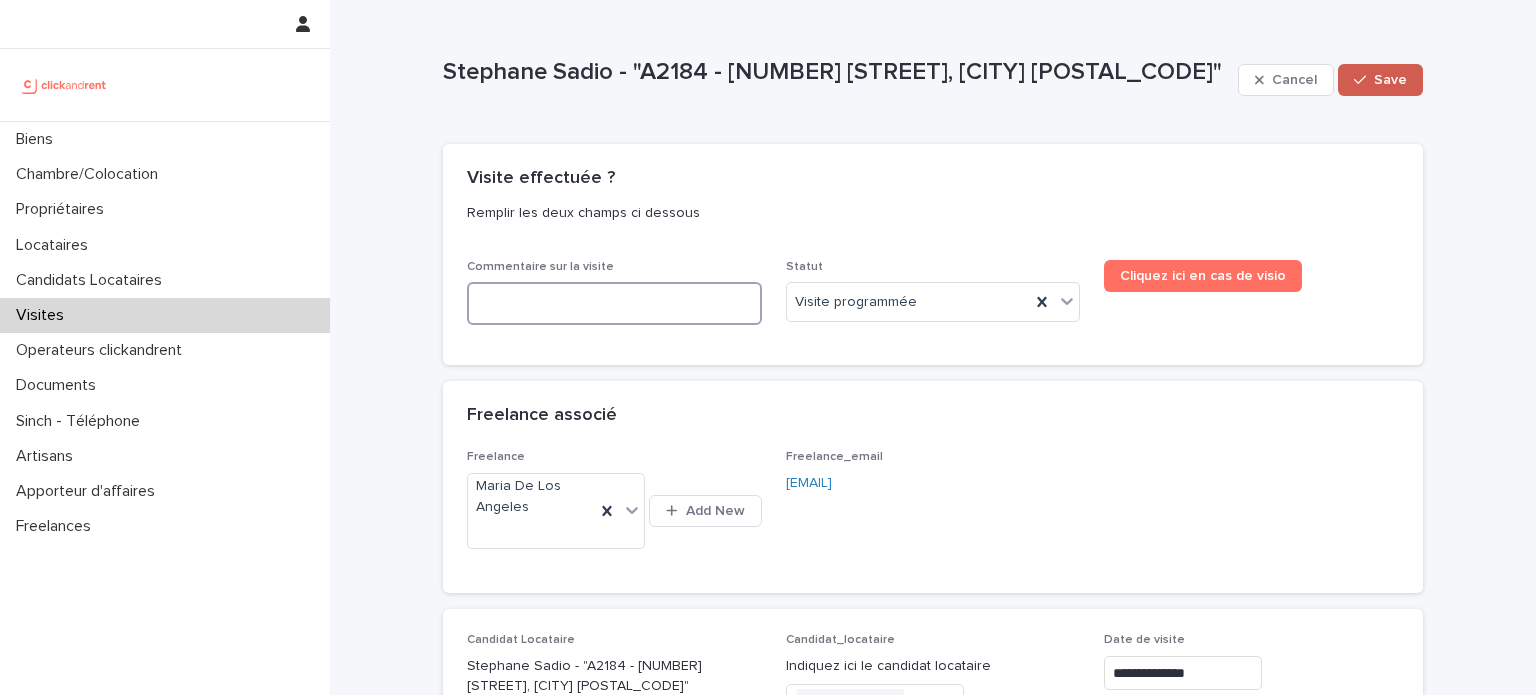 type 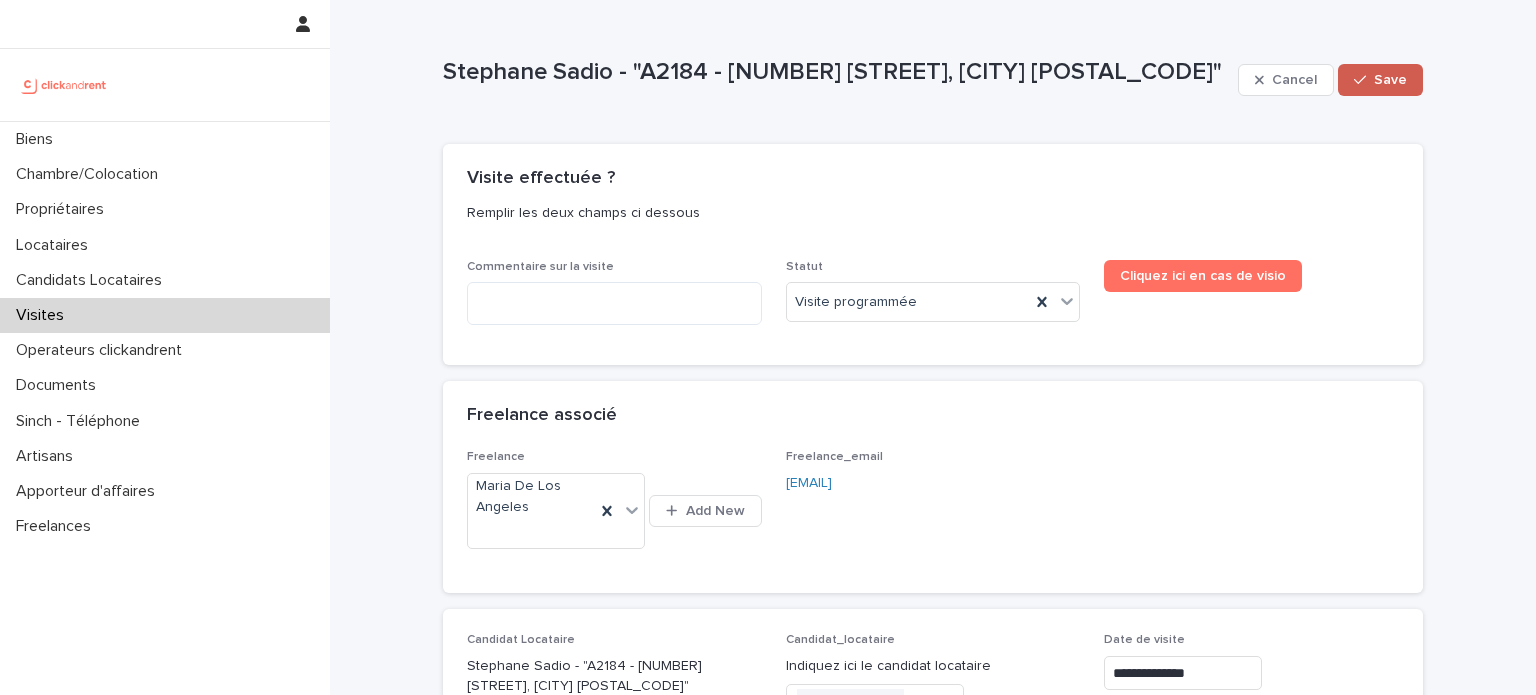 click 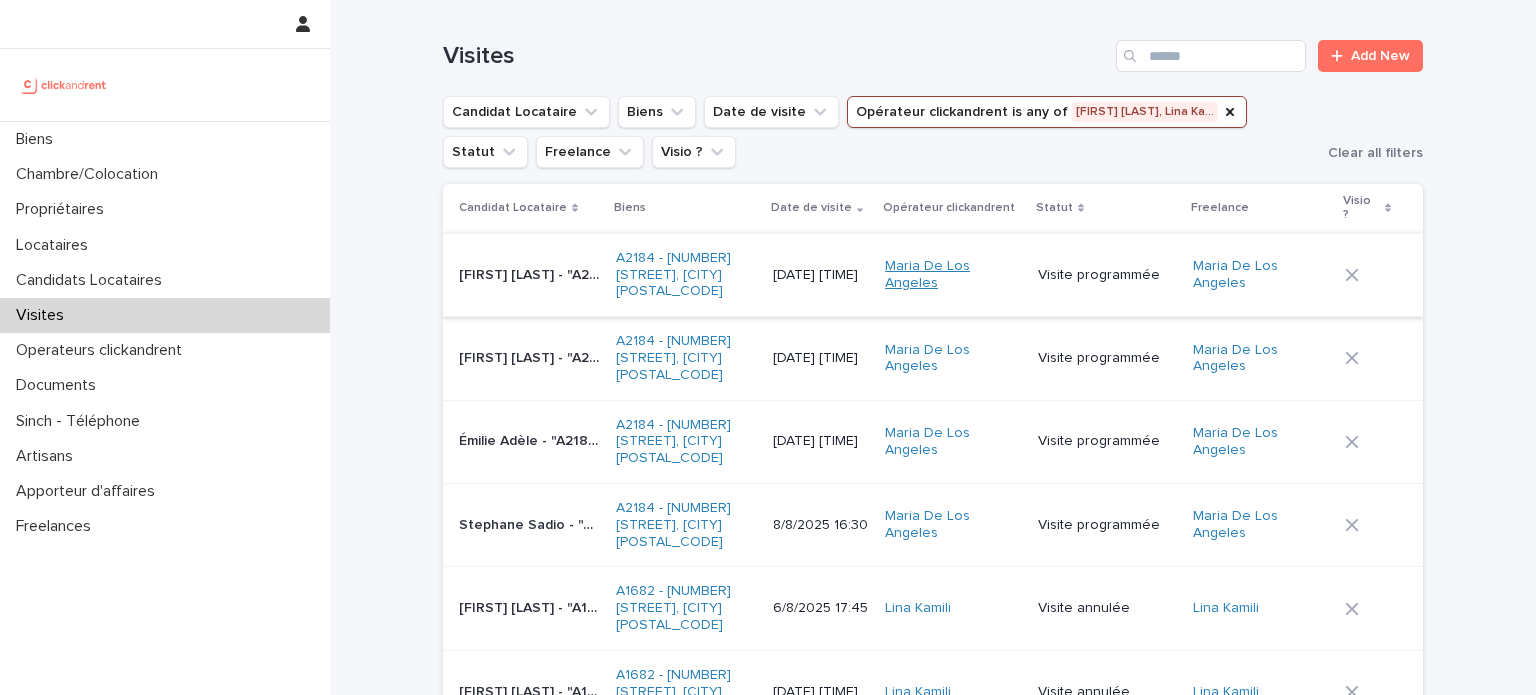 click on "Maria De Los Angeles" at bounding box center (953, 275) 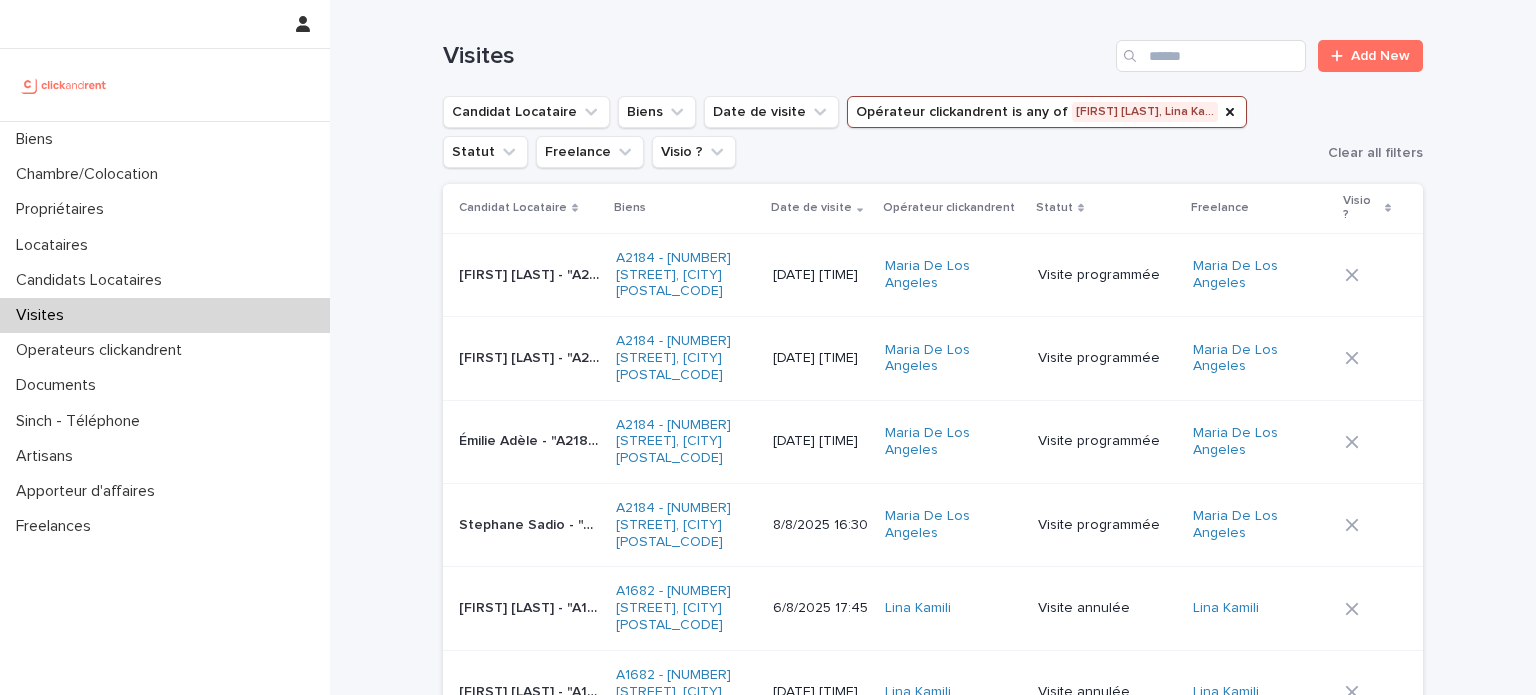 click on "Visite programmée" at bounding box center [1107, 274] 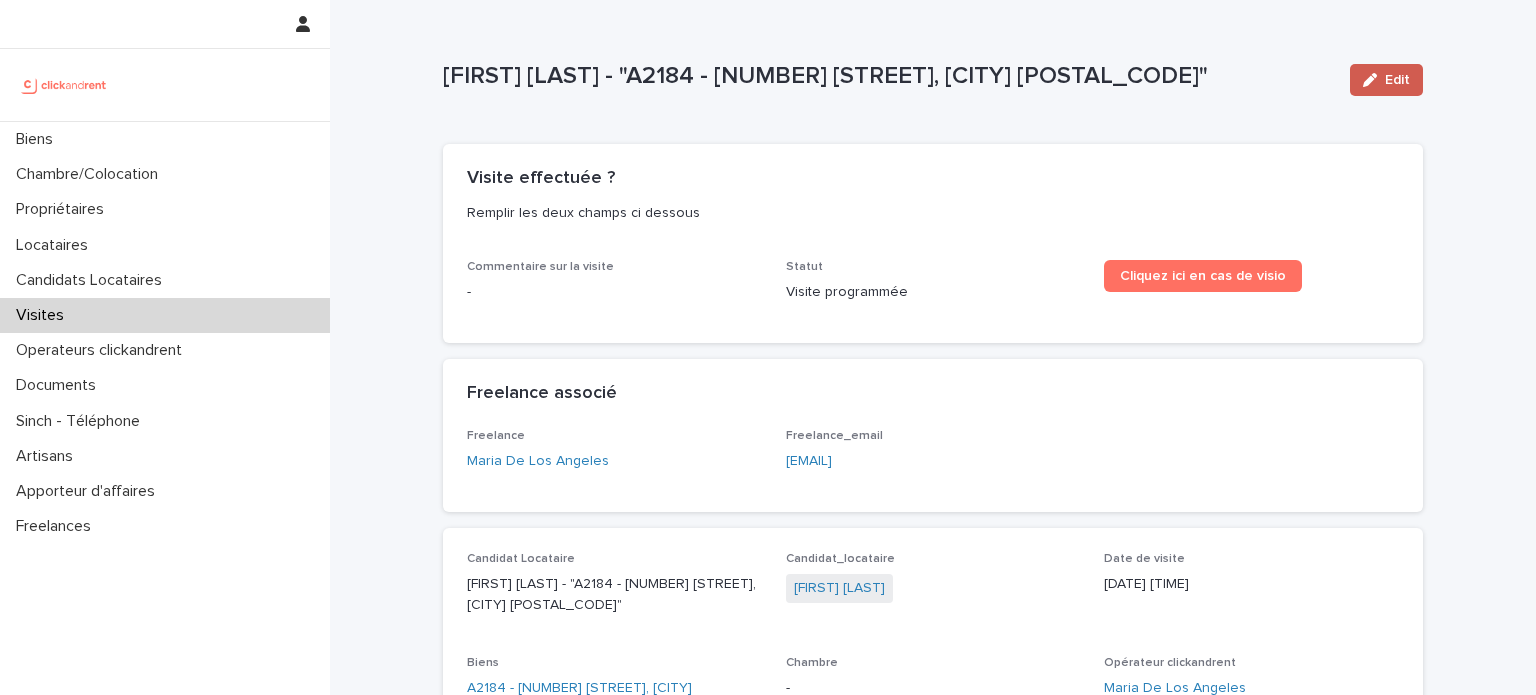 click on "Edit" at bounding box center [1386, 80] 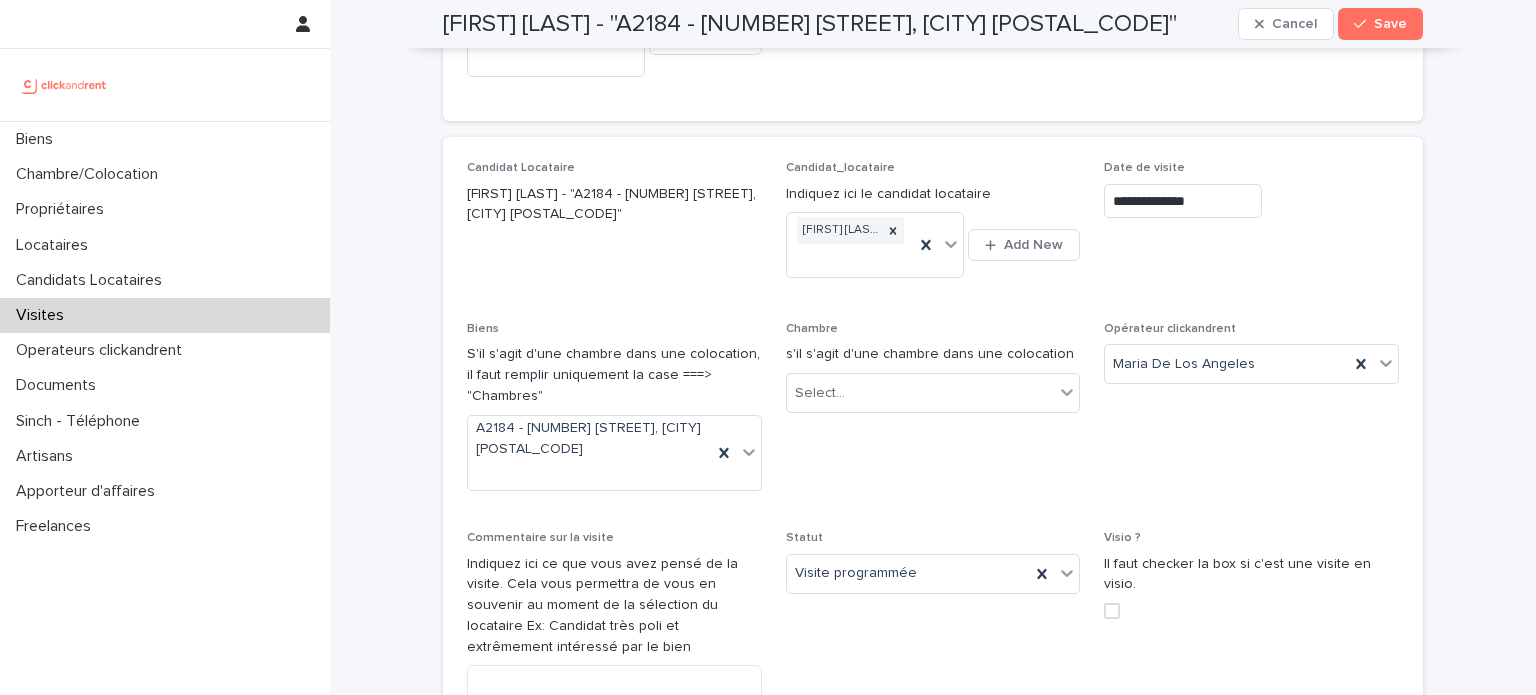 scroll, scrollTop: 472, scrollLeft: 0, axis: vertical 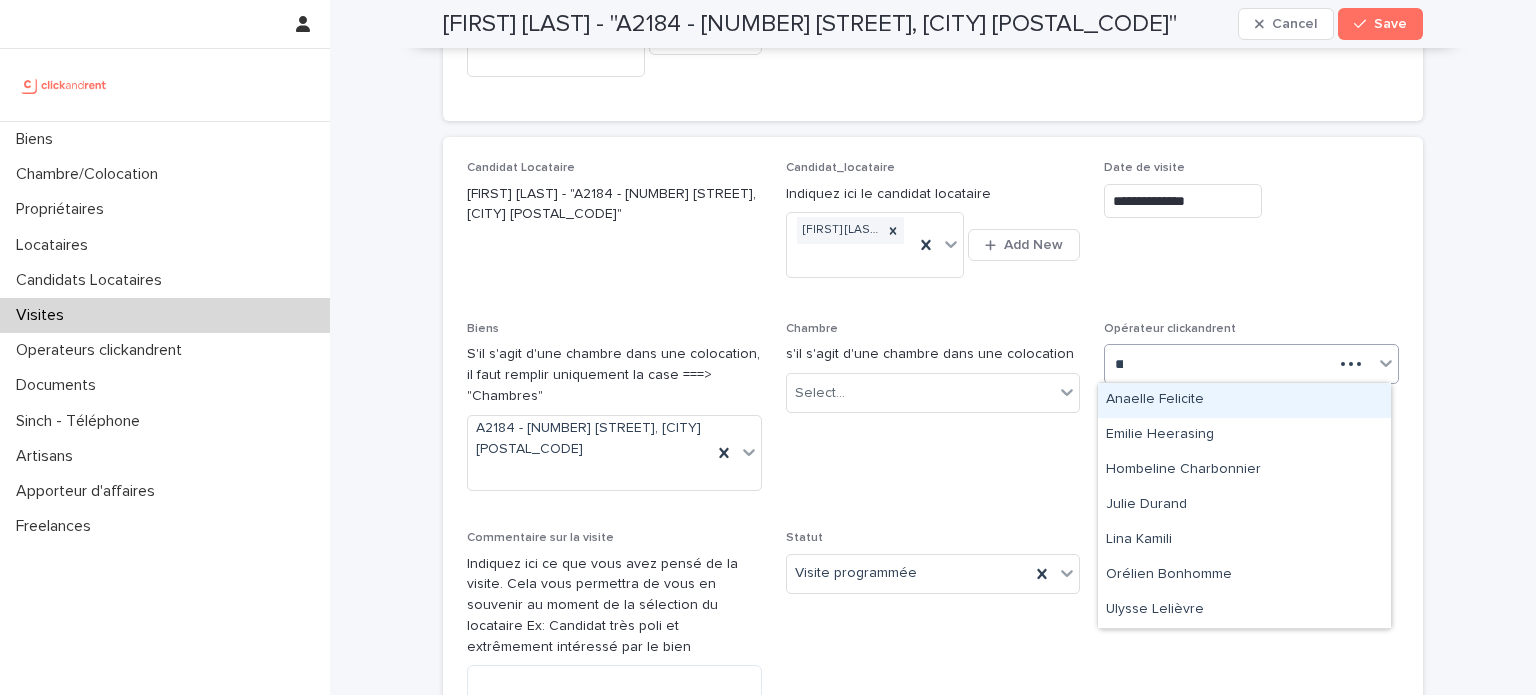 type on "***" 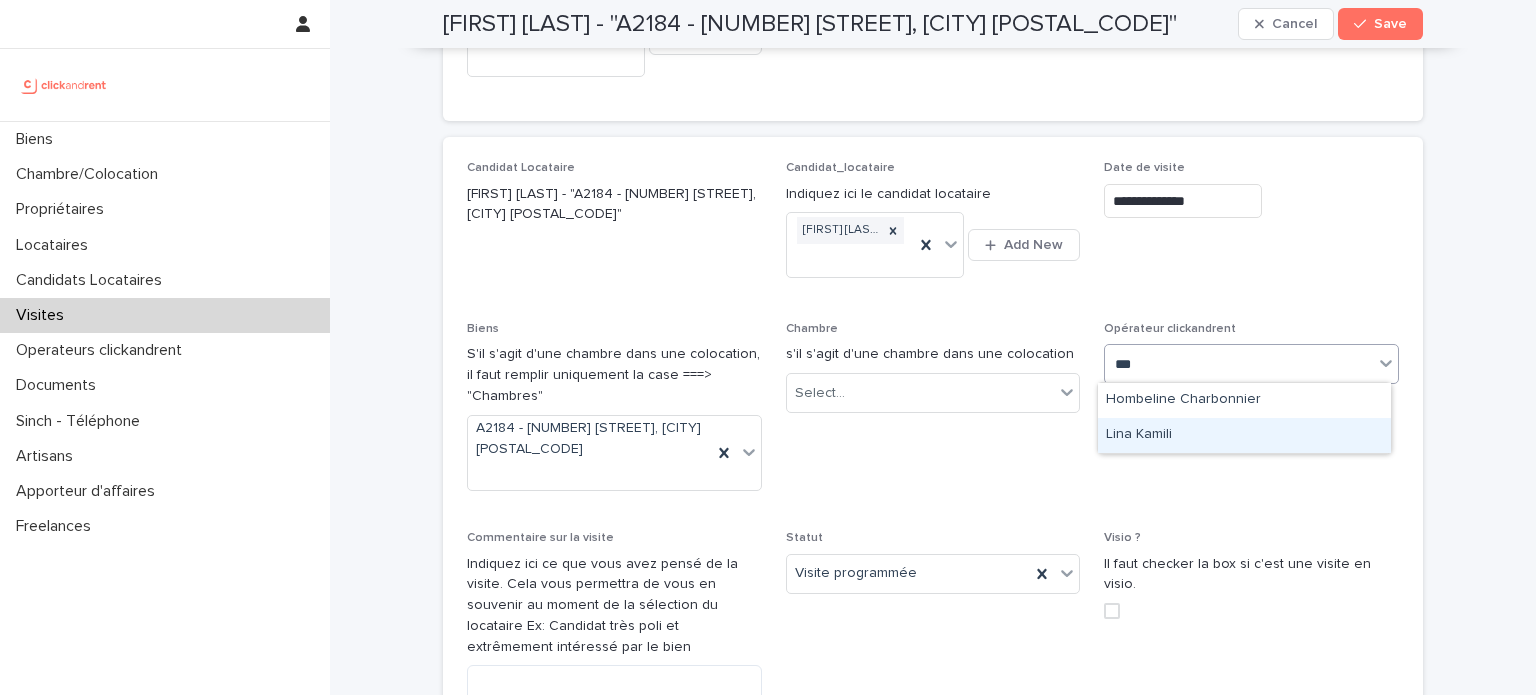 click on "Lina Kamili" at bounding box center [1244, 435] 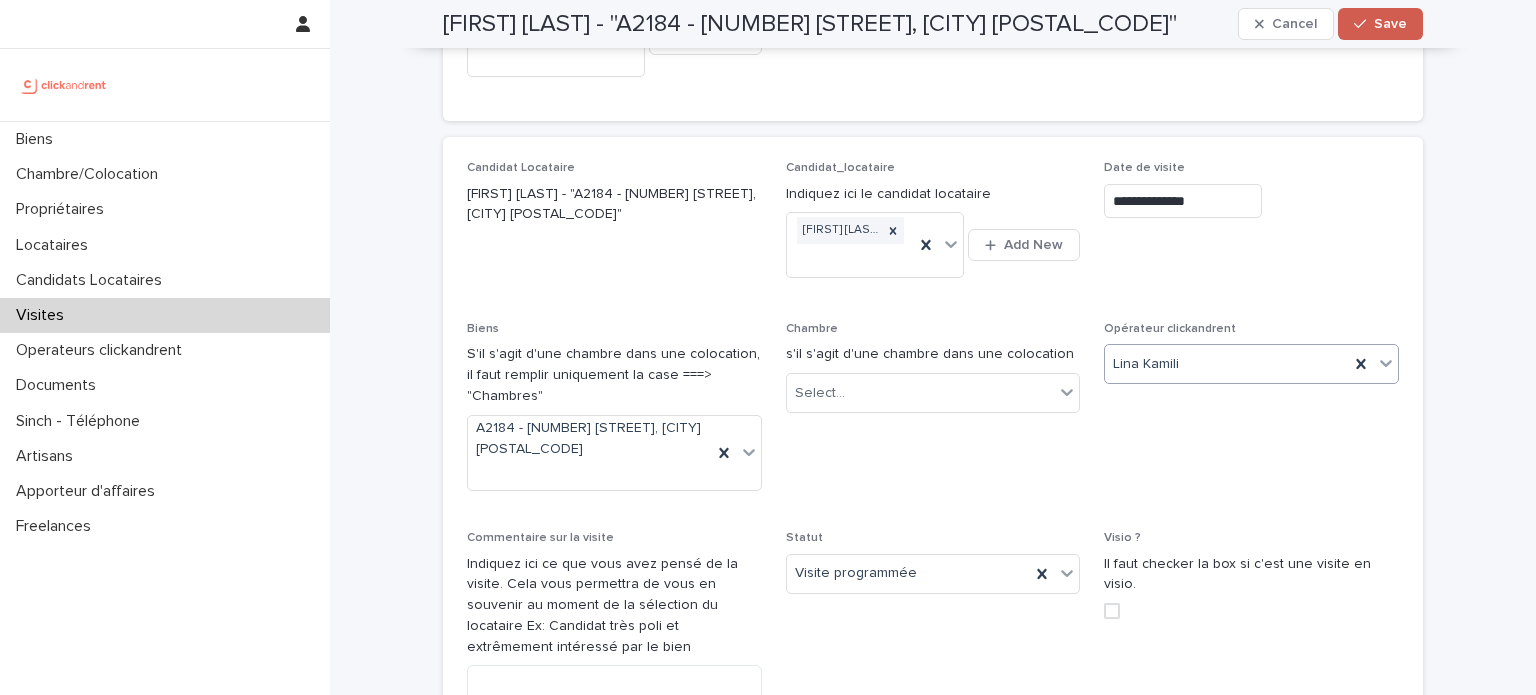 click on "Save" at bounding box center [1380, 24] 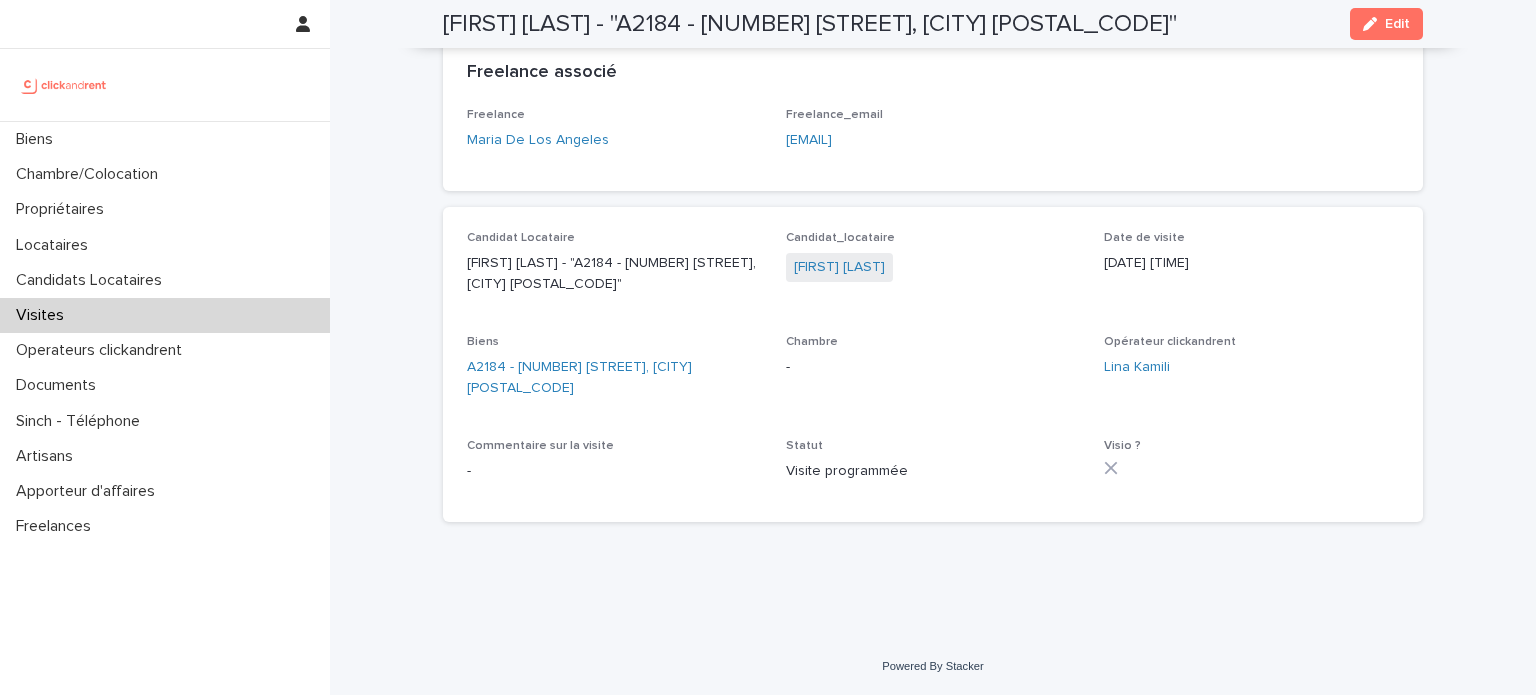 scroll, scrollTop: 274, scrollLeft: 0, axis: vertical 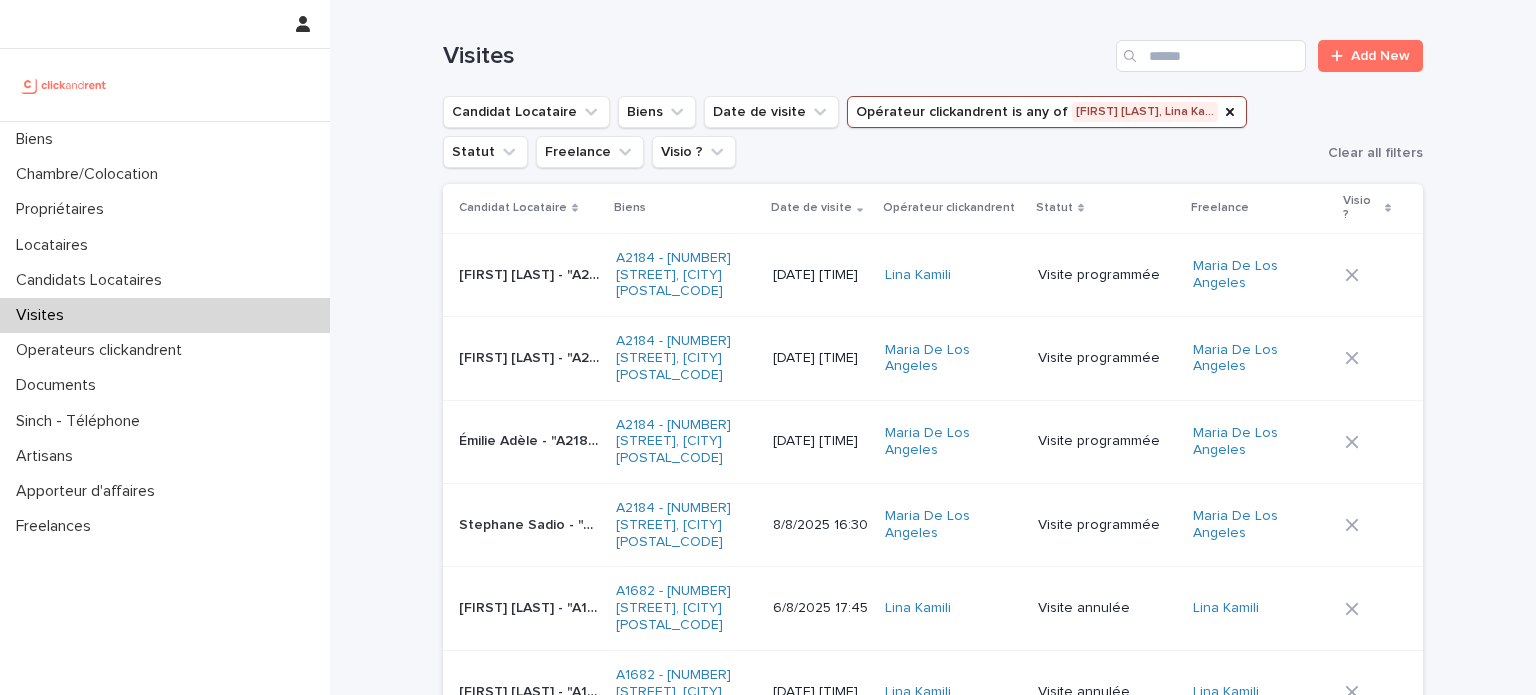 click on "Visite programmée" at bounding box center [1107, 358] 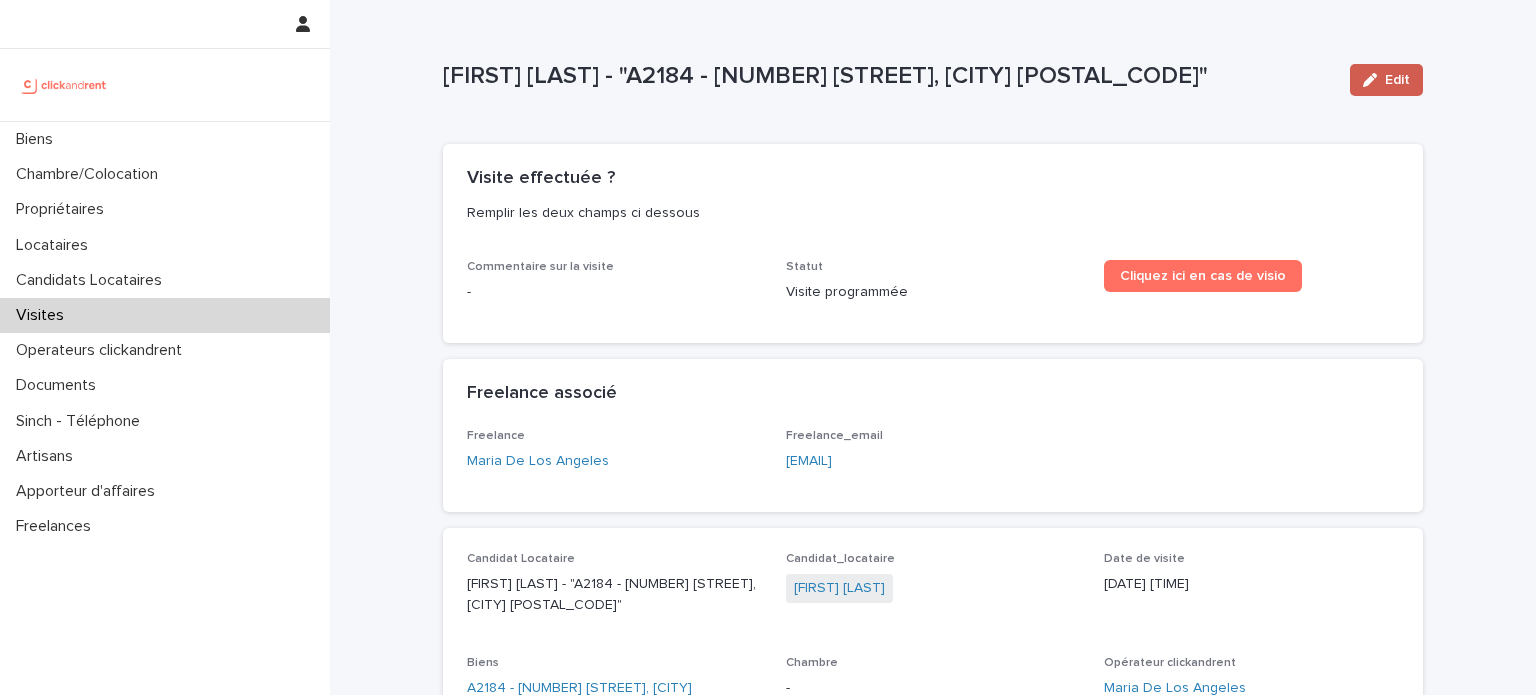 click on "Edit" at bounding box center (1386, 80) 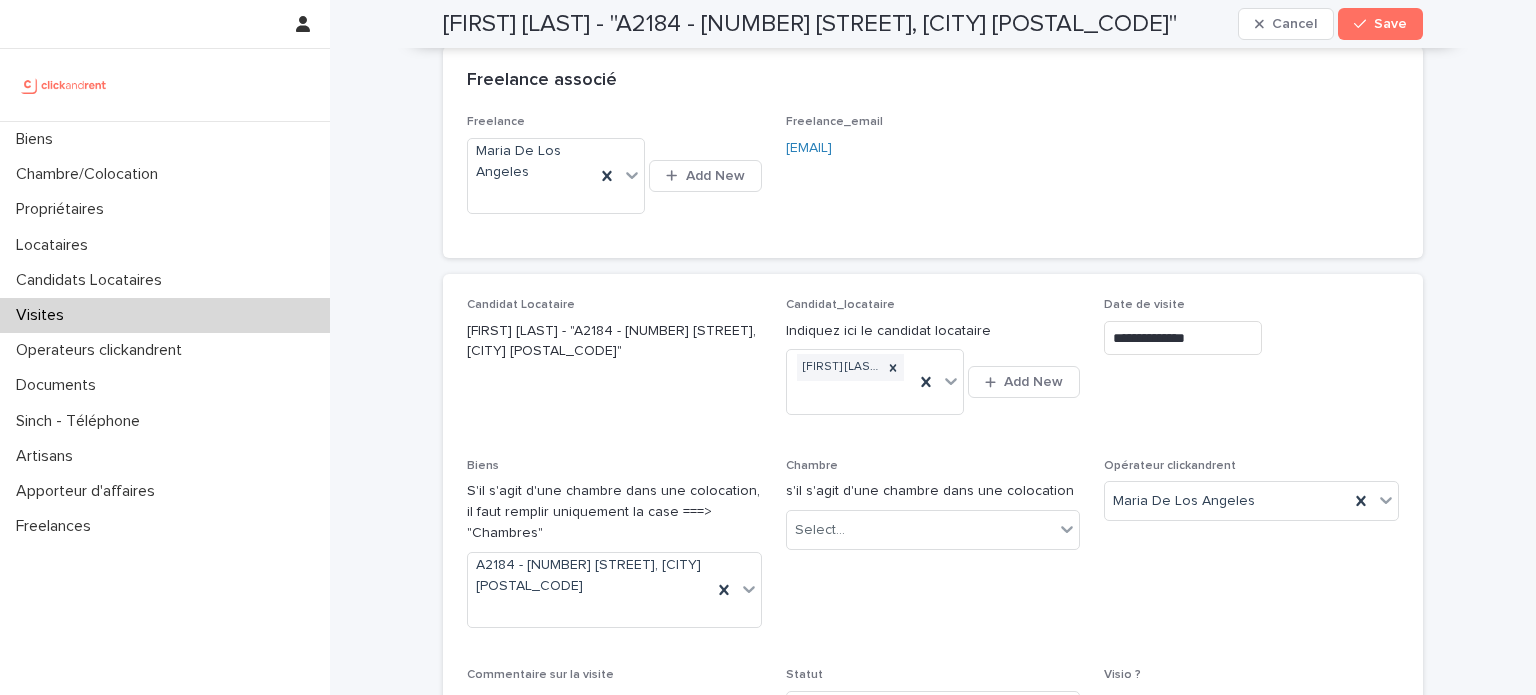 scroll, scrollTop: 391, scrollLeft: 0, axis: vertical 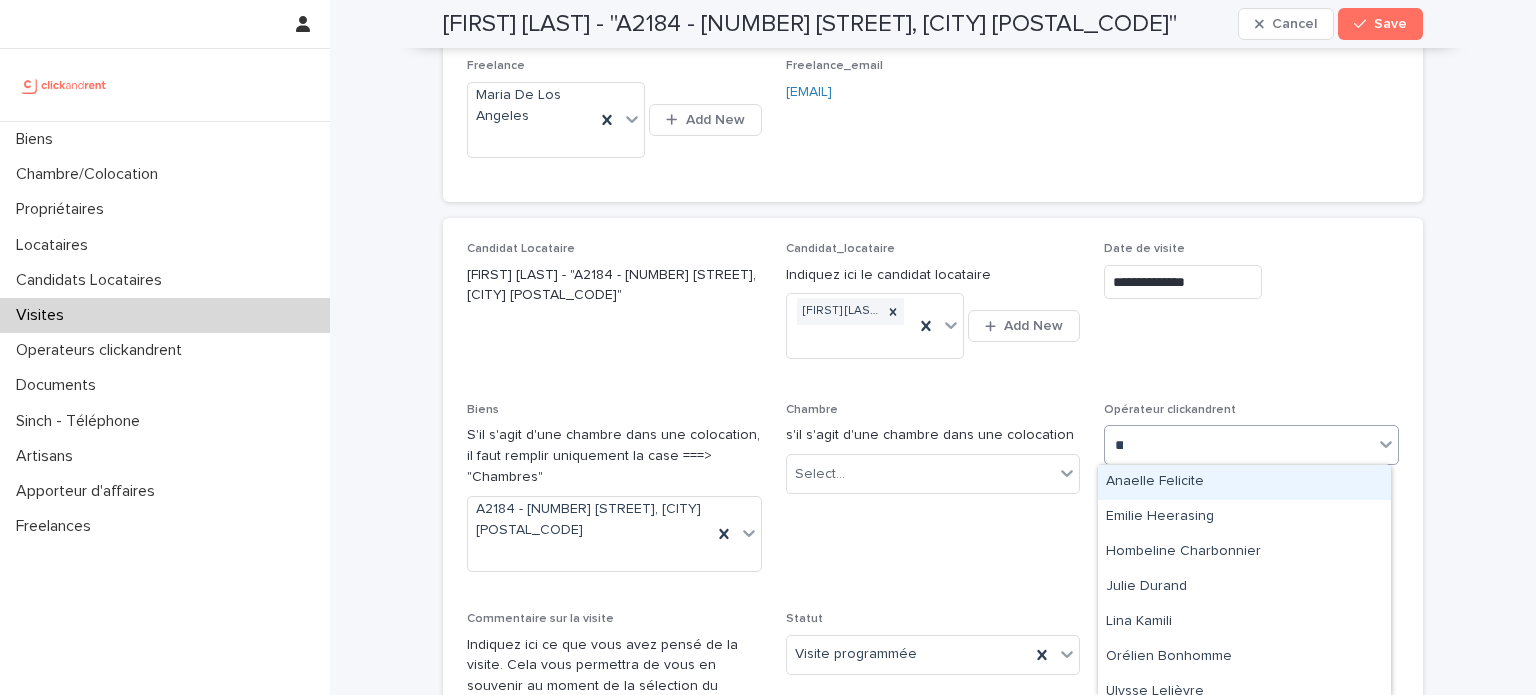 type on "***" 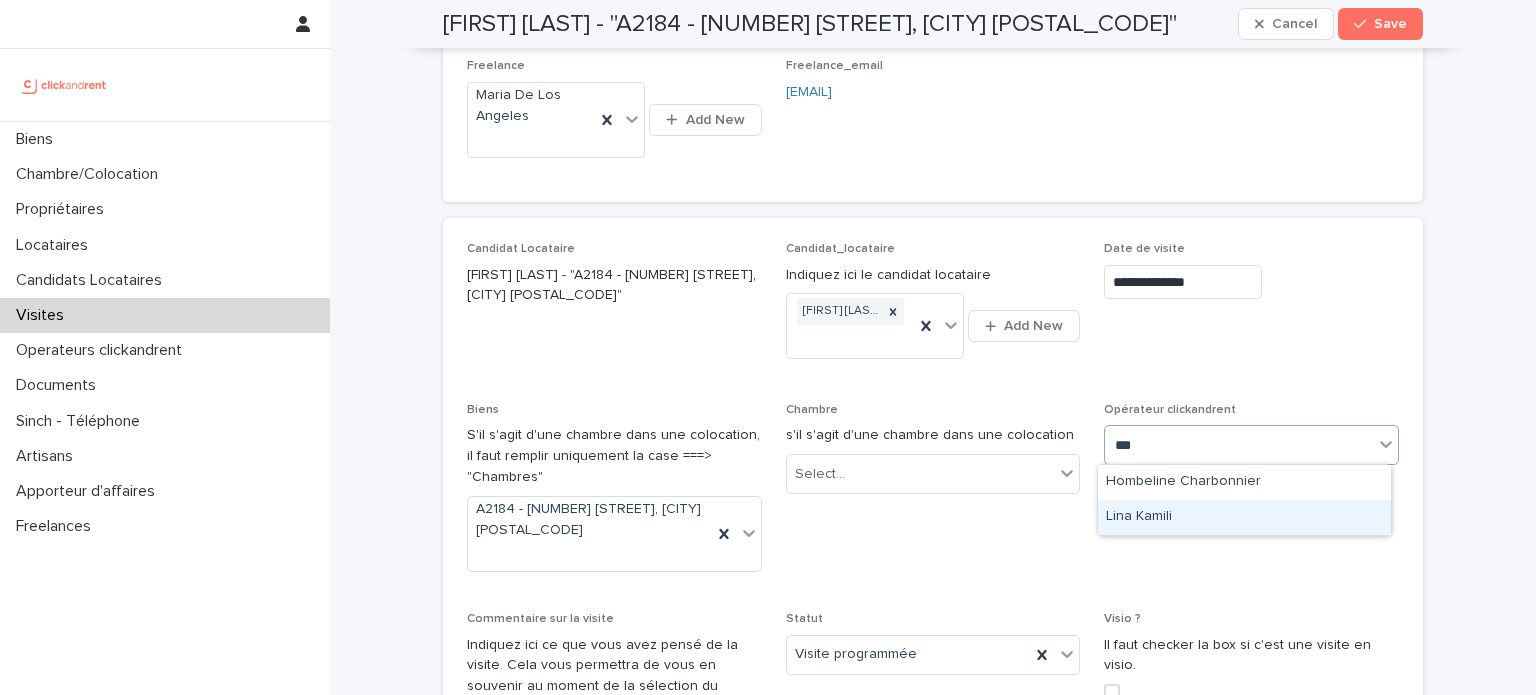 click on "Lina Kamili" at bounding box center (1244, 517) 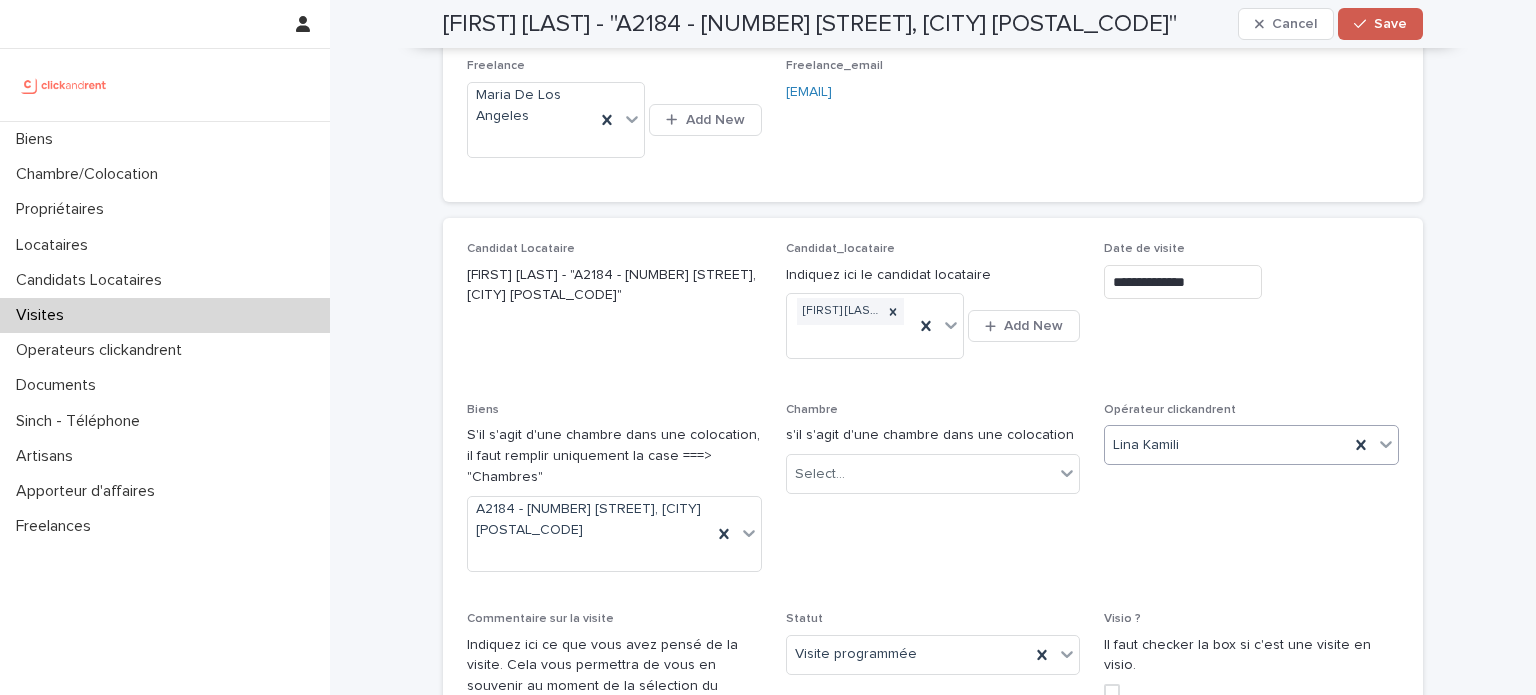 click on "Save" at bounding box center (1390, 24) 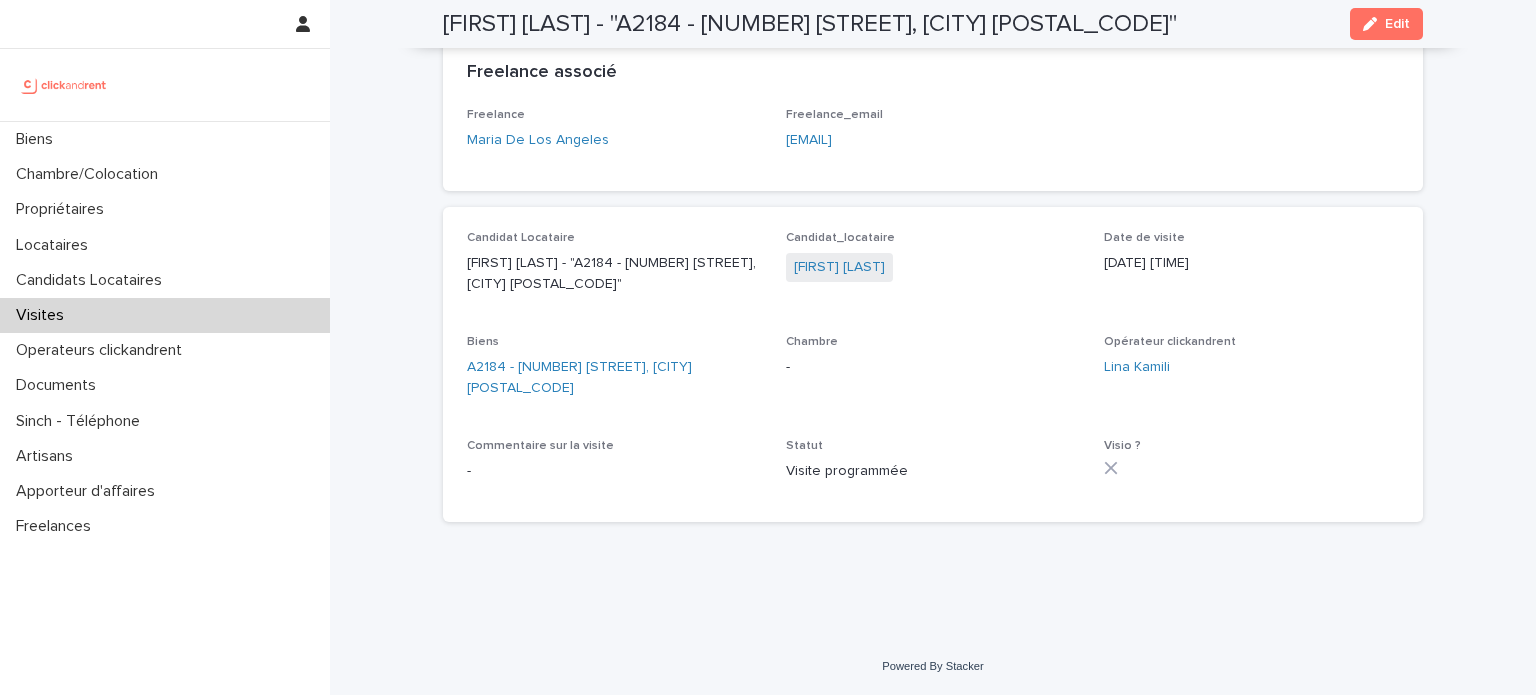 scroll, scrollTop: 192, scrollLeft: 0, axis: vertical 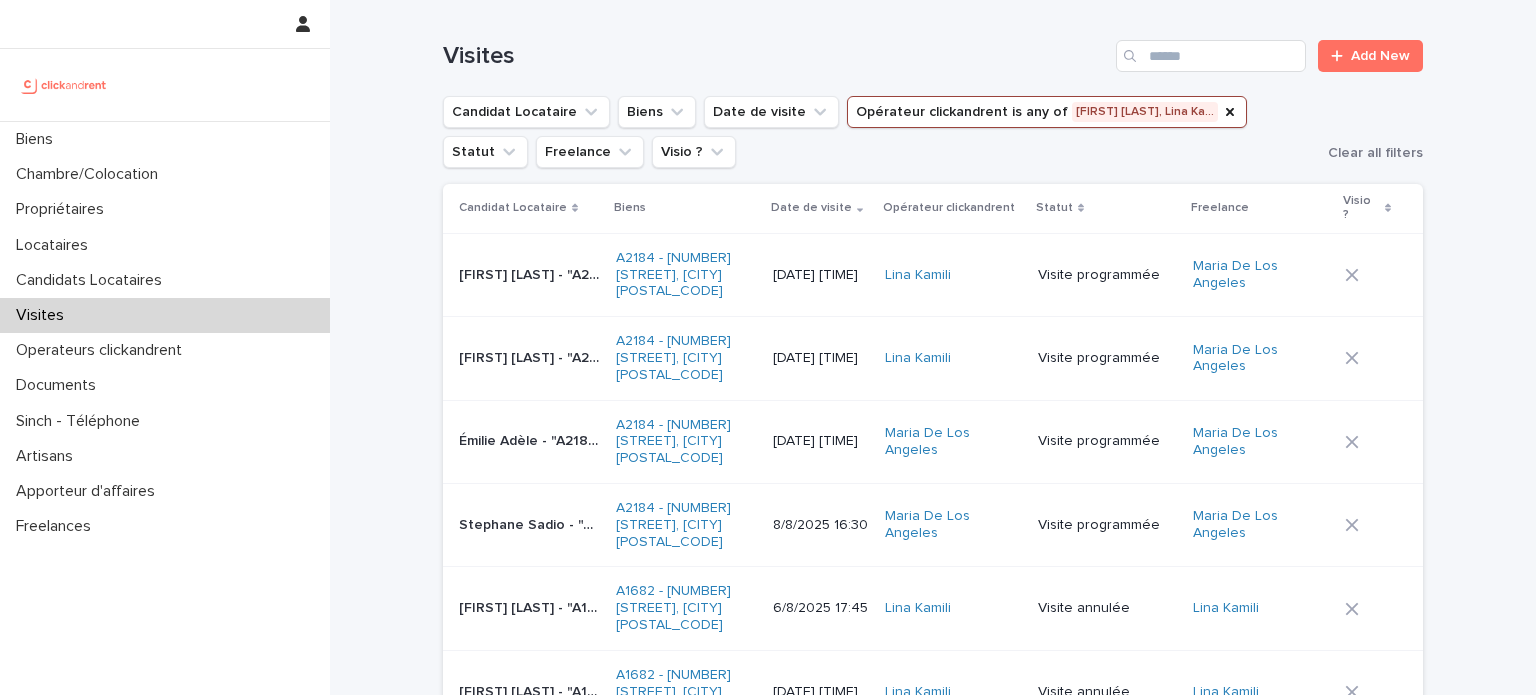 click on "Maria De Los Angeles" at bounding box center [953, 441] 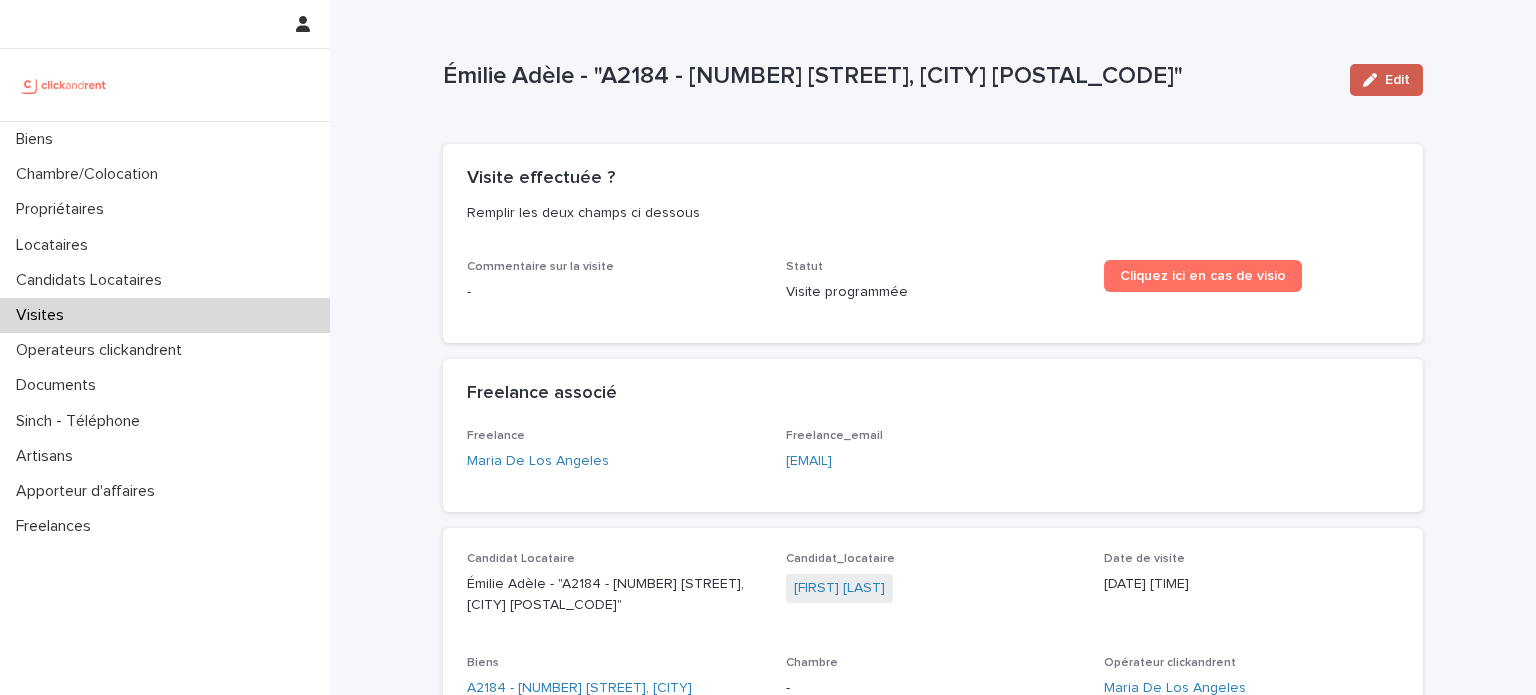 click on "Edit" at bounding box center [1386, 80] 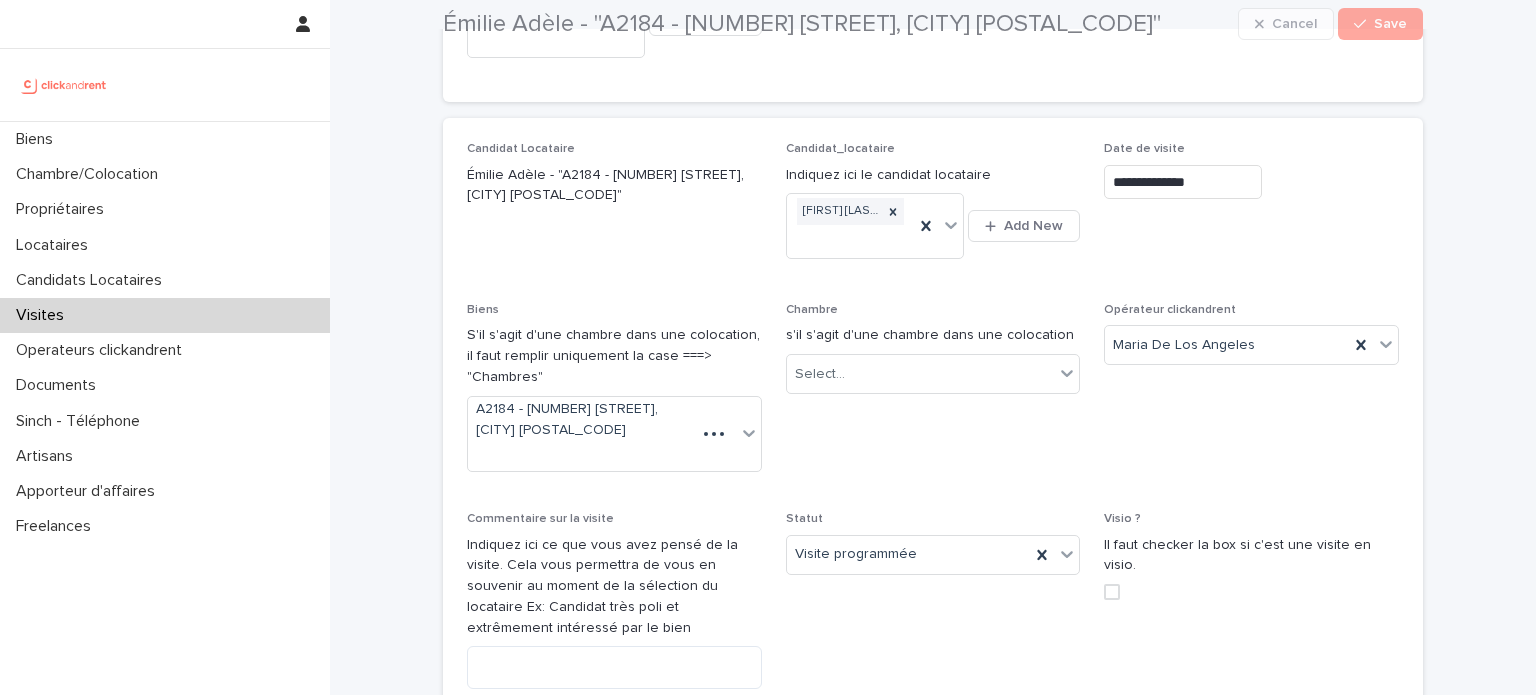 scroll, scrollTop: 492, scrollLeft: 0, axis: vertical 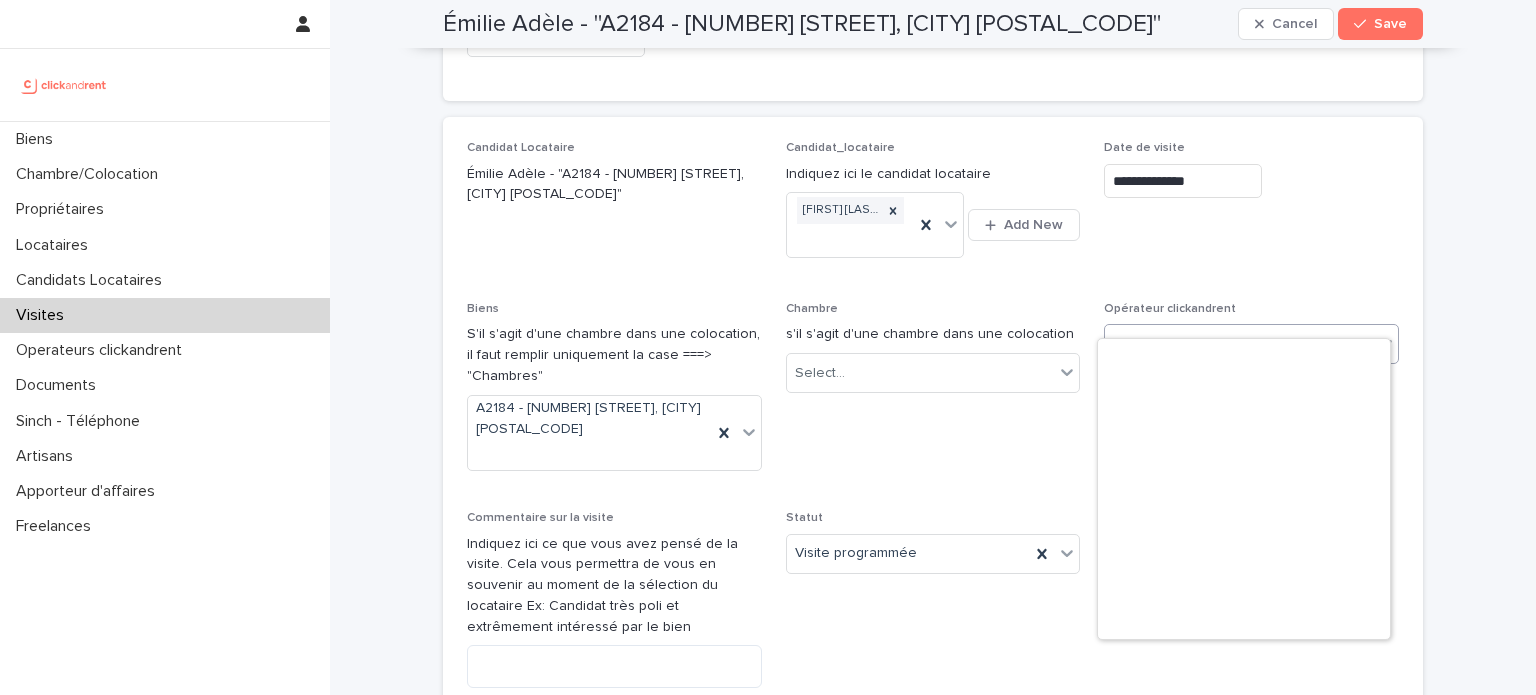 click on "Maria De Los Angeles" at bounding box center (1227, 344) 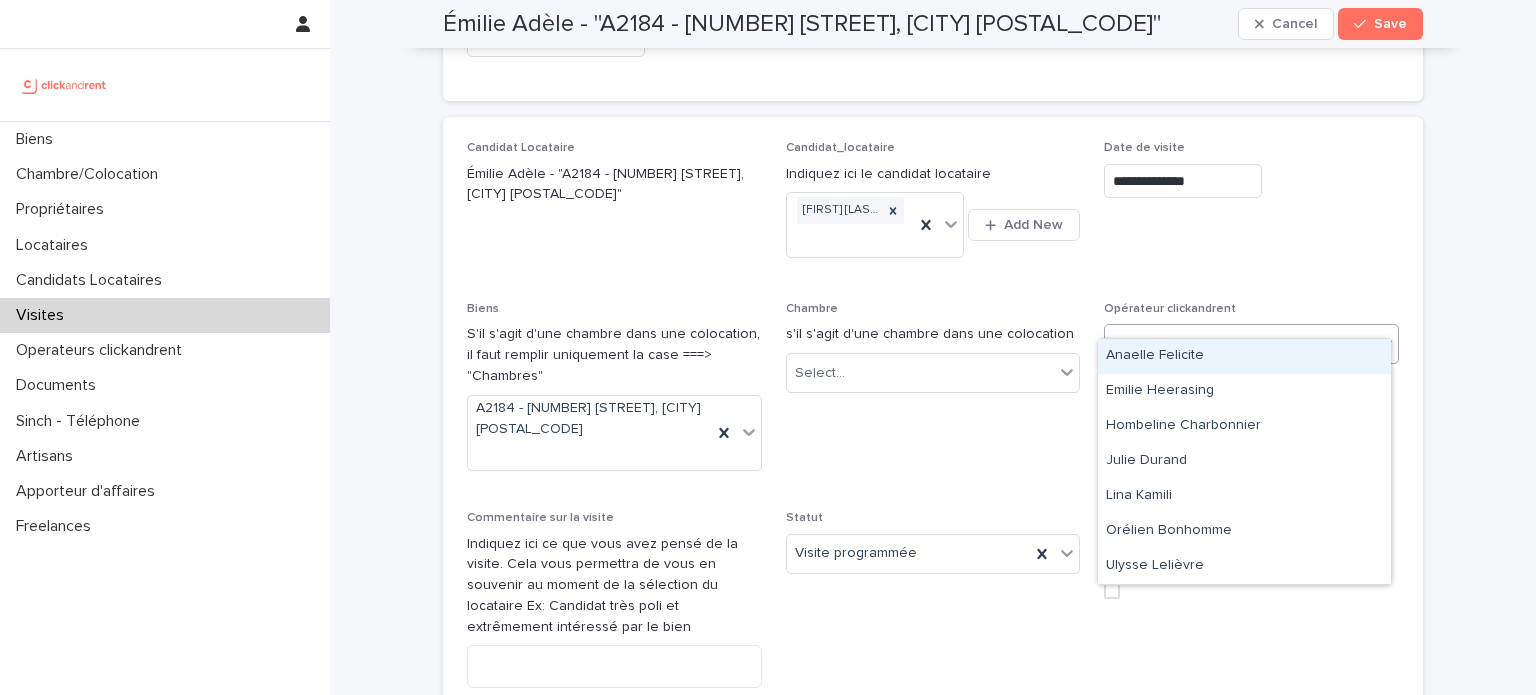 type on "***" 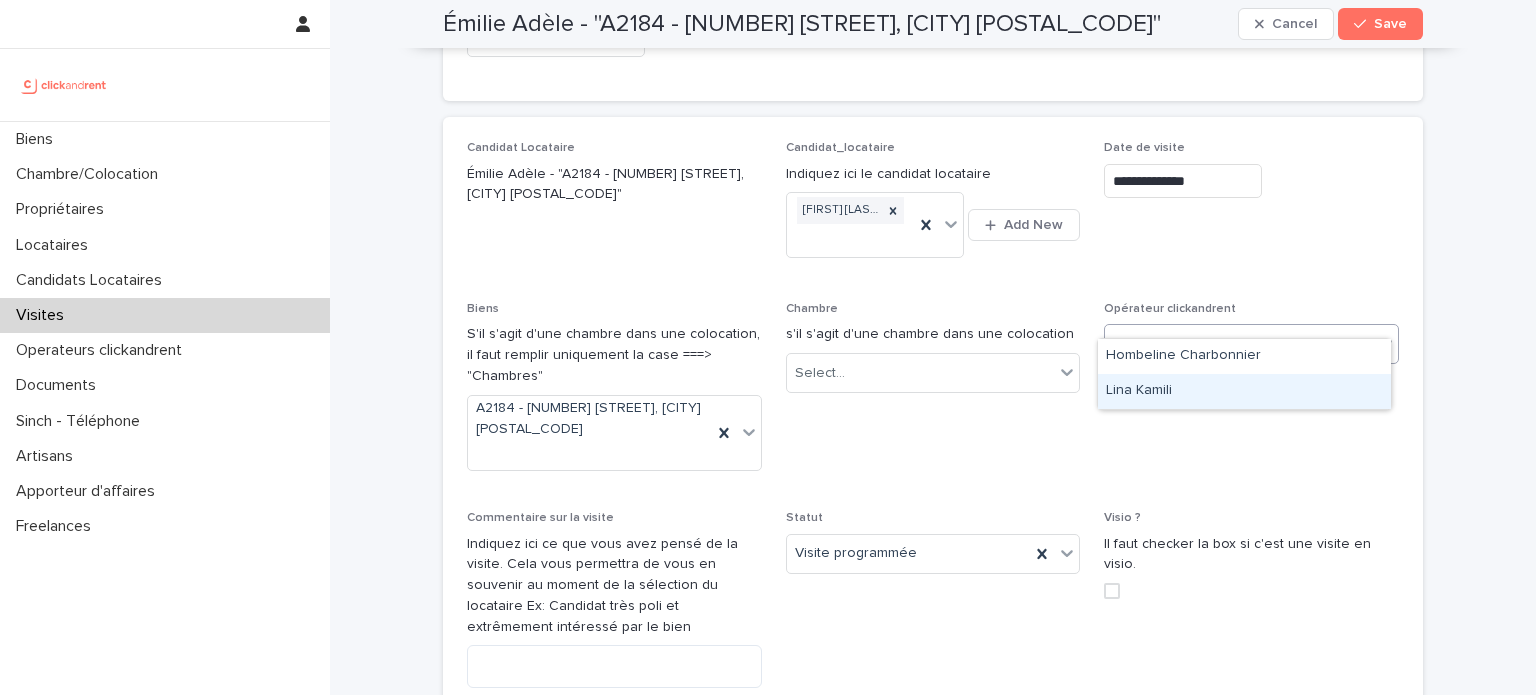 click on "Lina Kamili" at bounding box center [1244, 391] 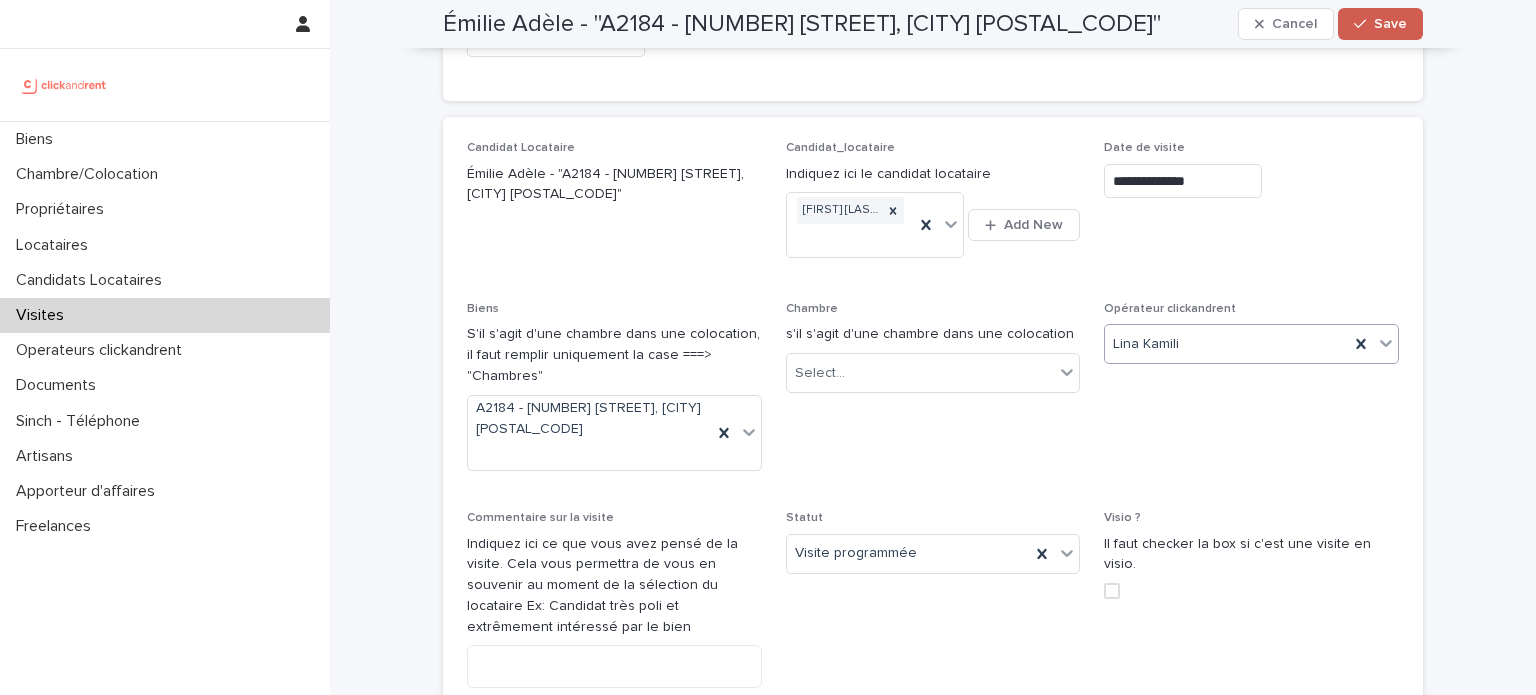 click on "Save" at bounding box center [1380, 24] 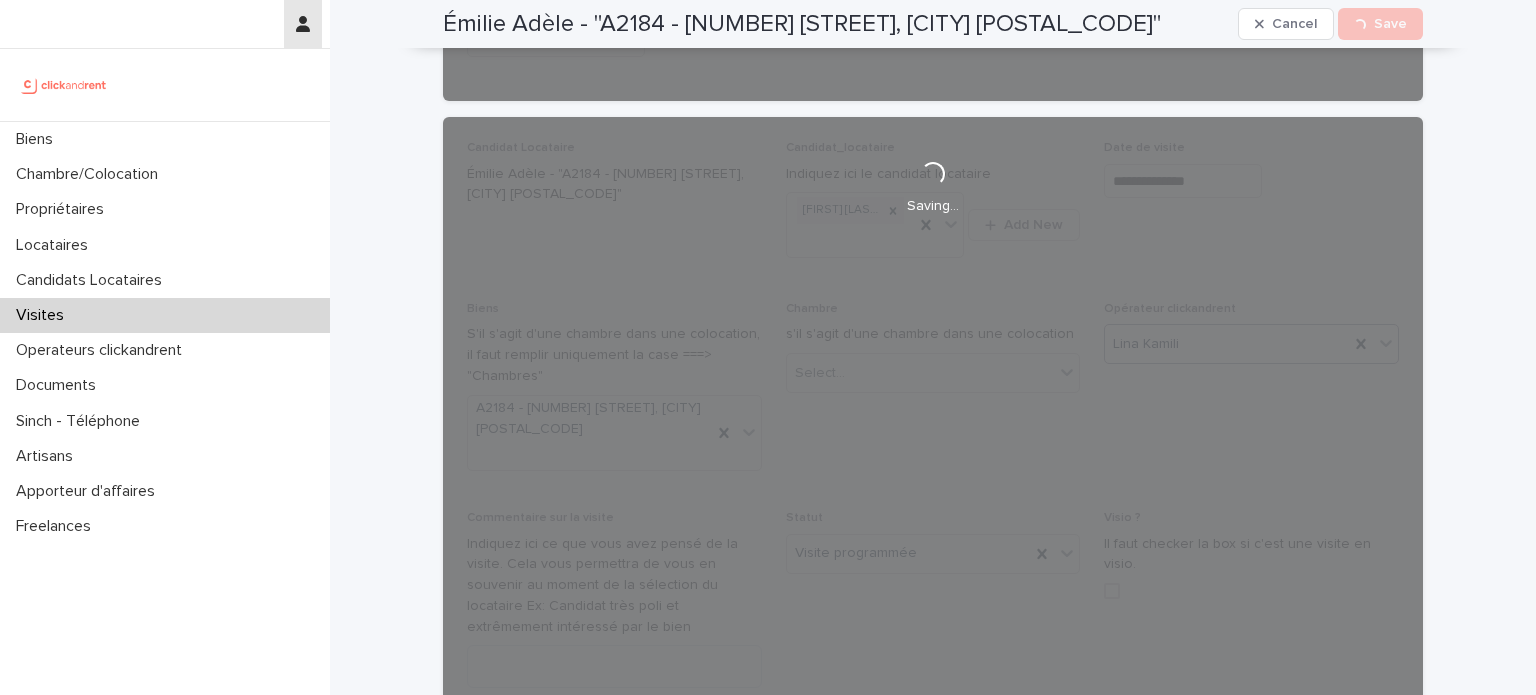 scroll, scrollTop: 300, scrollLeft: 0, axis: vertical 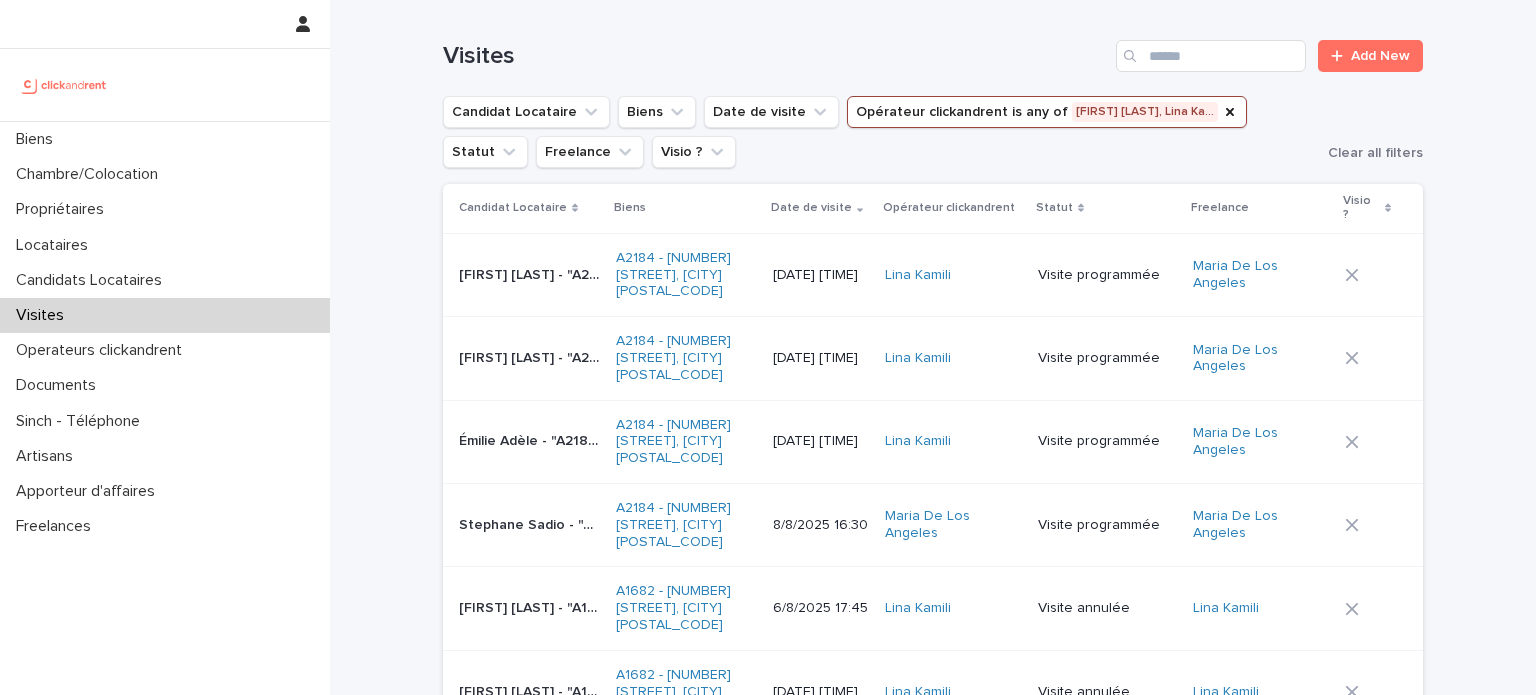 click on "Visite programmée" at bounding box center [1107, 524] 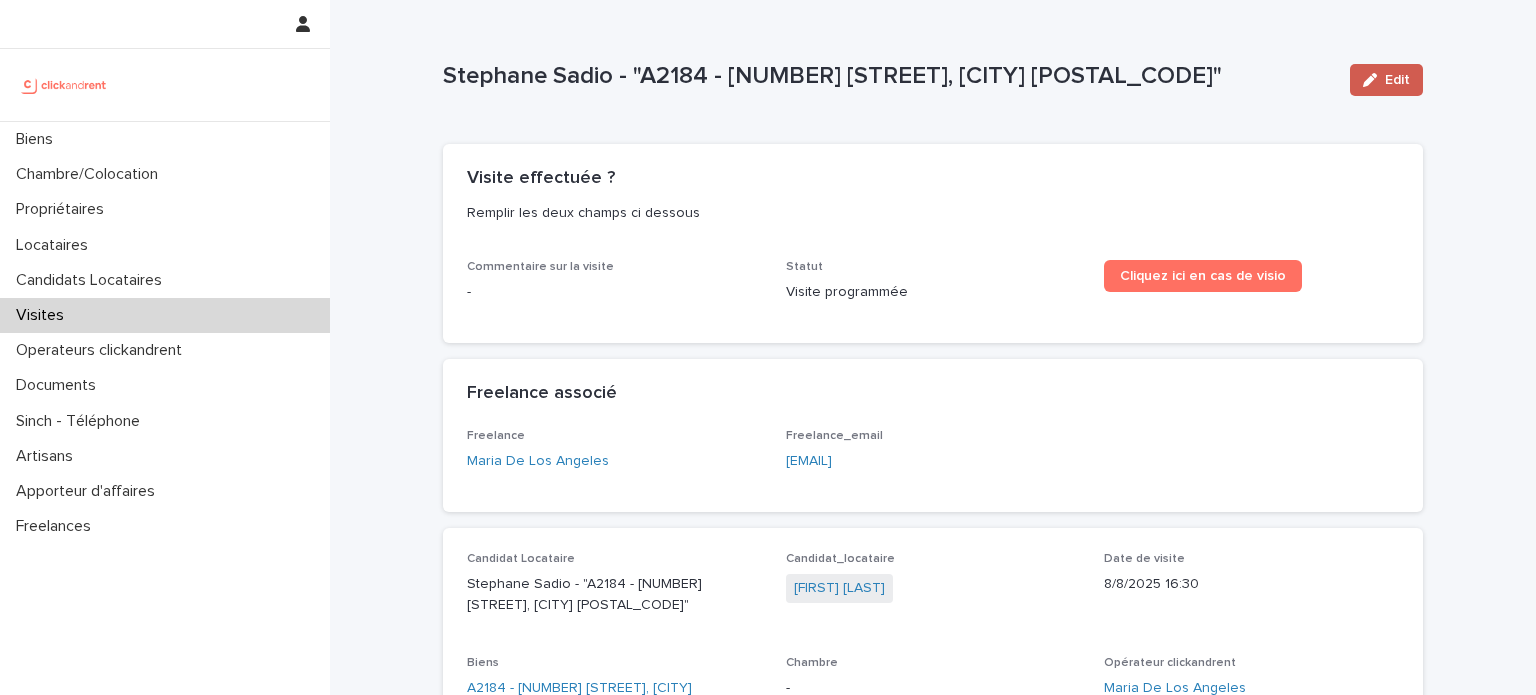 click 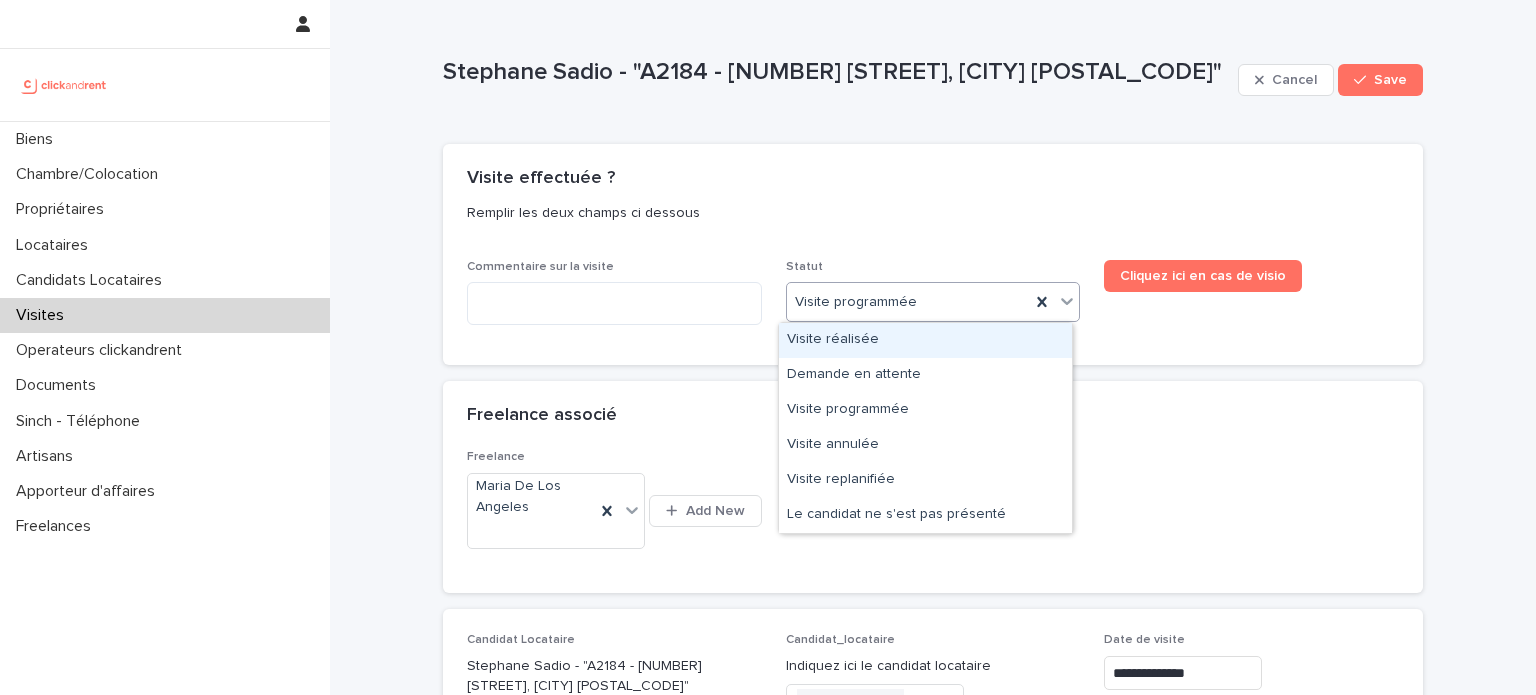 click on "Visite programmée" at bounding box center (909, 302) 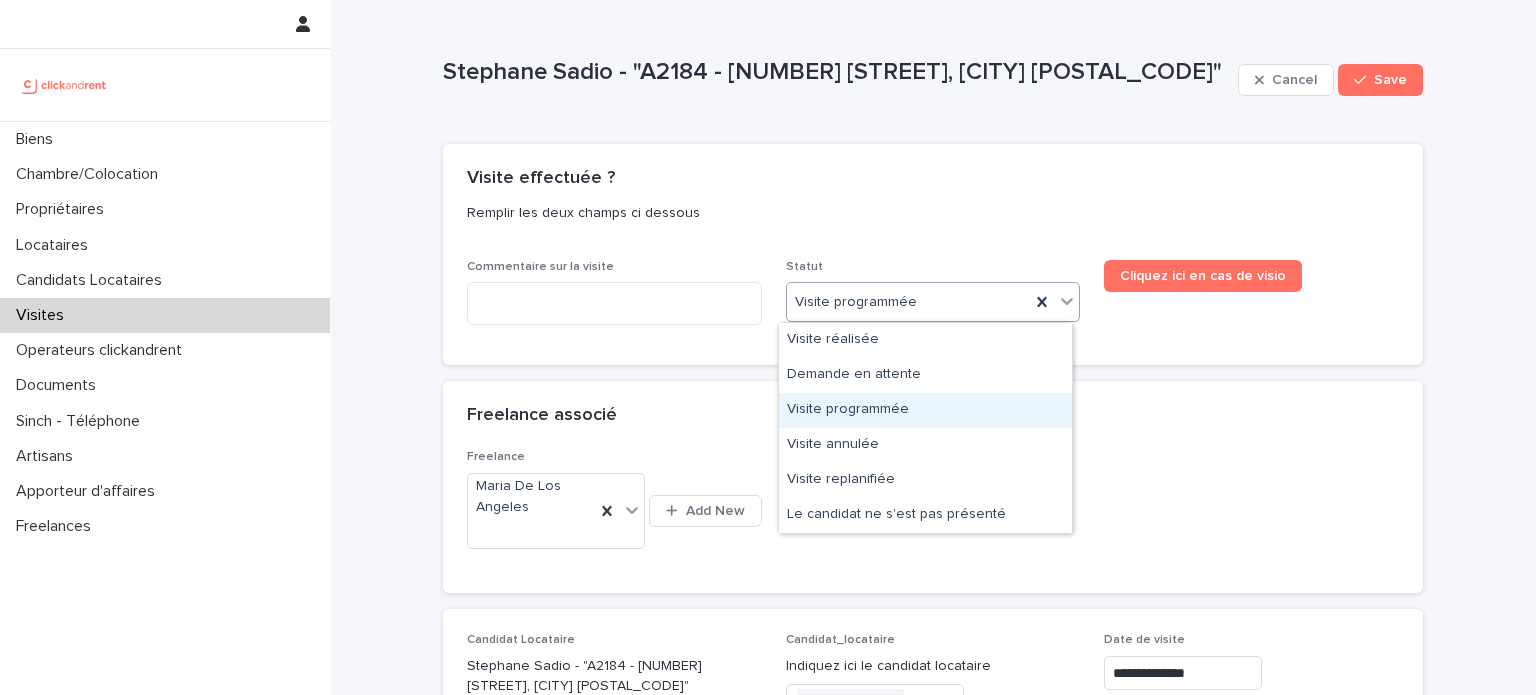 click on "Visite programmée" at bounding box center [925, 410] 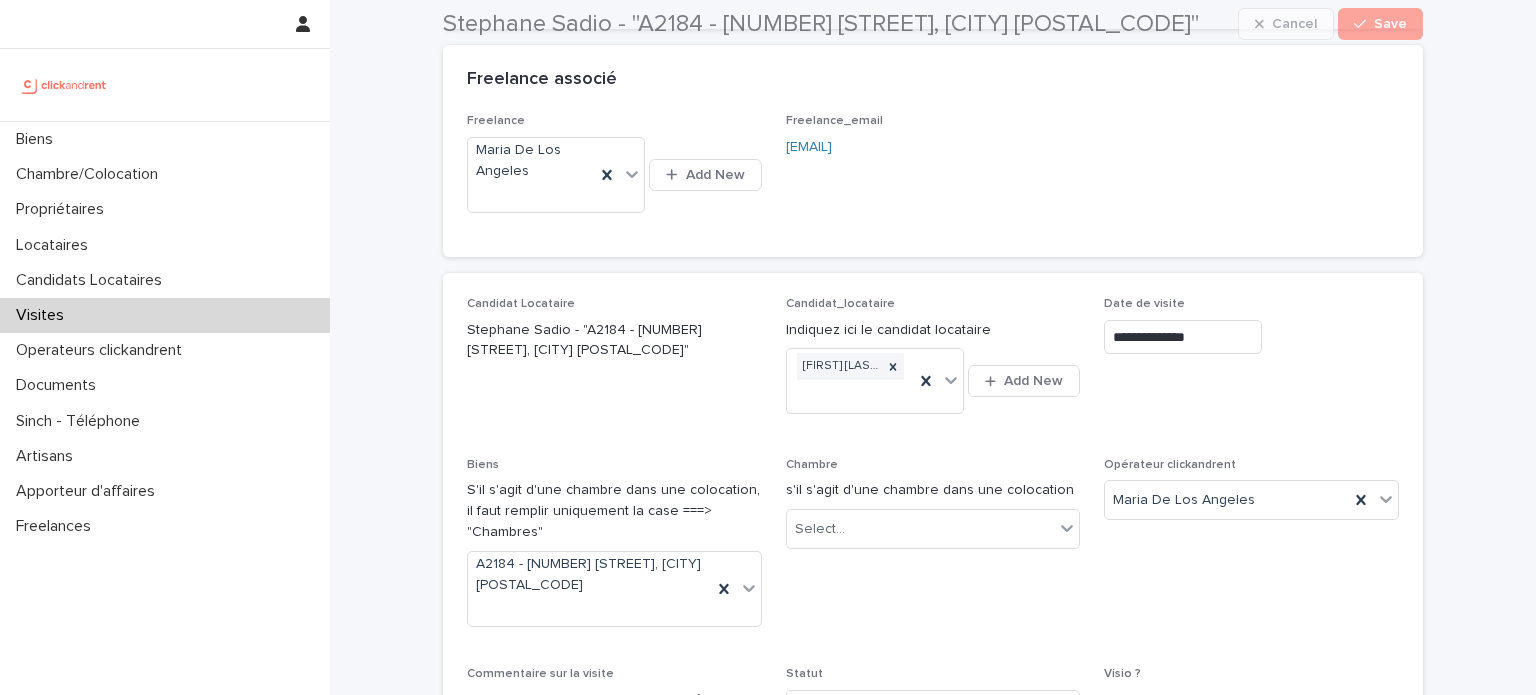 scroll, scrollTop: 336, scrollLeft: 0, axis: vertical 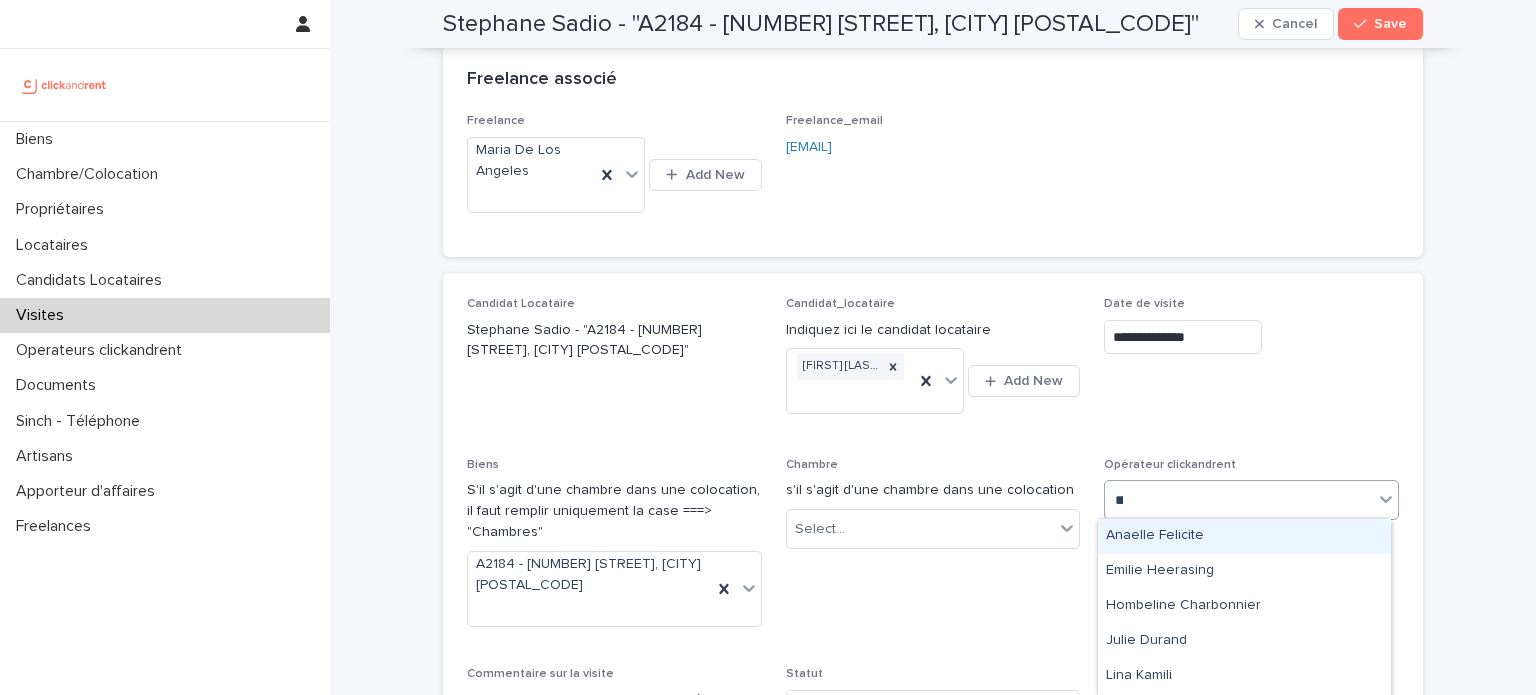 type on "***" 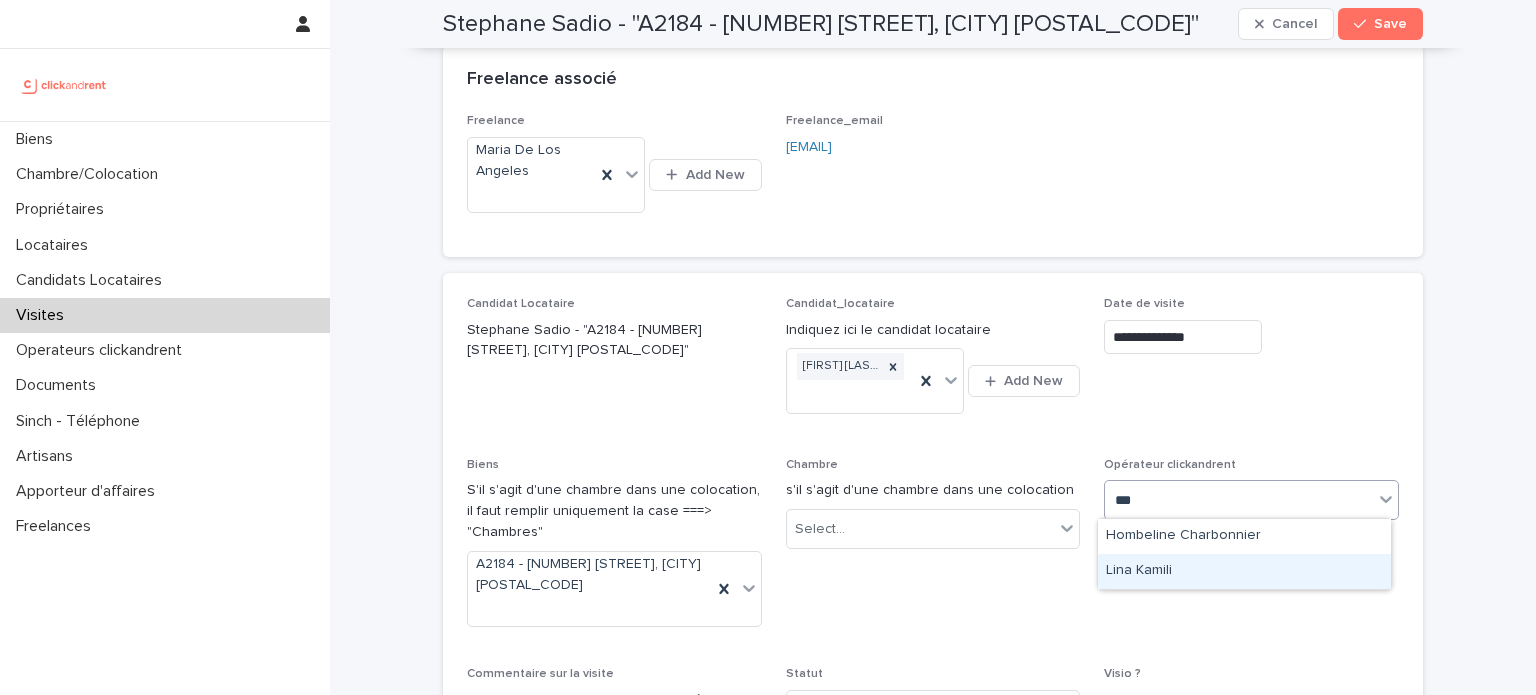 click on "Lina Kamili" at bounding box center [1244, 571] 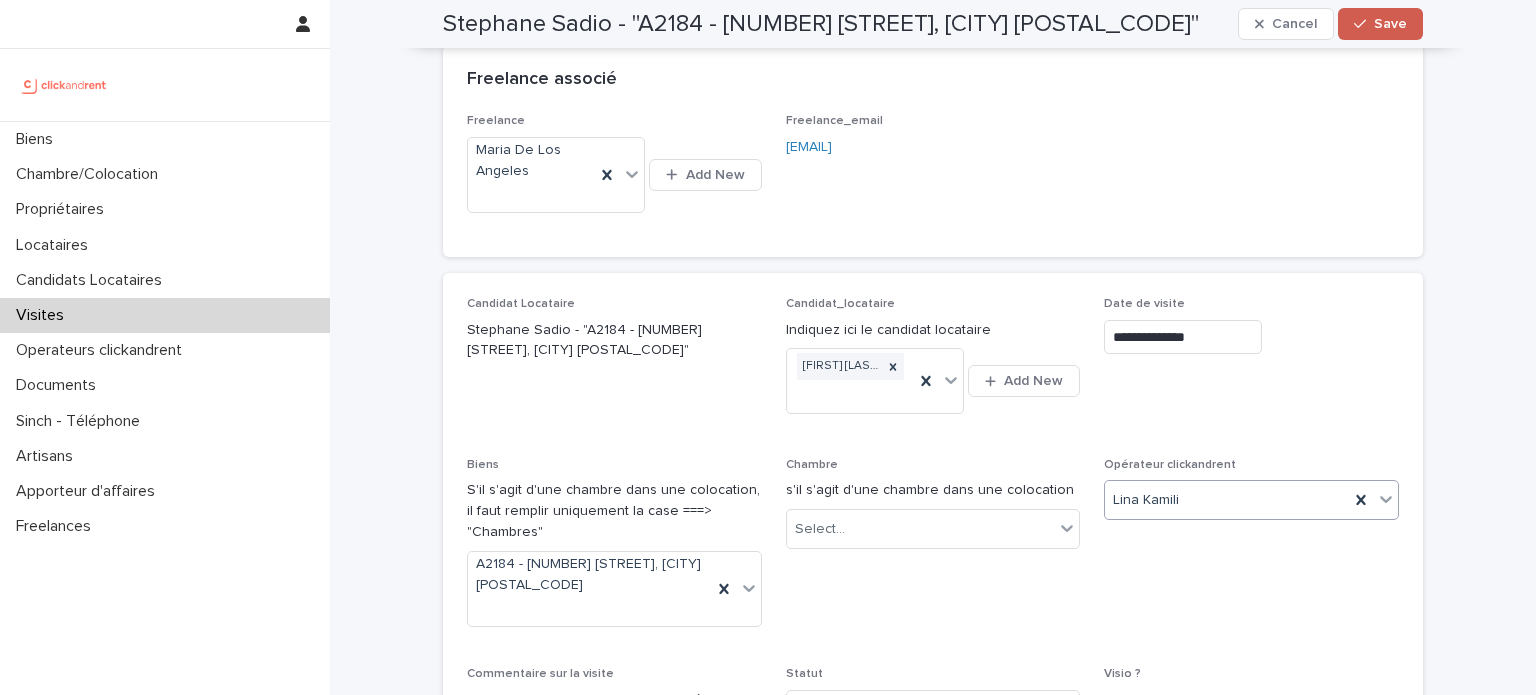 click on "Save" at bounding box center (1390, 24) 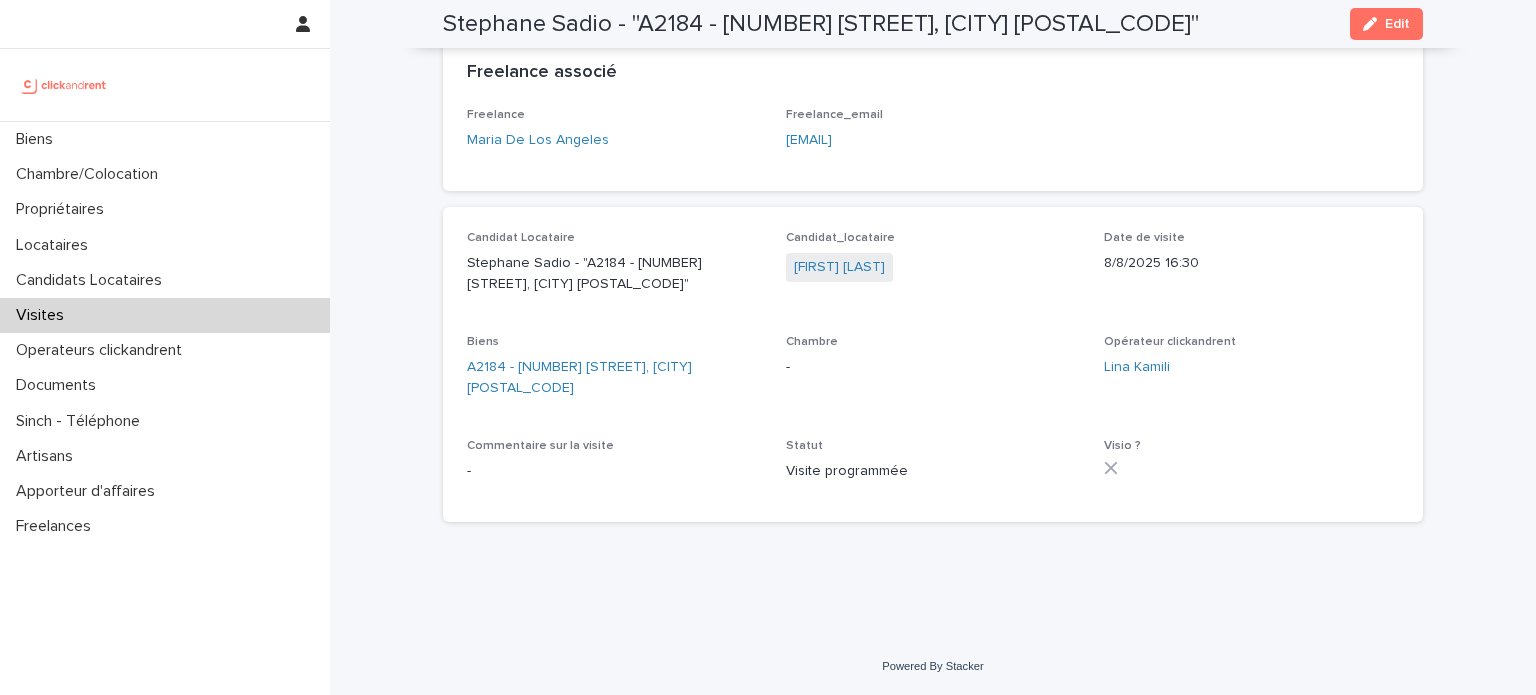 scroll, scrollTop: 138, scrollLeft: 0, axis: vertical 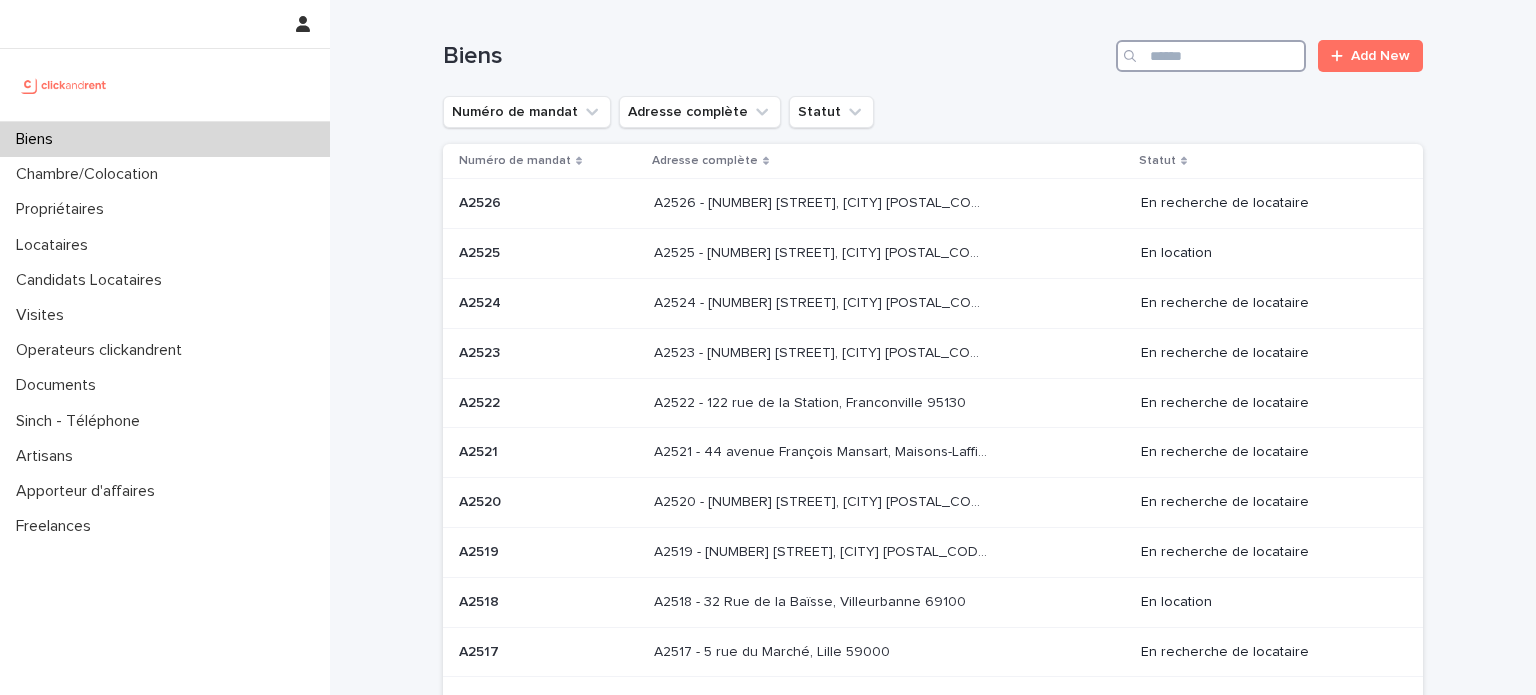 click at bounding box center (1211, 56) 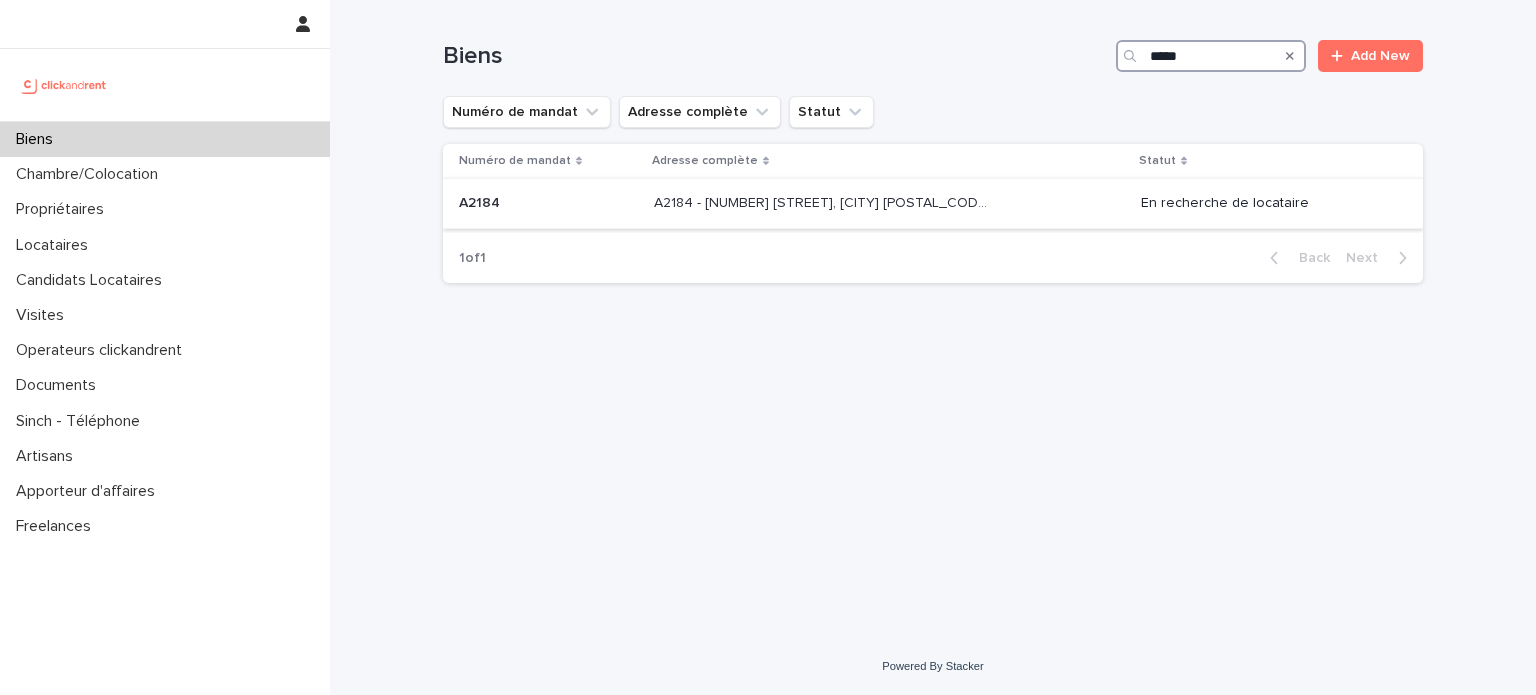type on "*****" 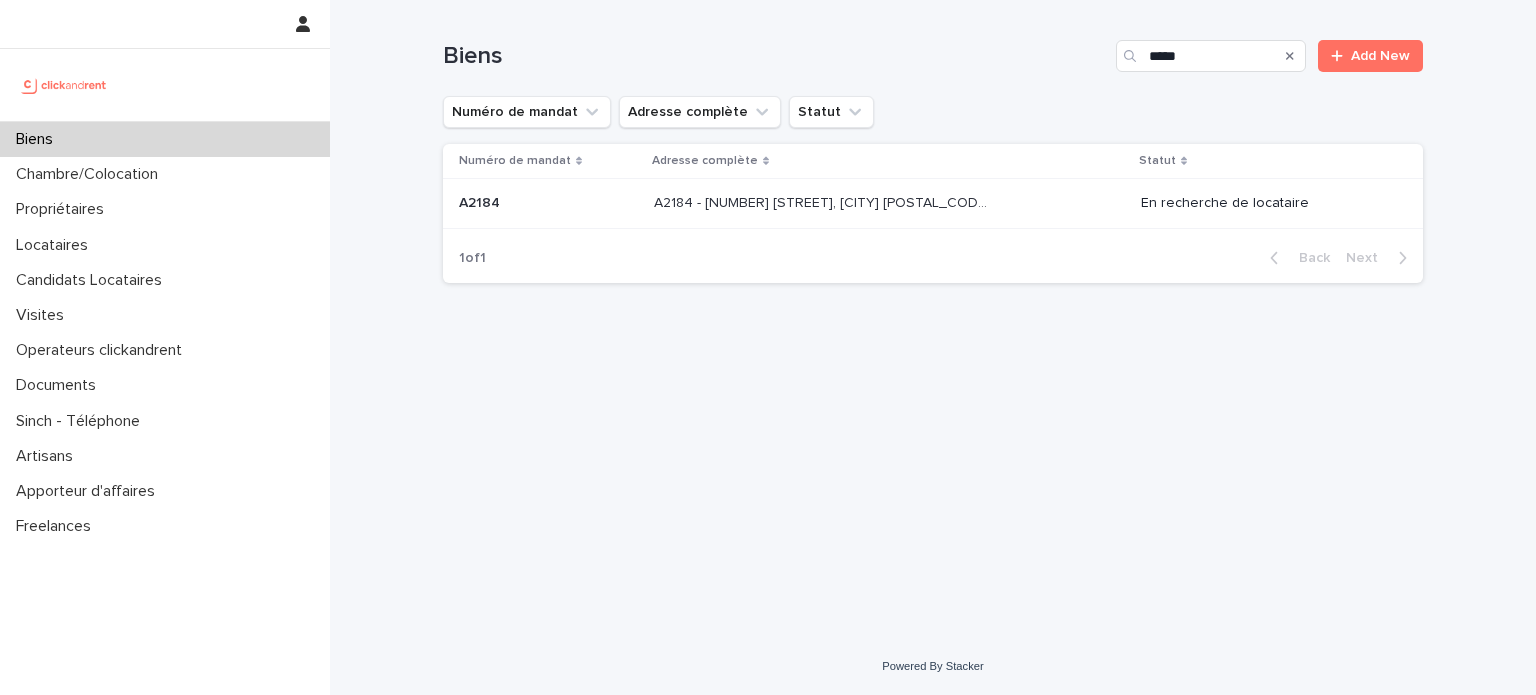 click at bounding box center [820, 203] 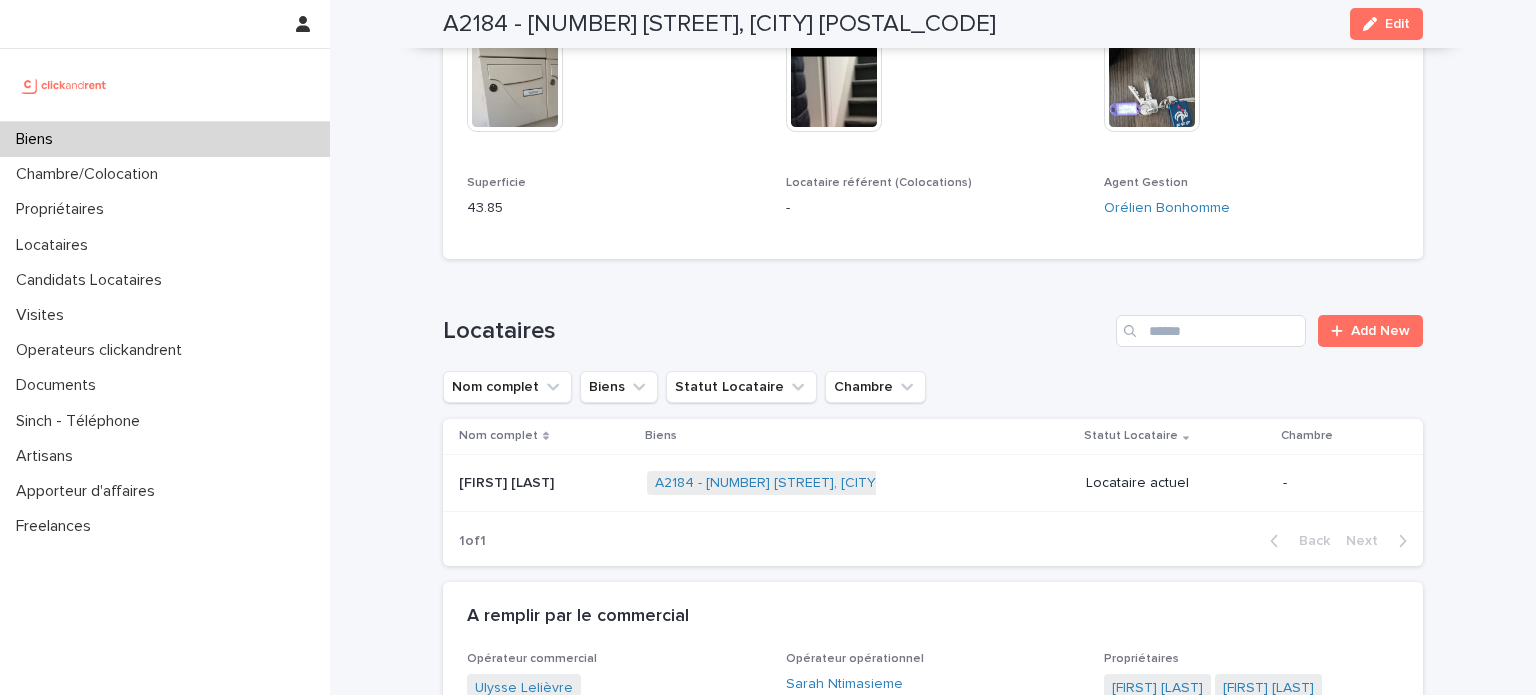 scroll, scrollTop: 616, scrollLeft: 0, axis: vertical 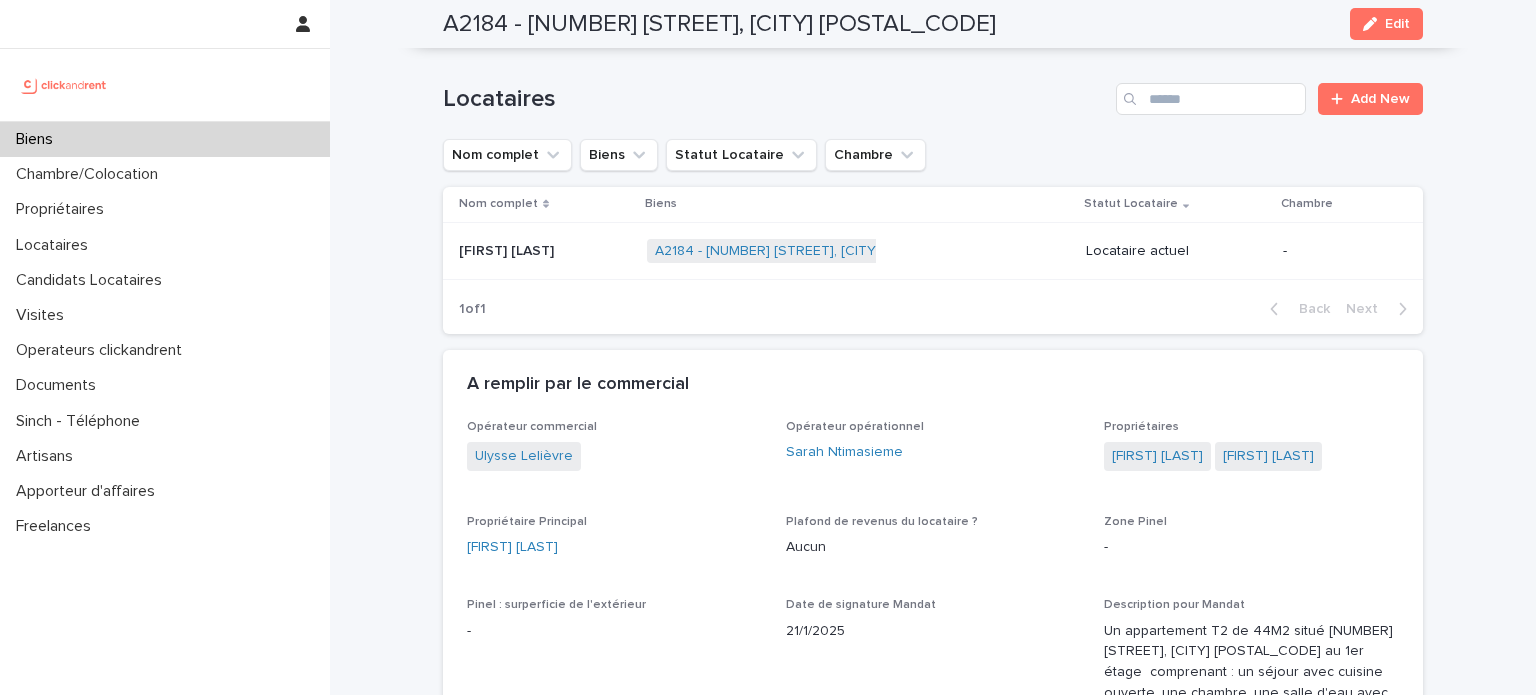 click on "A2184 - 59 rue Pierre Butin,  Pontoise 95300   + 0" at bounding box center (858, 251) 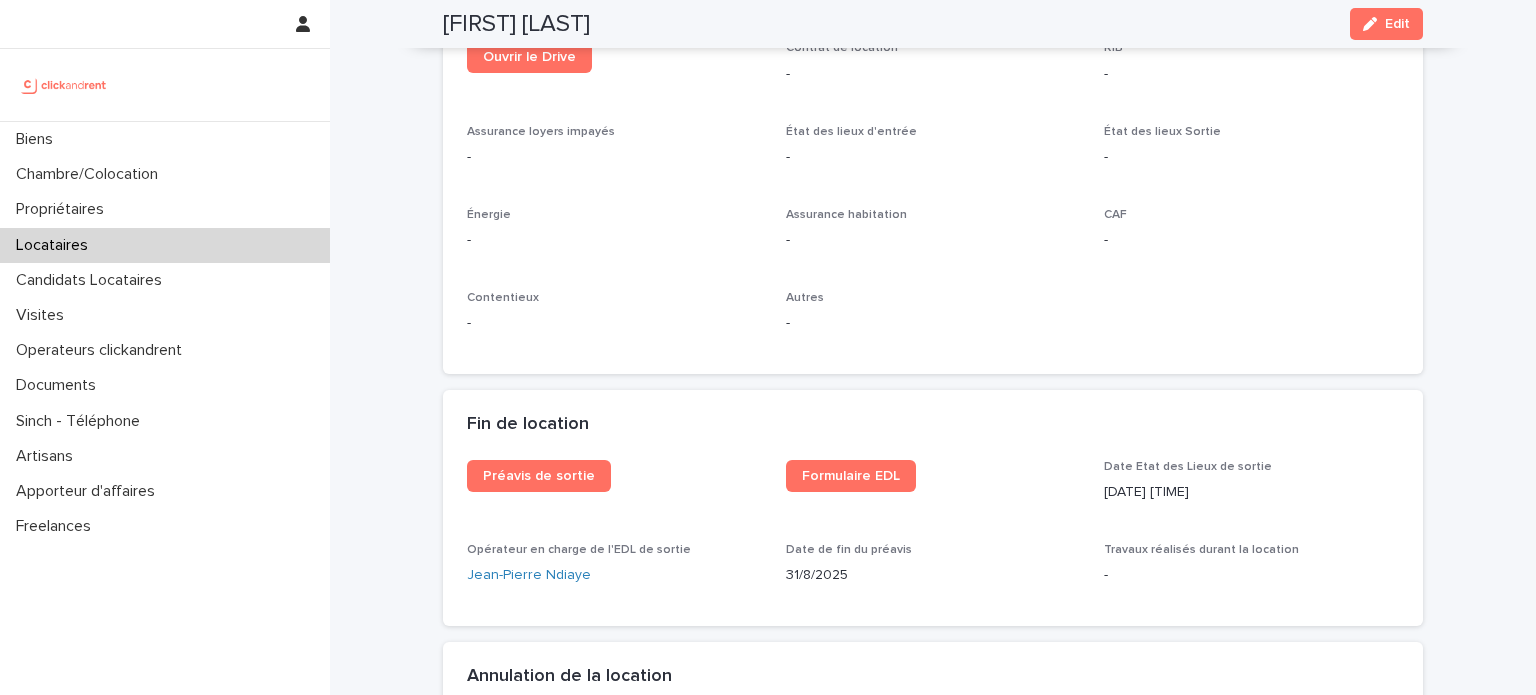 scroll, scrollTop: 2240, scrollLeft: 0, axis: vertical 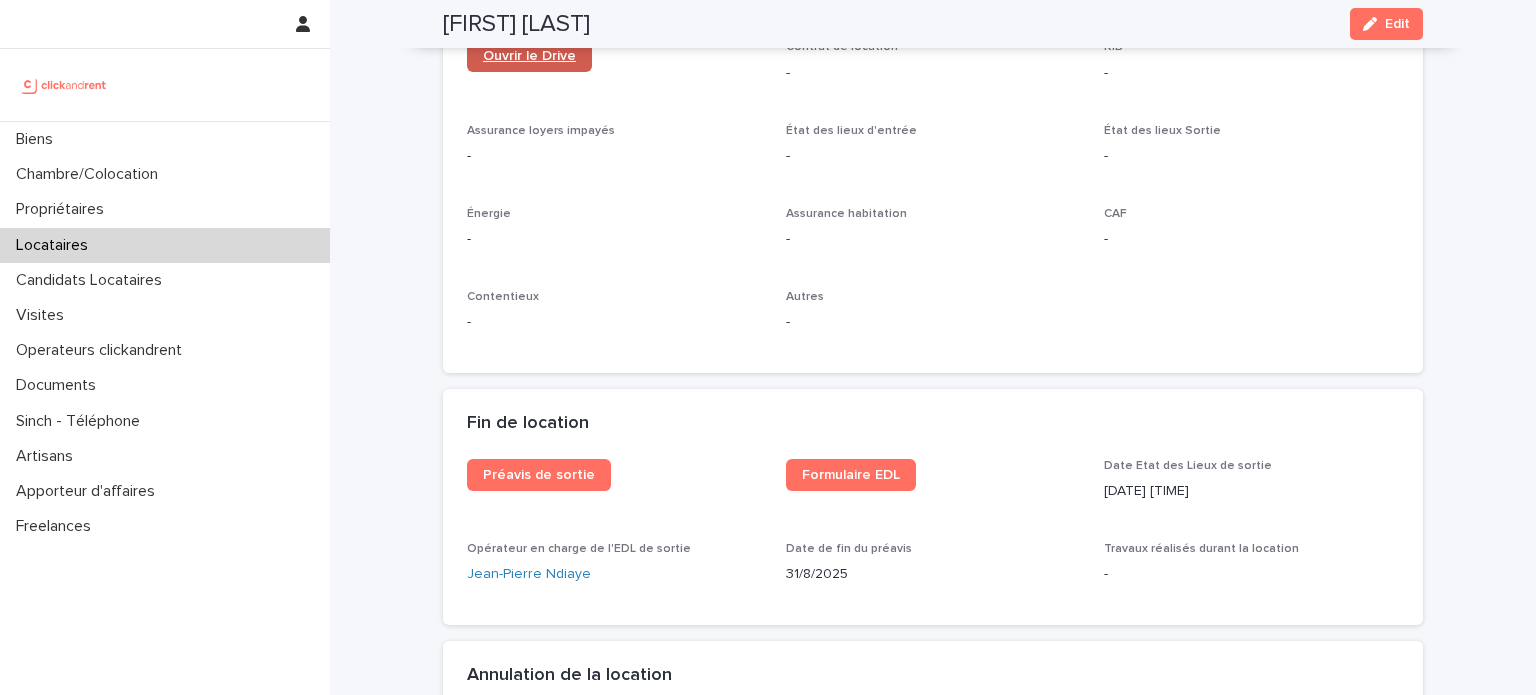 click on "Ouvrir le Drive" at bounding box center (529, 56) 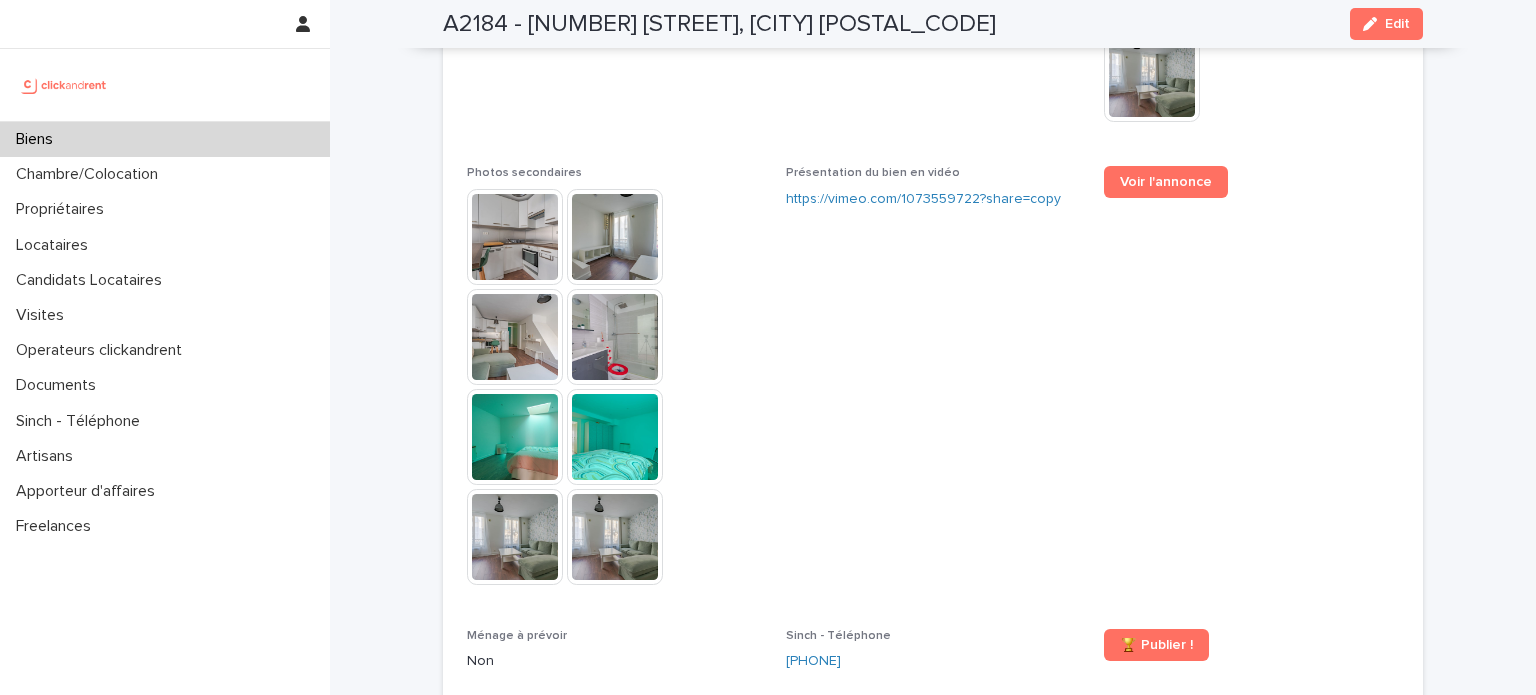 scroll, scrollTop: 5304, scrollLeft: 0, axis: vertical 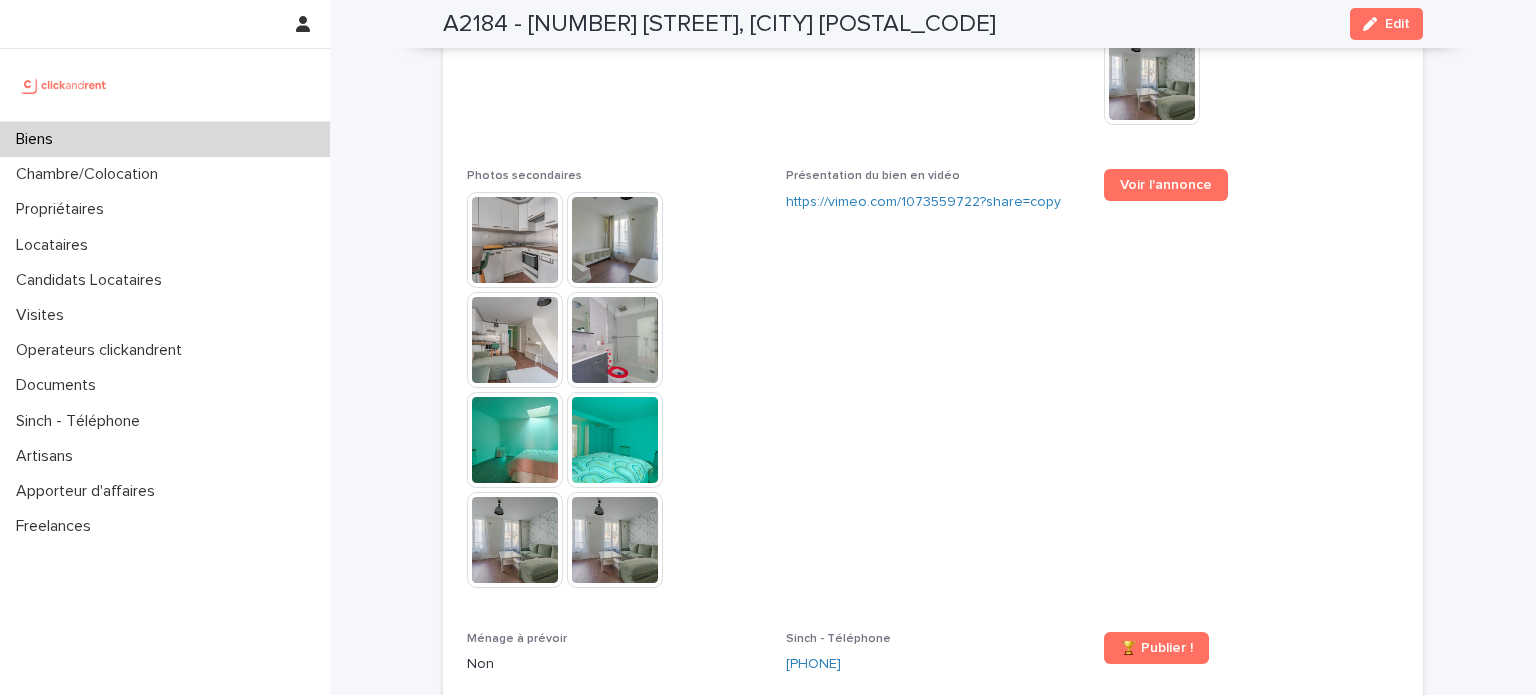 click at bounding box center (515, 240) 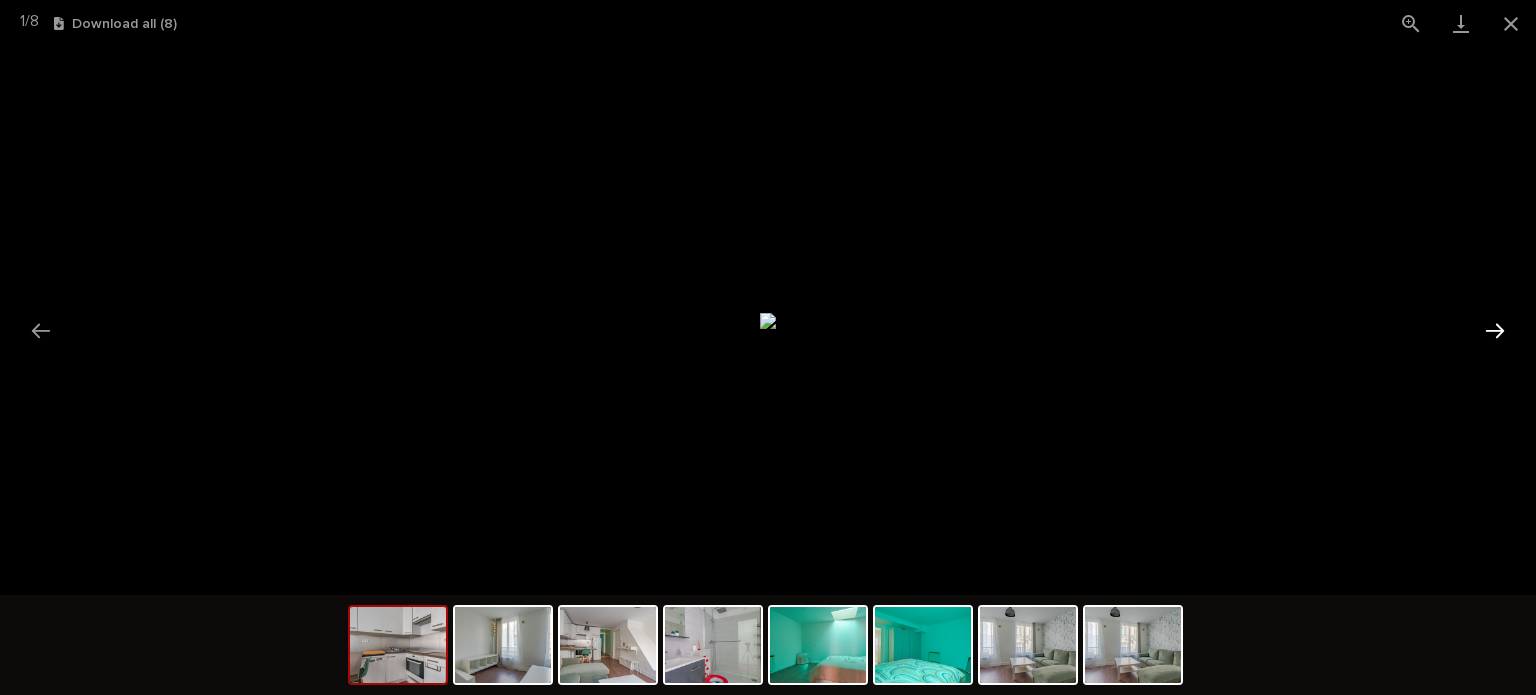 click at bounding box center [1495, 330] 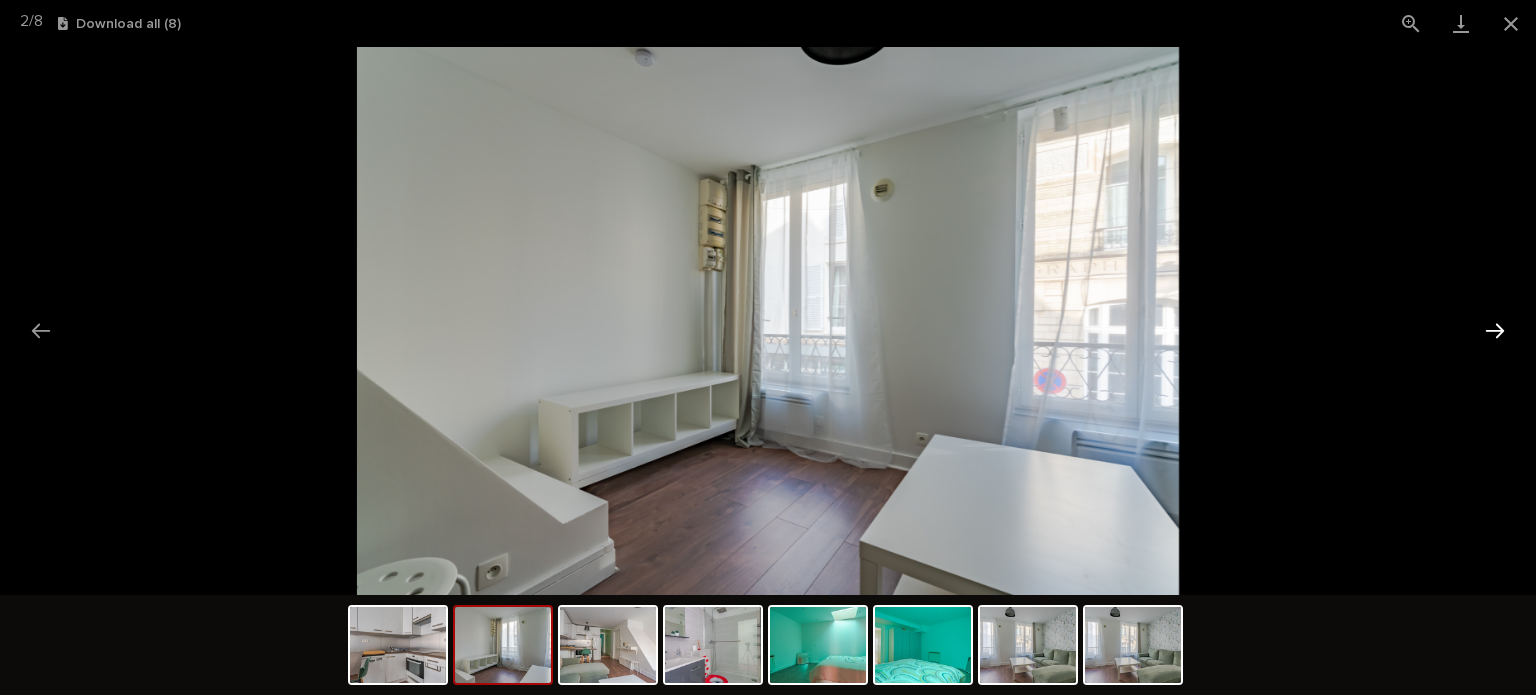 click at bounding box center (1495, 330) 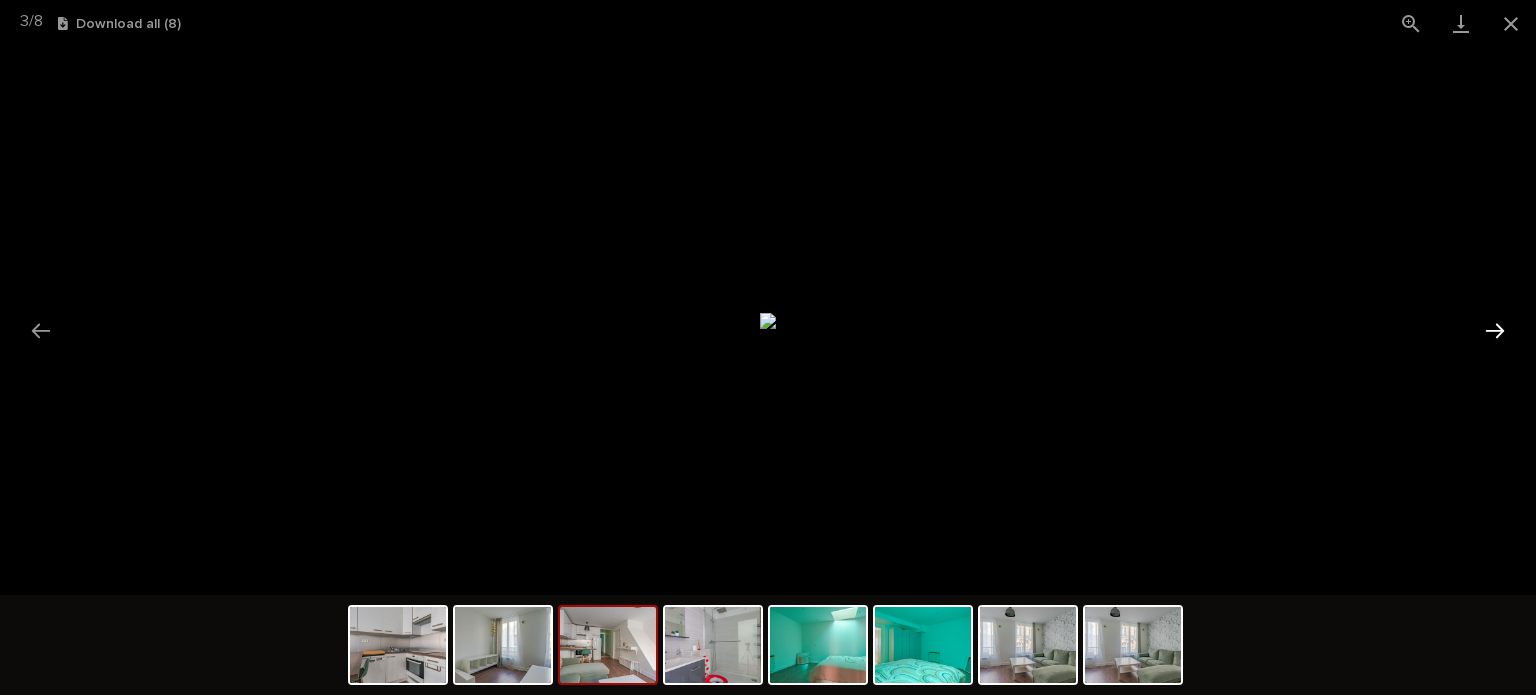 click at bounding box center (1495, 330) 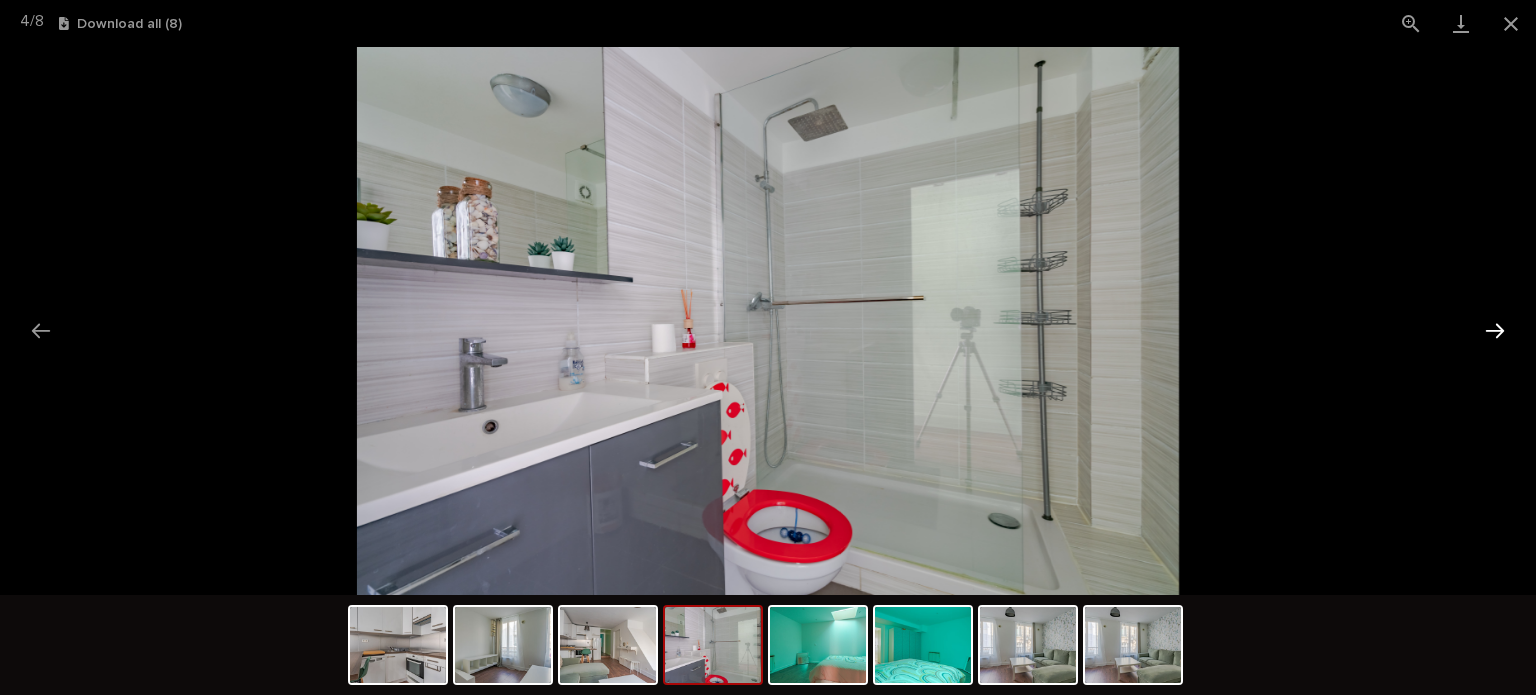 click at bounding box center (1495, 330) 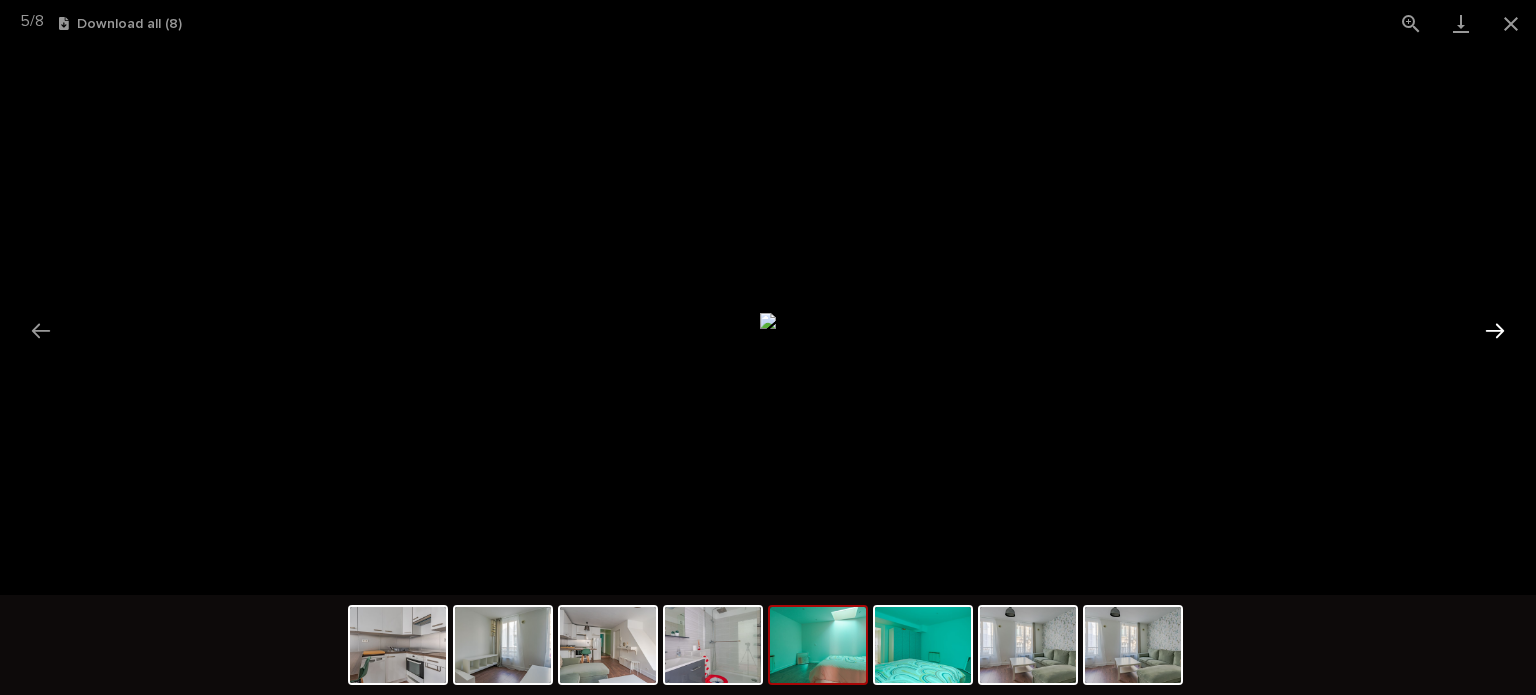 click at bounding box center (1495, 330) 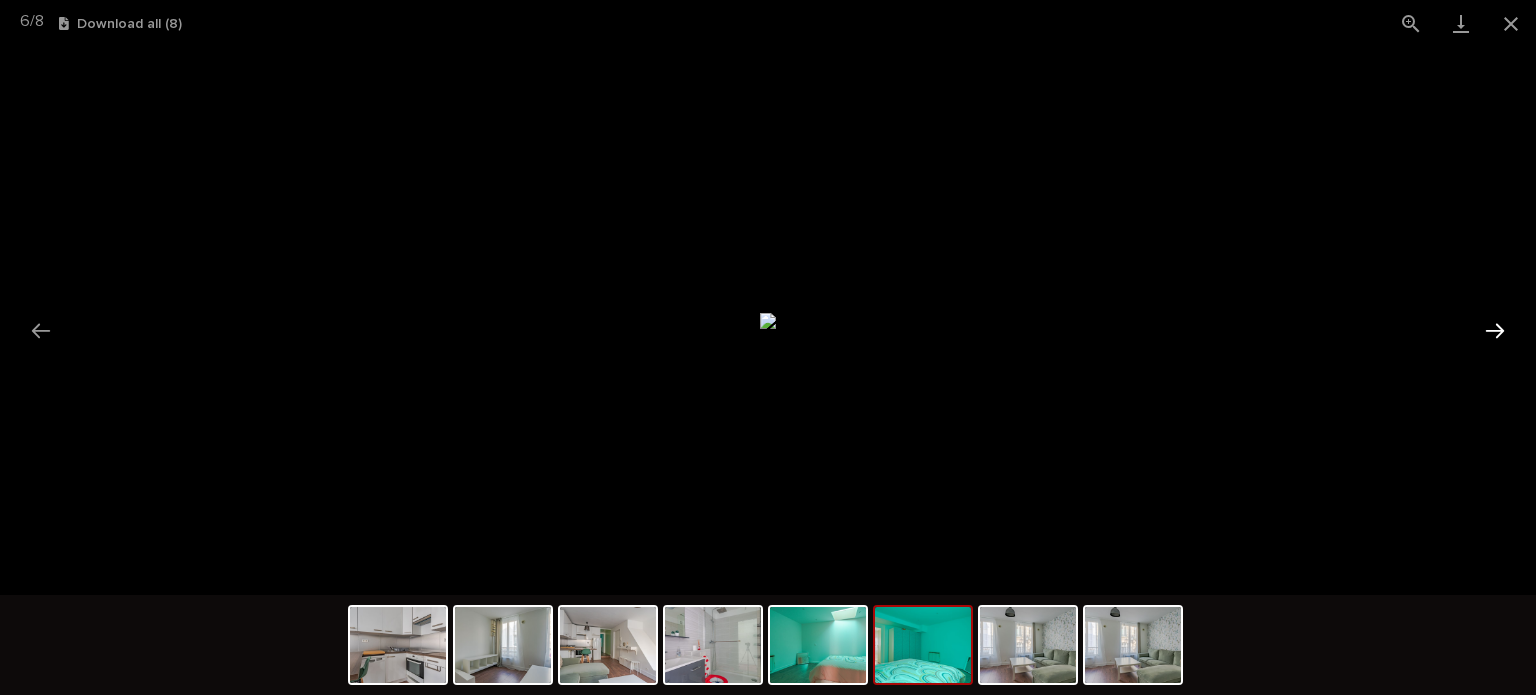 click at bounding box center [1495, 330] 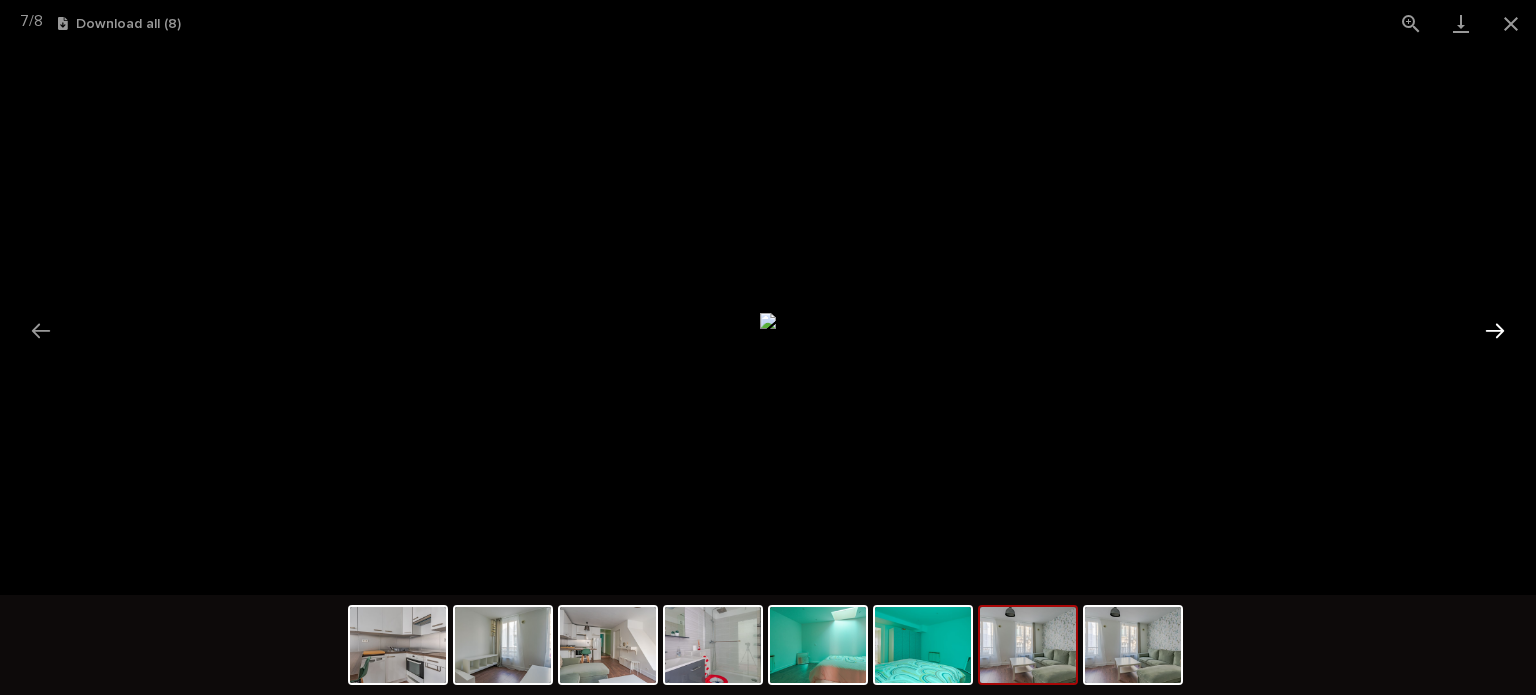 click at bounding box center [1495, 330] 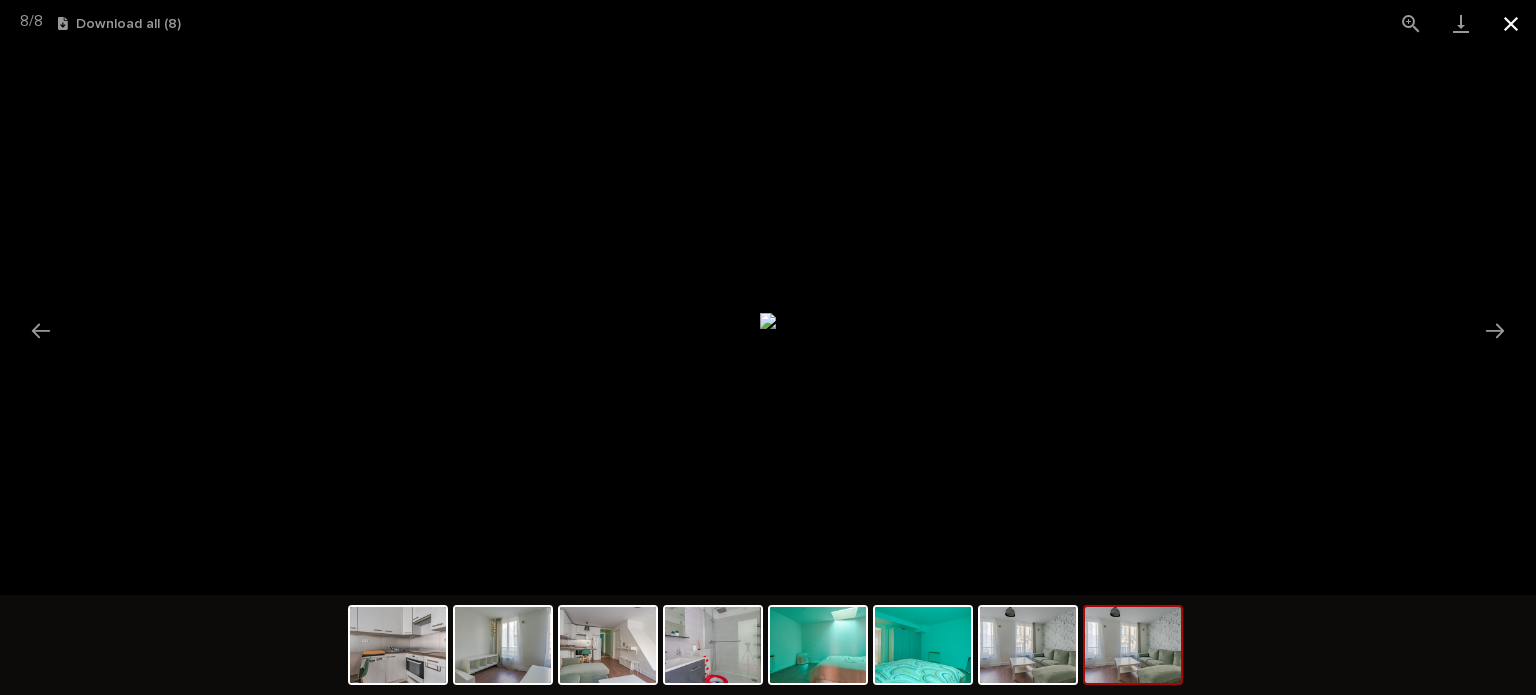 click at bounding box center (1511, 23) 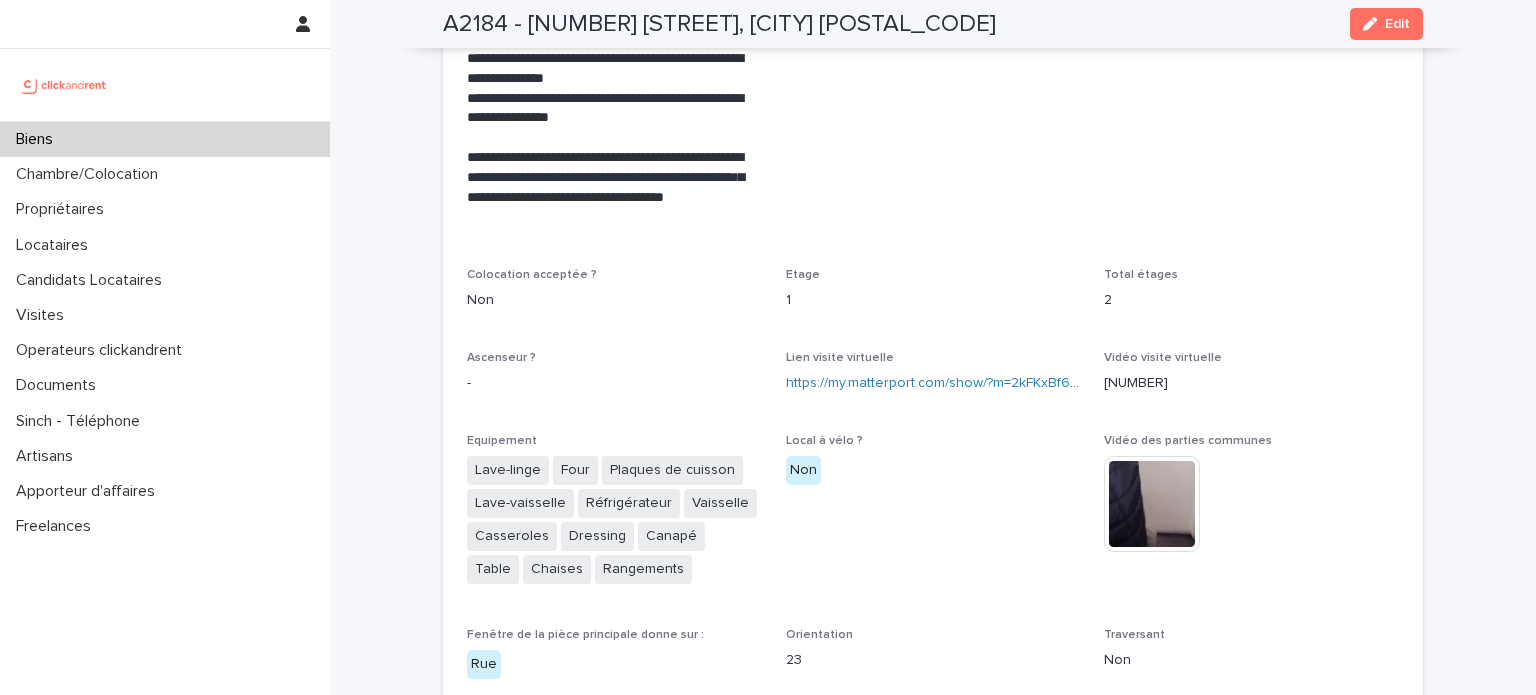 scroll, scrollTop: 4248, scrollLeft: 0, axis: vertical 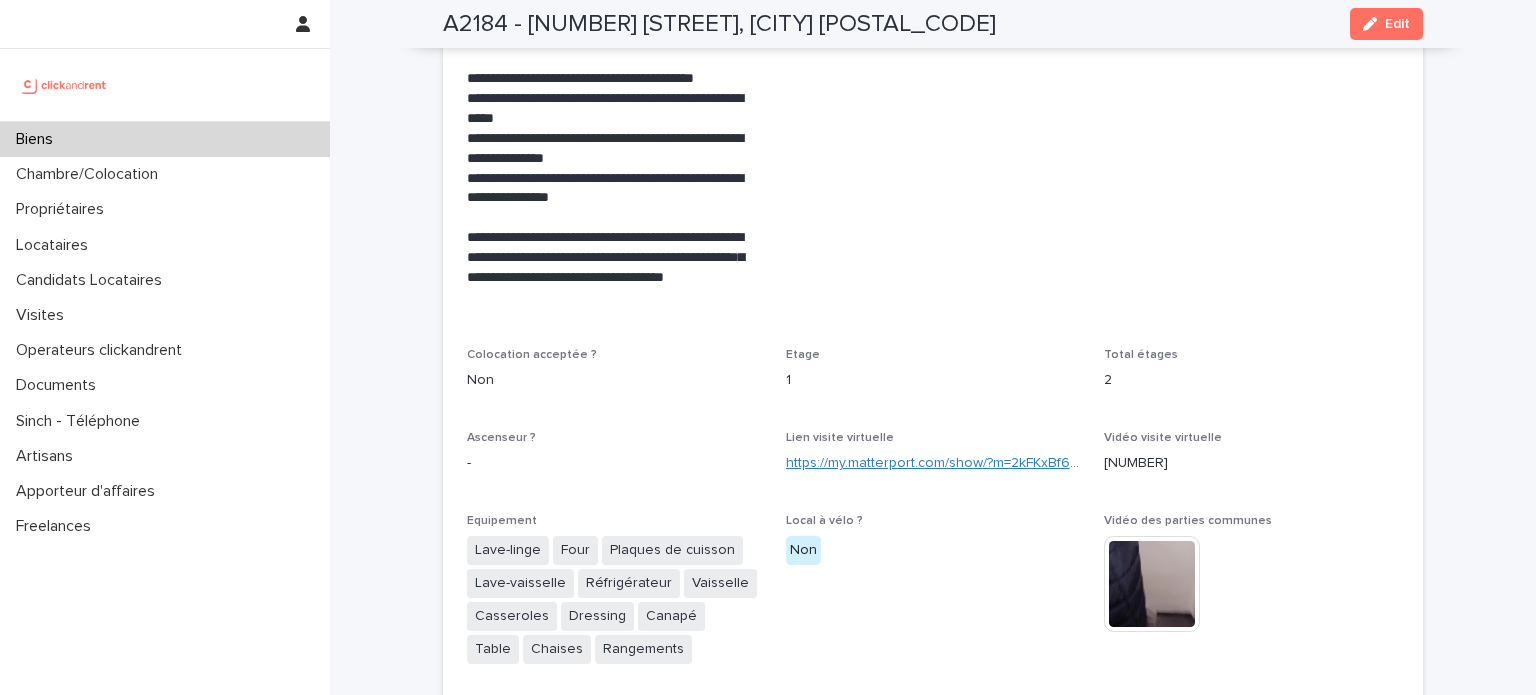 click on "https://my.matterport.com/show/?m=2kFKxBf6FGi" at bounding box center [938, 463] 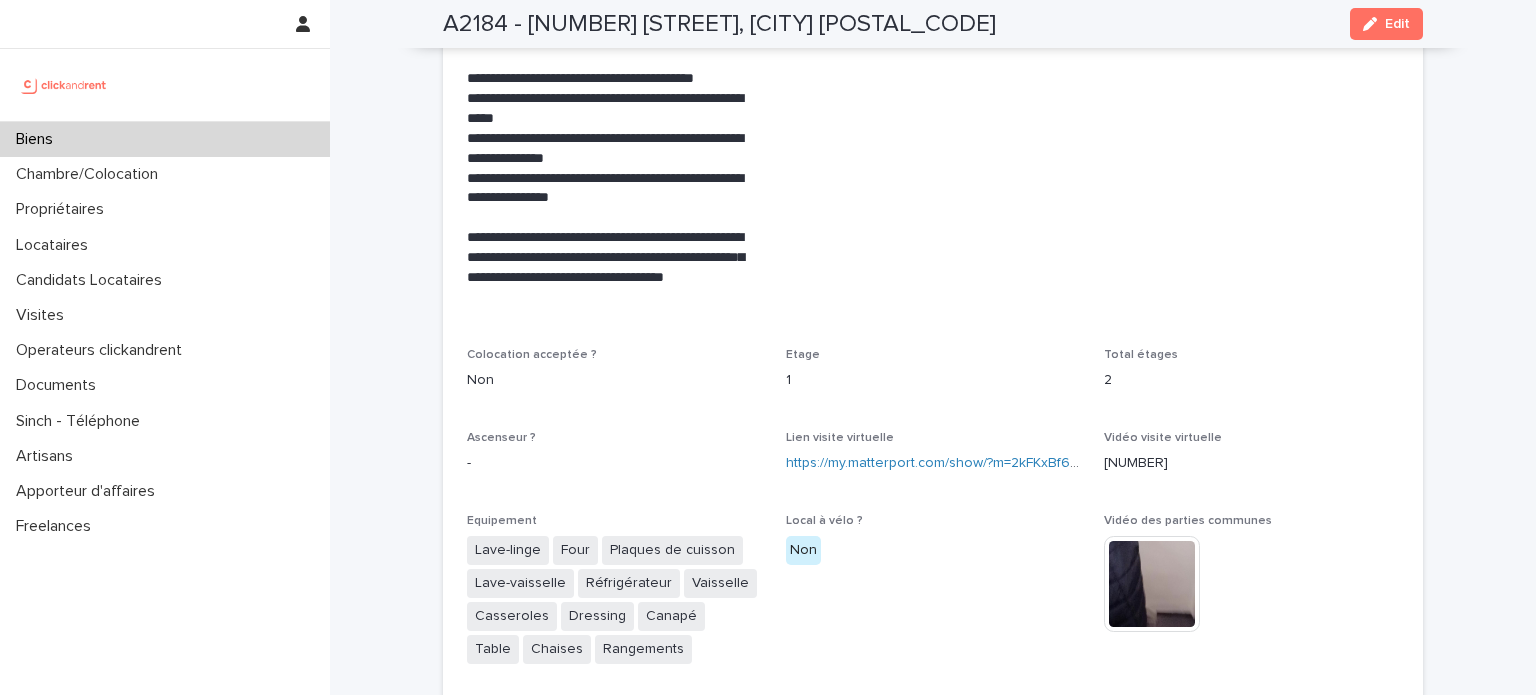click on "Biens" at bounding box center (165, 139) 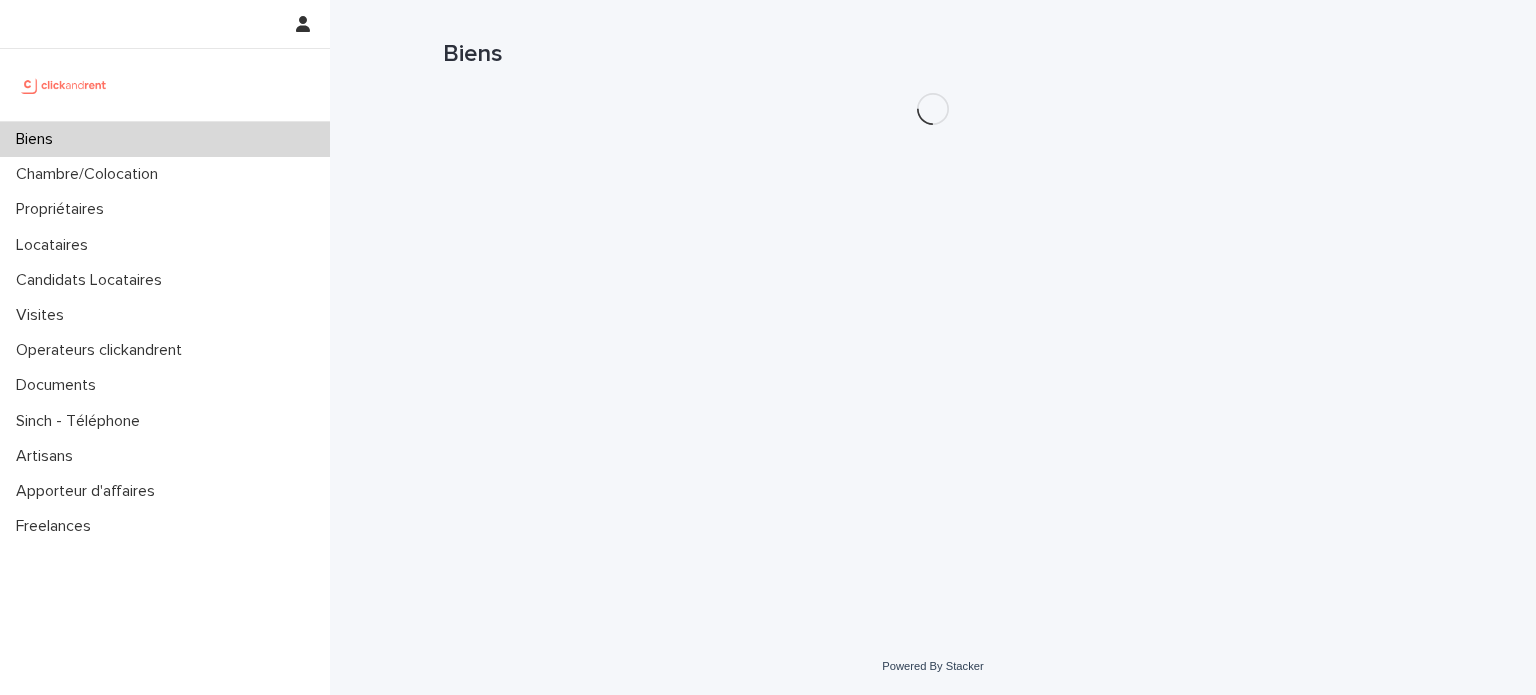 scroll, scrollTop: 0, scrollLeft: 0, axis: both 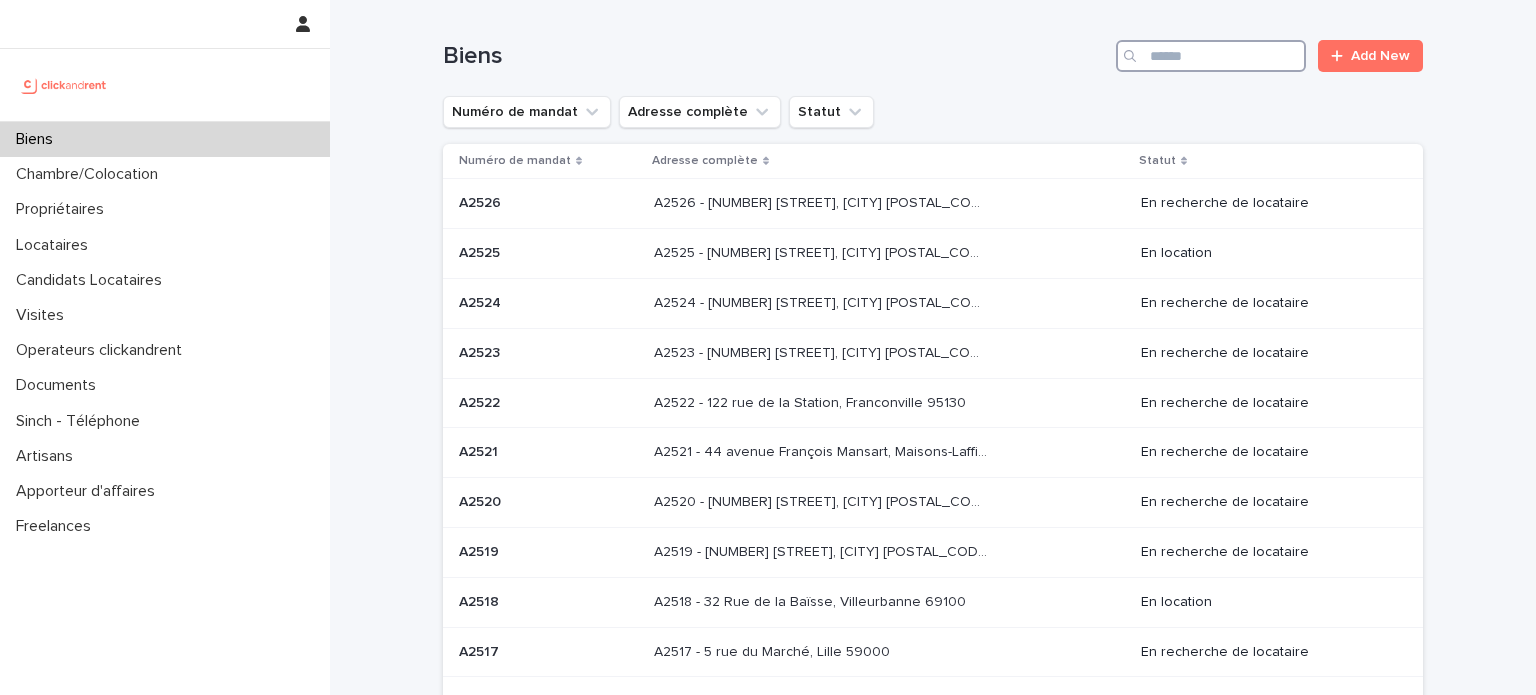 click at bounding box center (1211, 56) 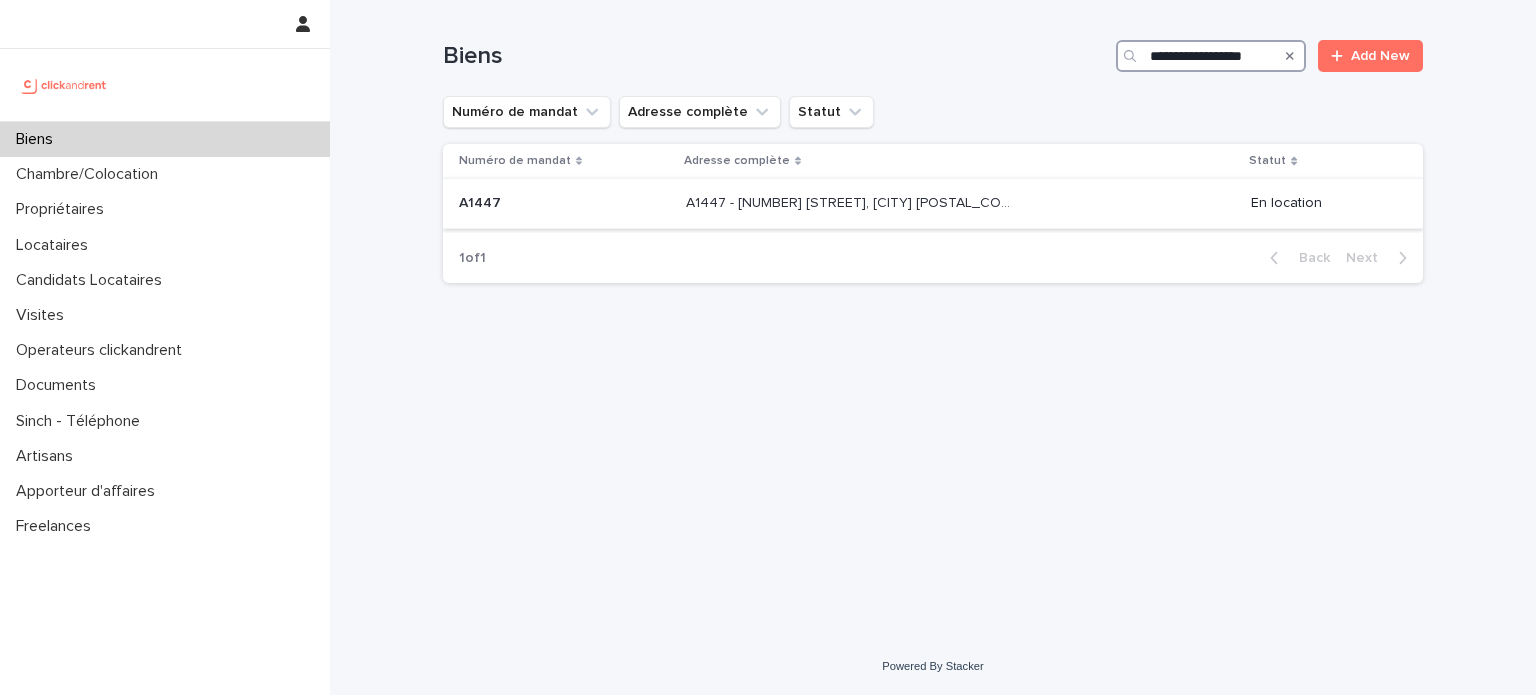 type on "**********" 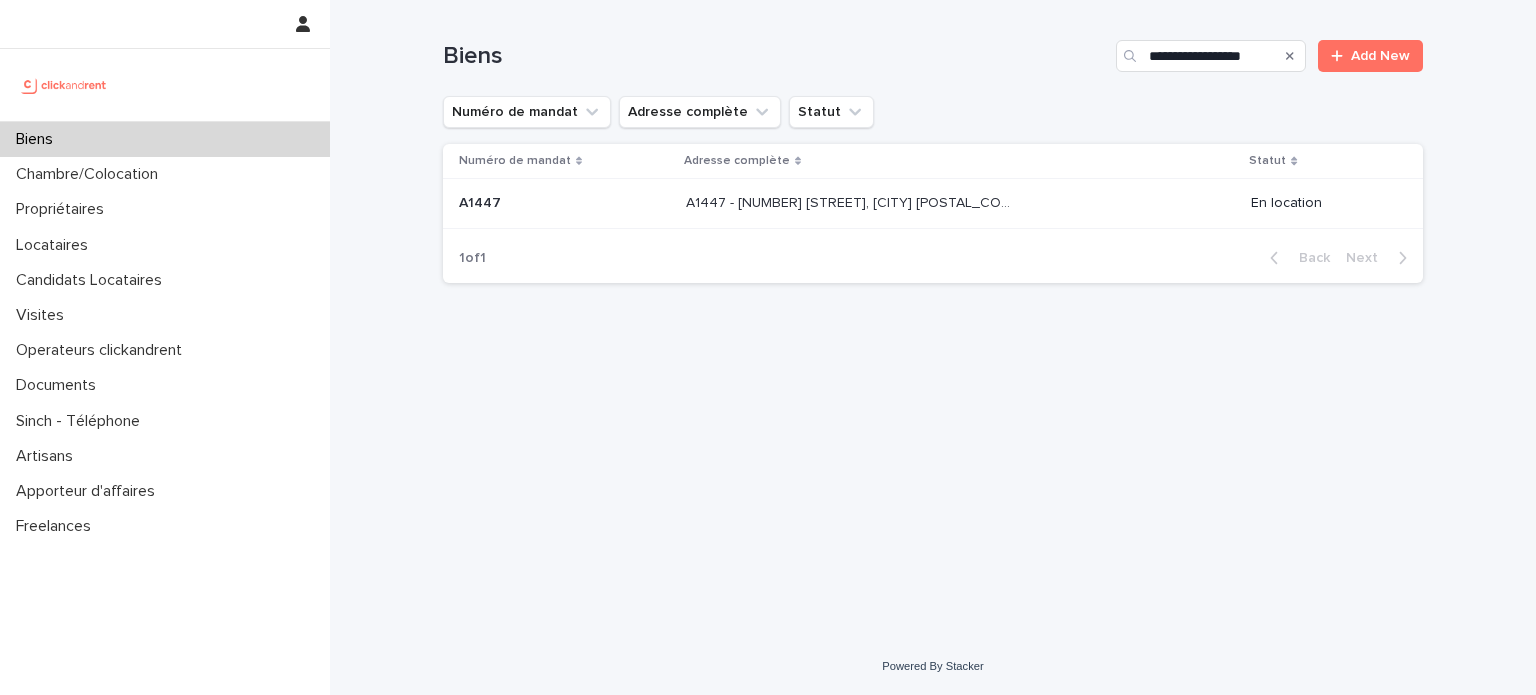 click on "A1447 - 15 rue du Docteur Fillioux,  Villiers sur Marne 94350" at bounding box center (854, 201) 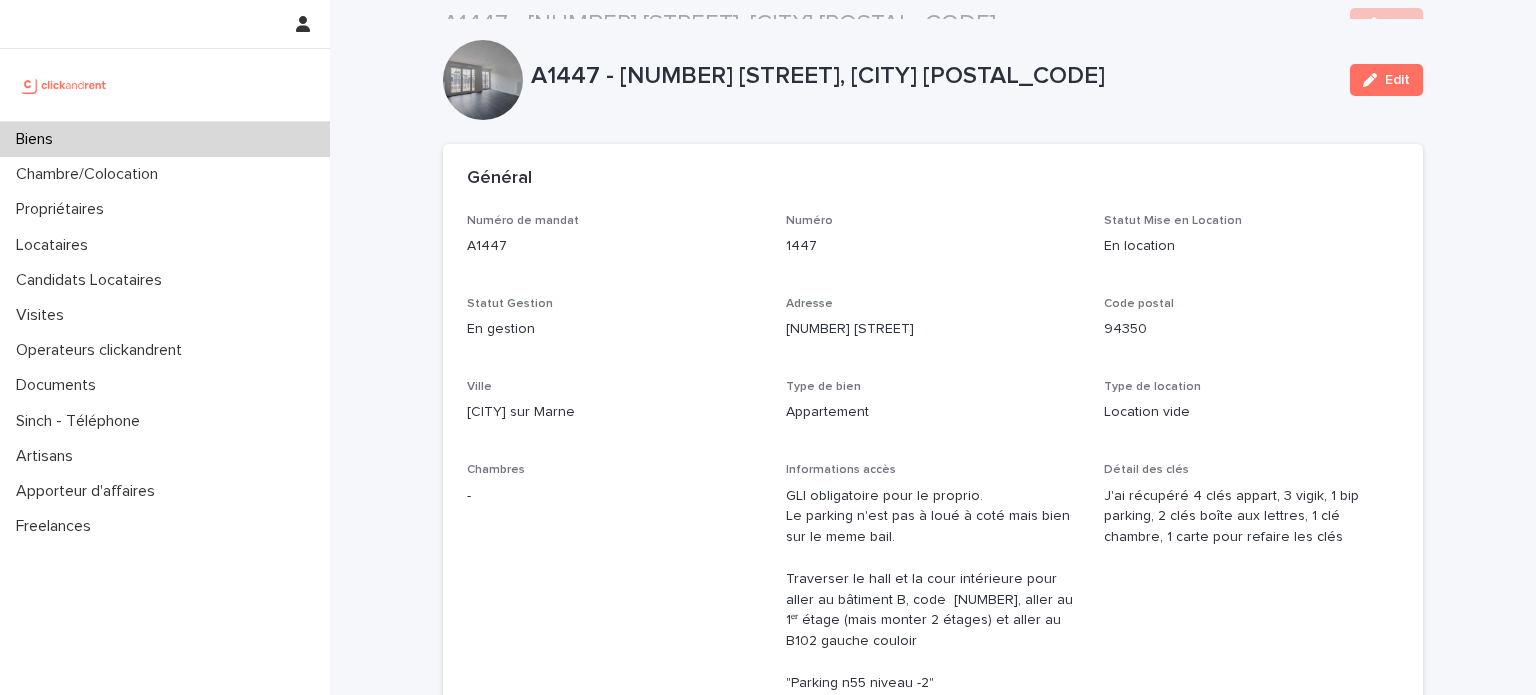 scroll, scrollTop: 0, scrollLeft: 0, axis: both 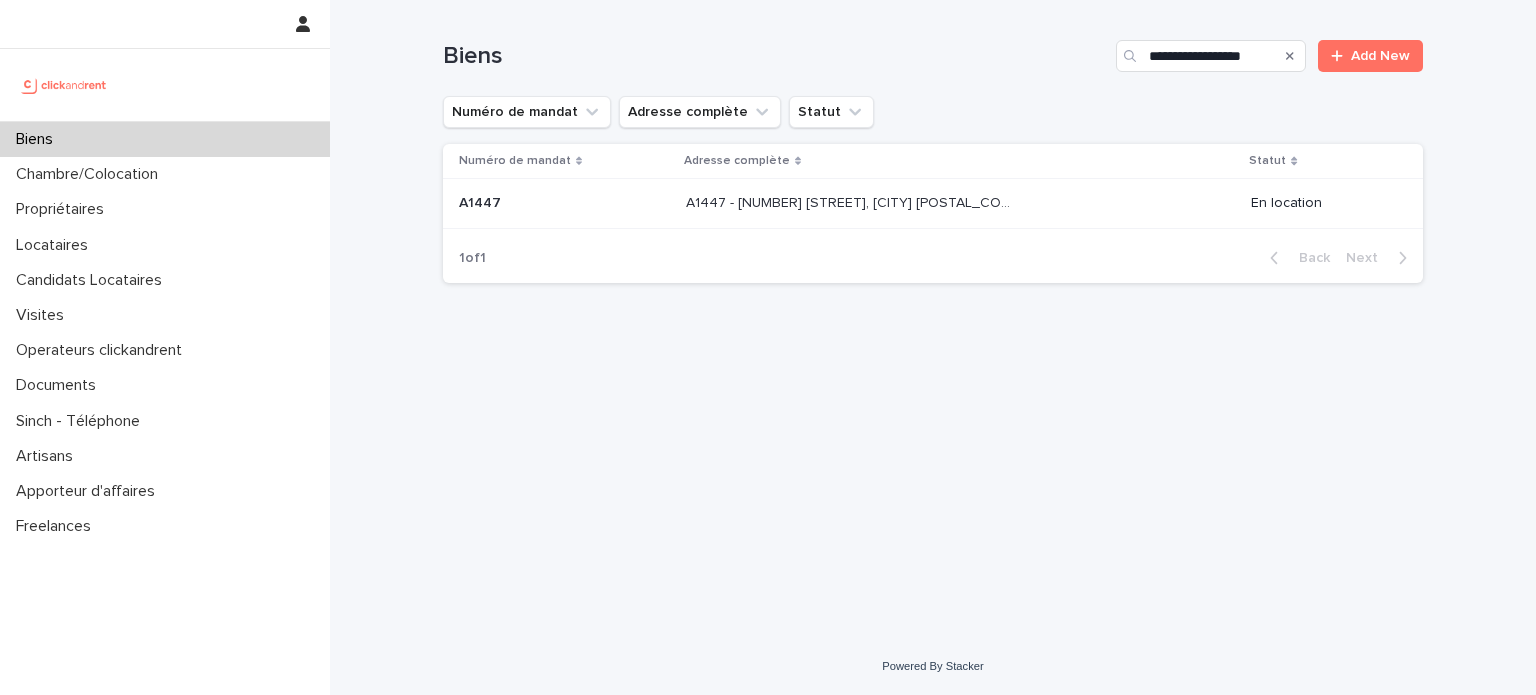 click 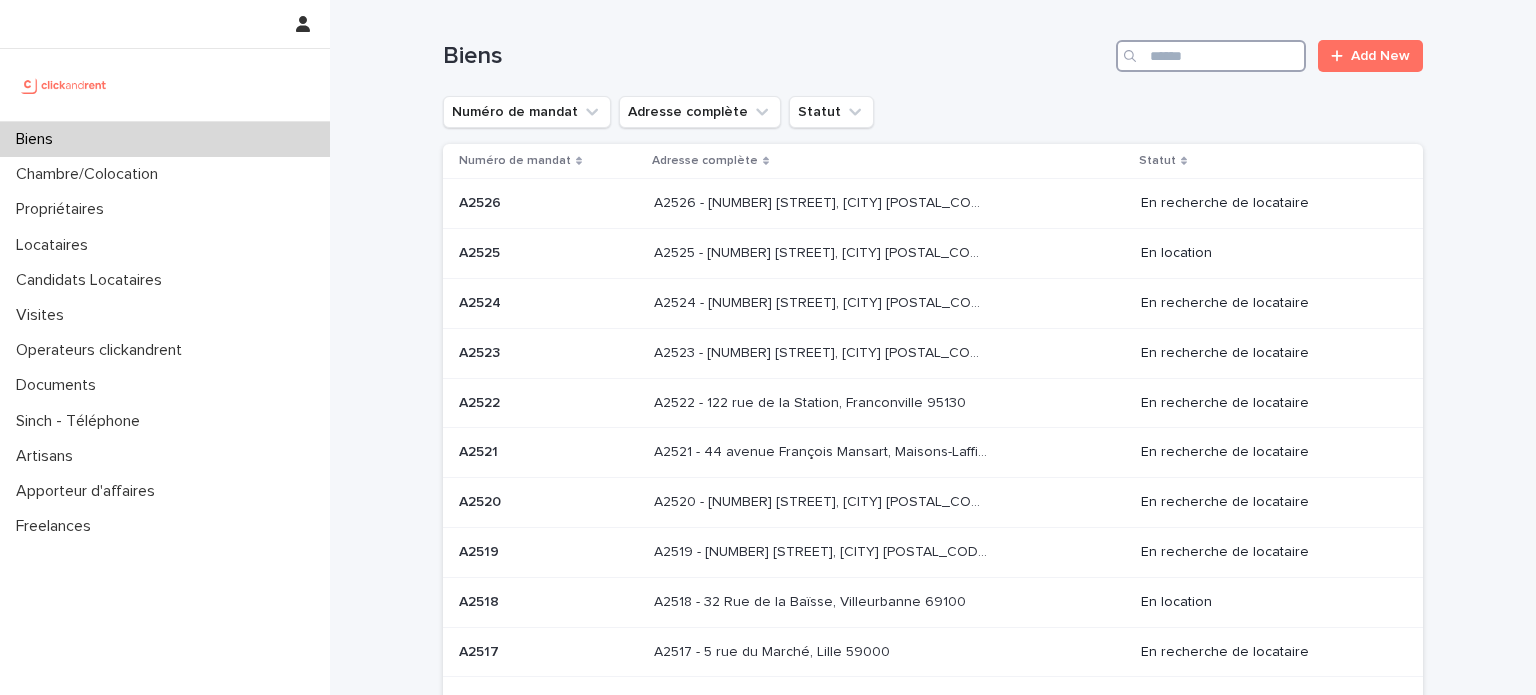 click at bounding box center (1211, 56) 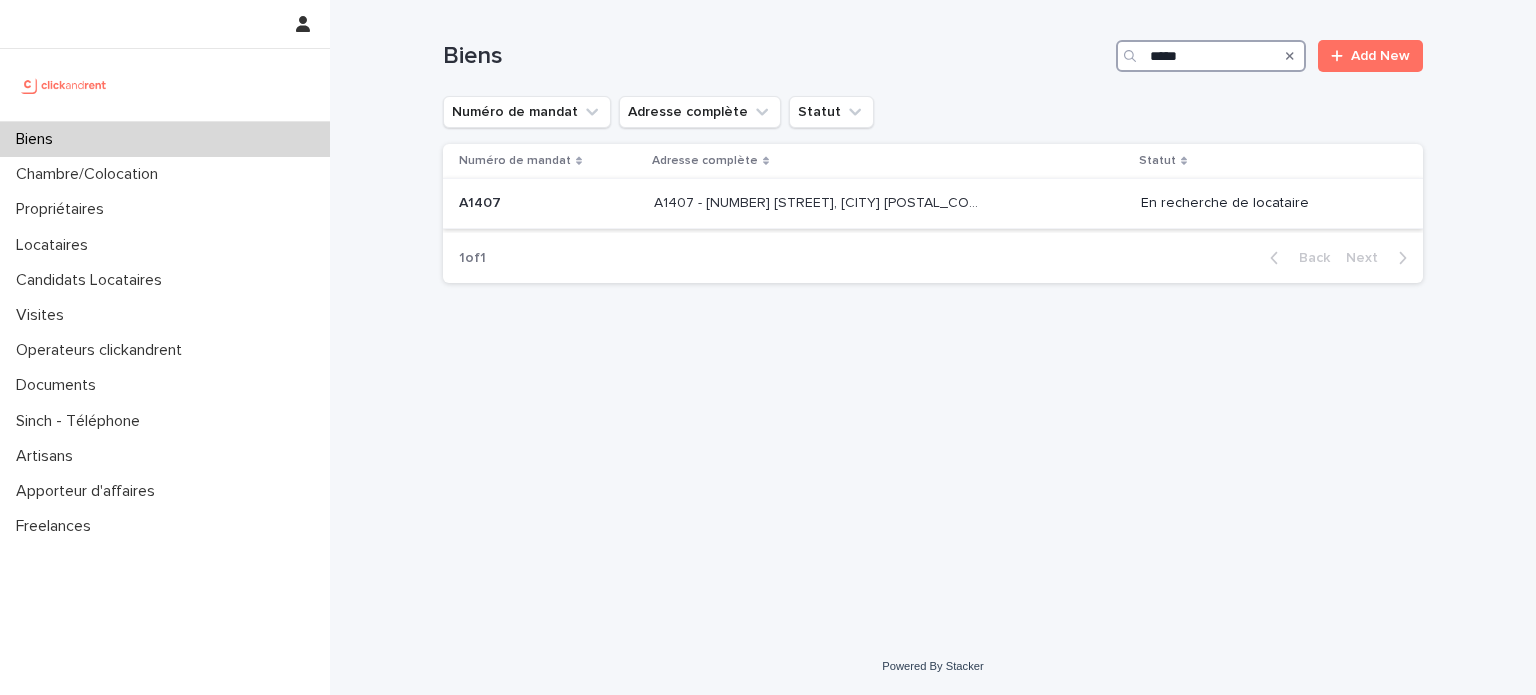 type on "*****" 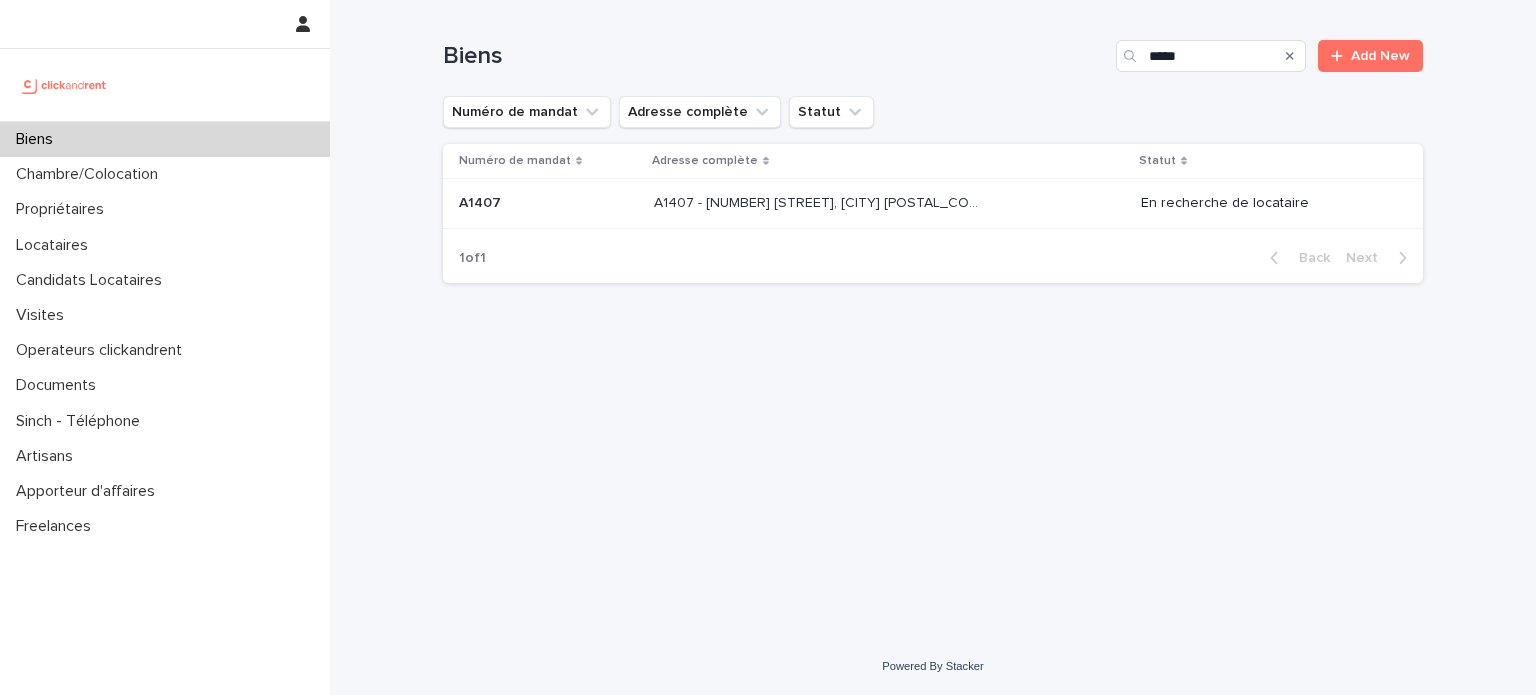 click on "A1407 - 15 Rue du Docteur Fillioux,  Villiers-sur-Marne 94350" at bounding box center (822, 201) 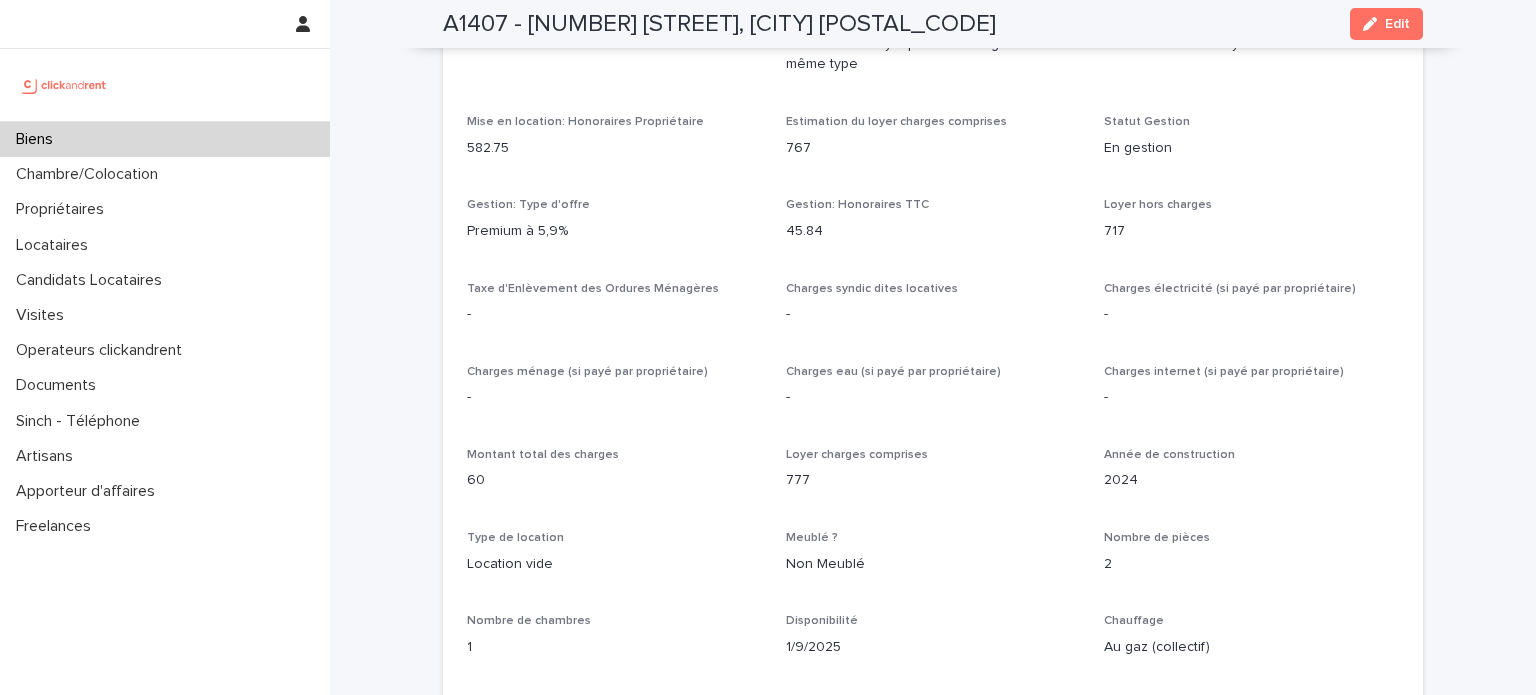 scroll, scrollTop: 1874, scrollLeft: 0, axis: vertical 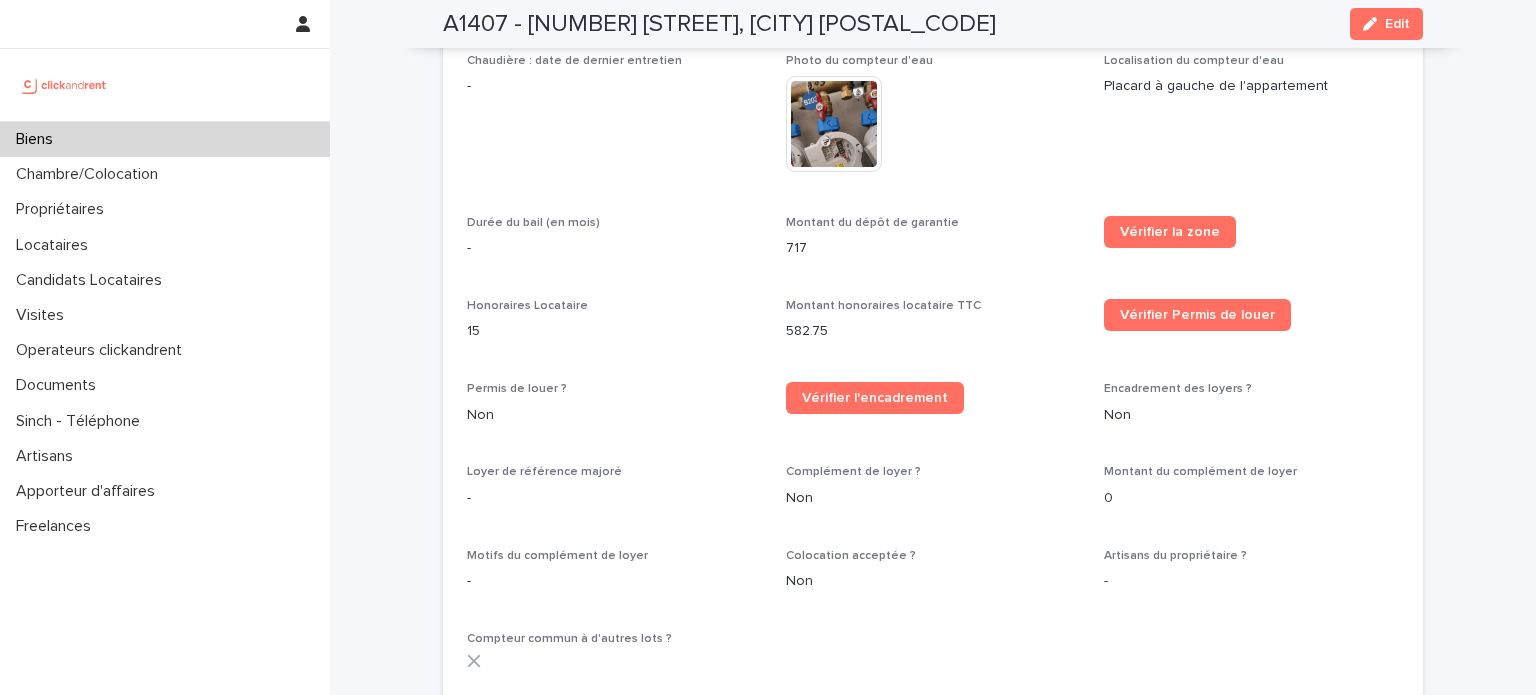click on "Durée du bail (en mois) -" at bounding box center [614, 245] 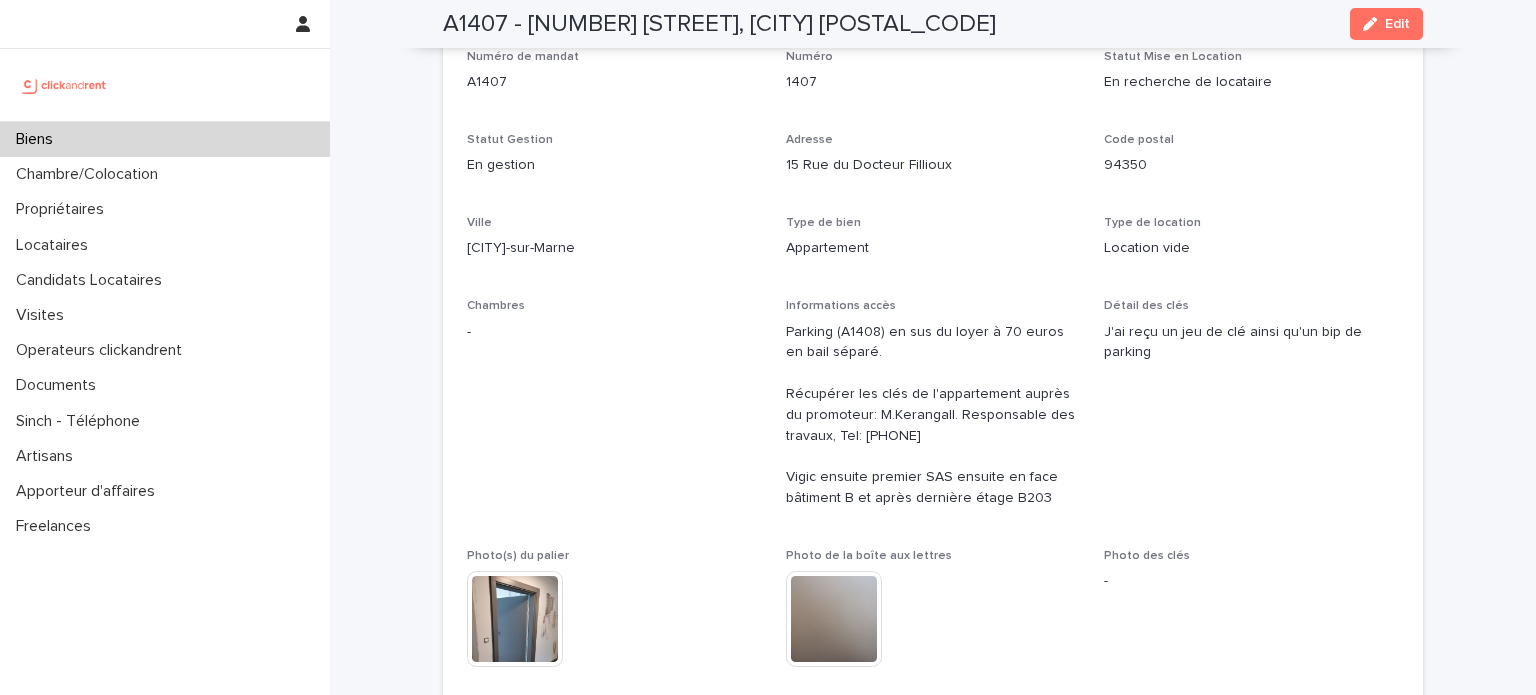 scroll, scrollTop: 100, scrollLeft: 0, axis: vertical 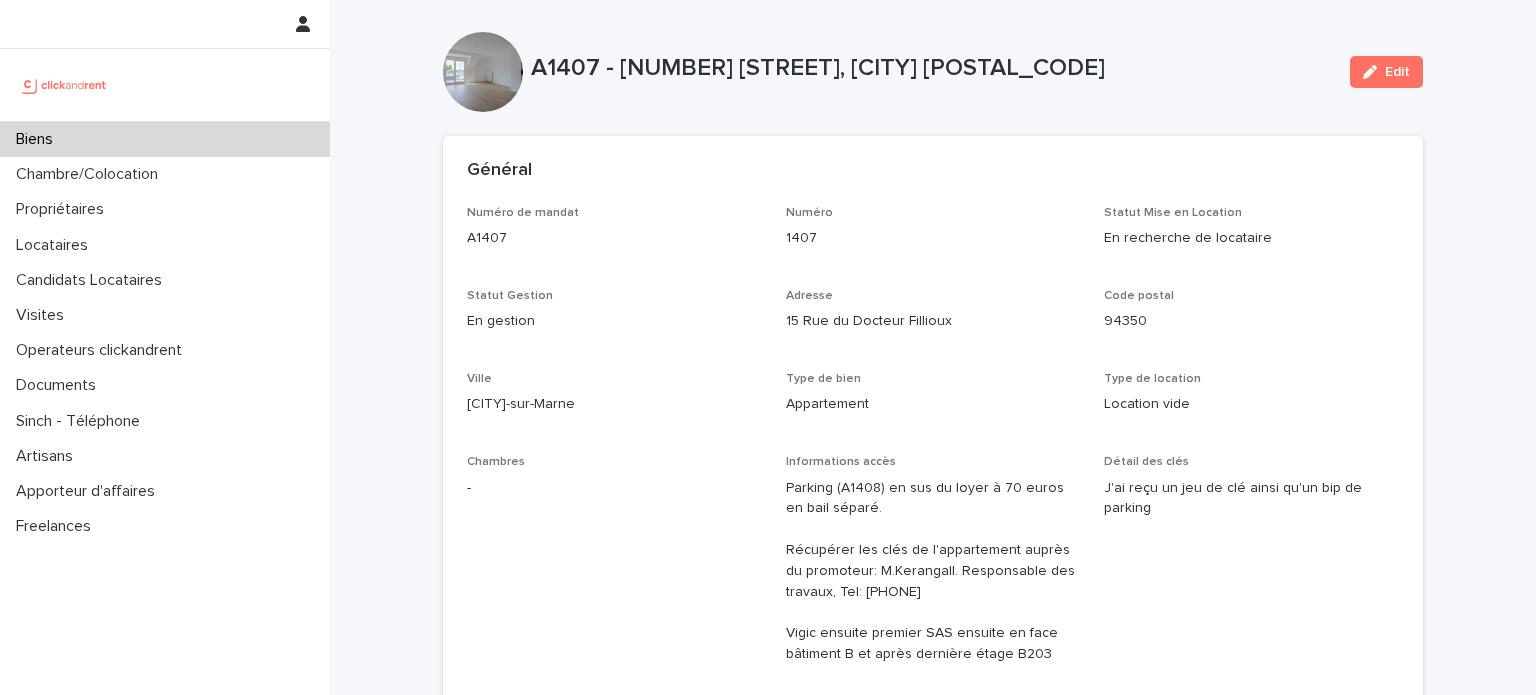 click on "Biens" at bounding box center (165, 139) 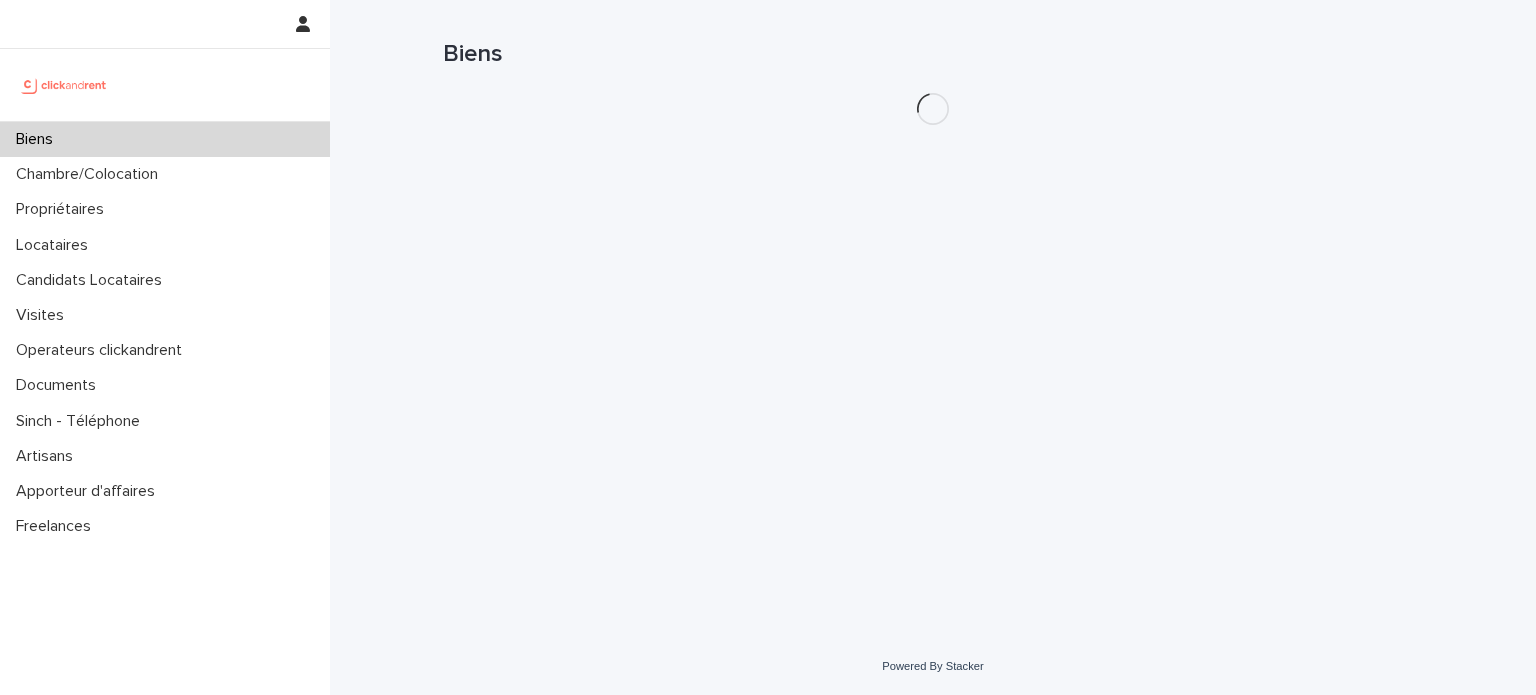 scroll, scrollTop: 0, scrollLeft: 0, axis: both 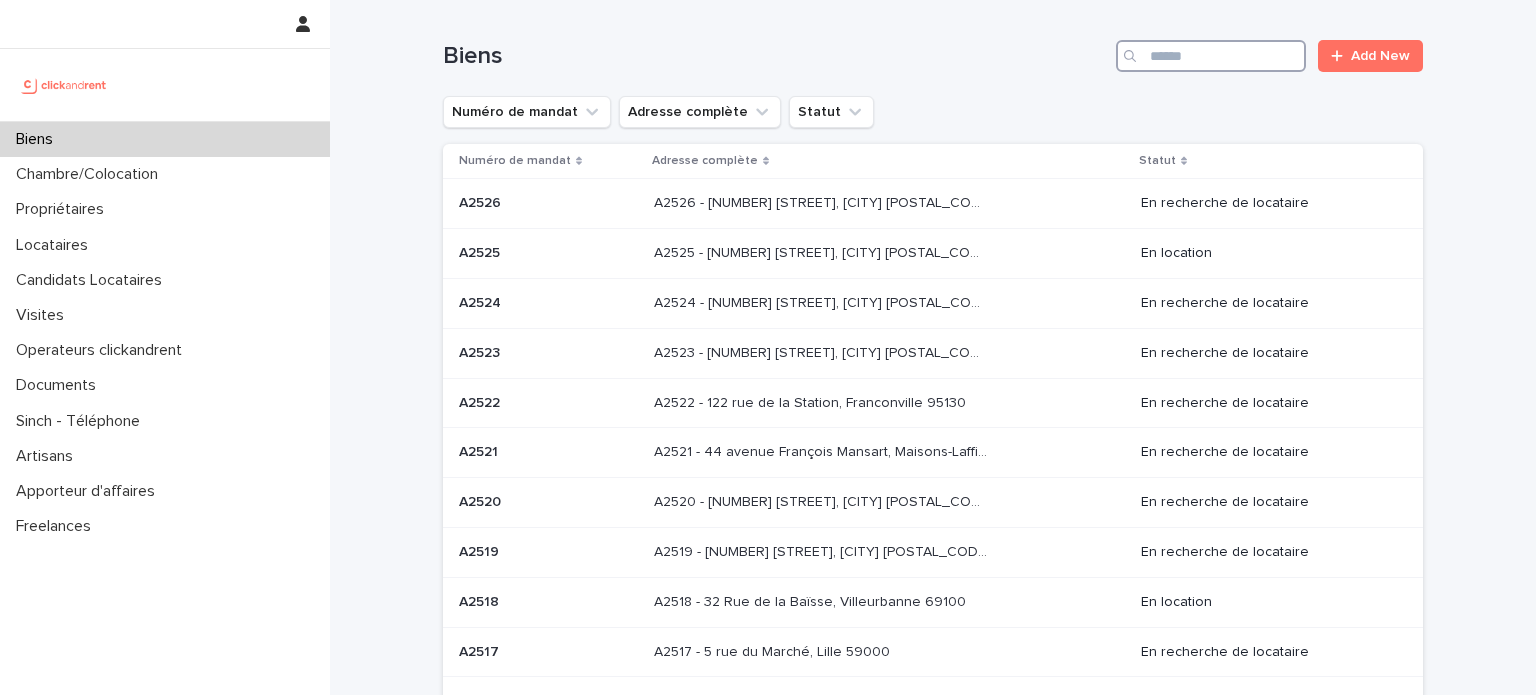 click at bounding box center [1211, 56] 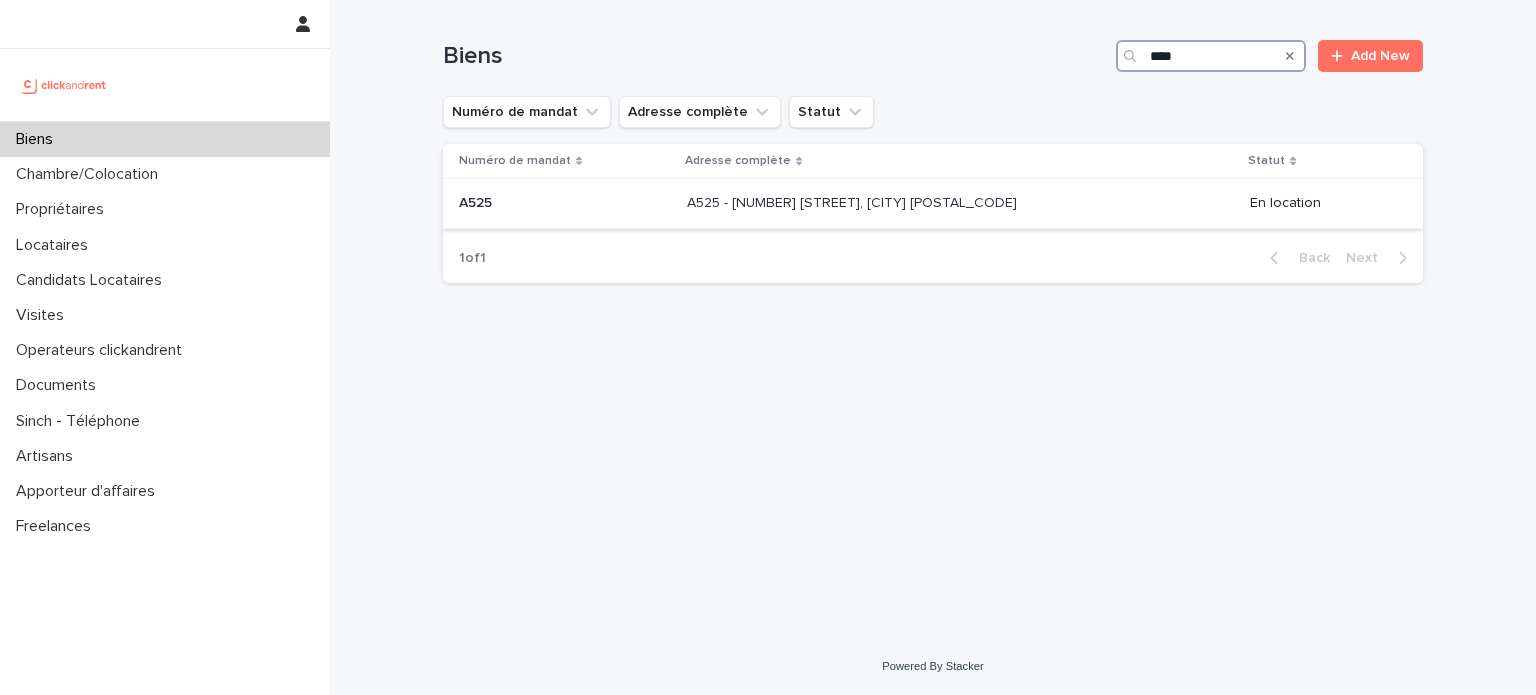type on "****" 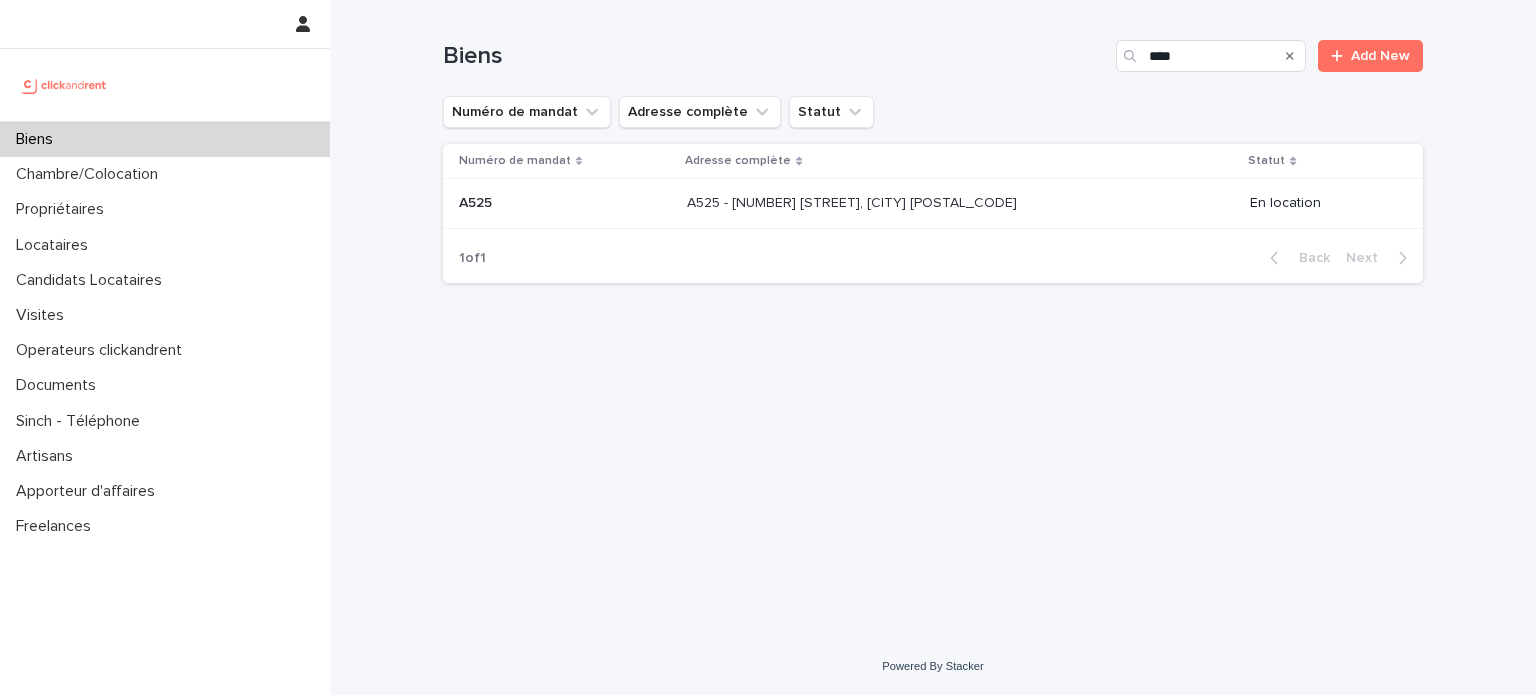 click on "A525 - 29 rue Henri Barbusse,  Noisy-le-Sec 93130 A525 - 29 rue Henri Barbusse,  Noisy-le-Sec 93130" at bounding box center [960, 203] 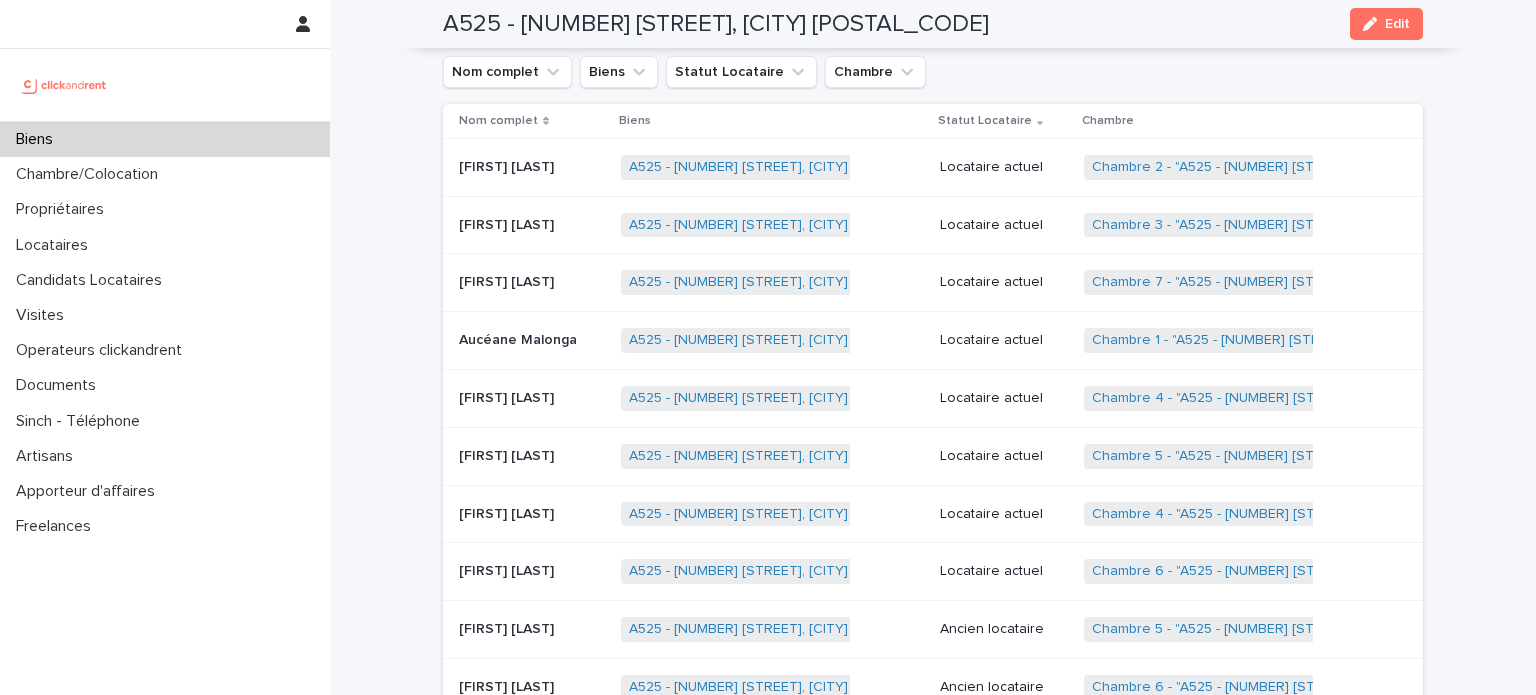 scroll, scrollTop: 999, scrollLeft: 0, axis: vertical 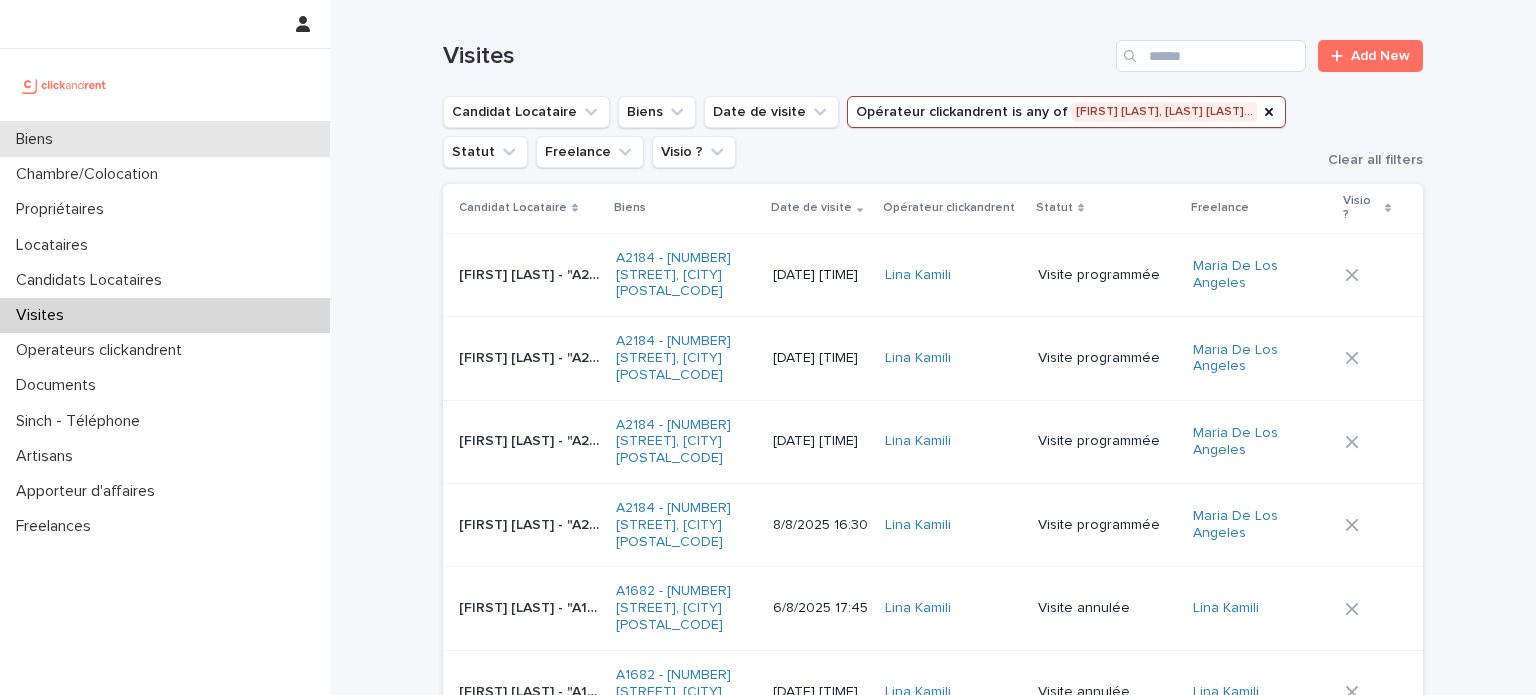 click on "Biens" at bounding box center [165, 139] 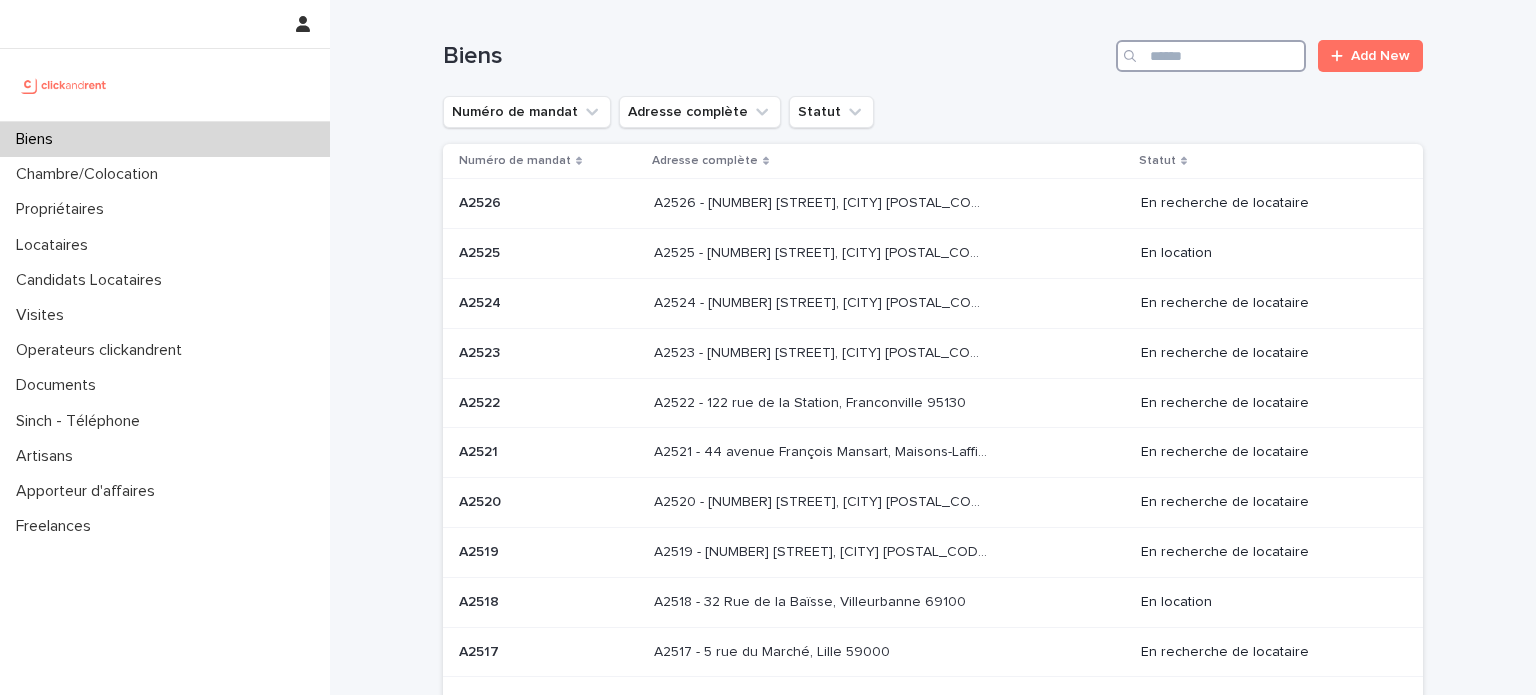 click at bounding box center (1211, 56) 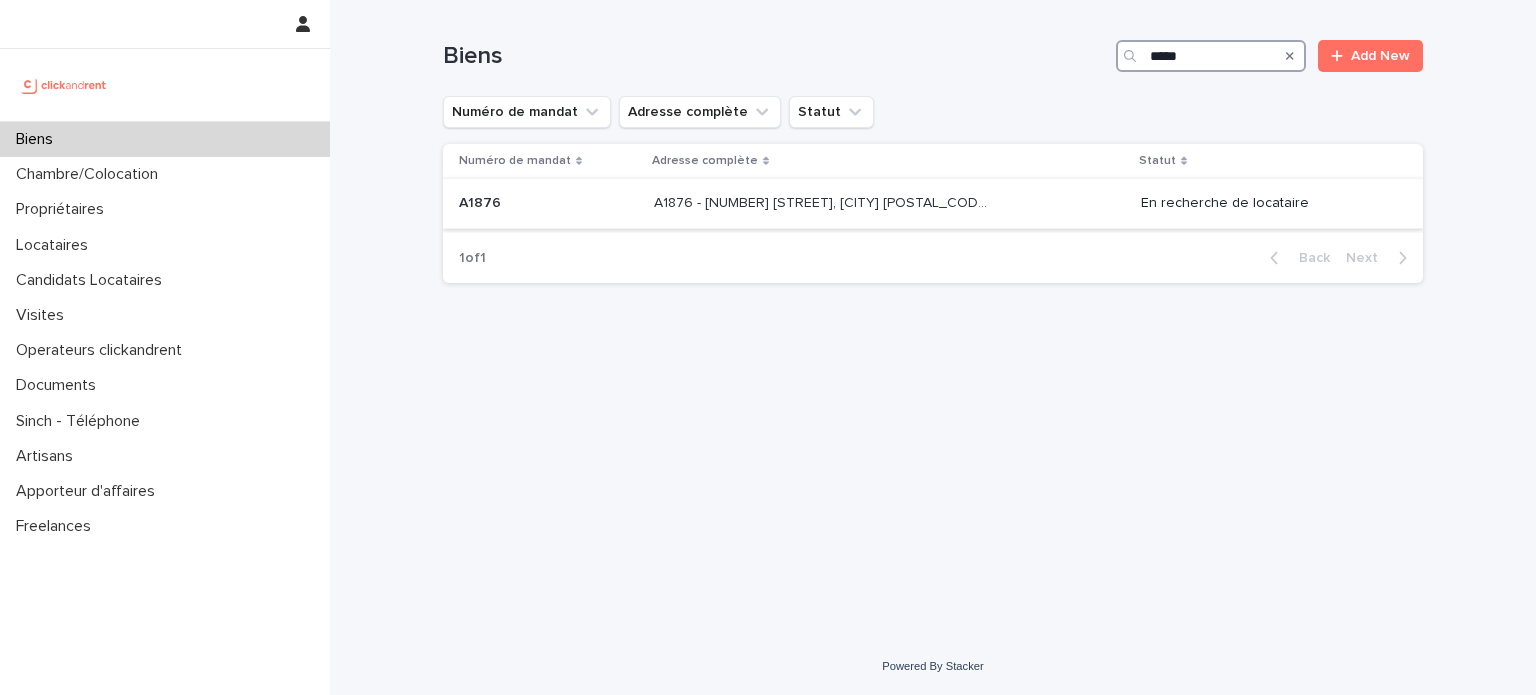 type on "*****" 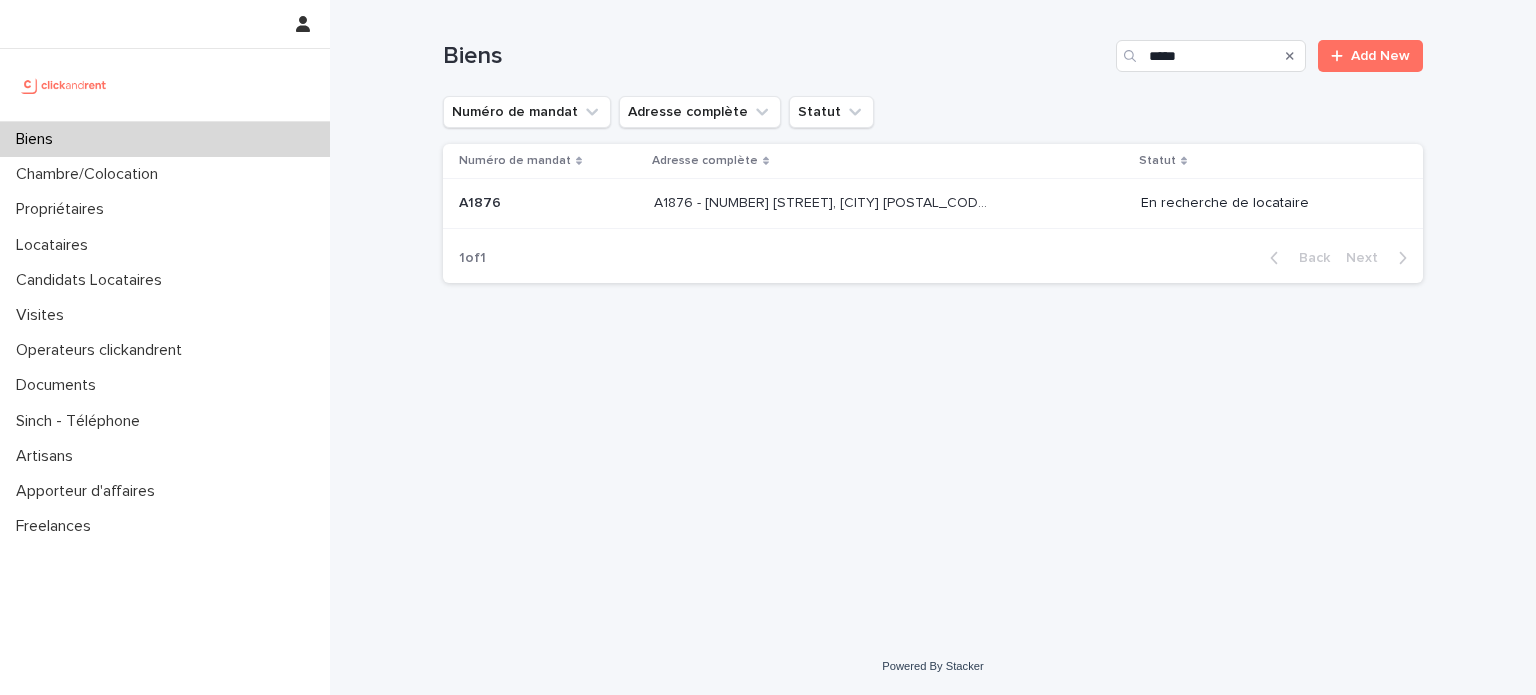 click at bounding box center [820, 203] 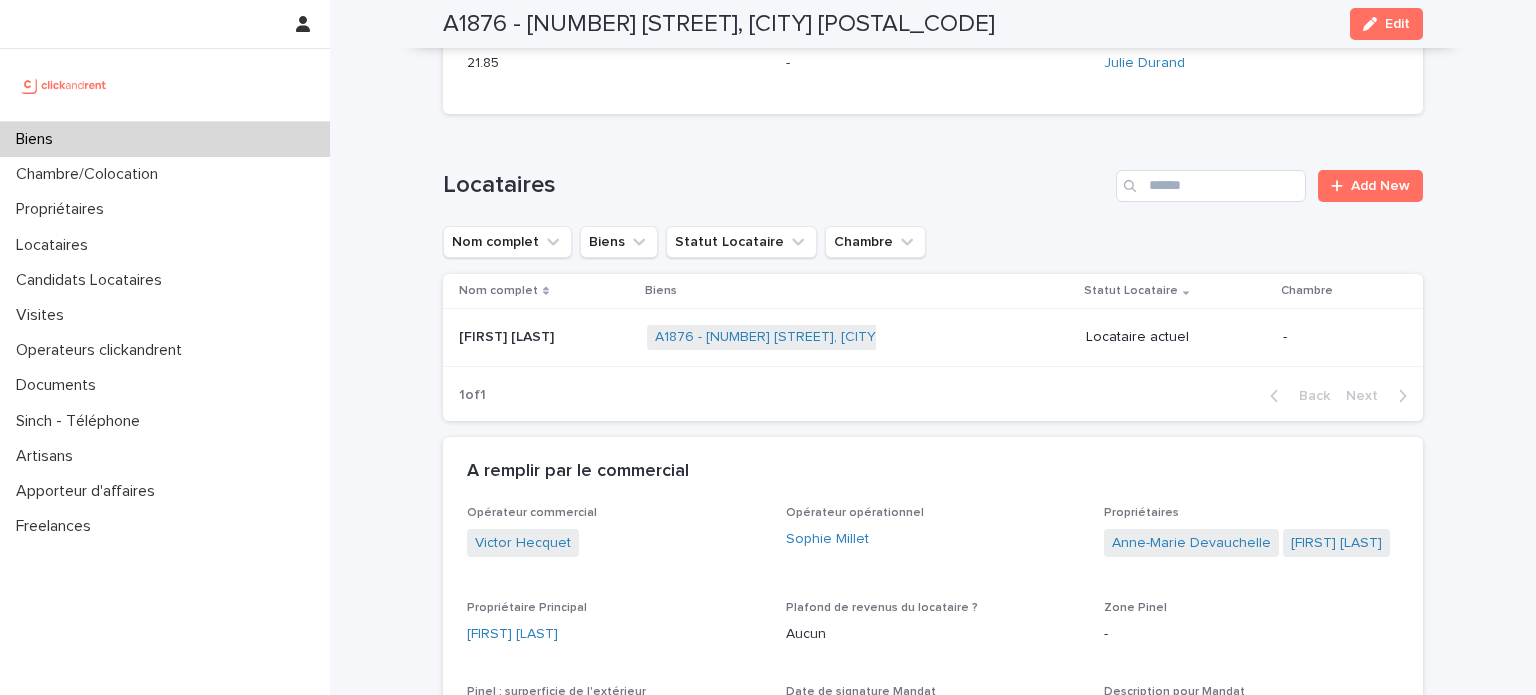 scroll, scrollTop: 826, scrollLeft: 0, axis: vertical 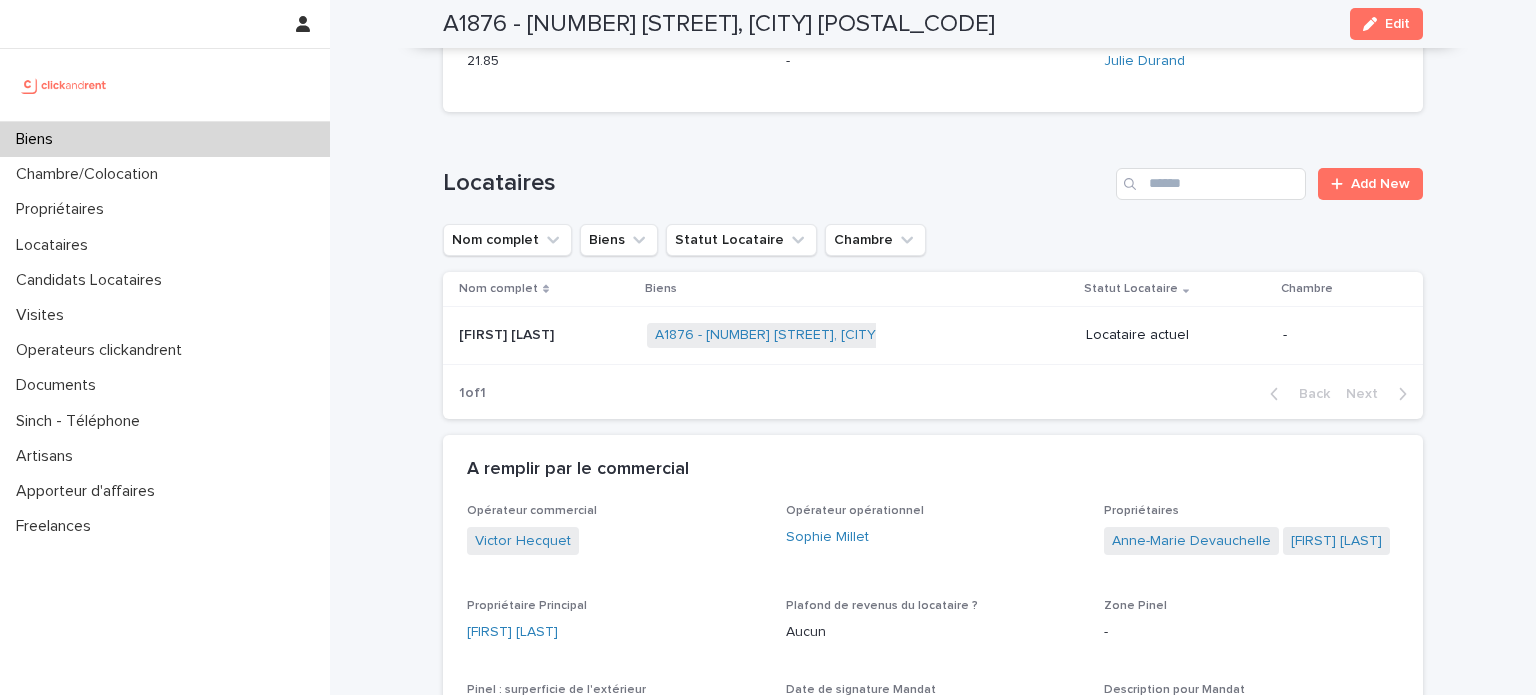 click on "Biens" at bounding box center (165, 139) 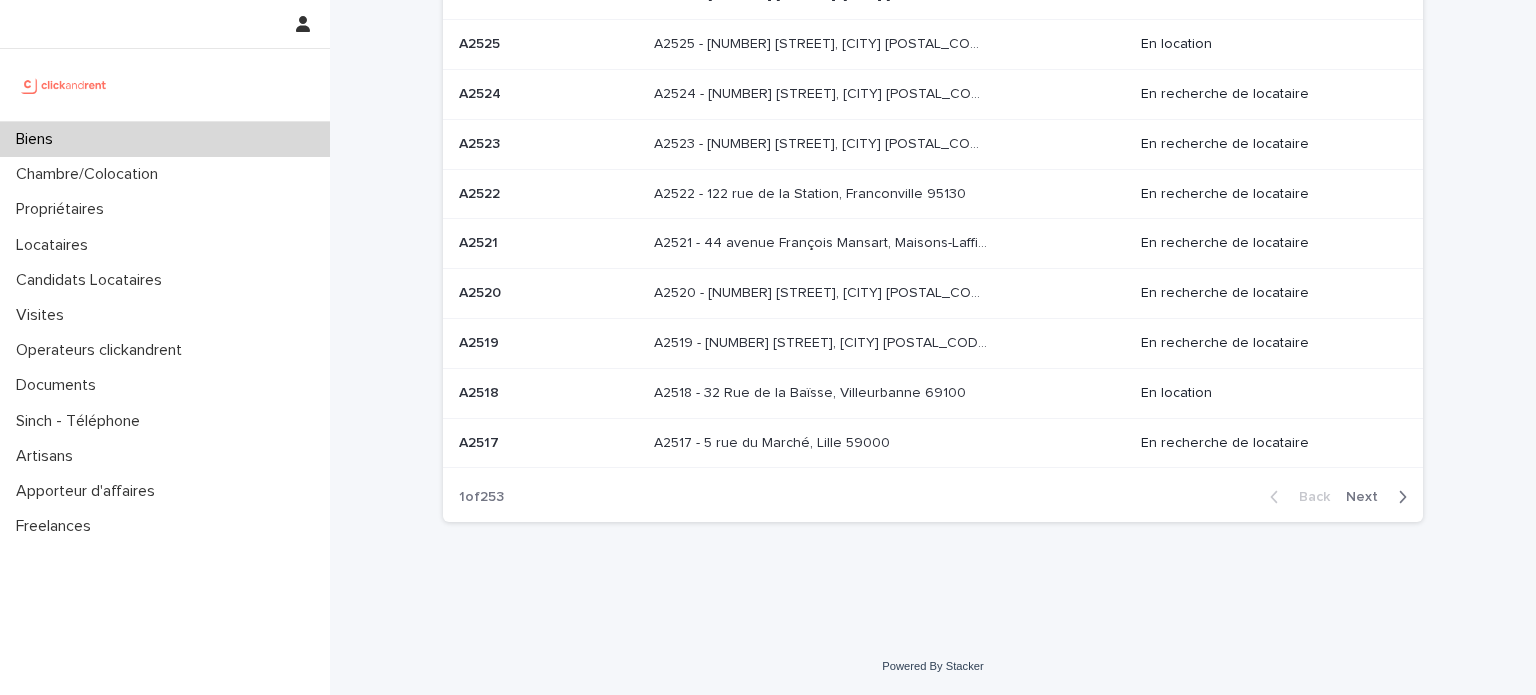 scroll, scrollTop: 0, scrollLeft: 0, axis: both 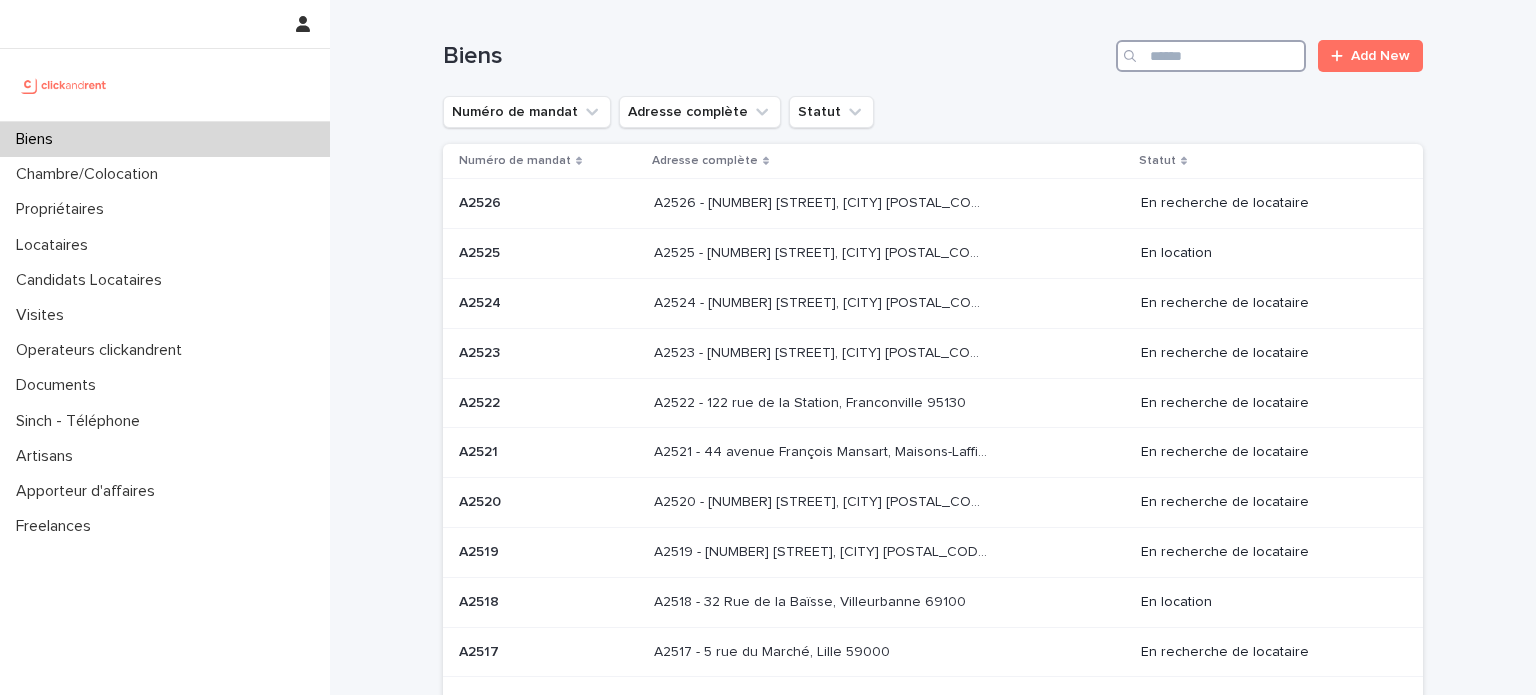 click at bounding box center [1211, 56] 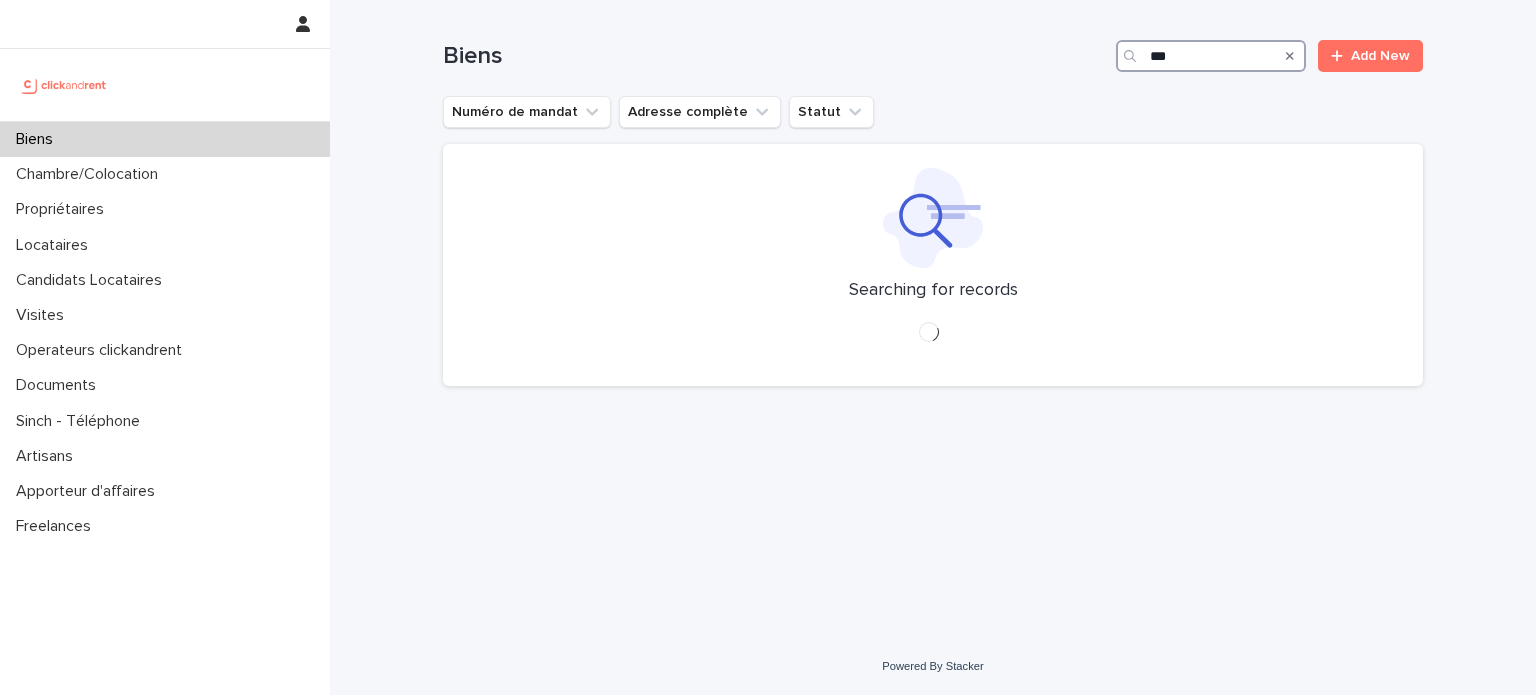 scroll, scrollTop: 0, scrollLeft: 0, axis: both 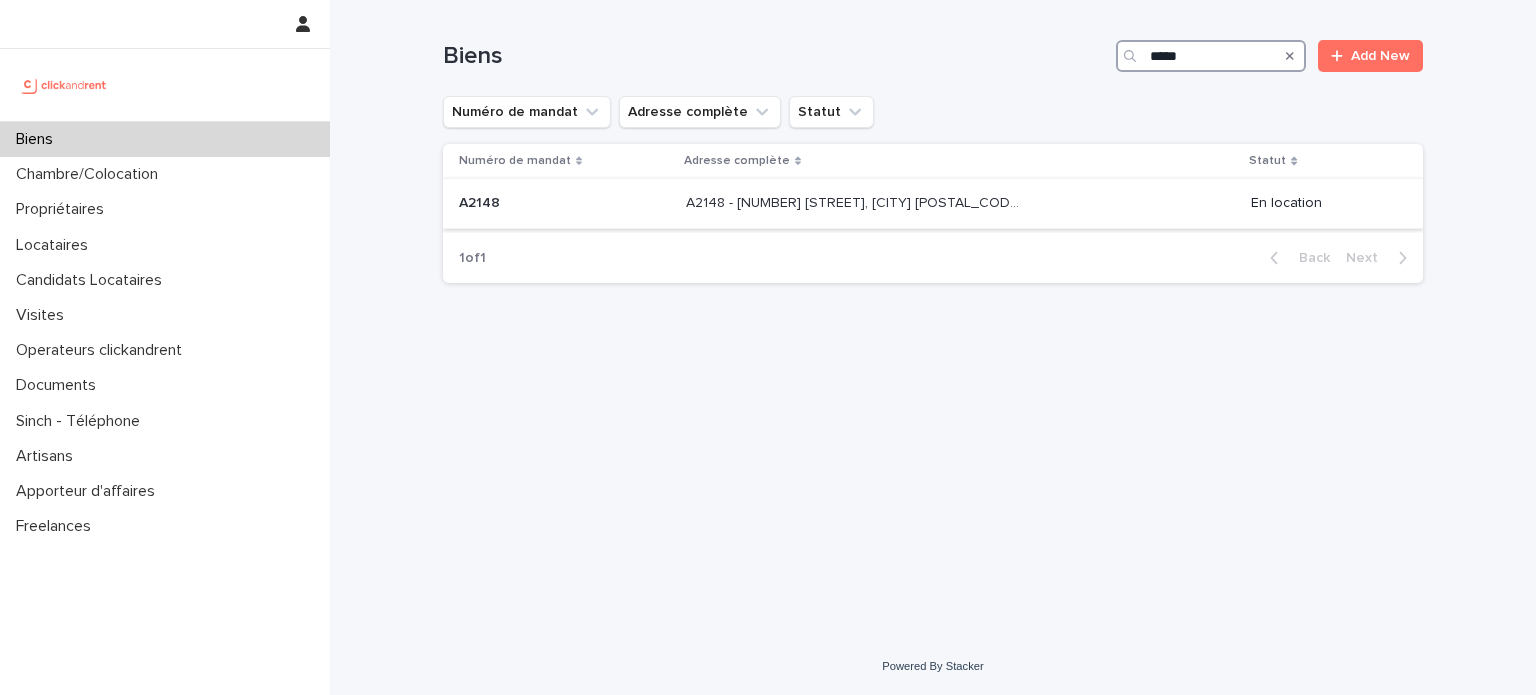 type on "*****" 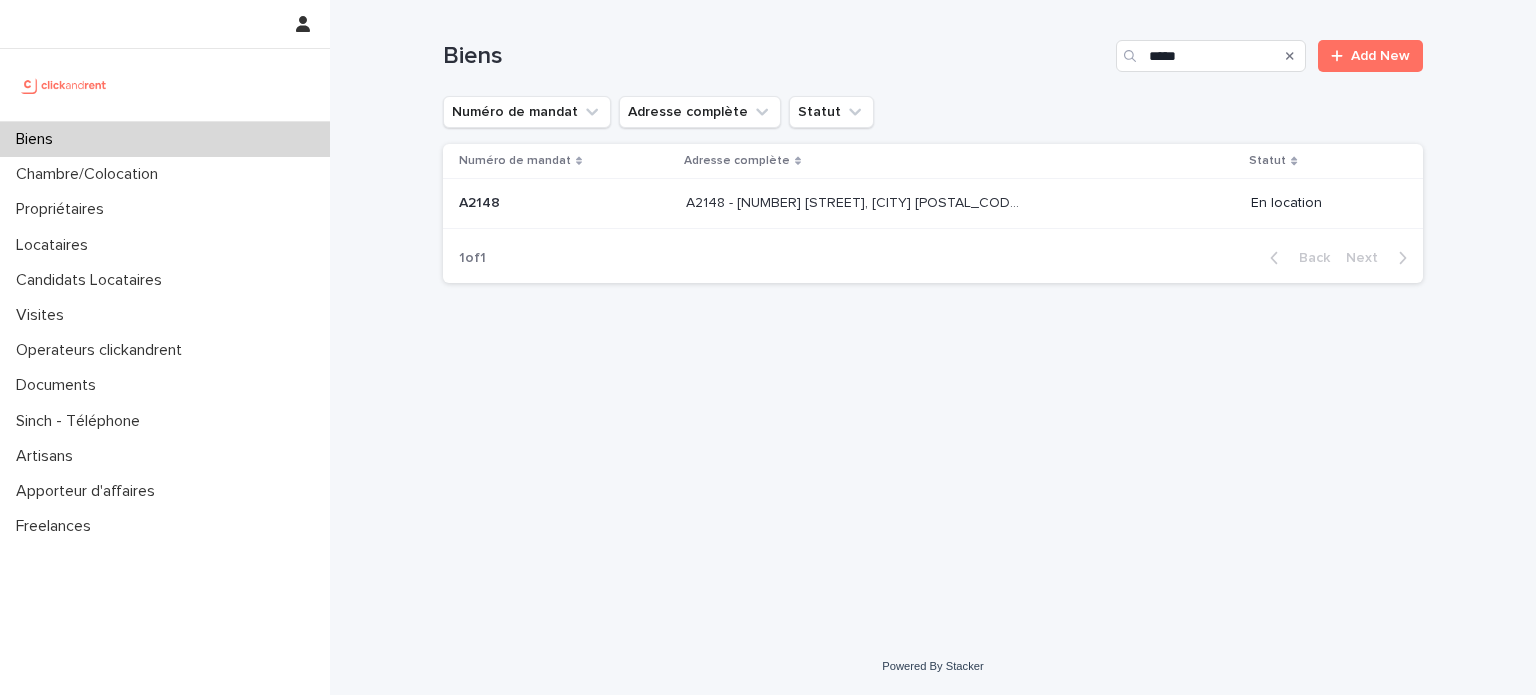 click at bounding box center (852, 203) 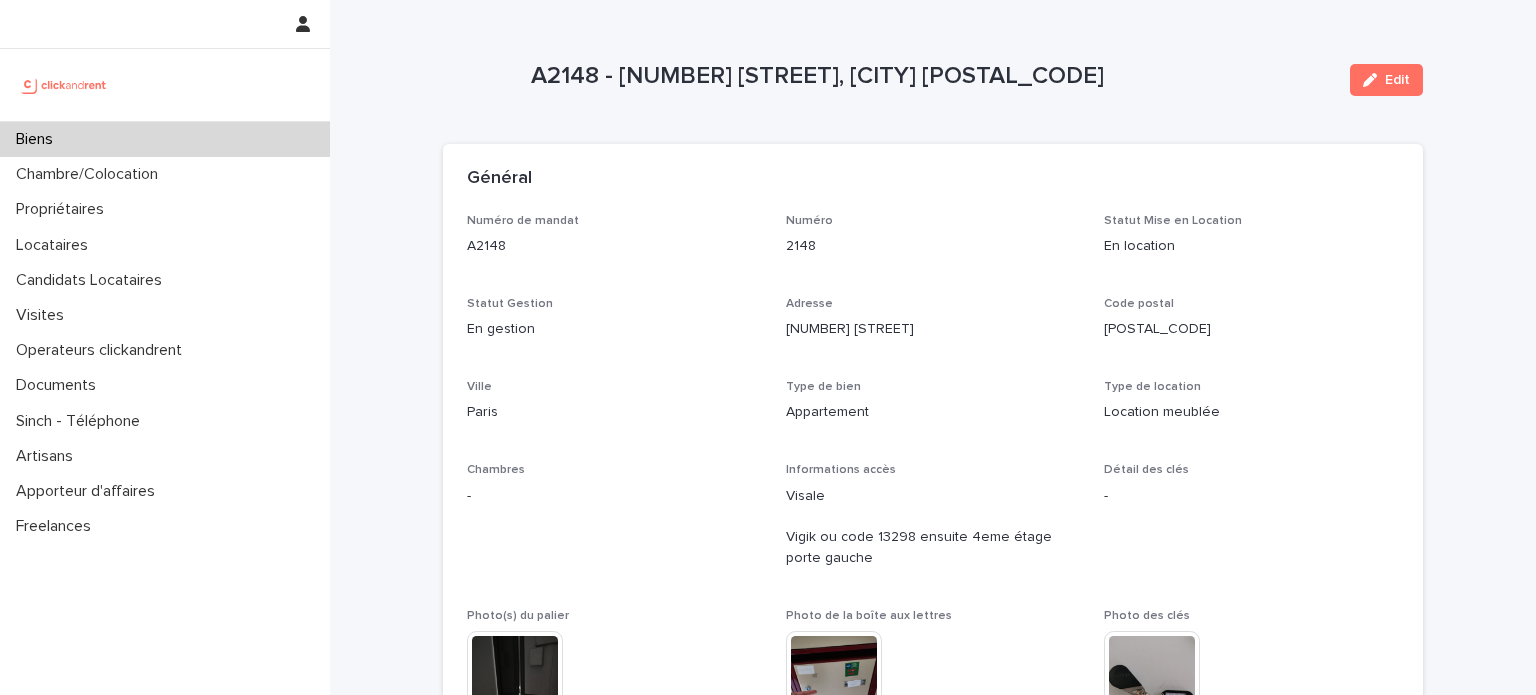click on "Biens" at bounding box center (165, 139) 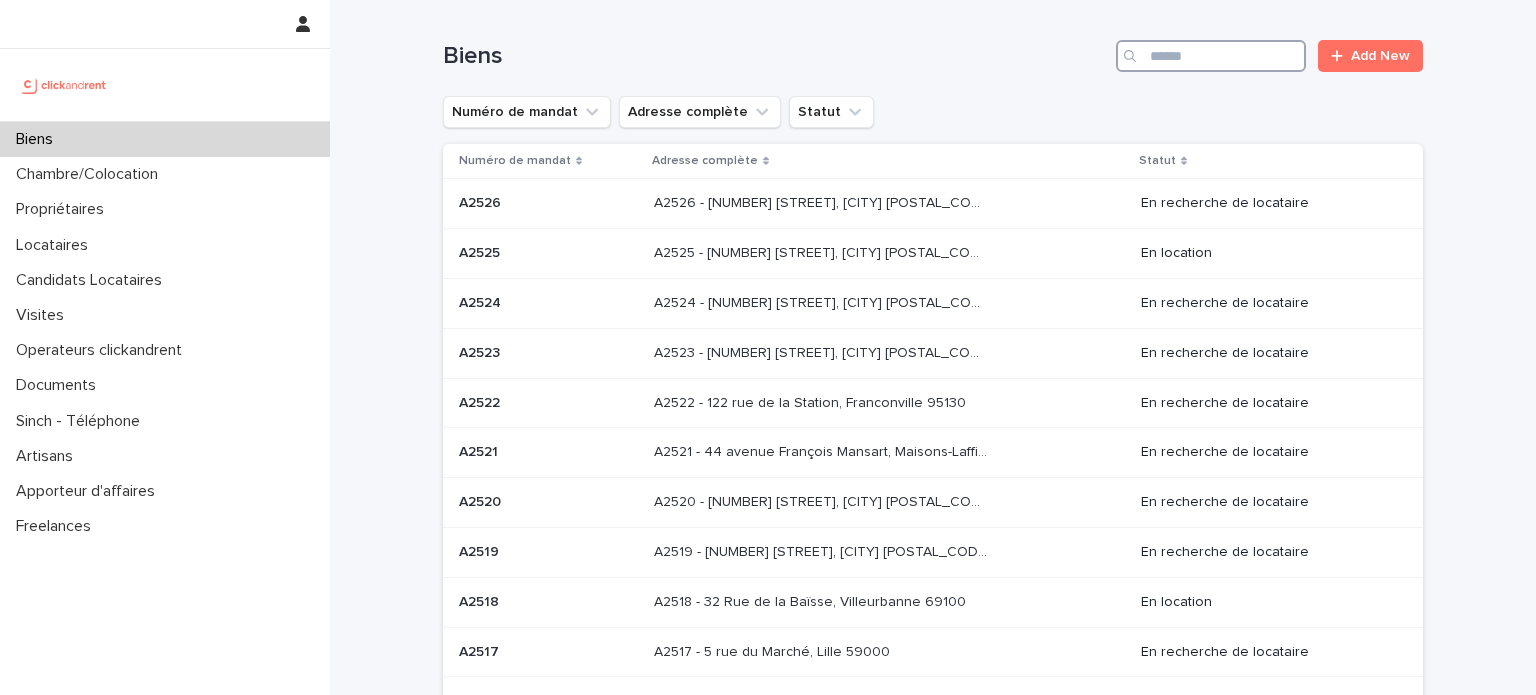 click at bounding box center (1211, 56) 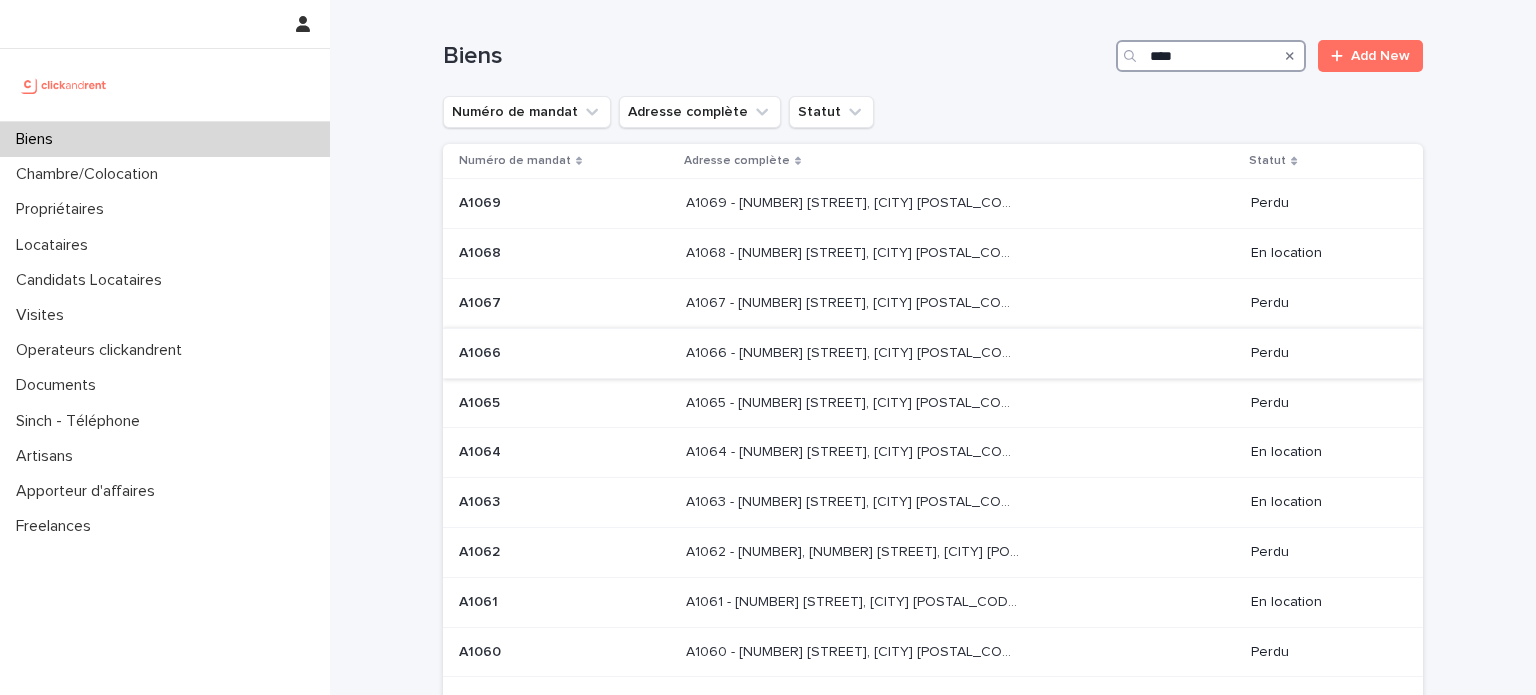 scroll, scrollTop: 206, scrollLeft: 0, axis: vertical 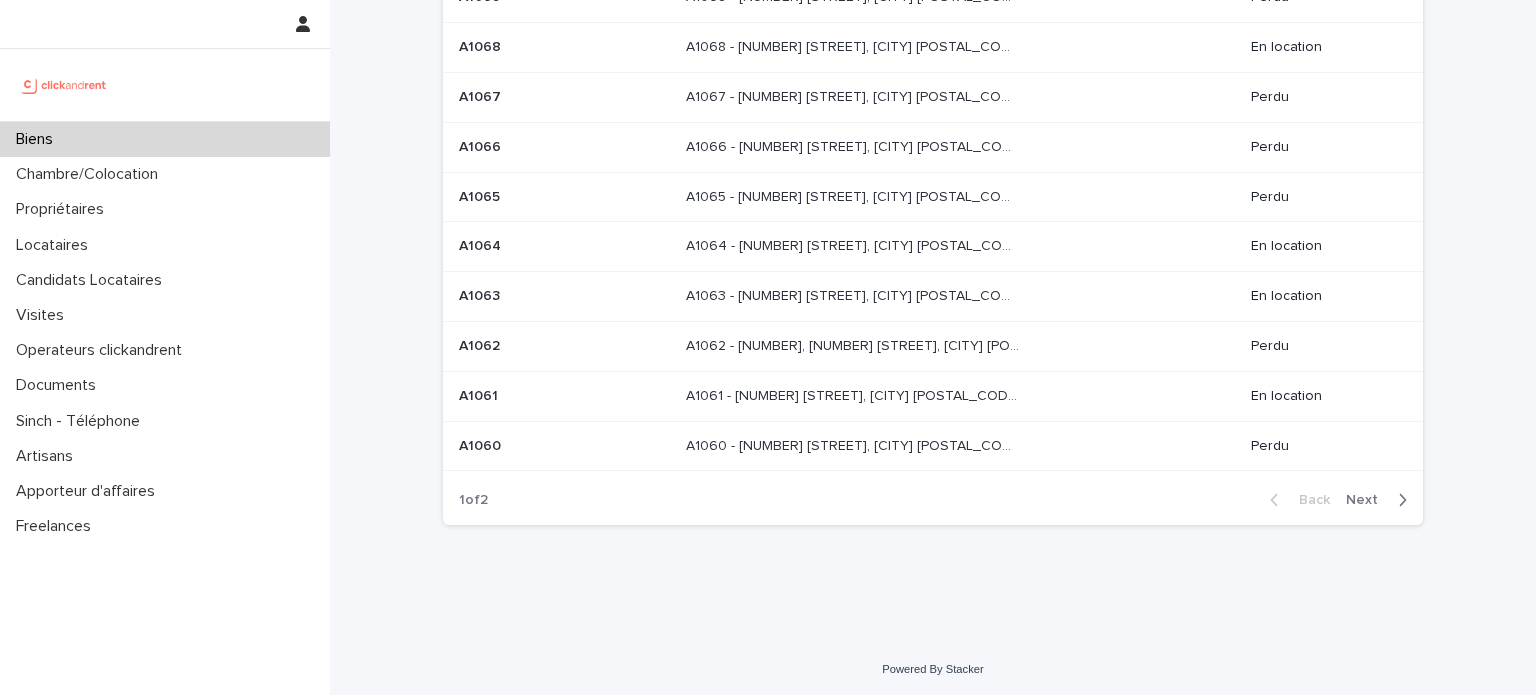 type on "****" 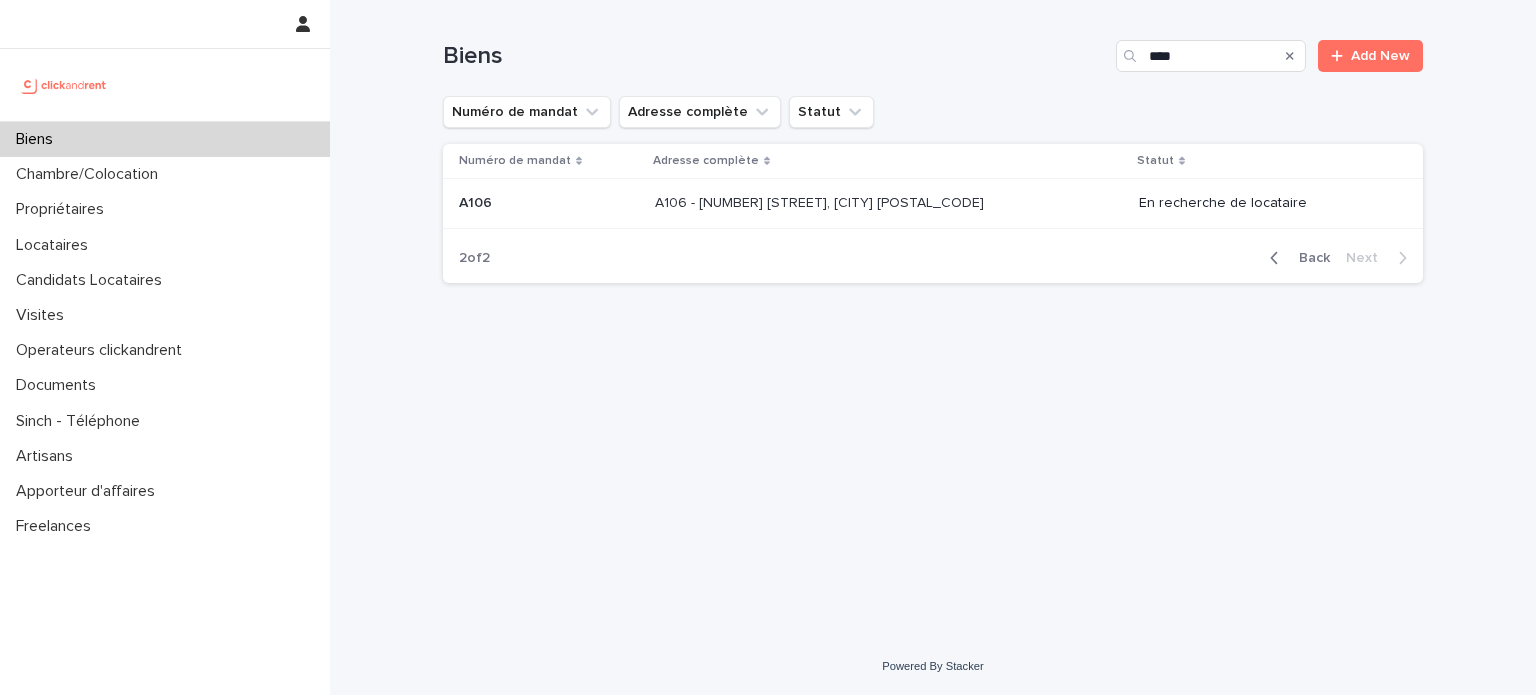 scroll, scrollTop: 0, scrollLeft: 0, axis: both 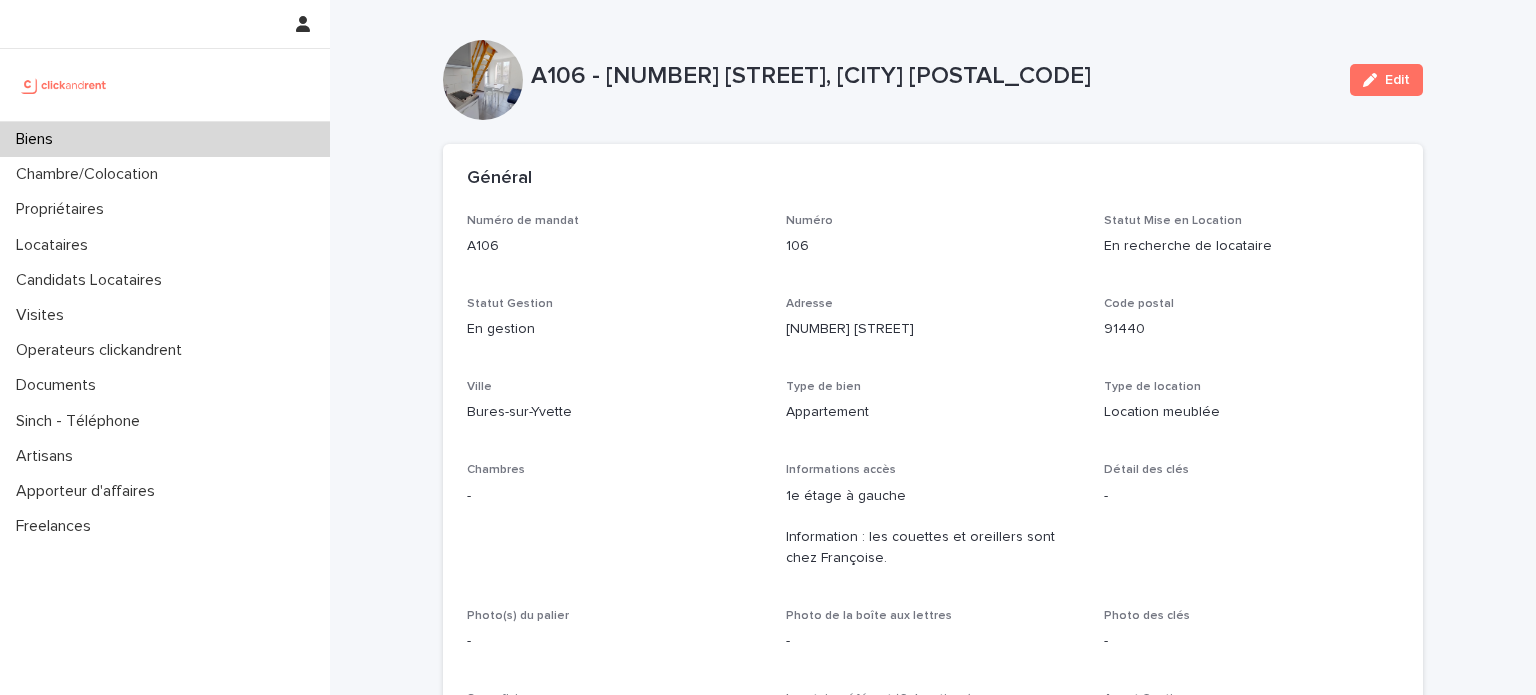 click on "Statut Gestion" at bounding box center (614, 304) 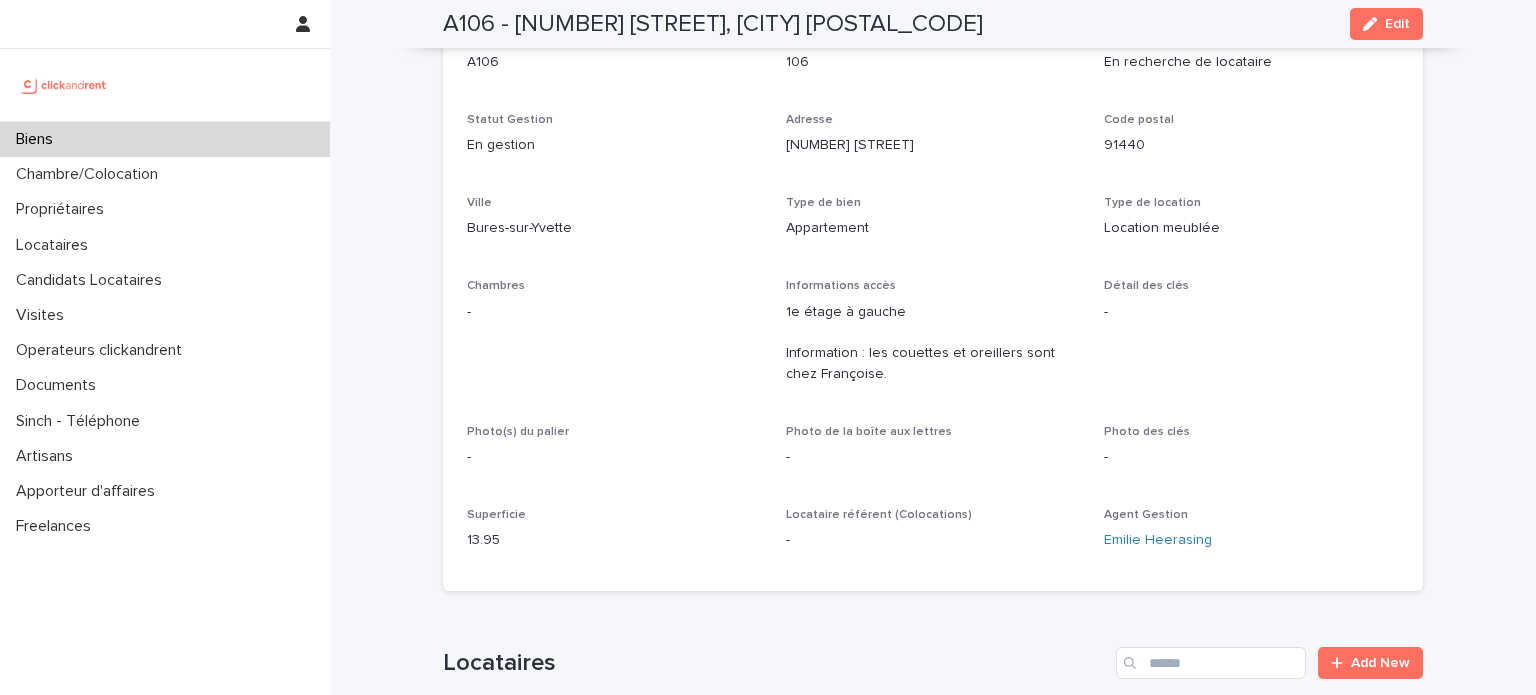 scroll, scrollTop: 363, scrollLeft: 0, axis: vertical 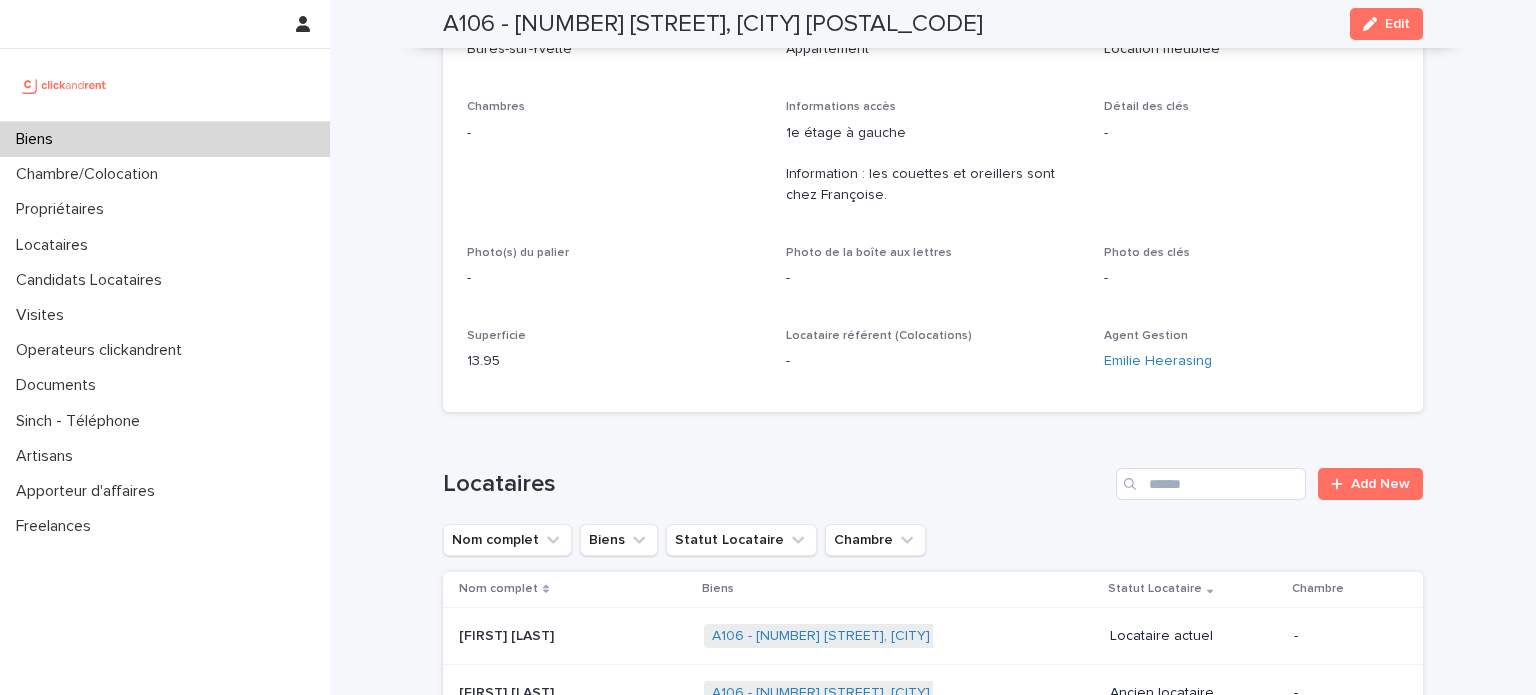 click on "Biens" at bounding box center (165, 139) 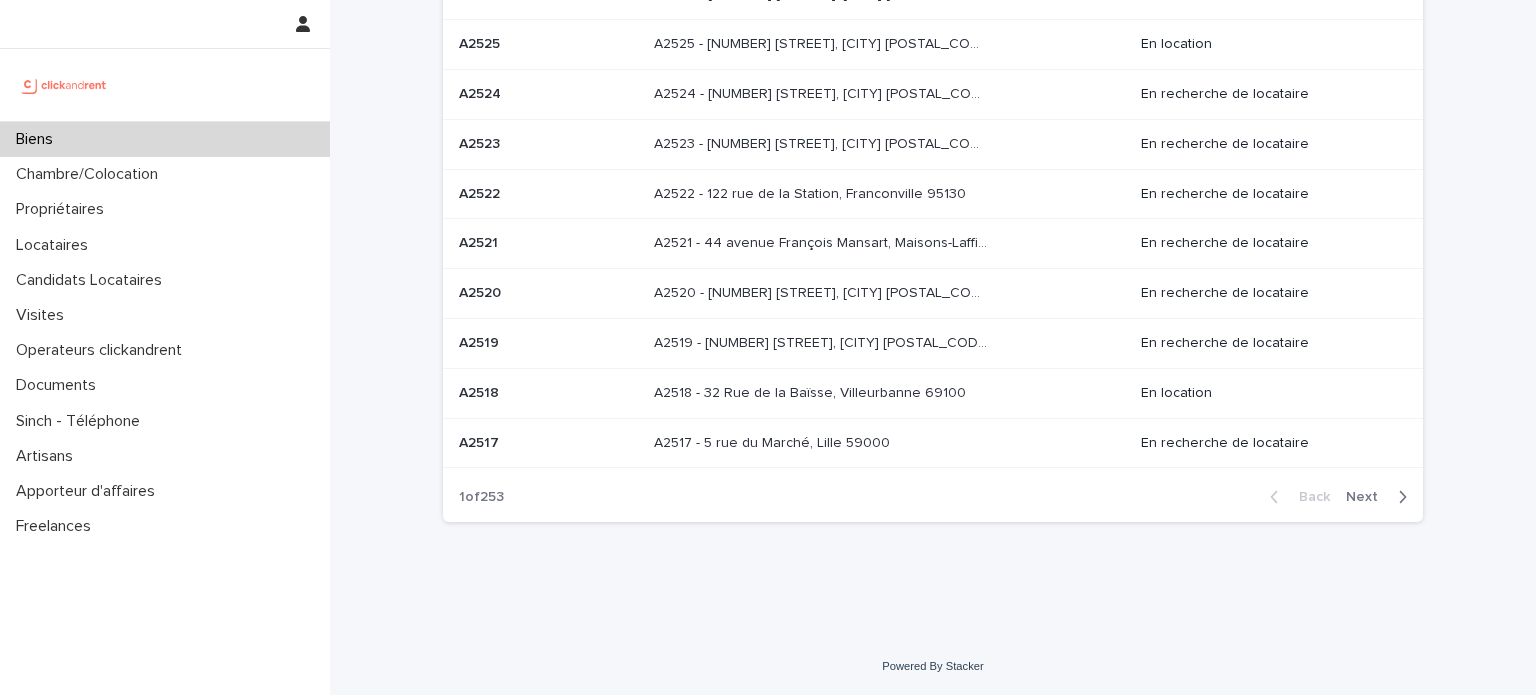 scroll, scrollTop: 0, scrollLeft: 0, axis: both 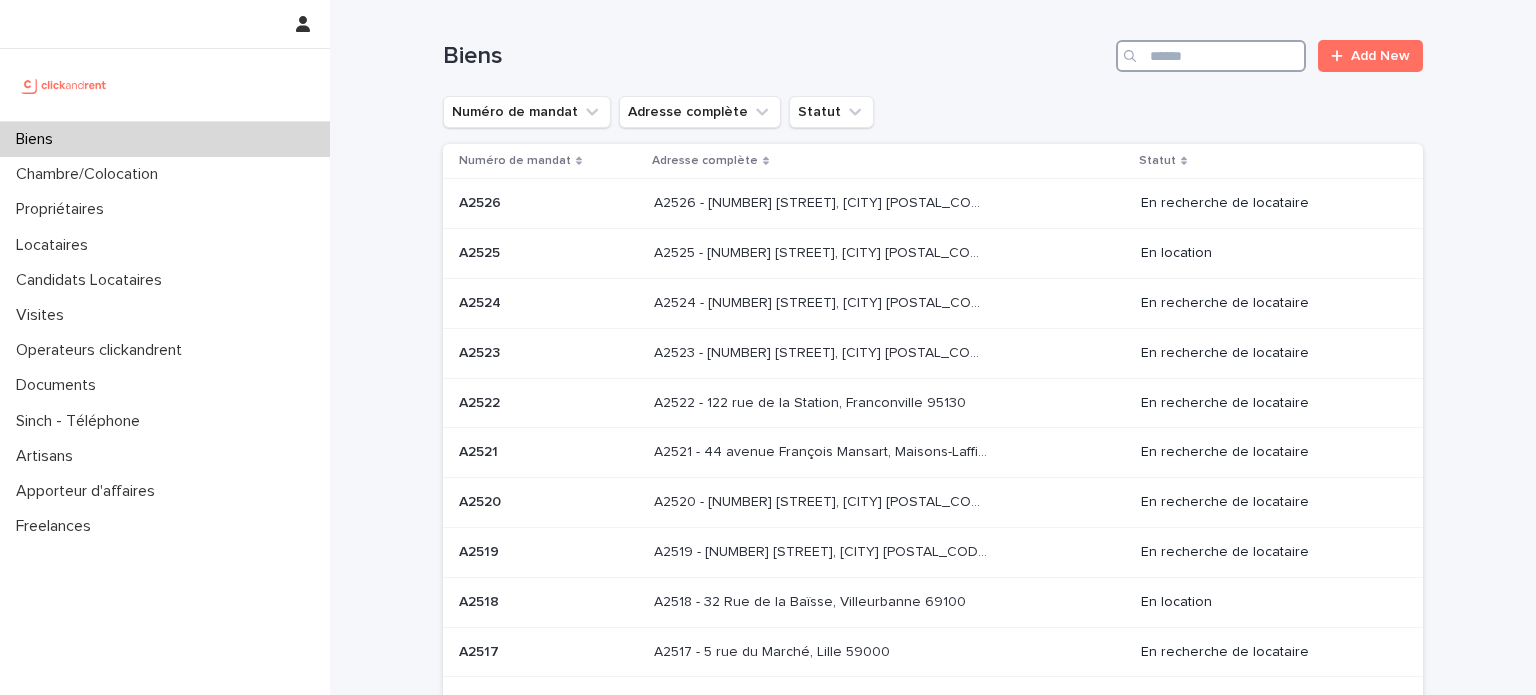 click at bounding box center (1211, 56) 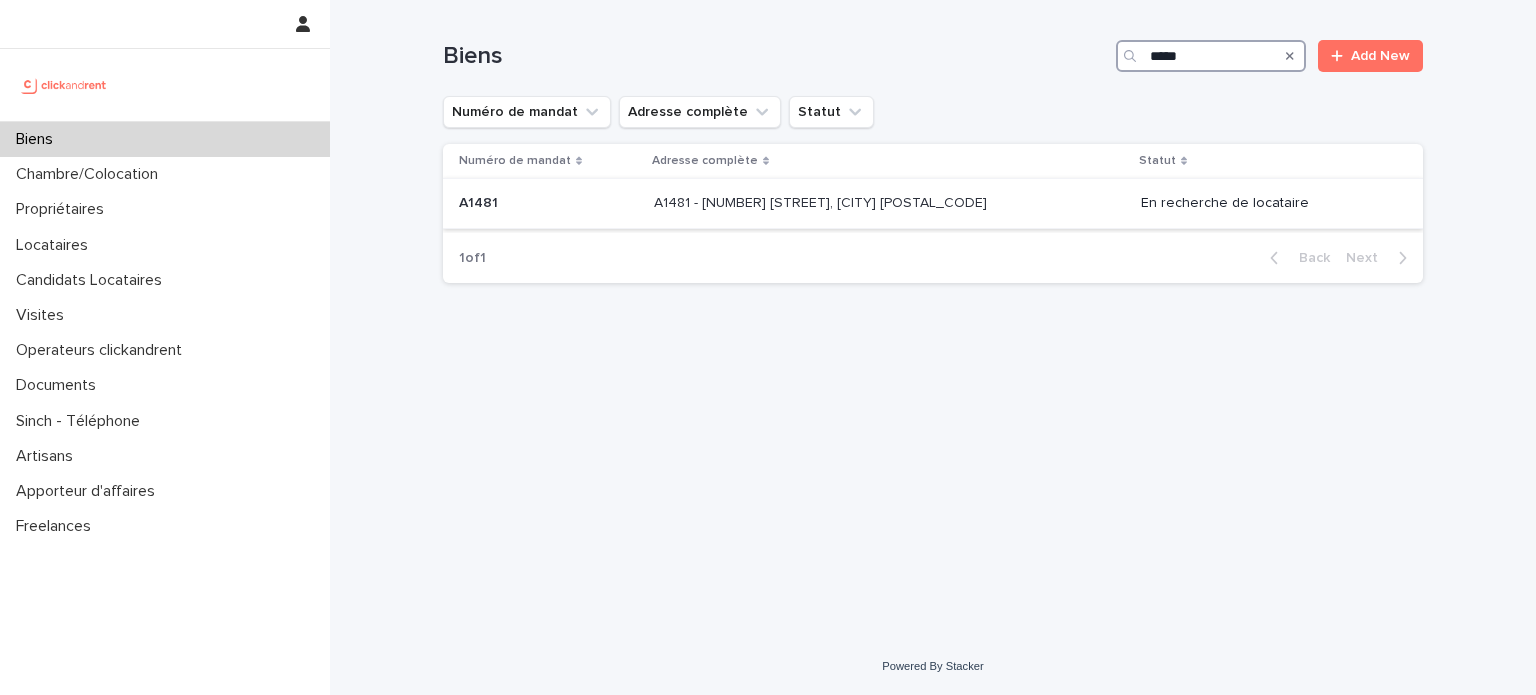 type on "*****" 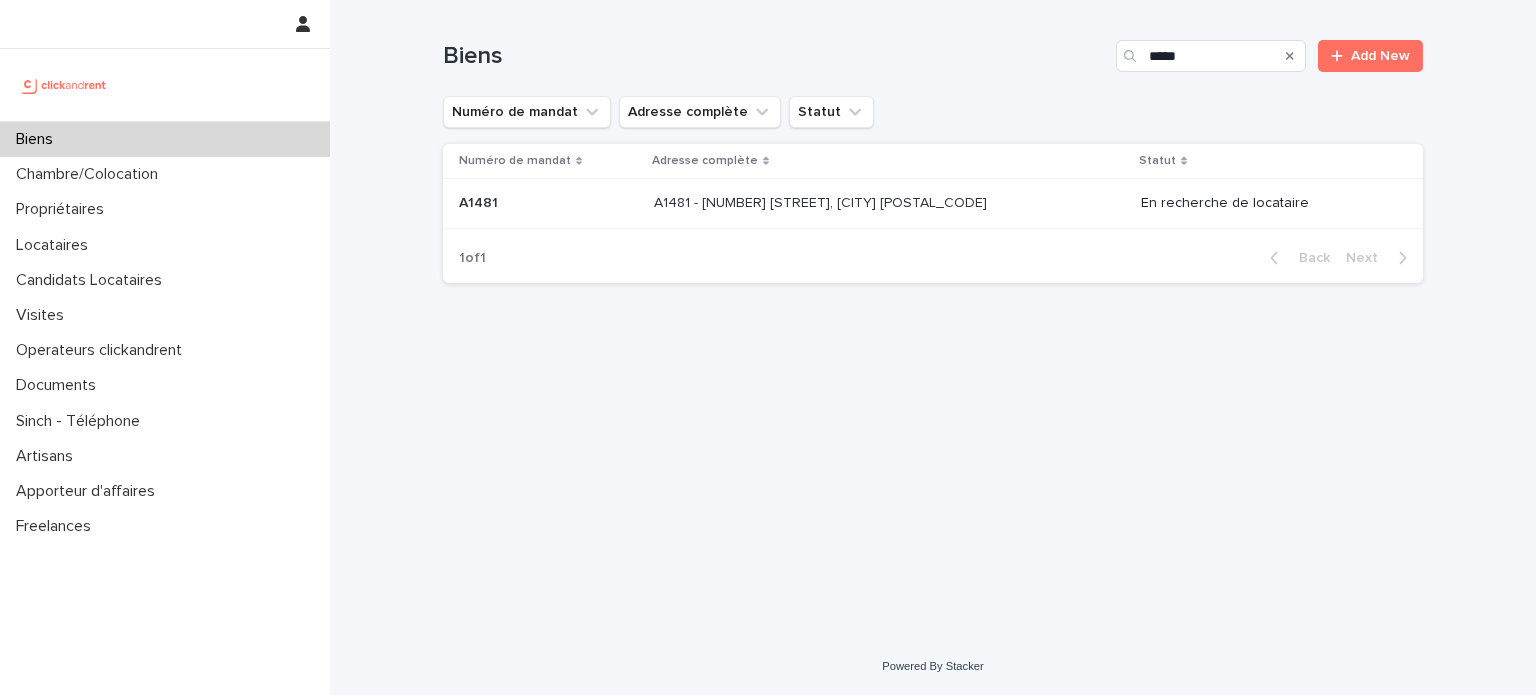 click on "A1481 - [NUMBER] [STREET], [CITY] [POSTAL_CODE]" at bounding box center (822, 201) 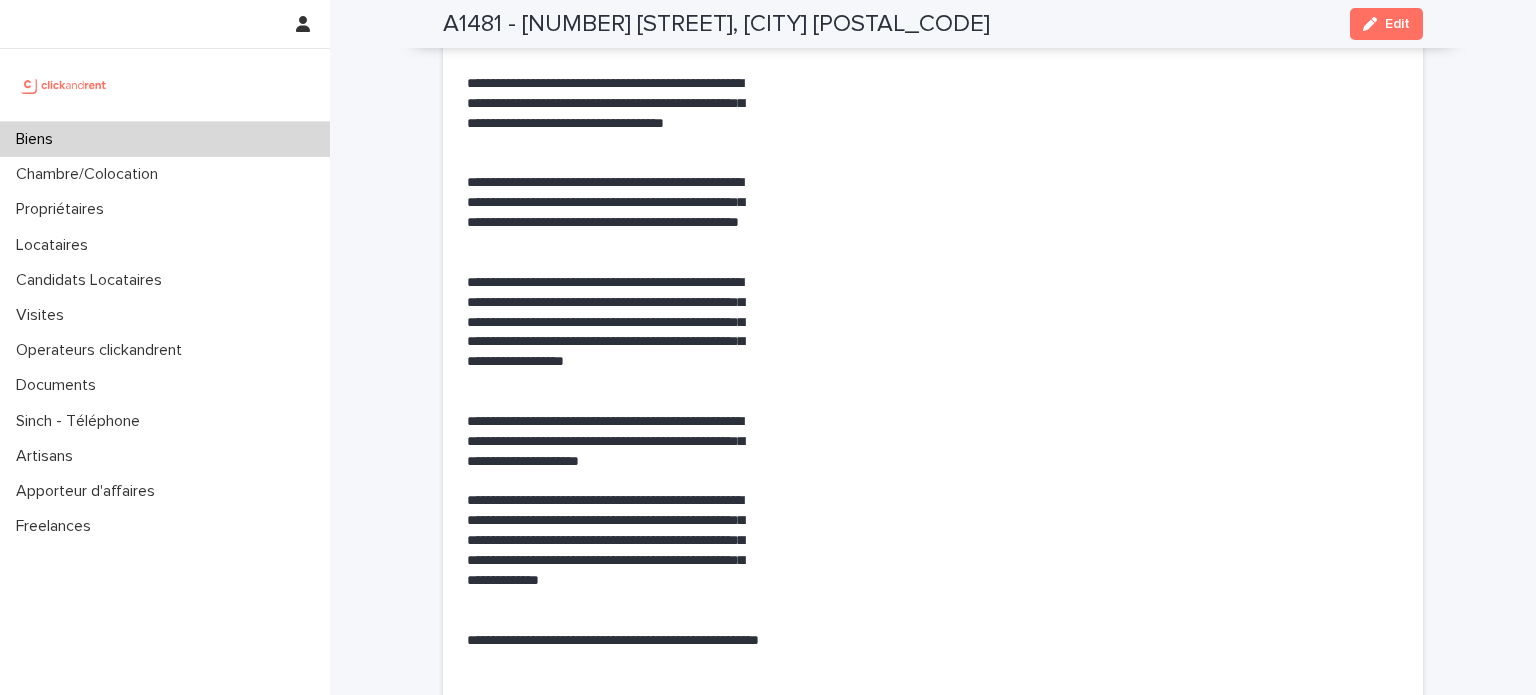 scroll, scrollTop: 3932, scrollLeft: 0, axis: vertical 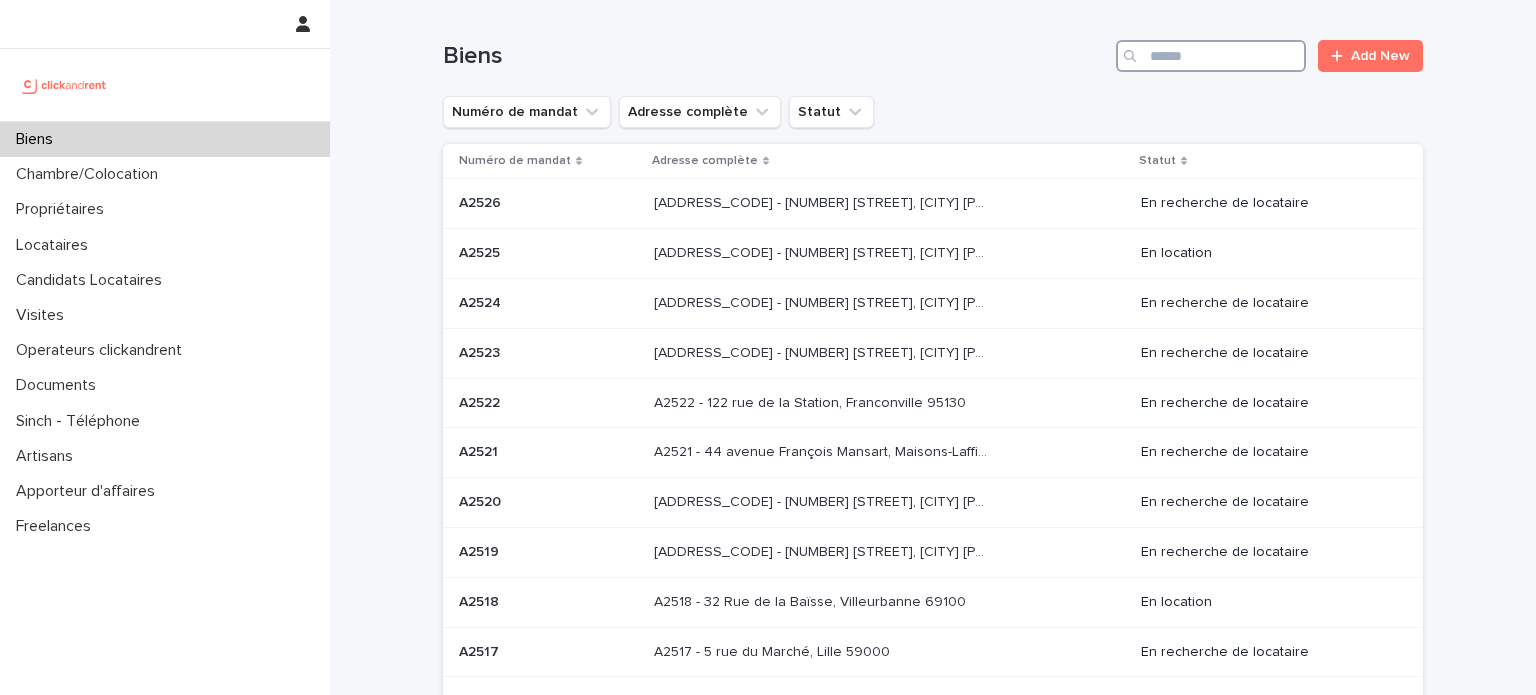 click at bounding box center [1211, 56] 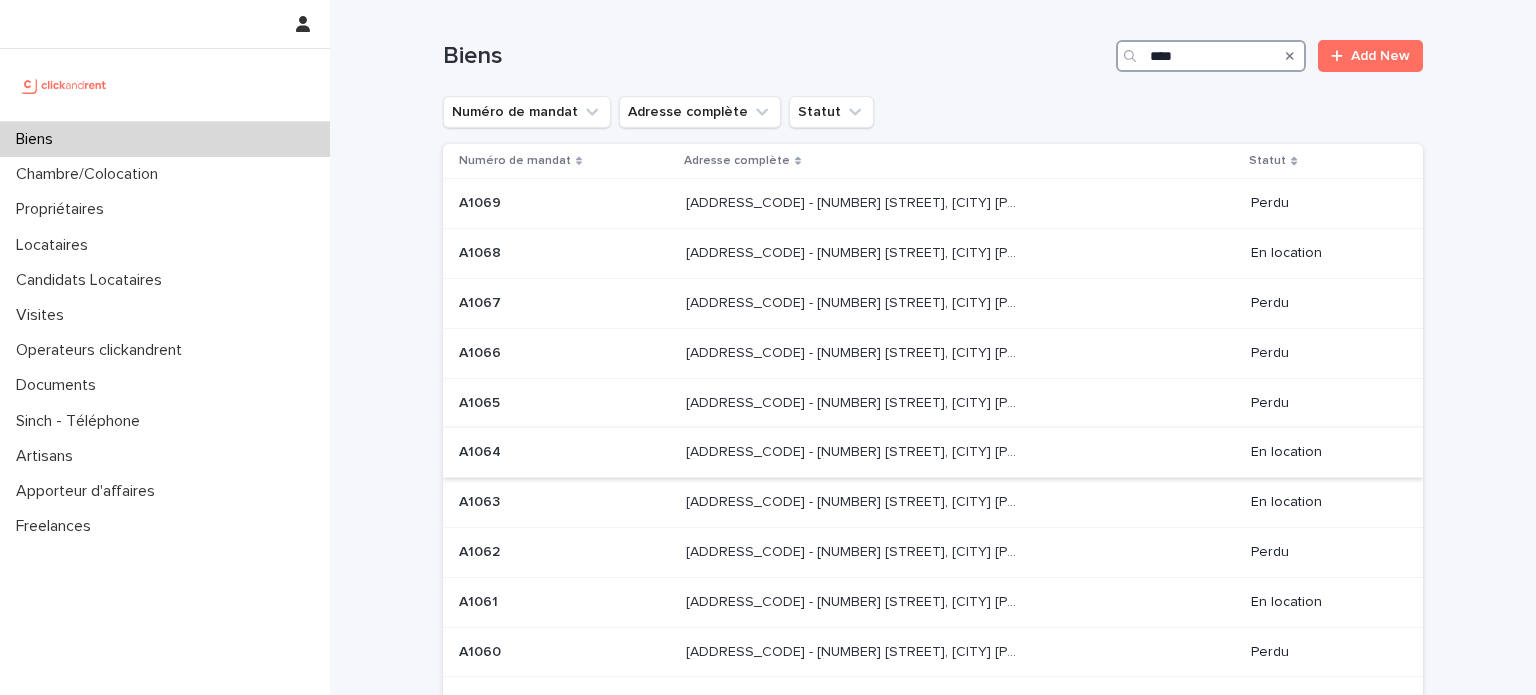 scroll, scrollTop: 206, scrollLeft: 0, axis: vertical 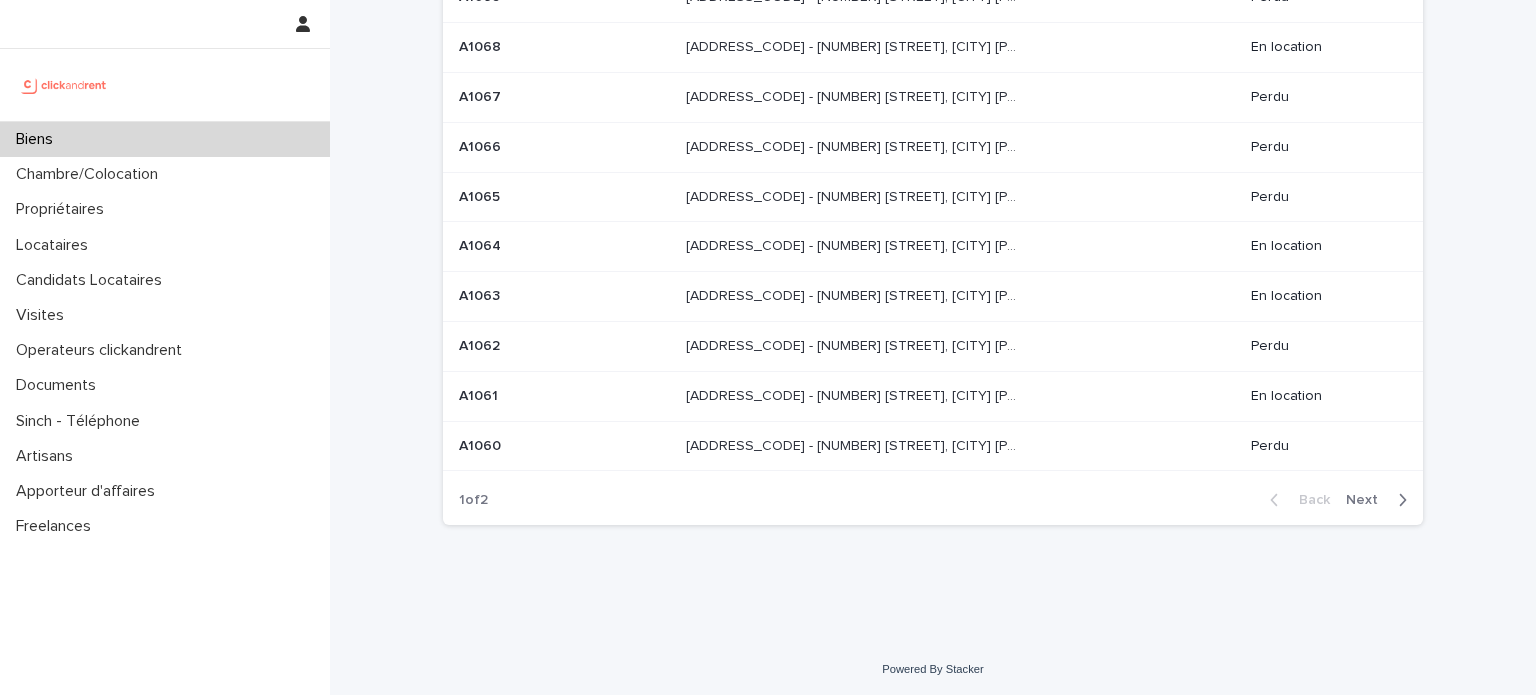 type on "****" 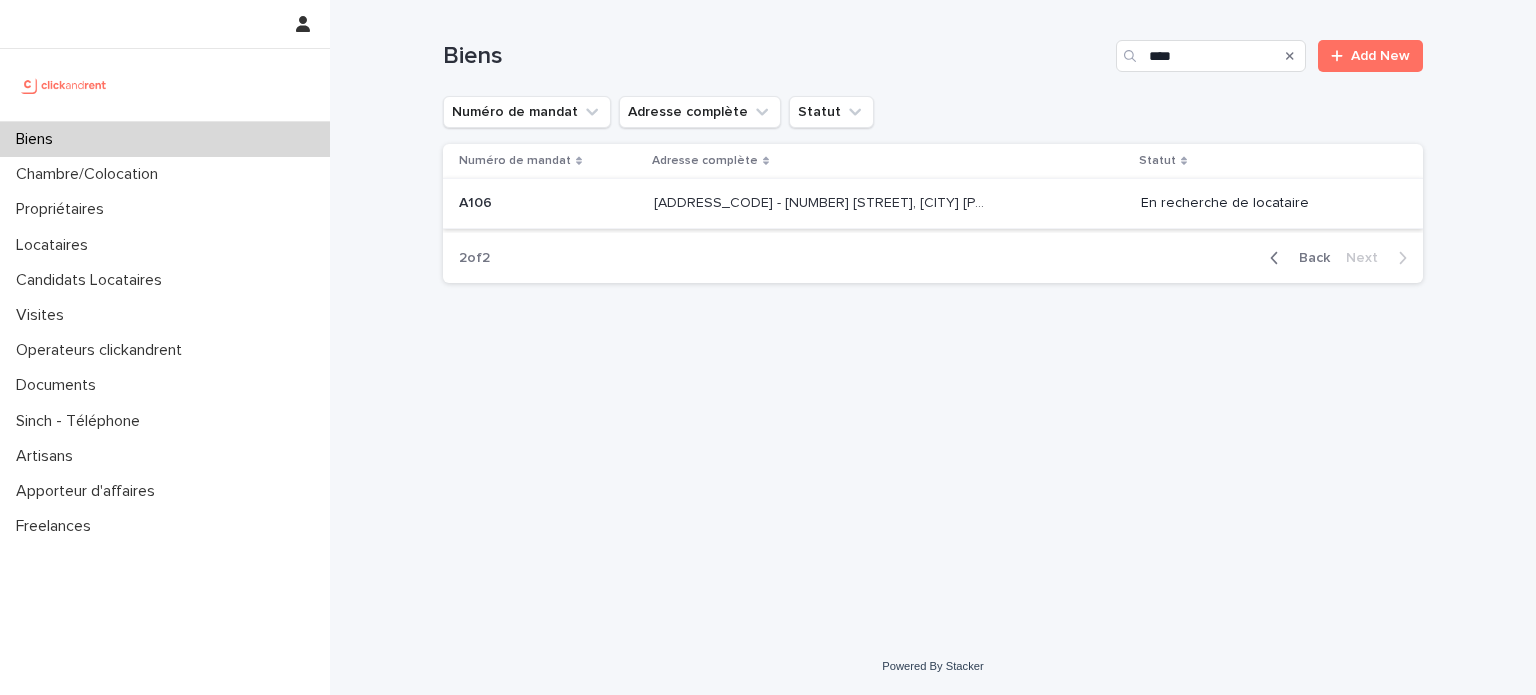 scroll, scrollTop: 0, scrollLeft: 0, axis: both 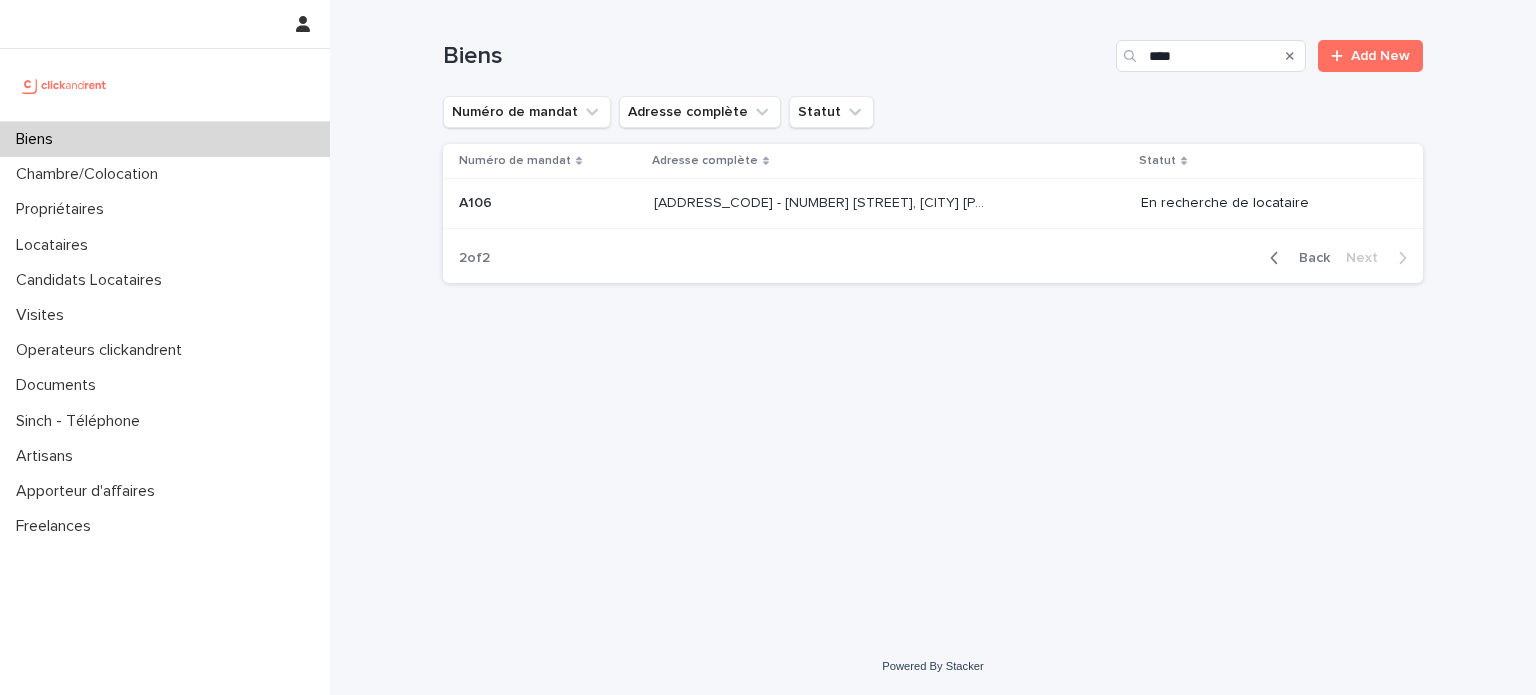 click on "A106 - 54 rue Charles de Gaulle,  Bures-sur-Yvette 91440" at bounding box center [822, 201] 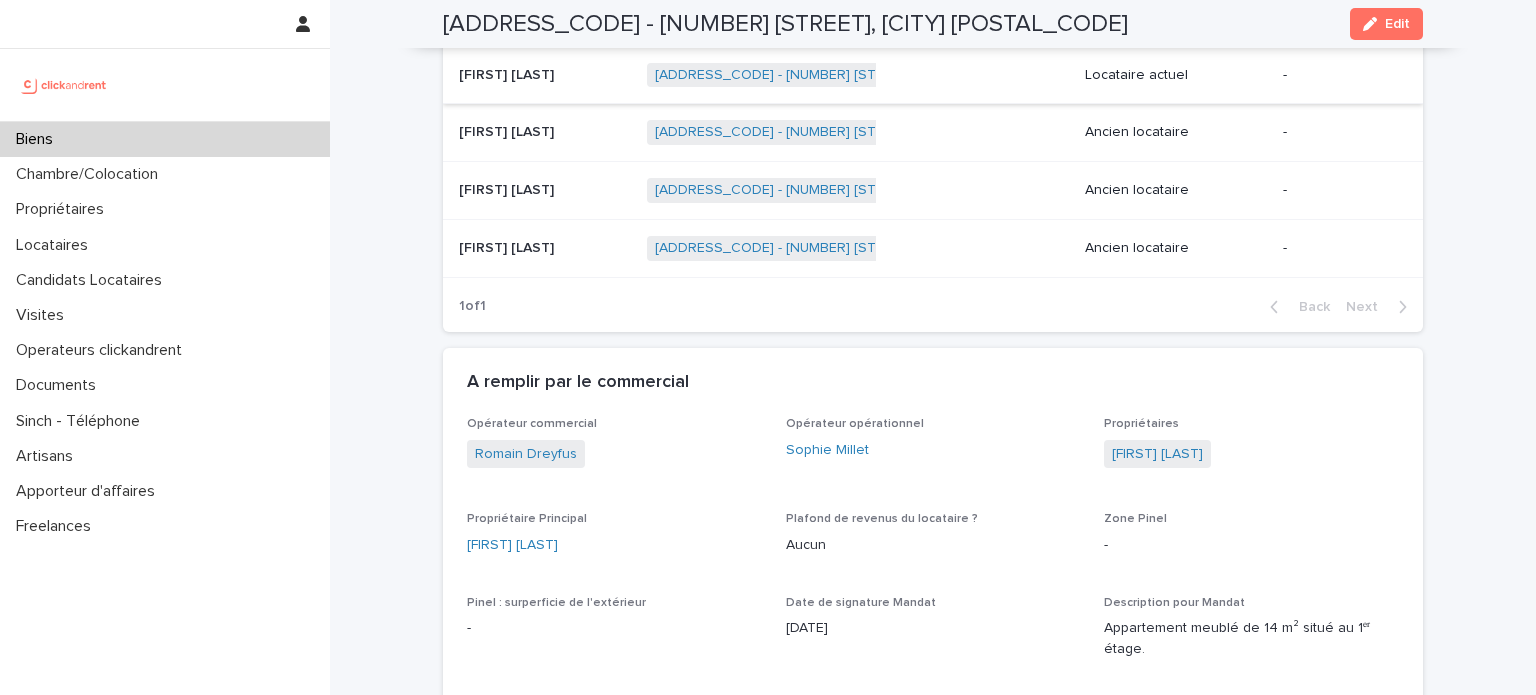 scroll, scrollTop: 876, scrollLeft: 0, axis: vertical 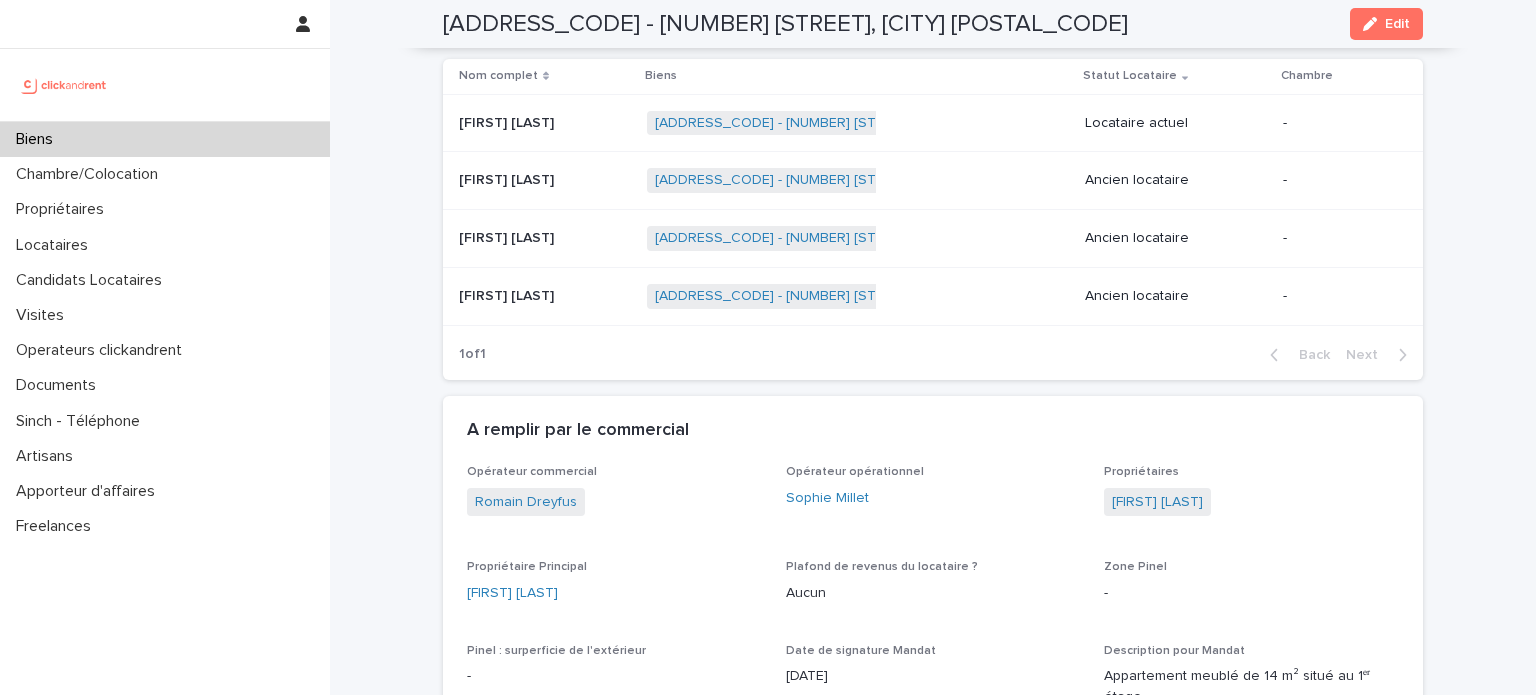 click on "A106 - 54 rue Charles de Gaulle,  Bures-sur-Yvette 91440   + 0" at bounding box center [858, 123] 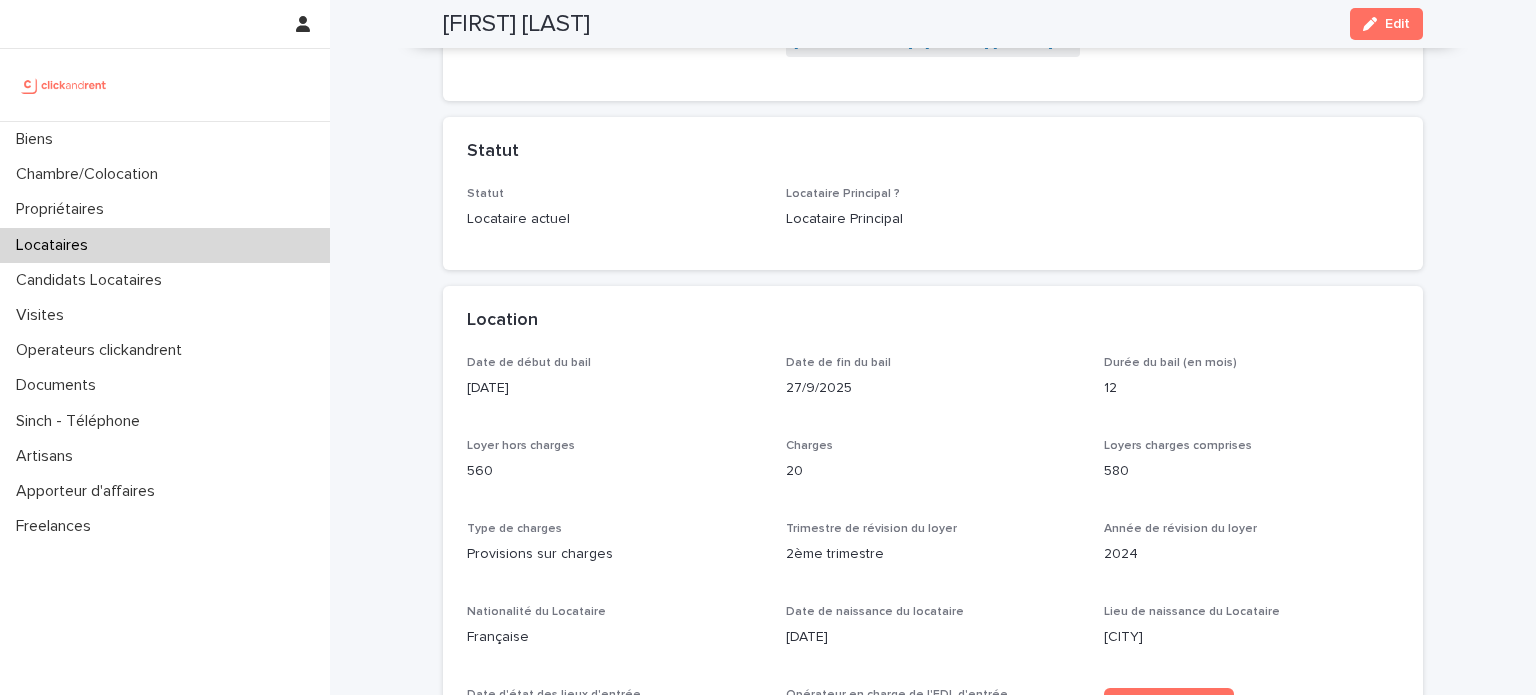 scroll, scrollTop: 0, scrollLeft: 0, axis: both 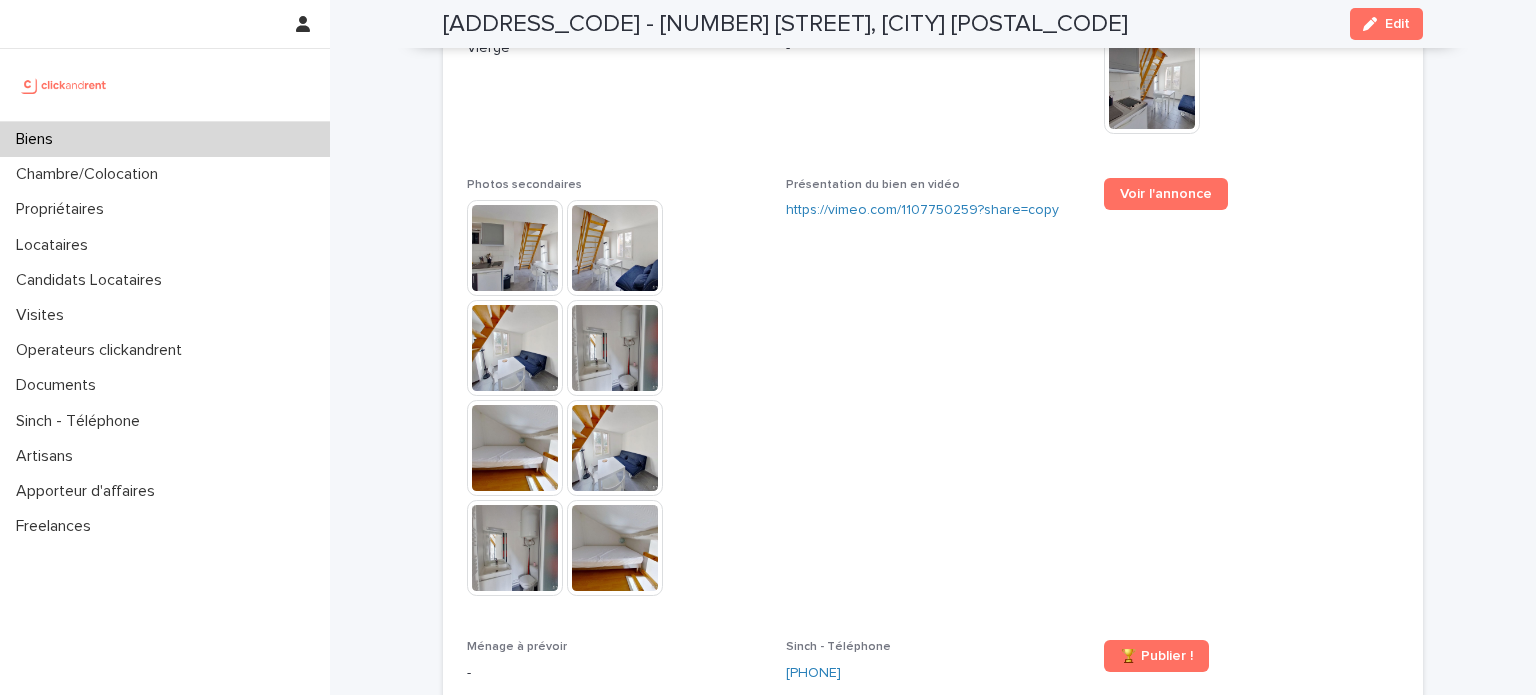 click at bounding box center [515, 248] 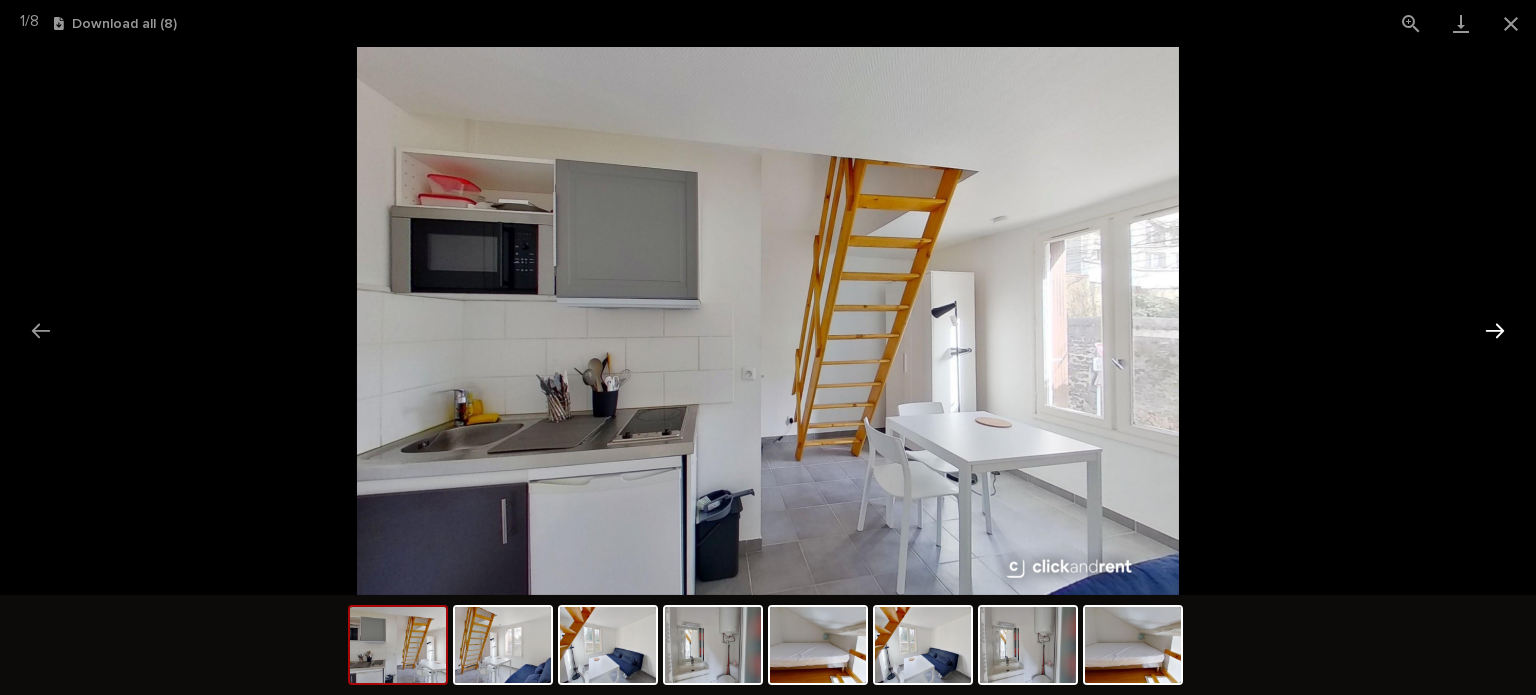click at bounding box center (1495, 330) 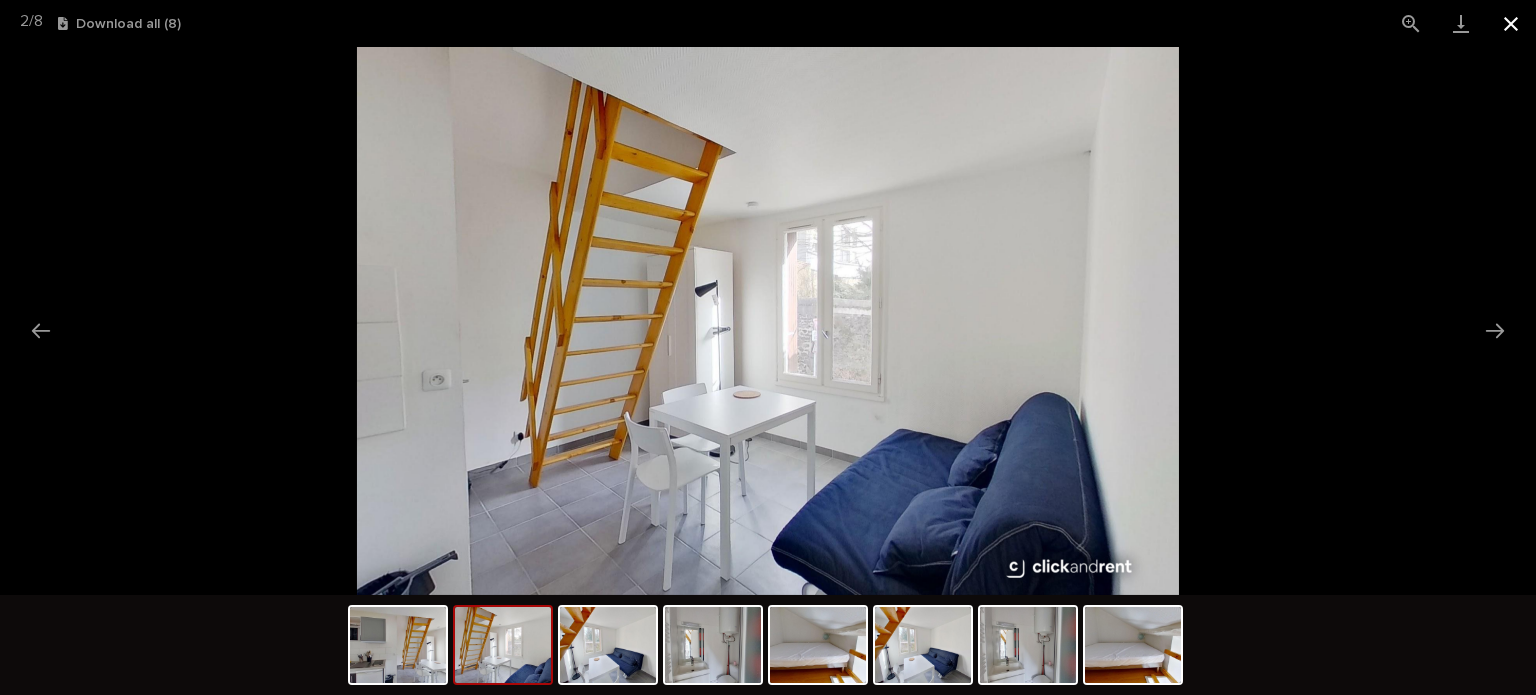 click at bounding box center [1511, 23] 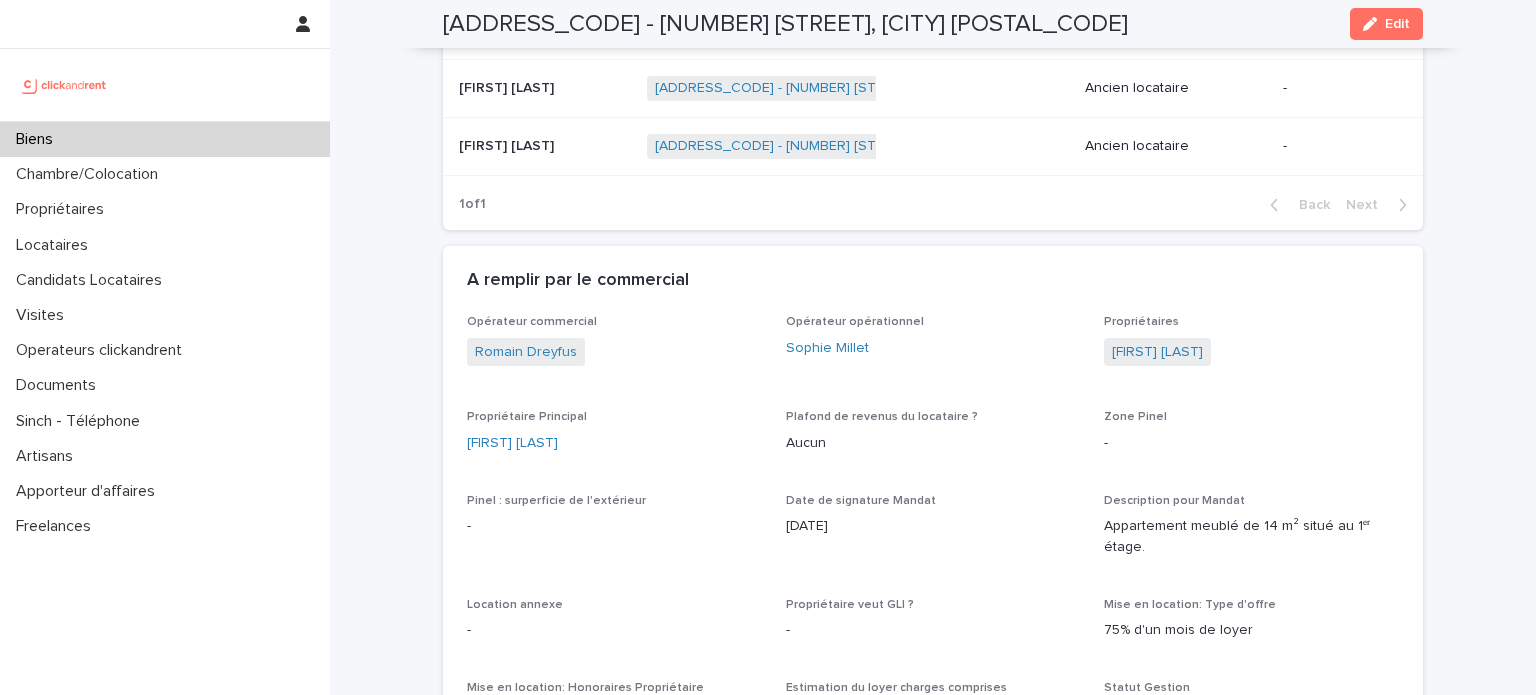 scroll, scrollTop: 1027, scrollLeft: 0, axis: vertical 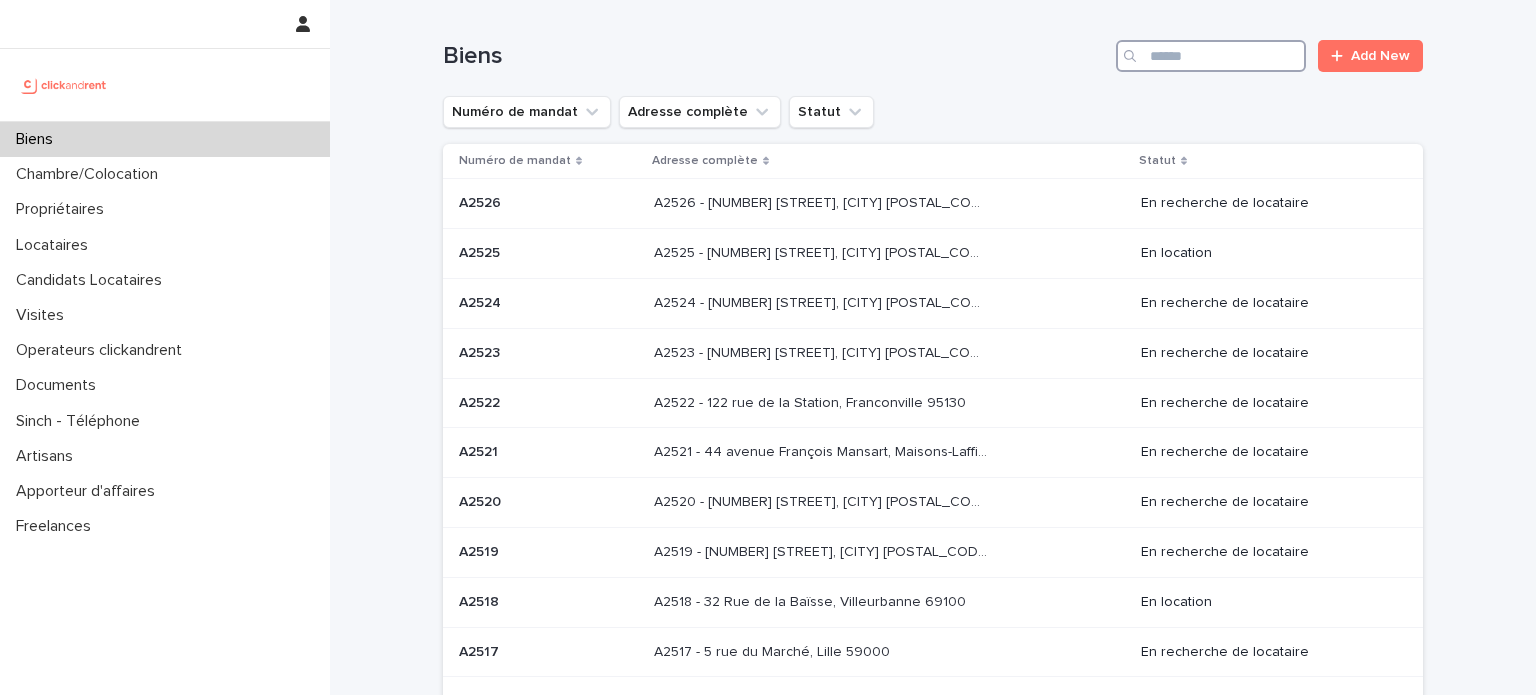 click at bounding box center (1211, 56) 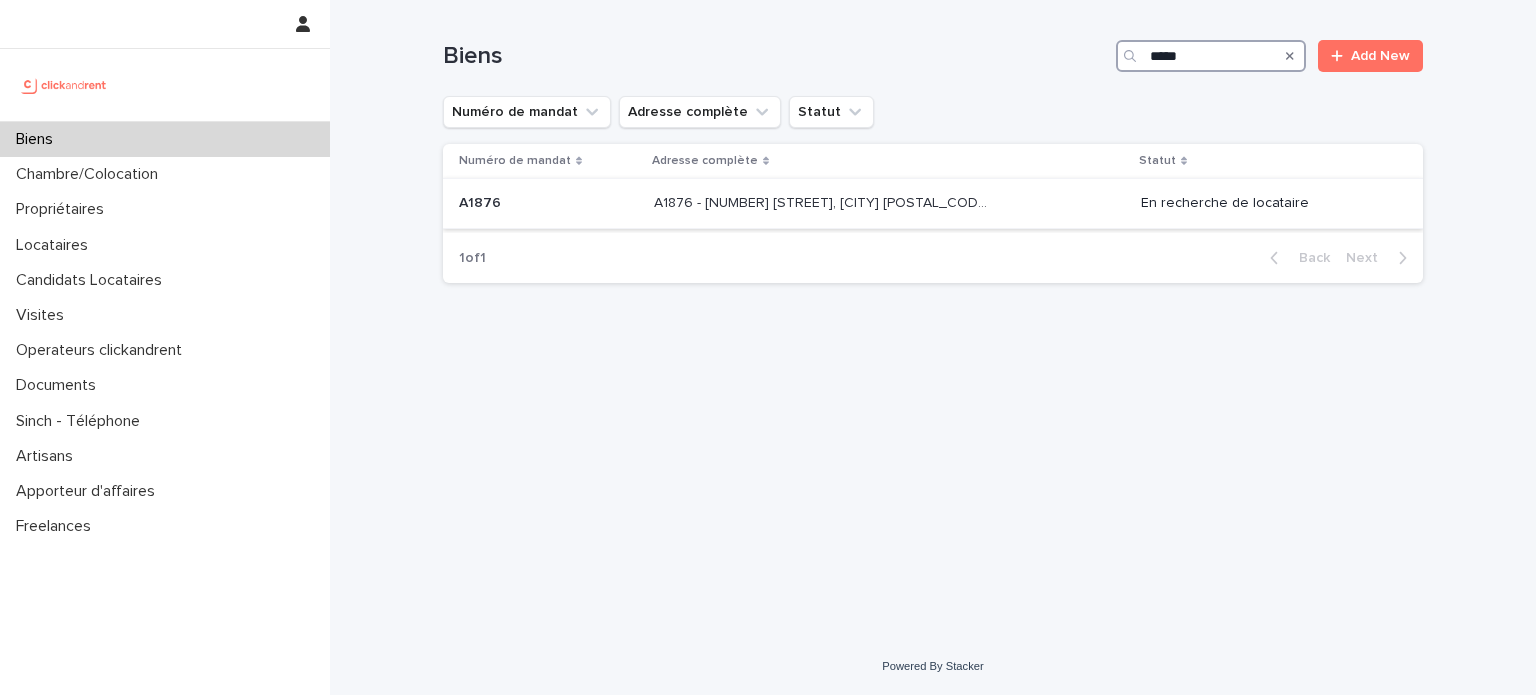 type on "*****" 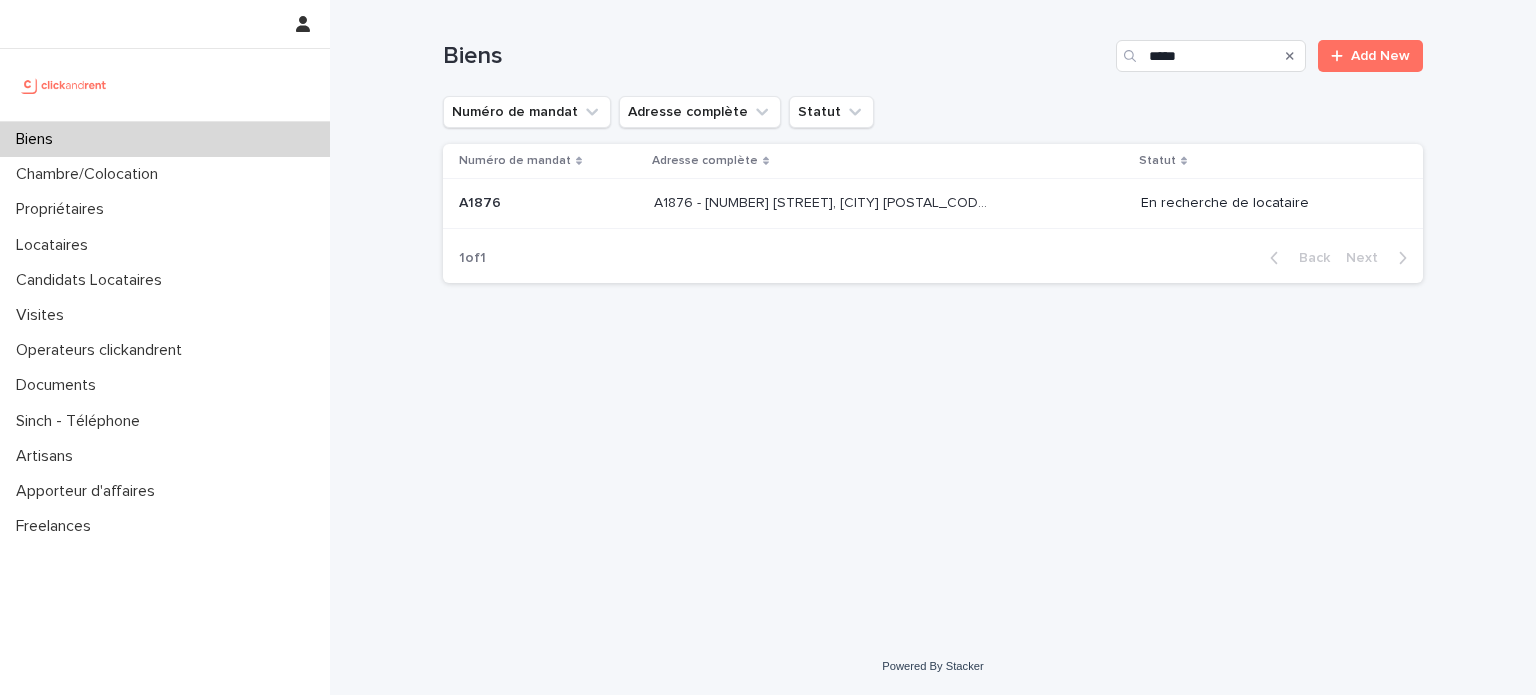 click on "A1876 - 4 rue Fourcade,  Paris 75015 A1876 - 4 rue Fourcade,  Paris 75015" at bounding box center [889, 203] 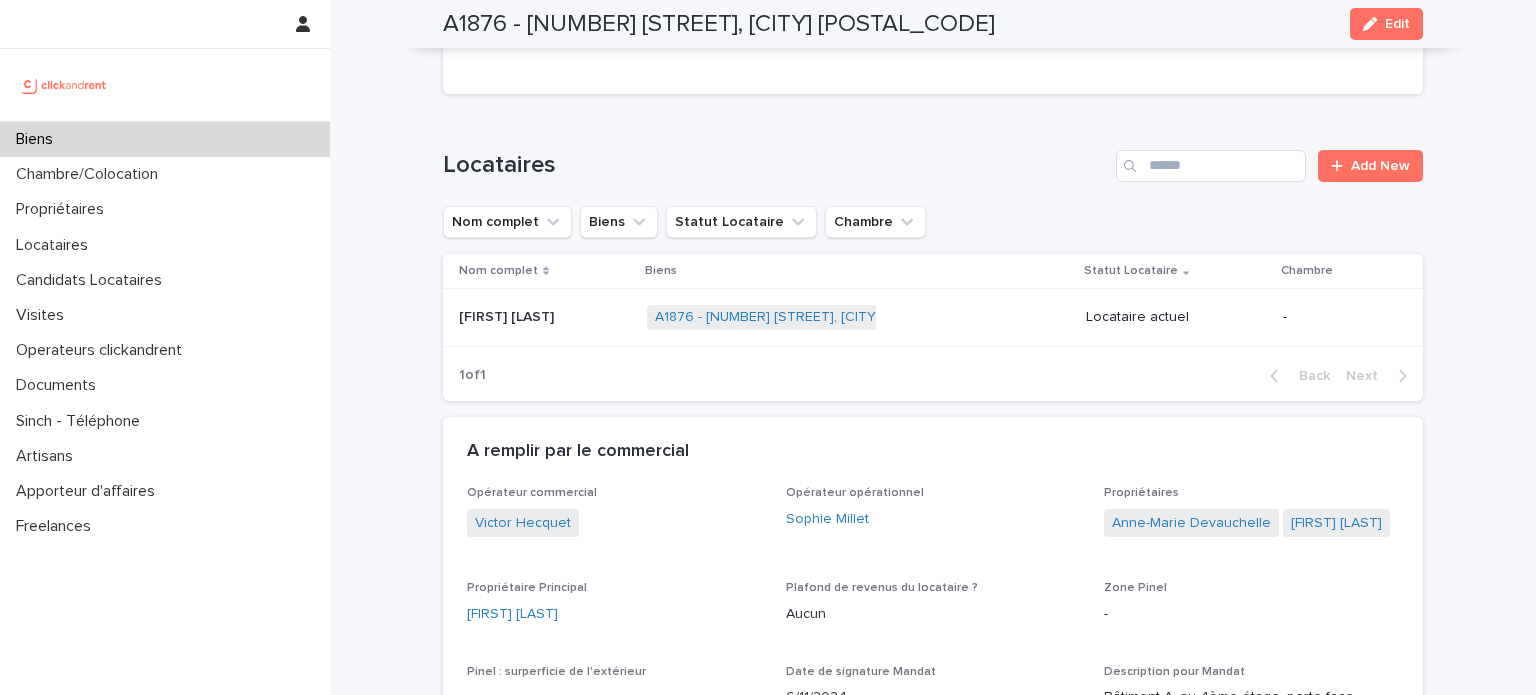 scroll, scrollTop: 843, scrollLeft: 0, axis: vertical 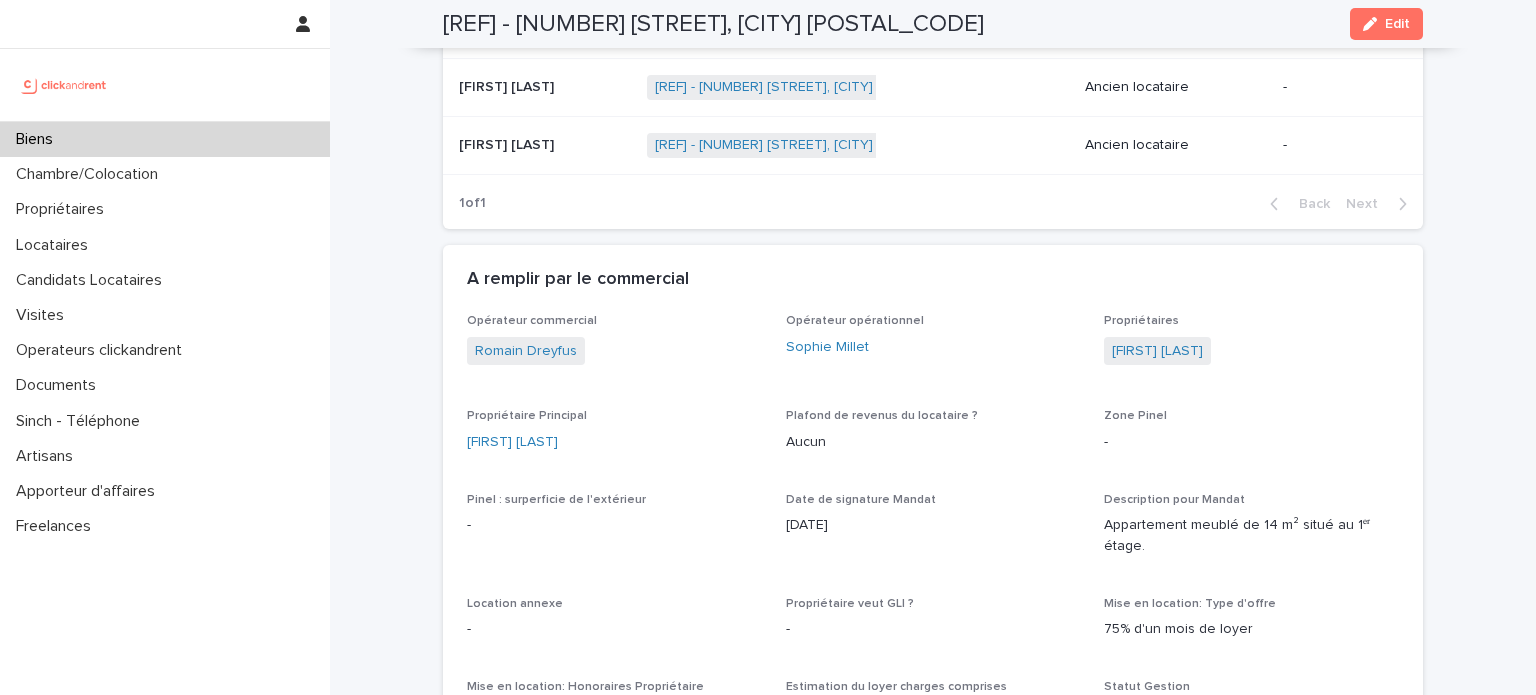 click on "Biens" at bounding box center (165, 139) 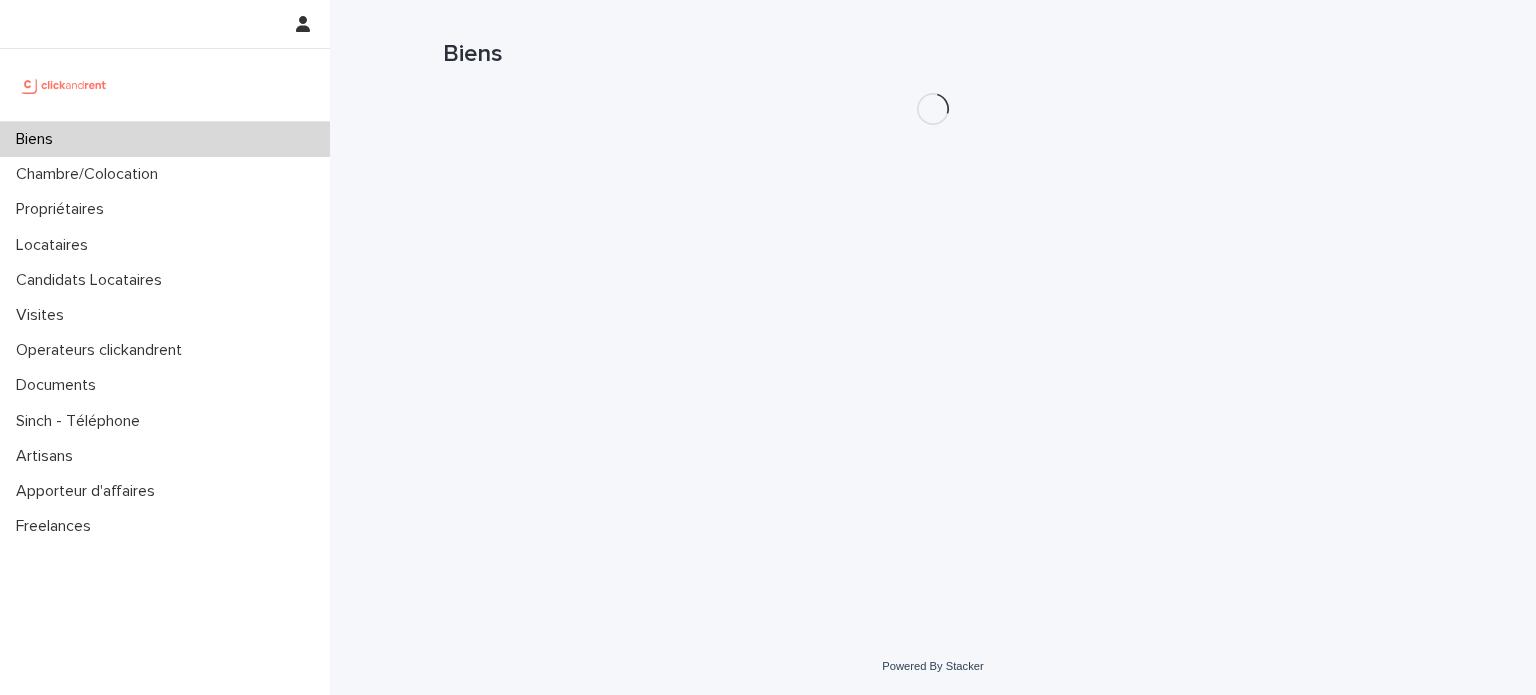 scroll, scrollTop: 0, scrollLeft: 0, axis: both 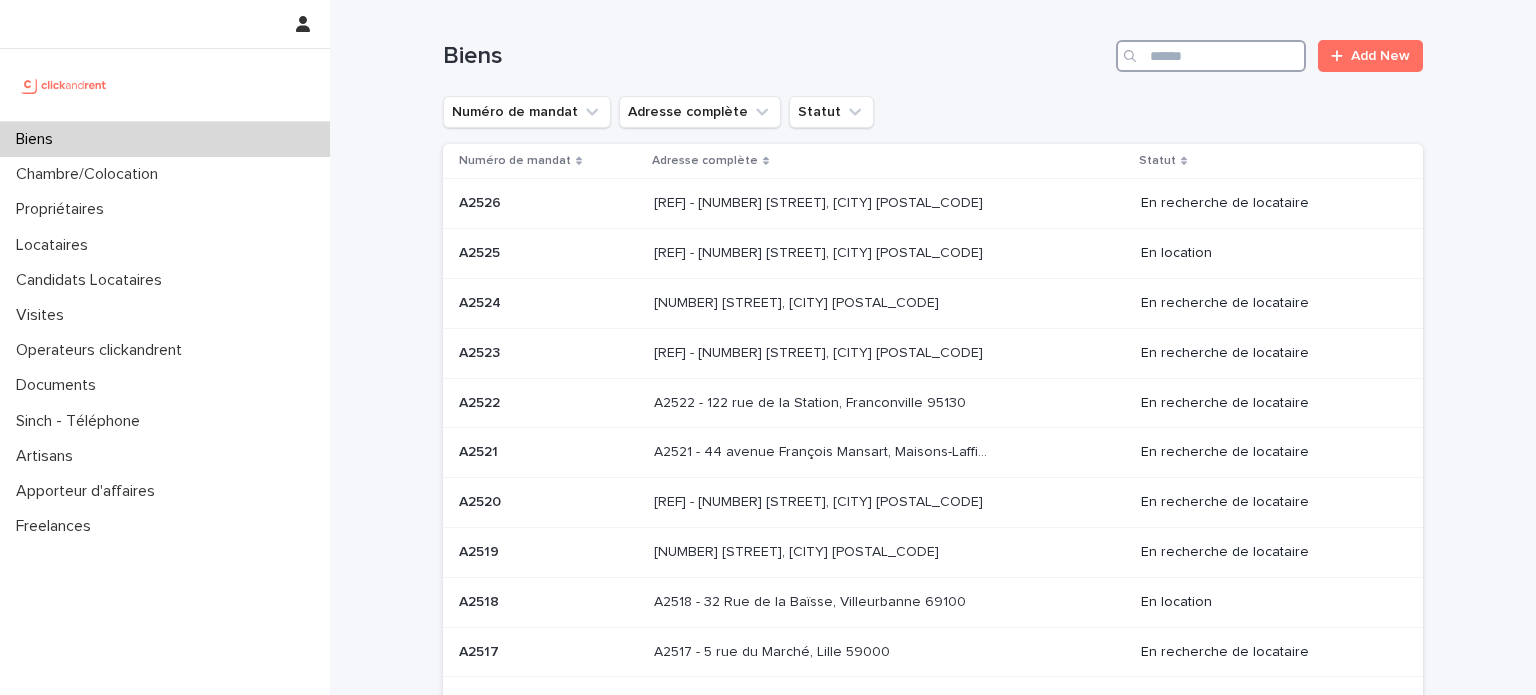 click at bounding box center [1211, 56] 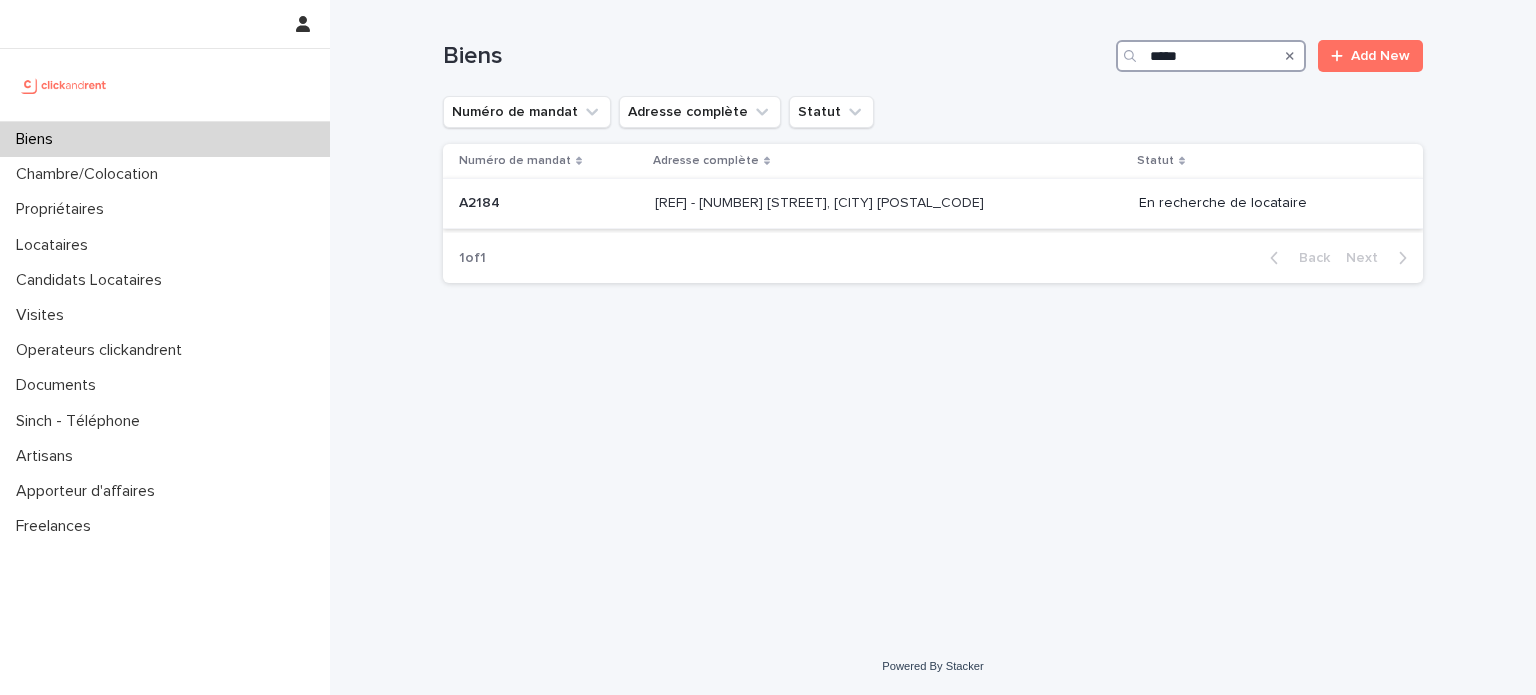 type on "*****" 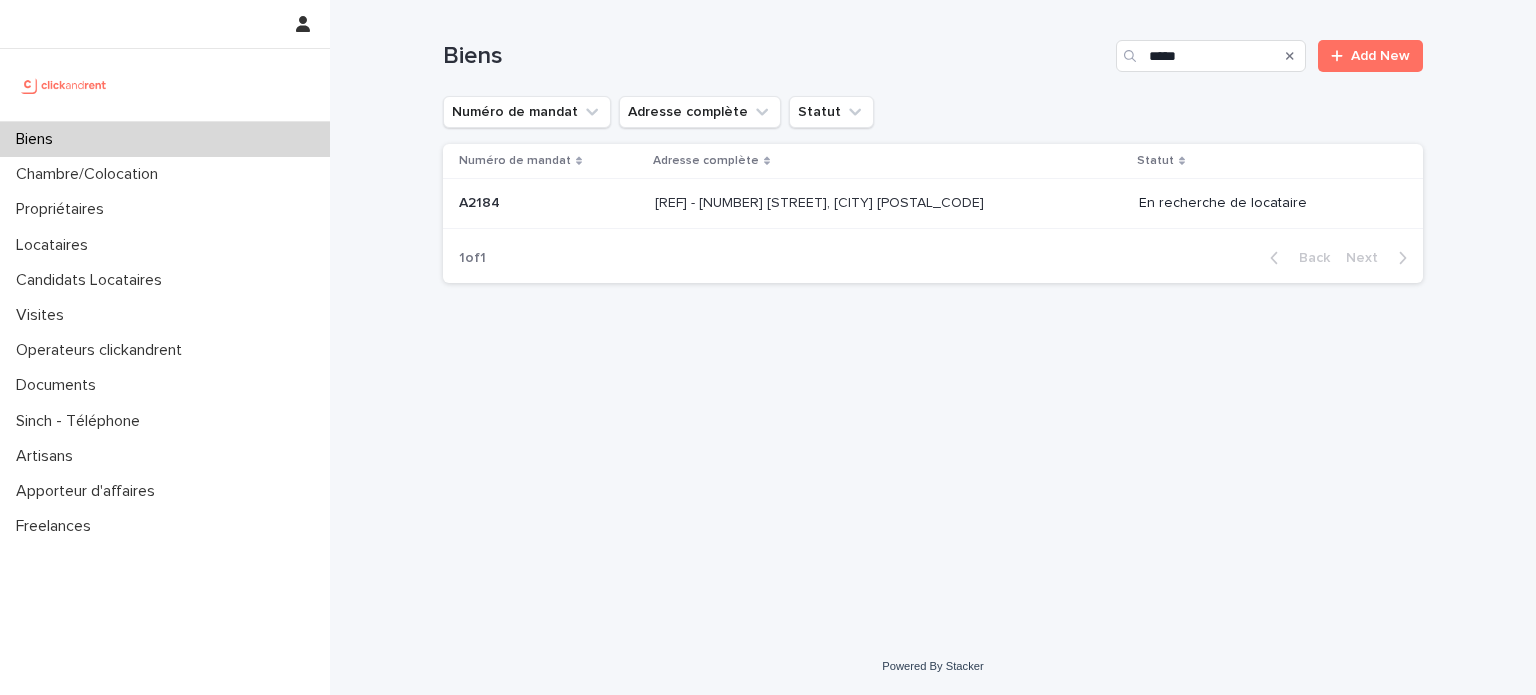 click on "[REF] - [NUMBER] [STREET], [CITY] [POSTAL_CODE] [REF] - [NUMBER] [STREET], [CITY] [POSTAL_CODE]" at bounding box center [889, 203] 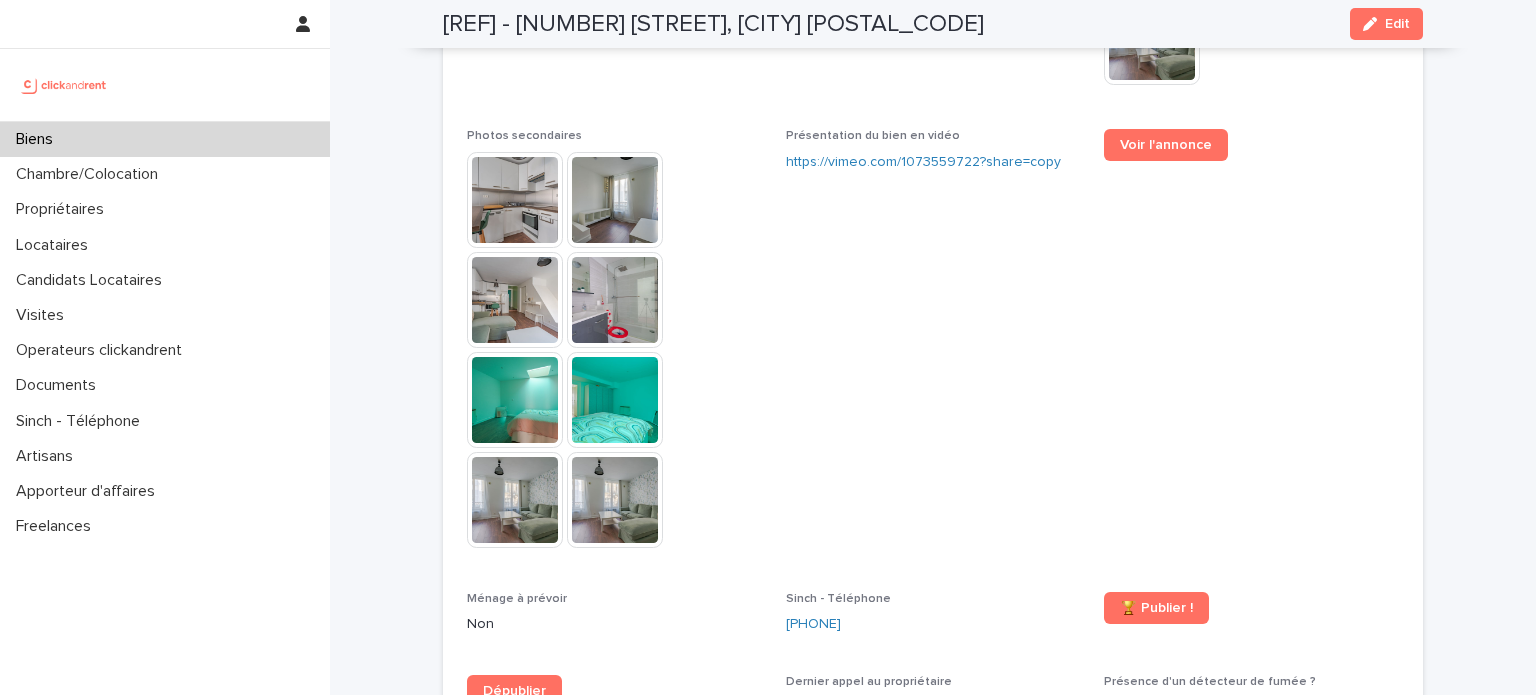 scroll, scrollTop: 5343, scrollLeft: 0, axis: vertical 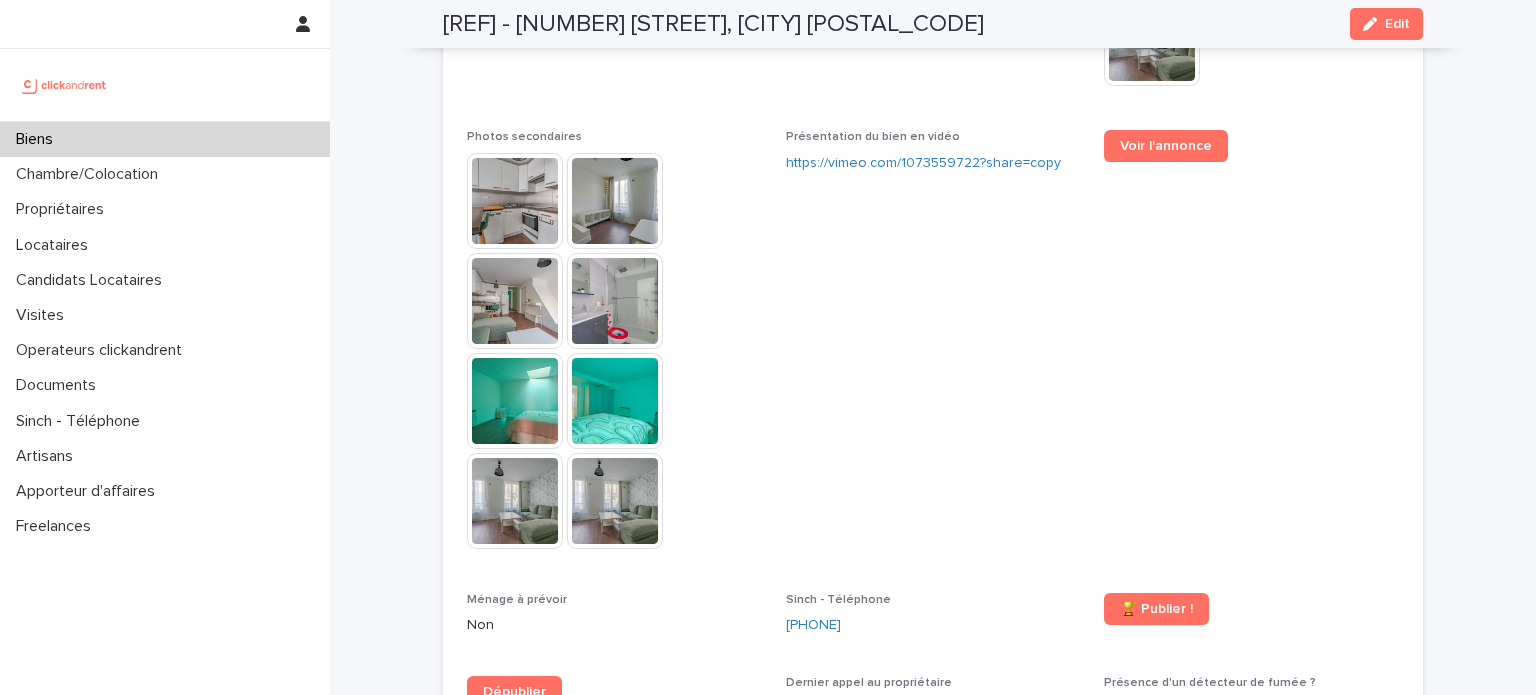 click at bounding box center [515, 201] 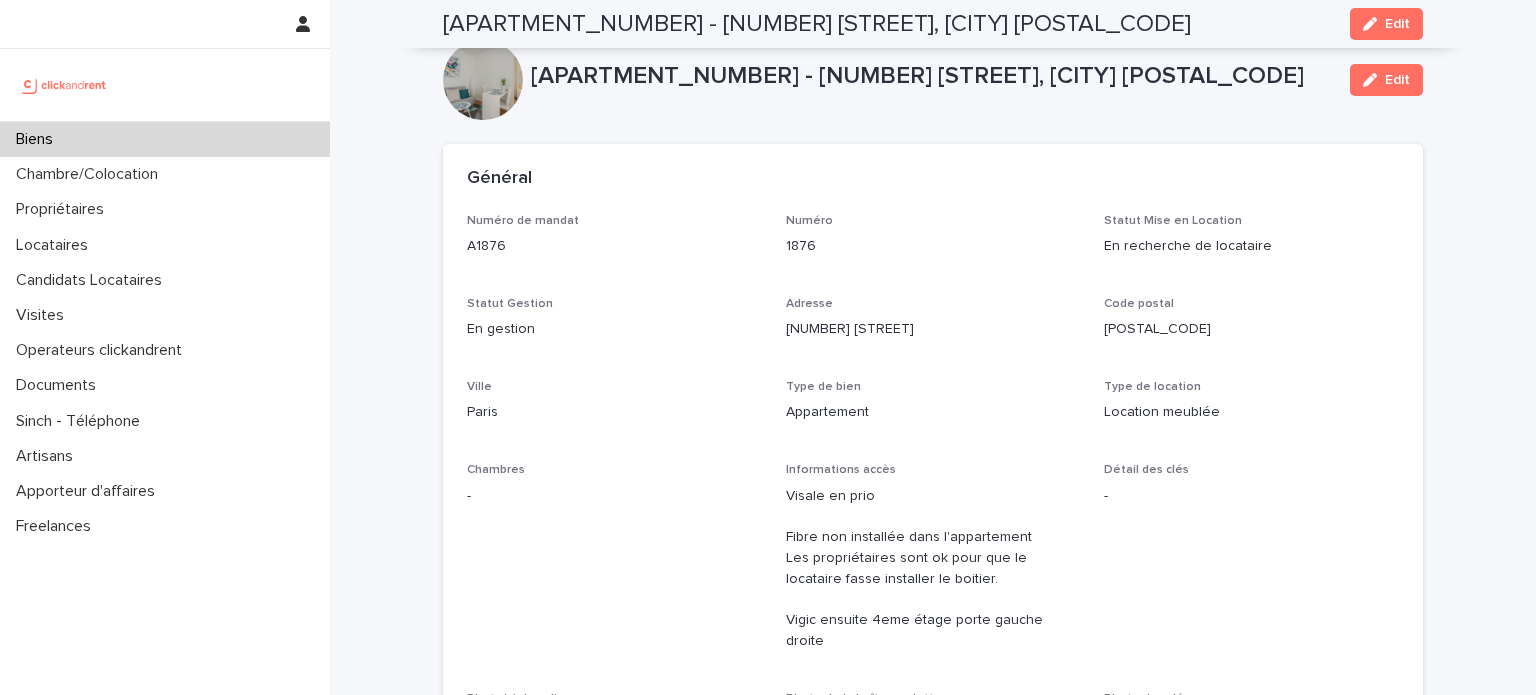 scroll, scrollTop: 0, scrollLeft: 0, axis: both 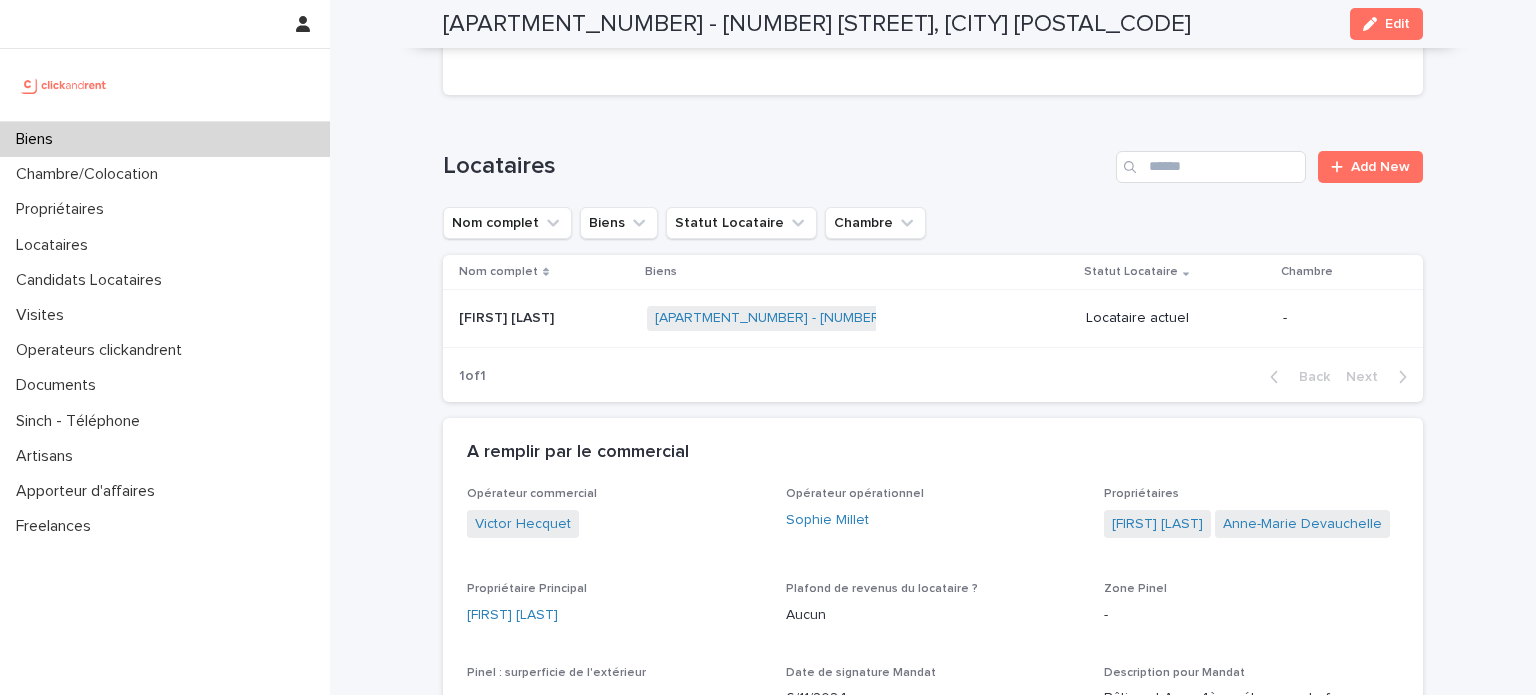 click on "Biens" at bounding box center (165, 139) 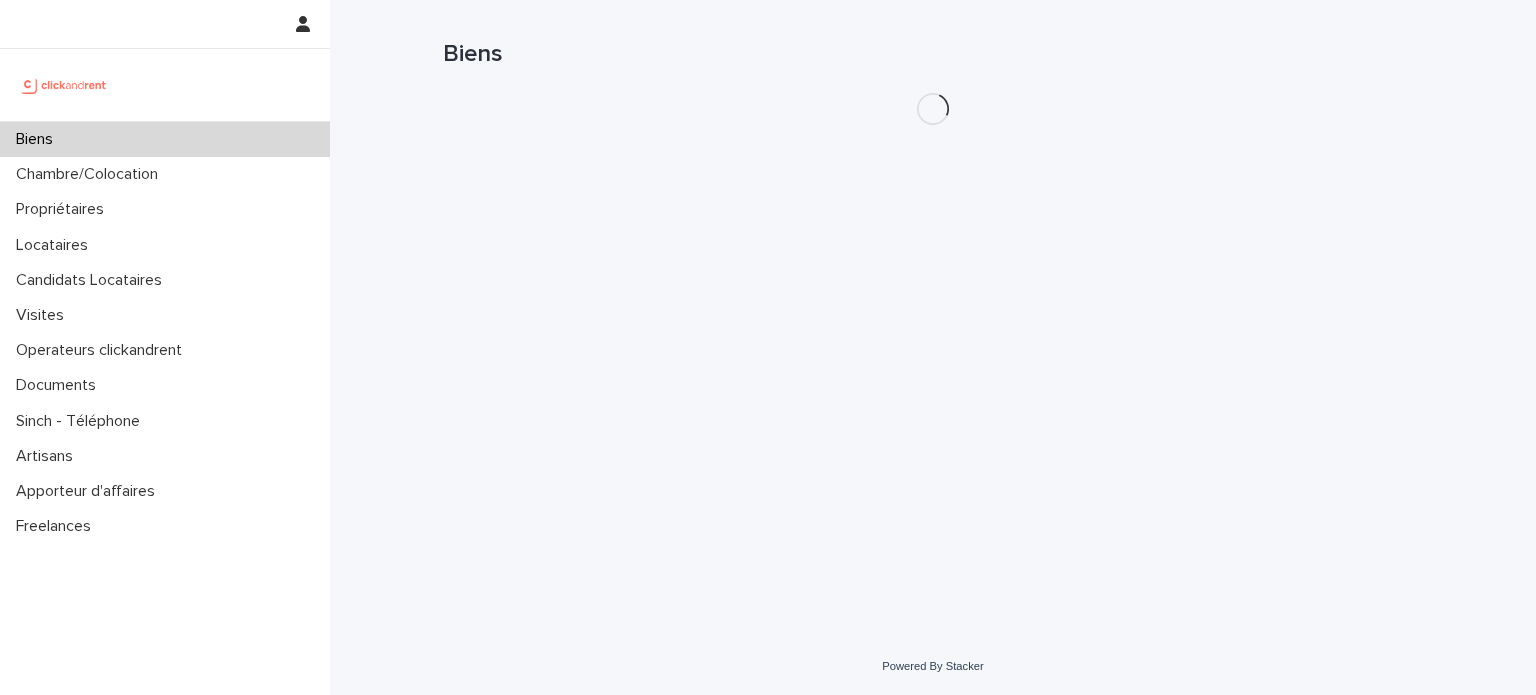 scroll, scrollTop: 0, scrollLeft: 0, axis: both 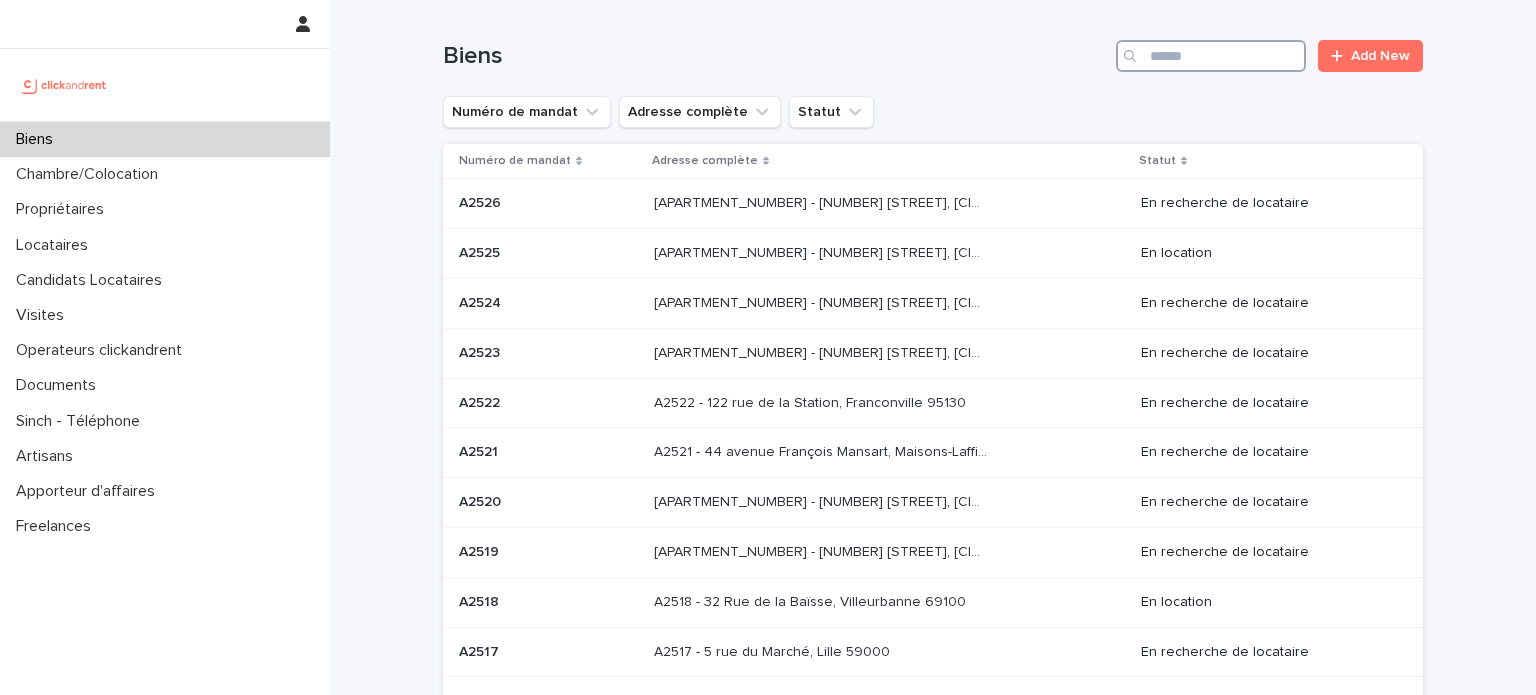 click at bounding box center (1211, 56) 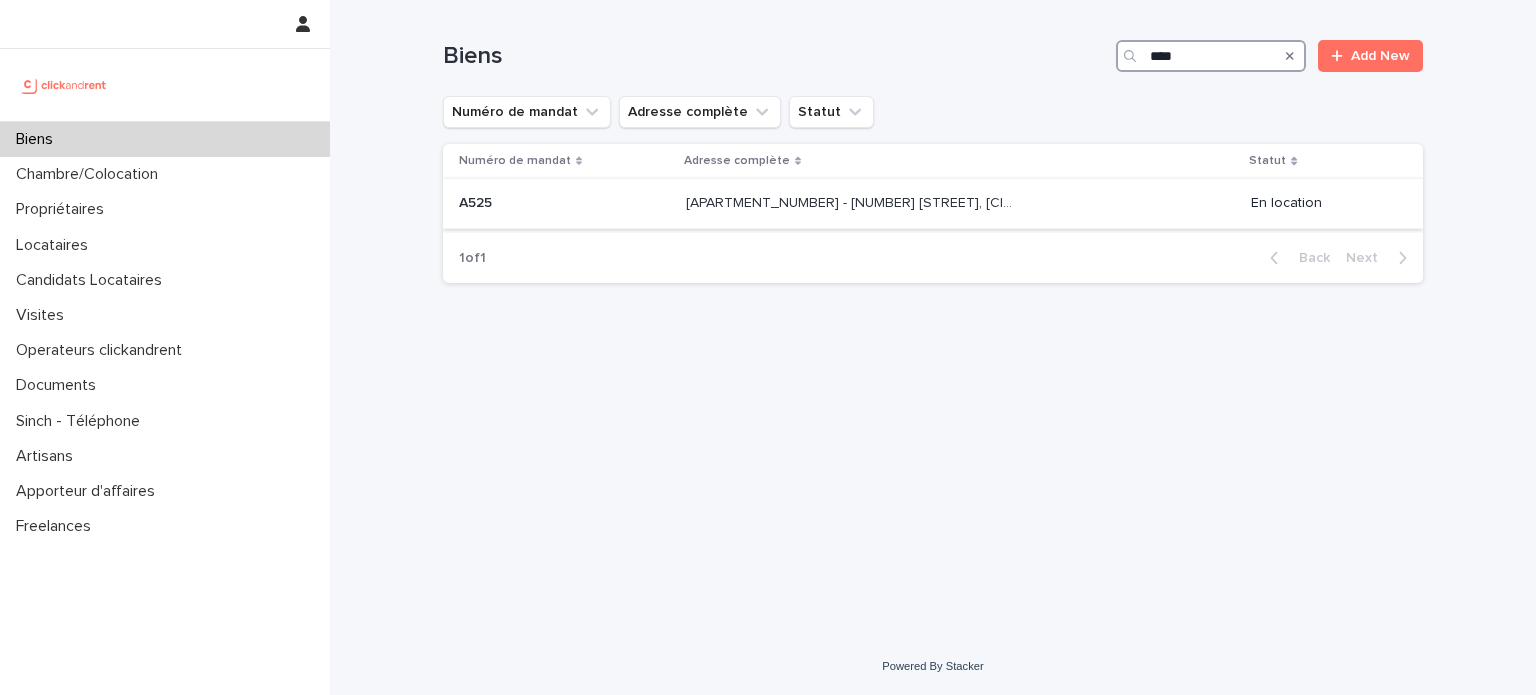 type on "****" 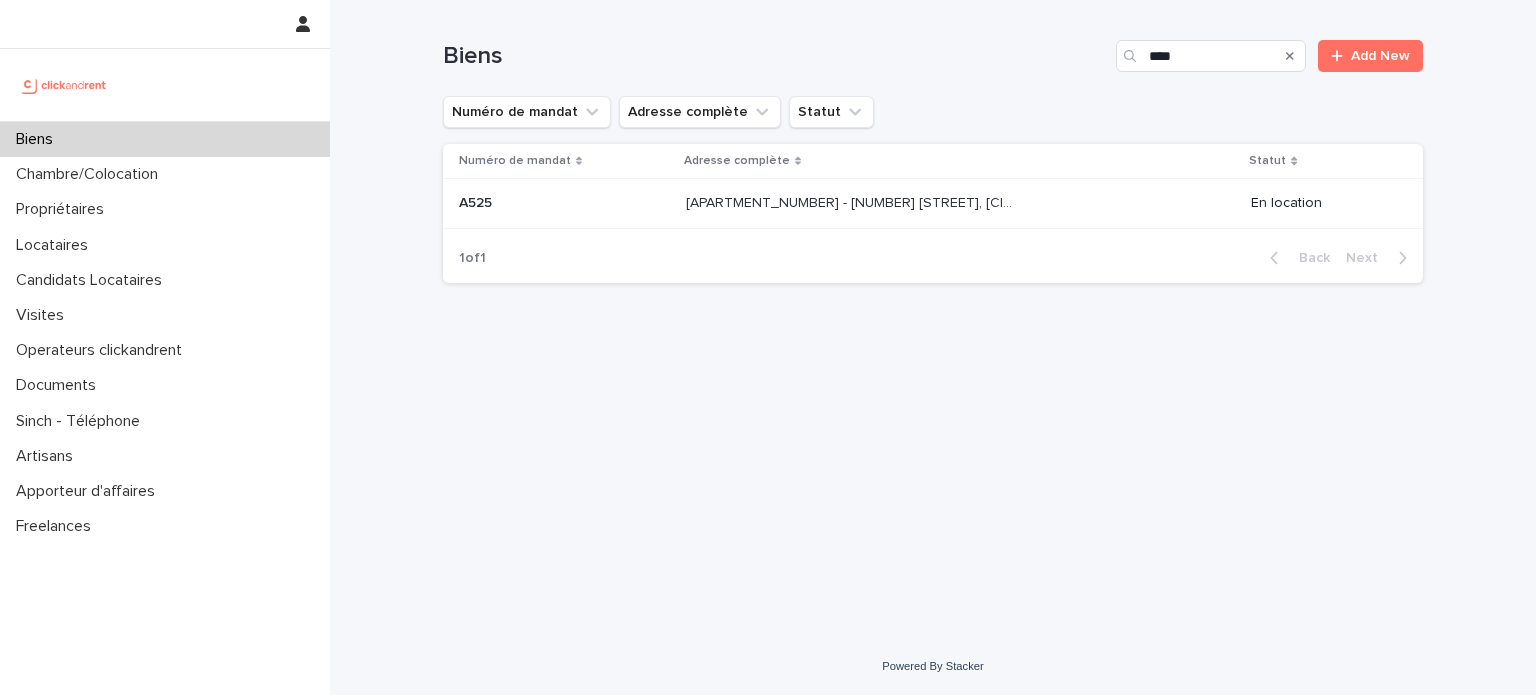 click on "[APARTMENT_NUMBER] - [NUMBER] [STREET], [CITY] [POSTAL_CODE] [APARTMENT_NUMBER] - [NUMBER] [STREET], [CITY] [POSTAL_CODE] En location" at bounding box center (960, 203) 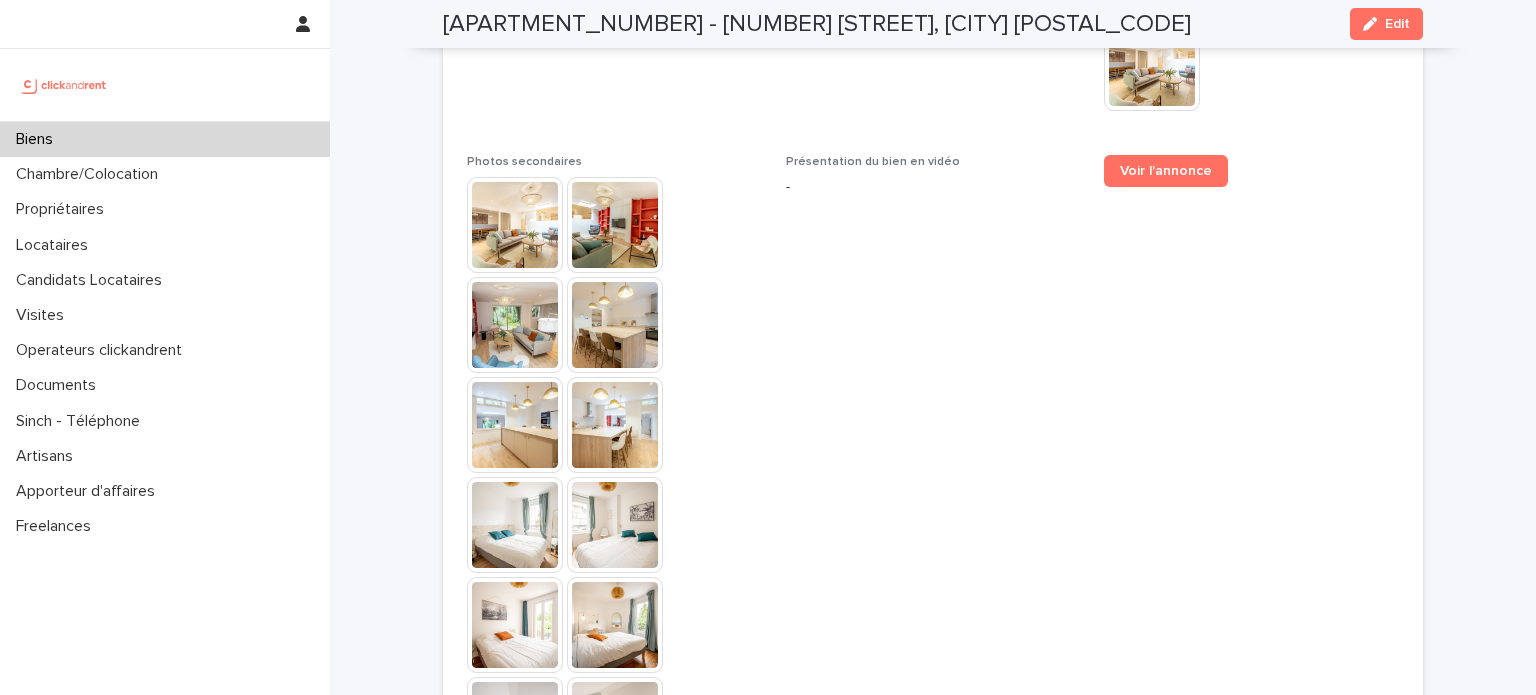scroll, scrollTop: 5735, scrollLeft: 0, axis: vertical 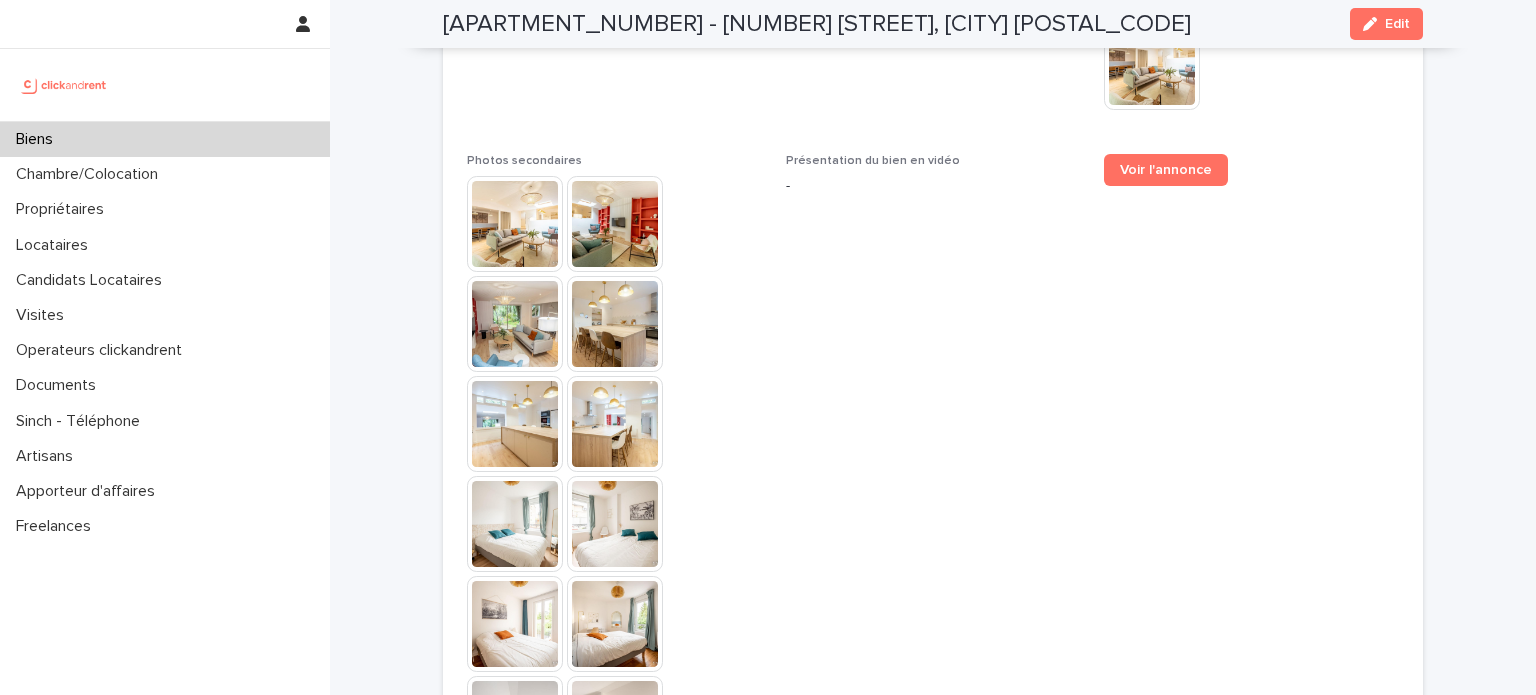 click at bounding box center [515, 224] 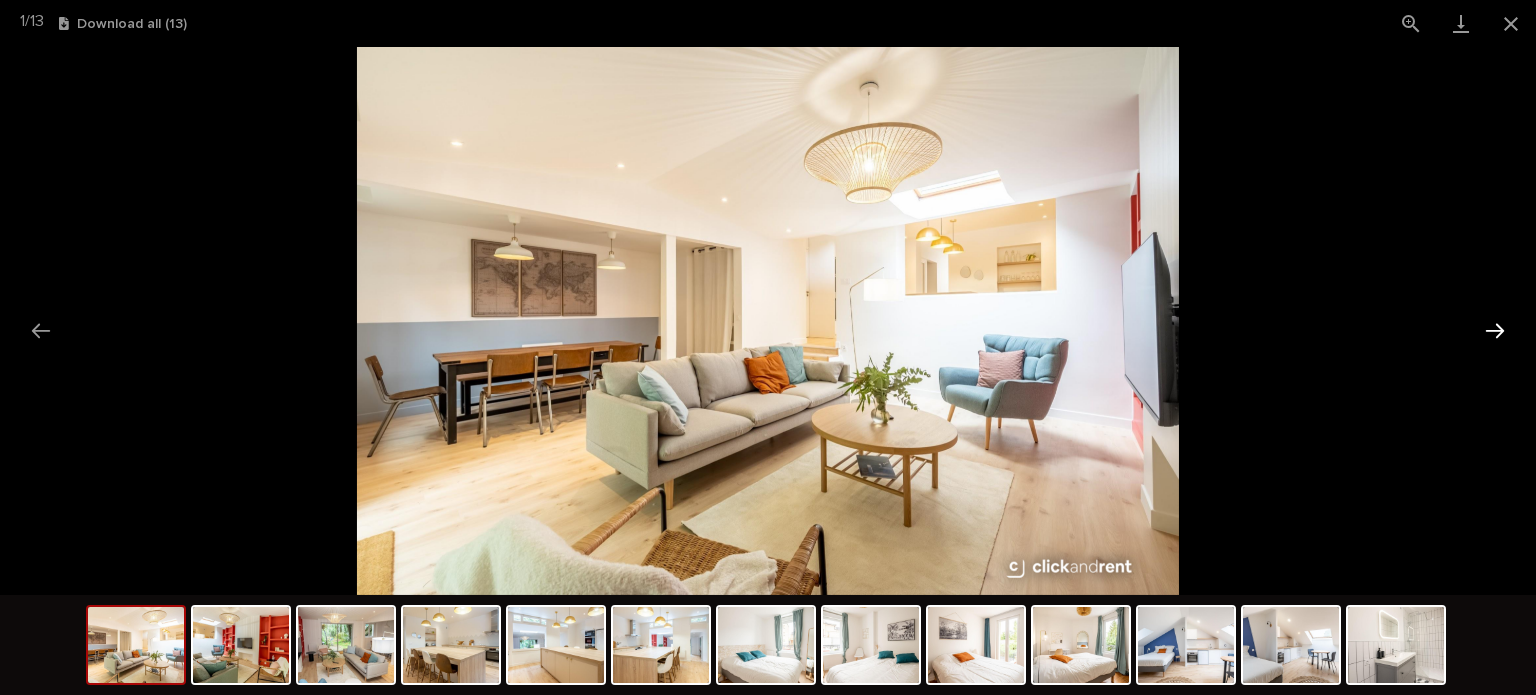 click at bounding box center (1495, 330) 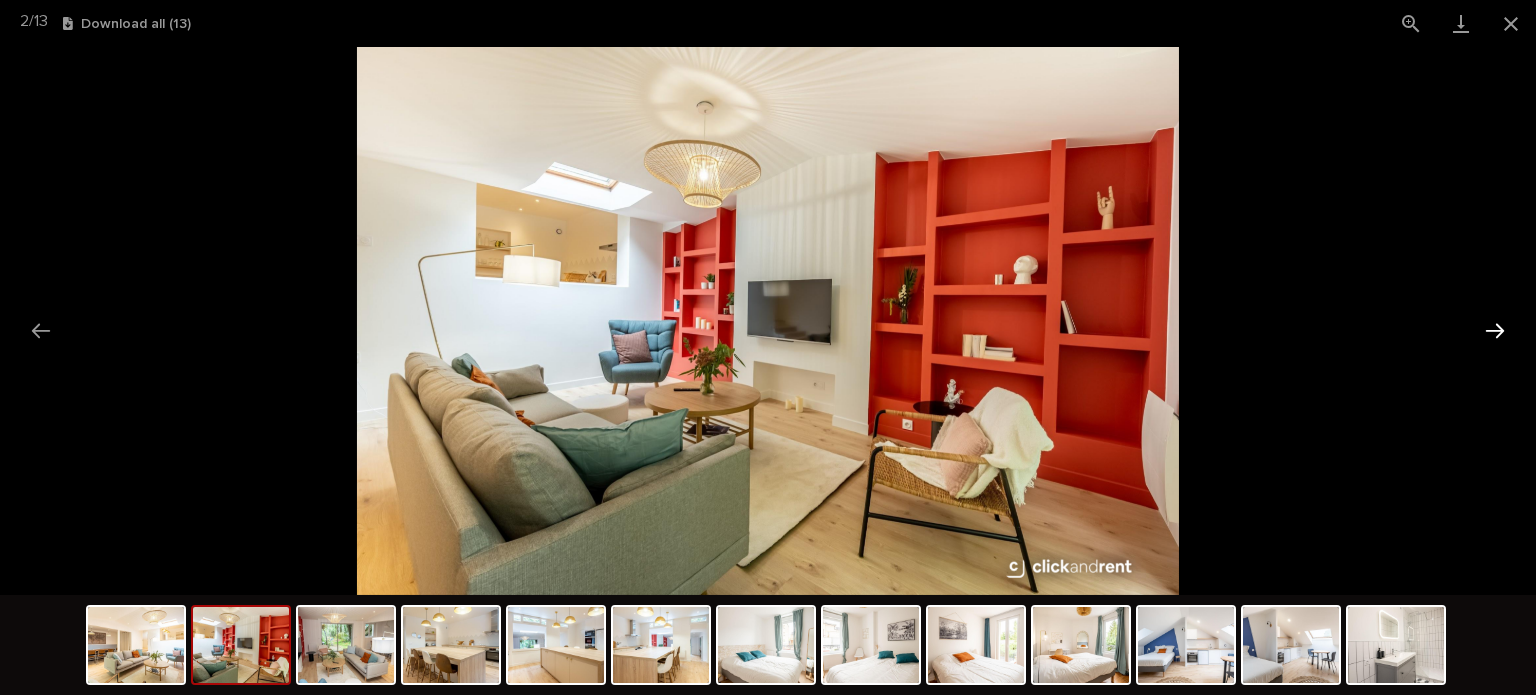 click at bounding box center [1495, 330] 